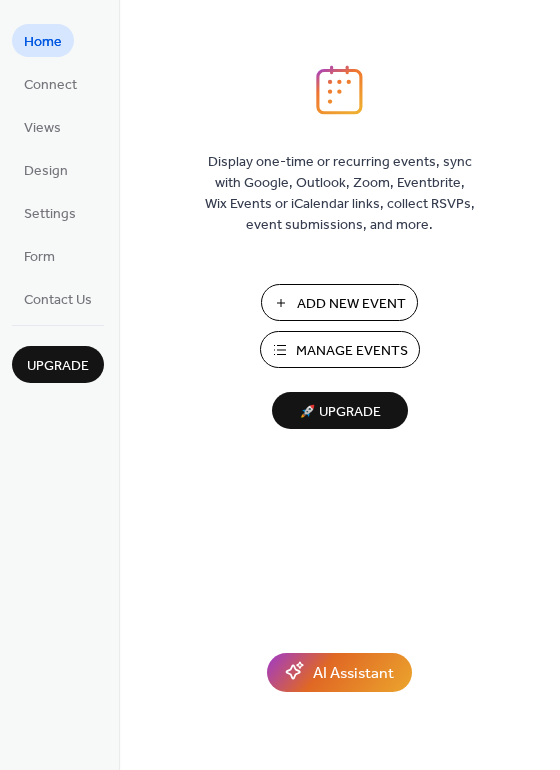 scroll, scrollTop: 0, scrollLeft: 0, axis: both 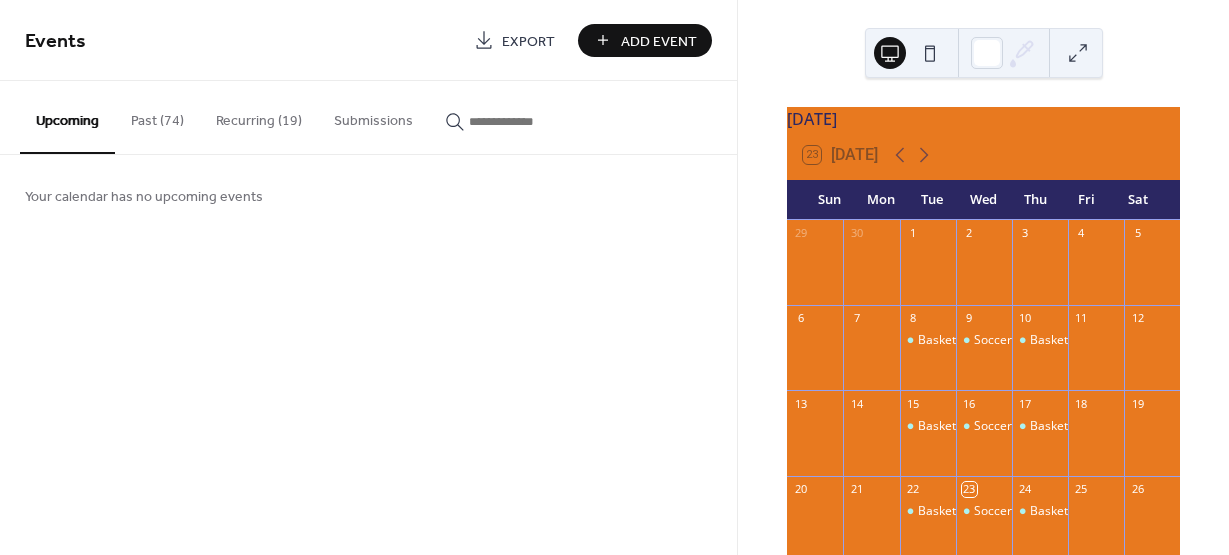 click on "Recurring (19)" at bounding box center [259, 116] 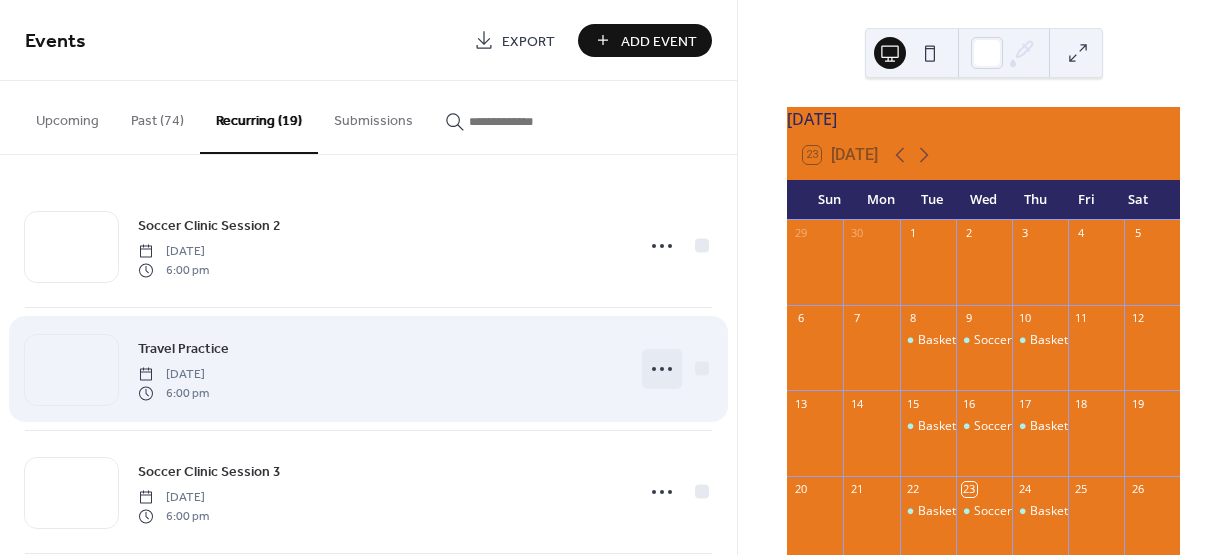 click 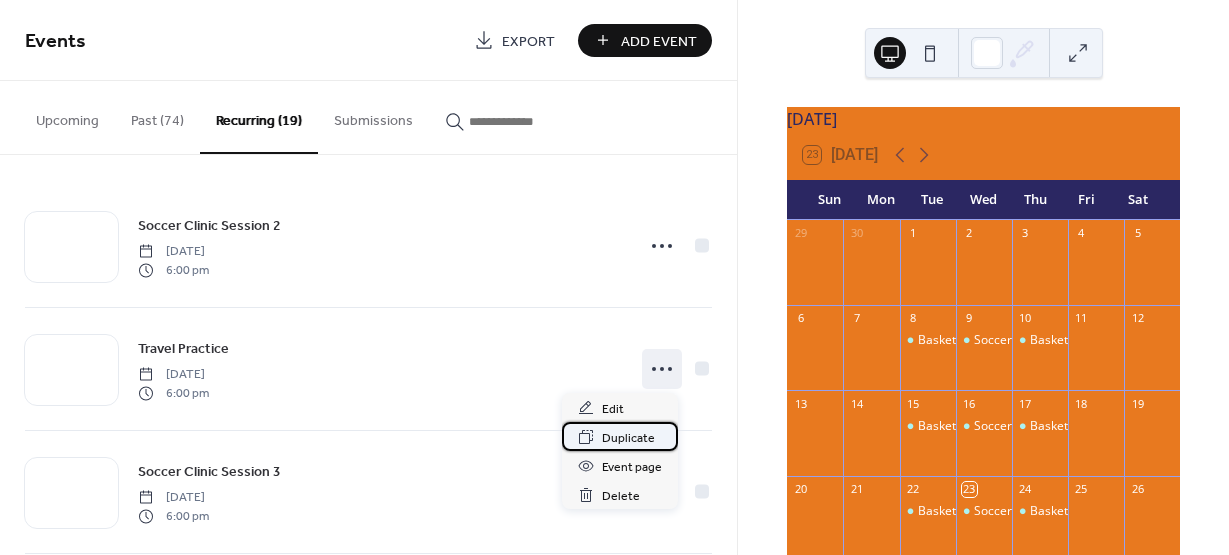 click on "Duplicate" at bounding box center (628, 438) 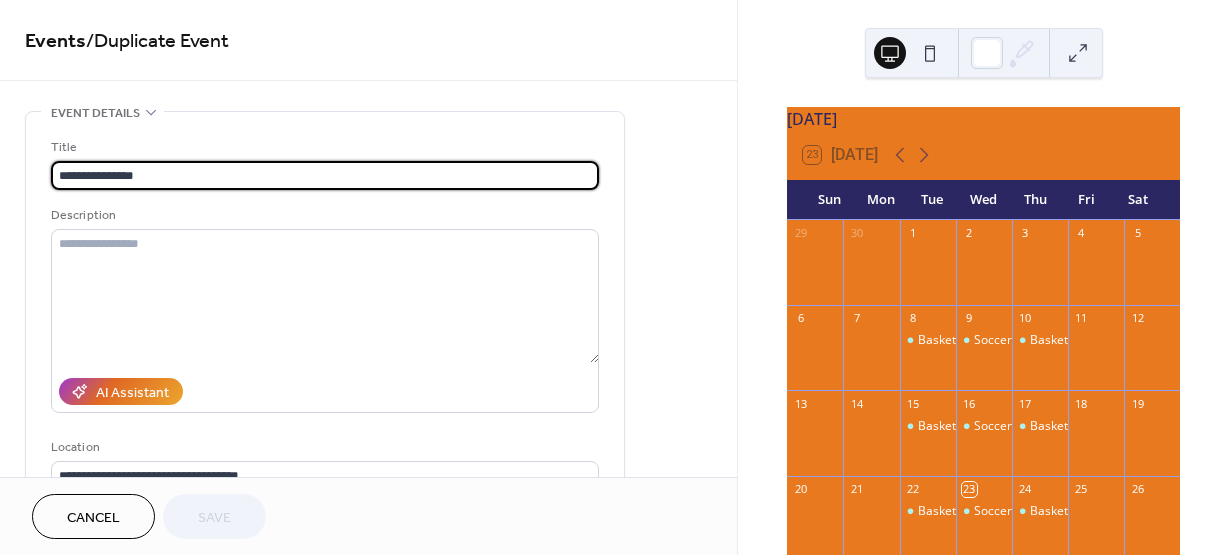 type on "**********" 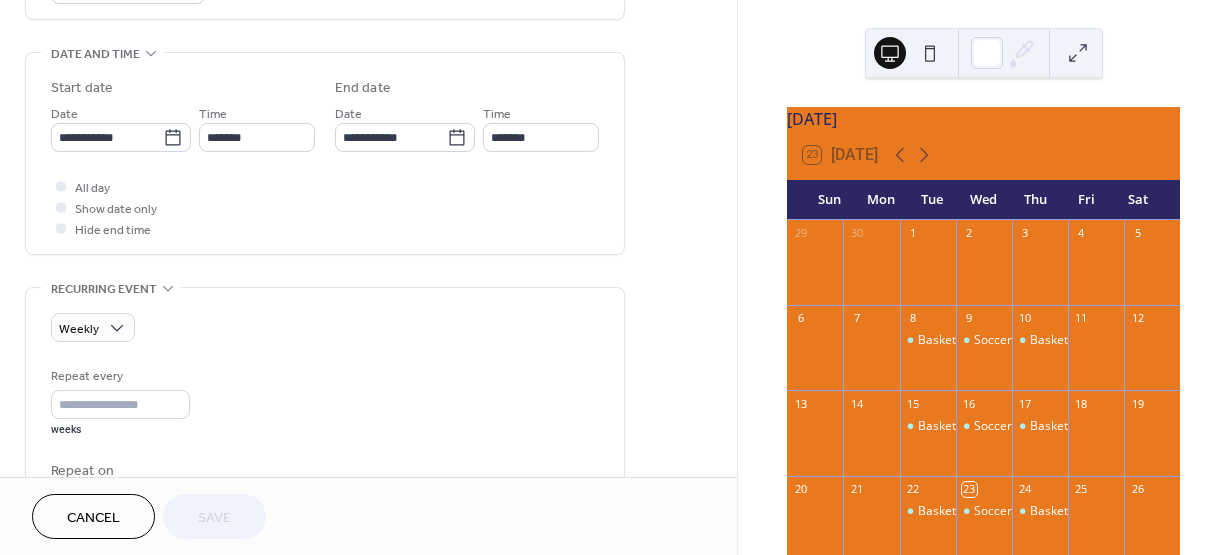 scroll, scrollTop: 600, scrollLeft: 0, axis: vertical 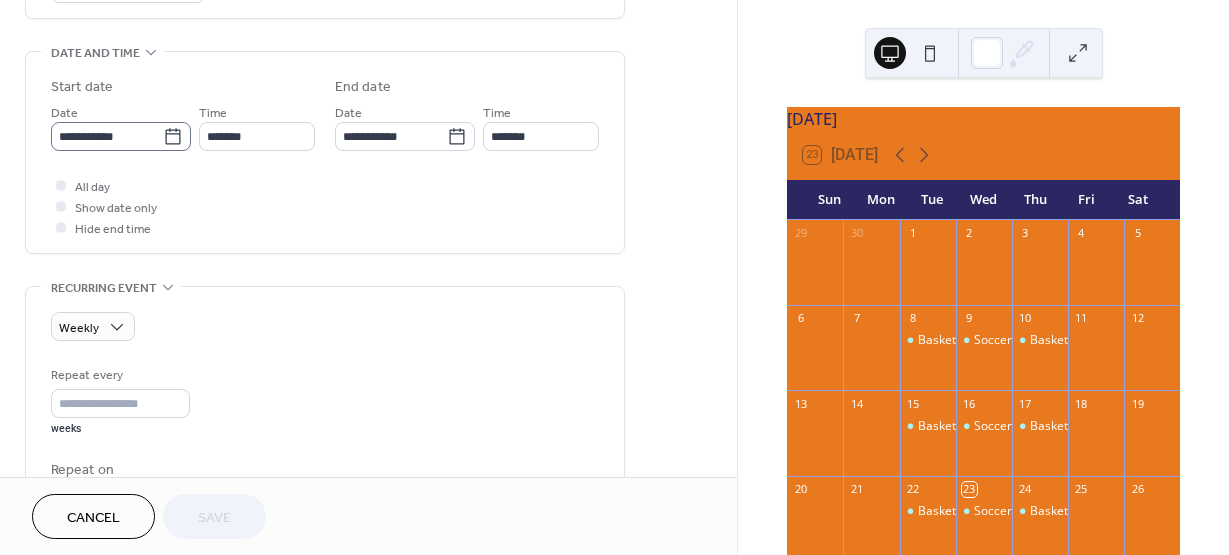 click 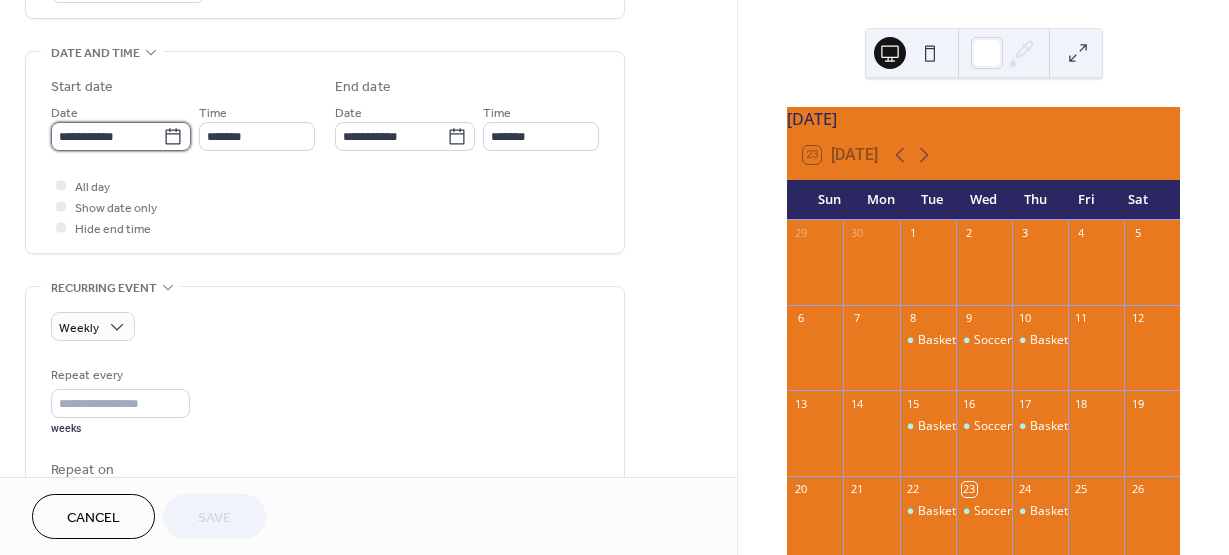 click on "**********" at bounding box center [107, 136] 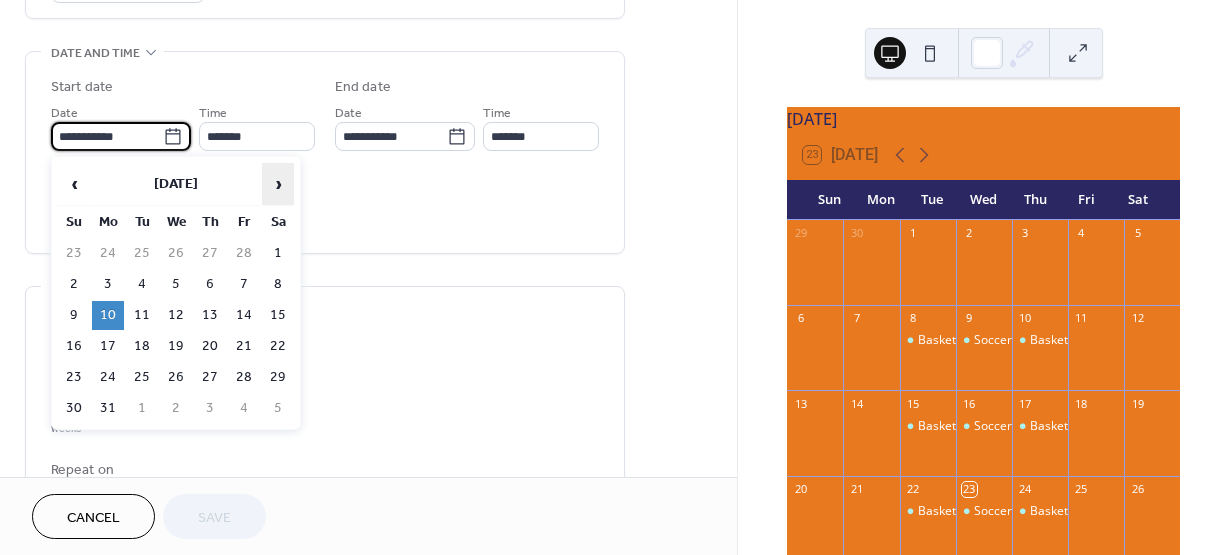 click on "›" at bounding box center (278, 184) 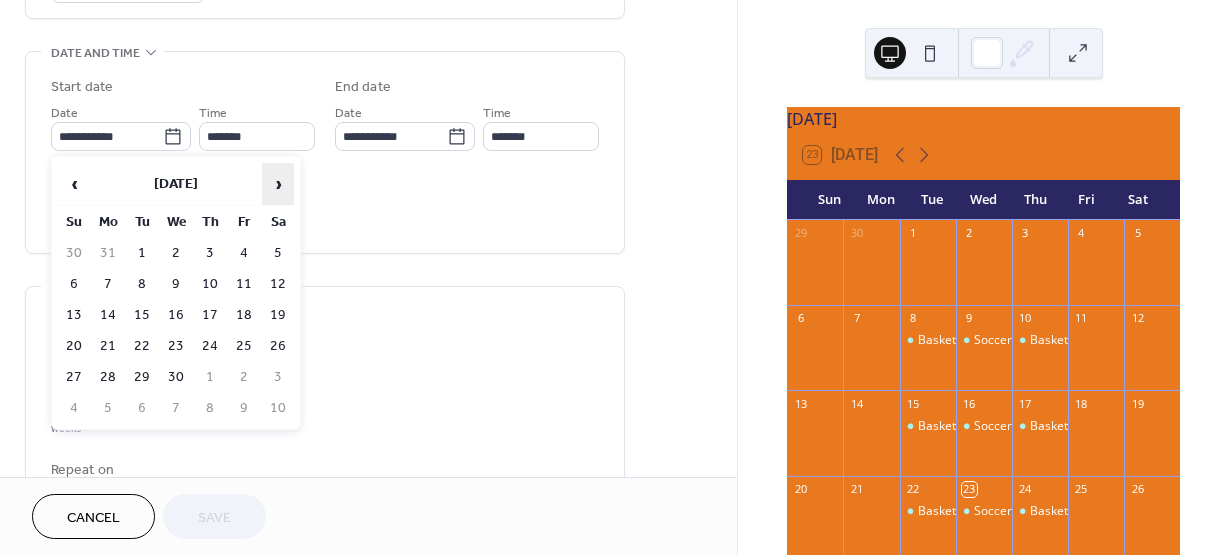 click on "›" at bounding box center (278, 184) 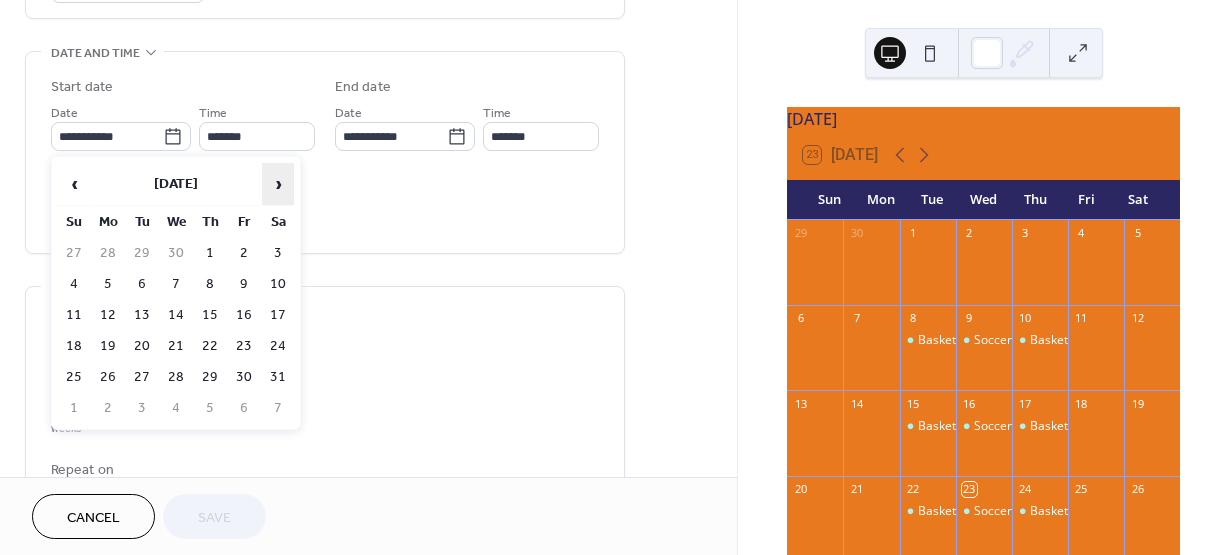 click on "›" at bounding box center (278, 184) 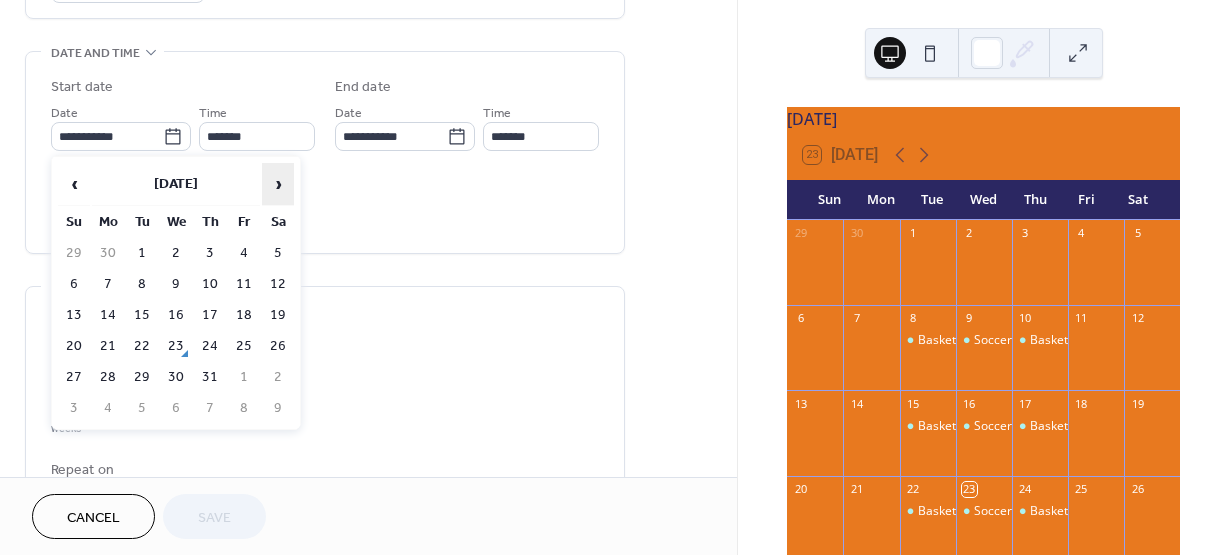 click on "›" at bounding box center (278, 184) 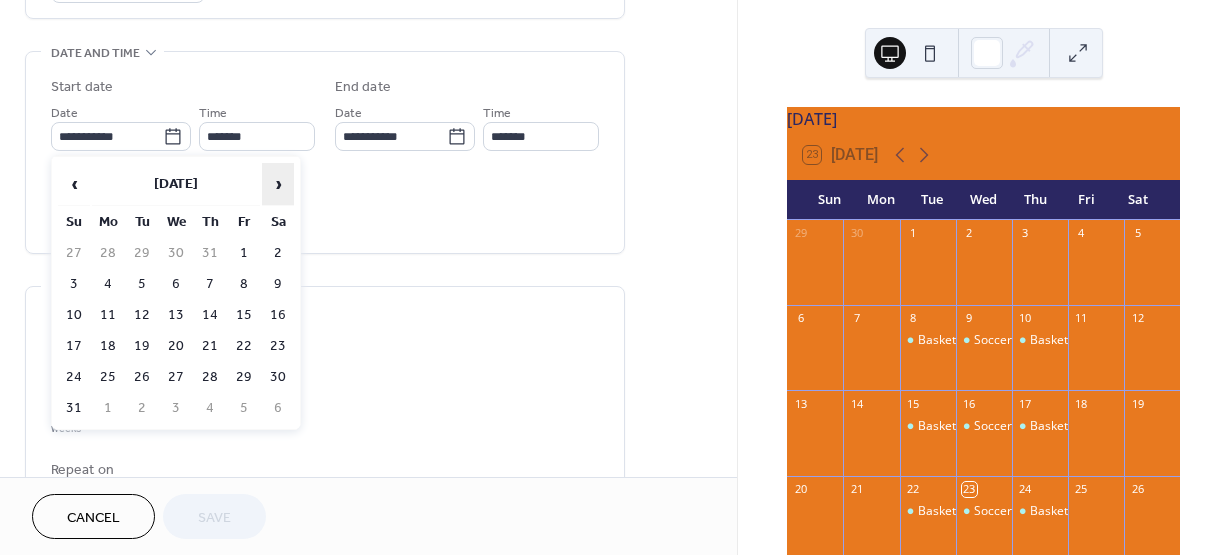 click on "›" at bounding box center [278, 184] 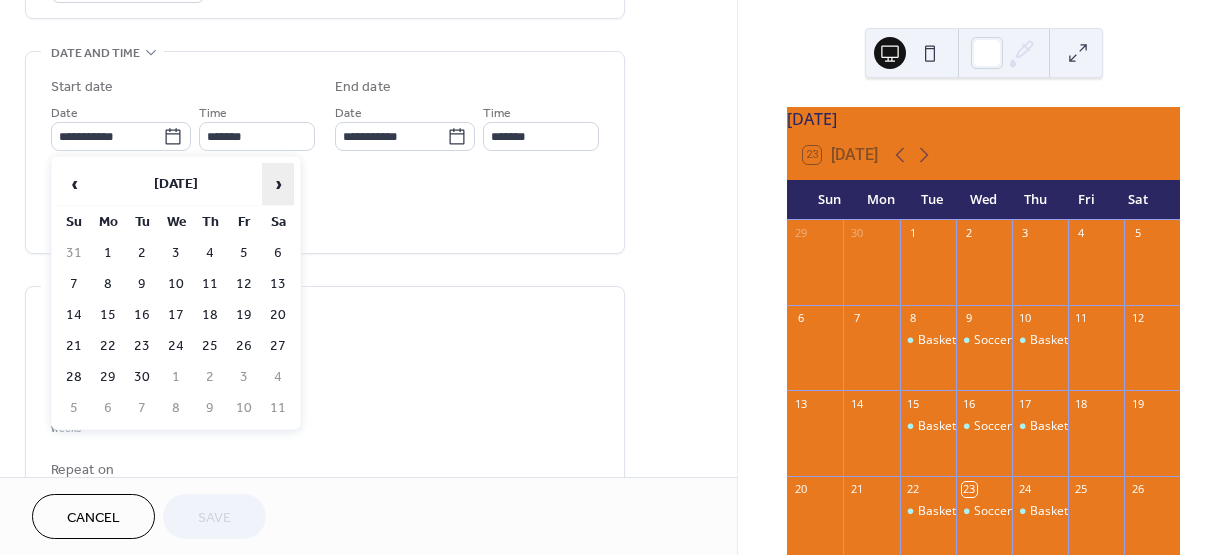 click on "›" at bounding box center [278, 184] 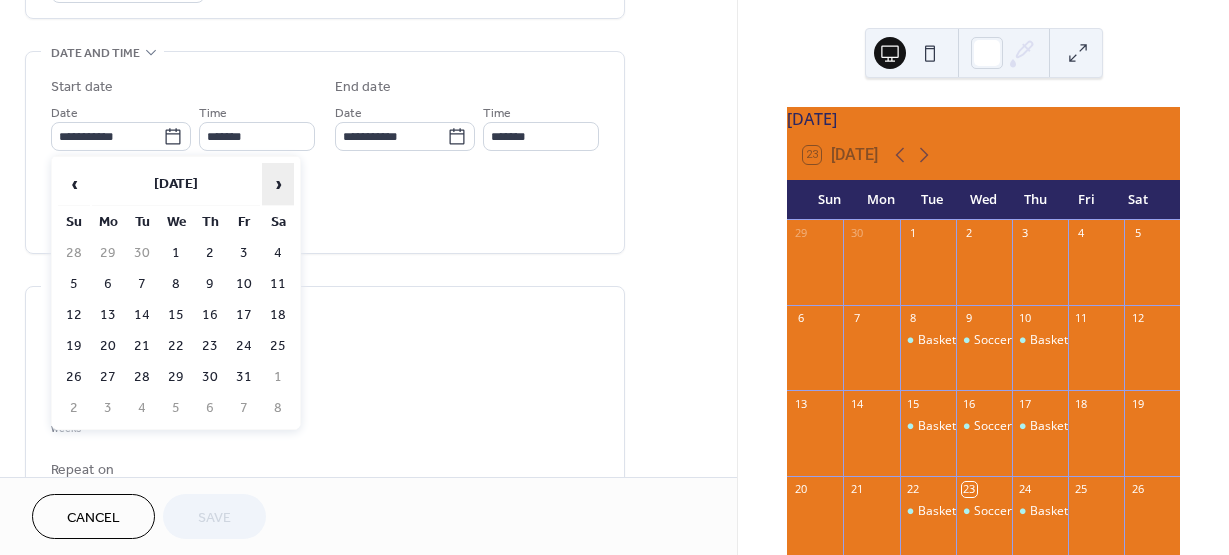 click on "›" at bounding box center [278, 184] 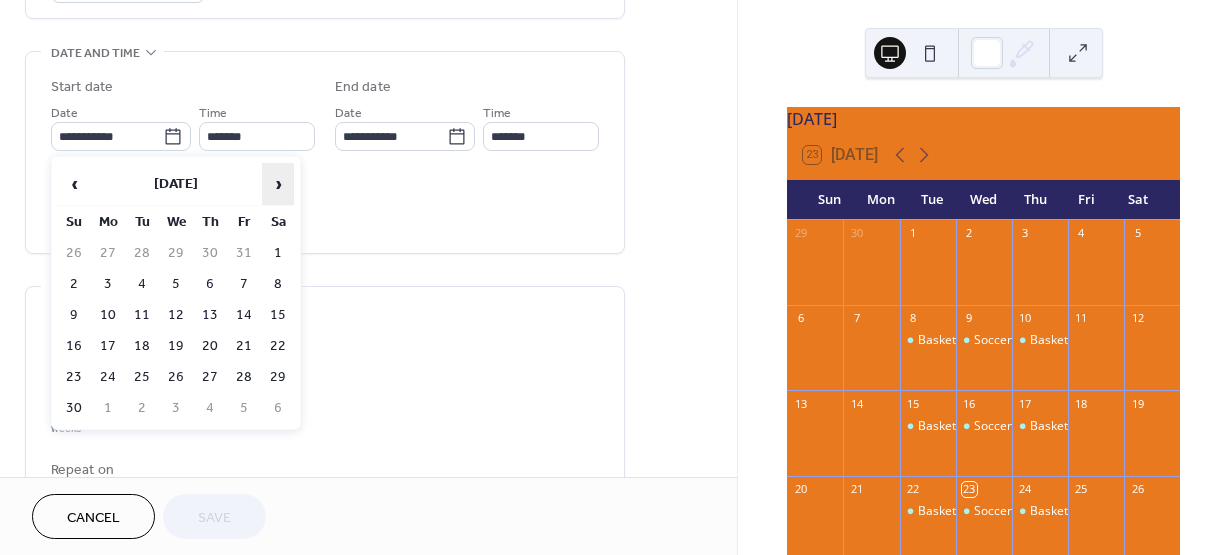 click on "›" at bounding box center [278, 184] 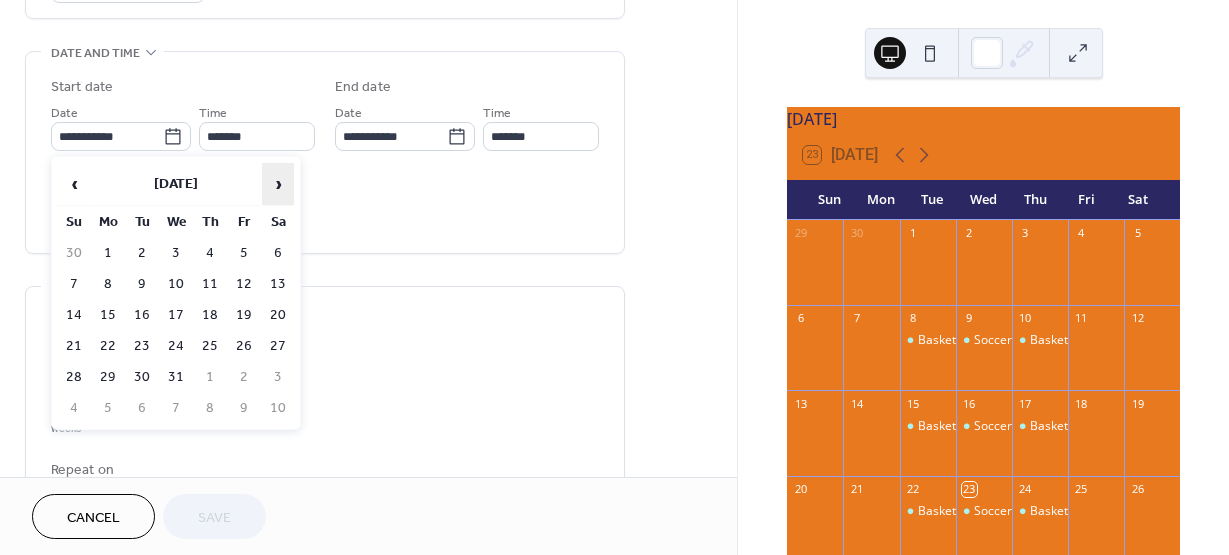 click on "›" at bounding box center (278, 184) 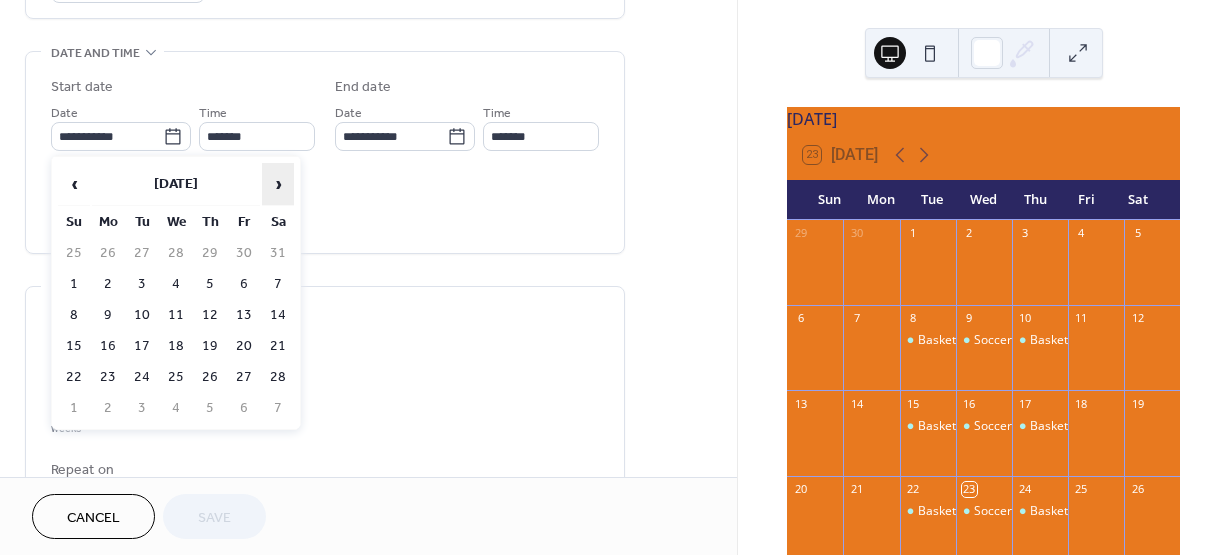 click on "›" at bounding box center (278, 184) 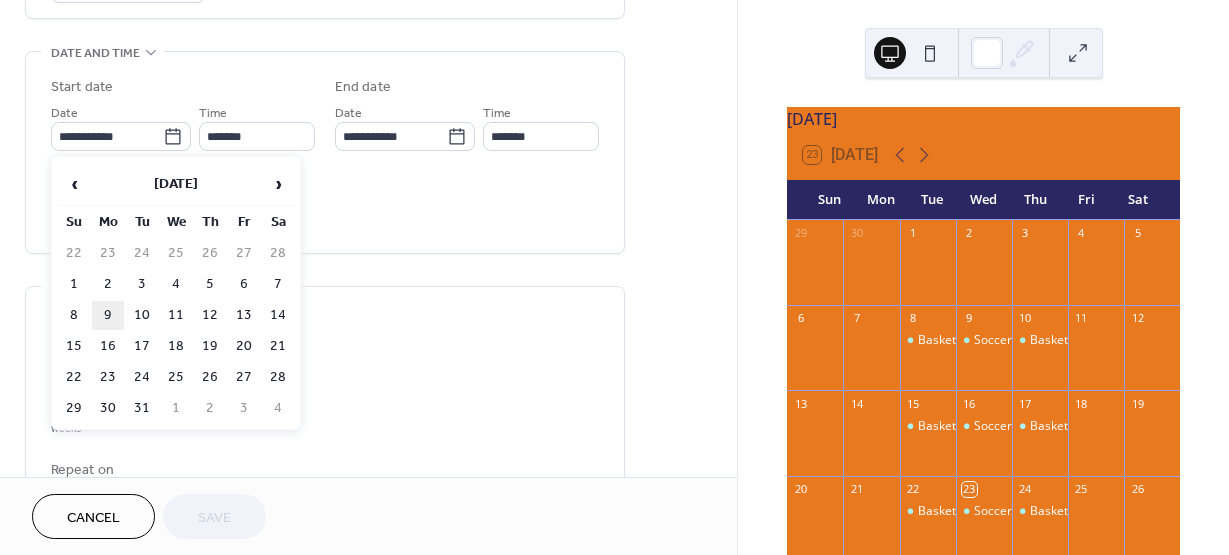 click on "9" at bounding box center [108, 315] 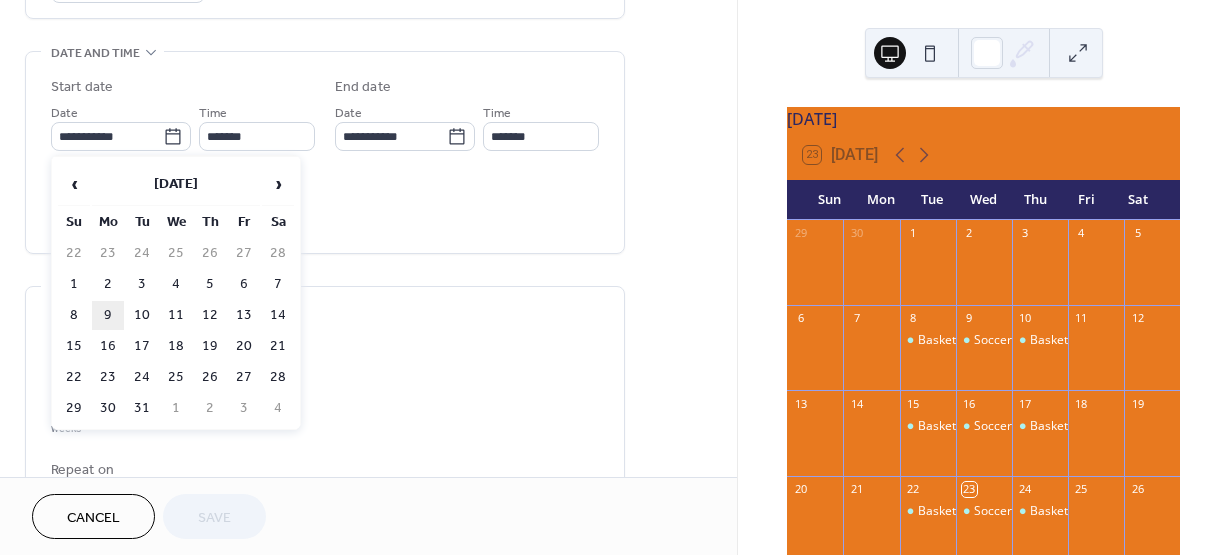 type on "**********" 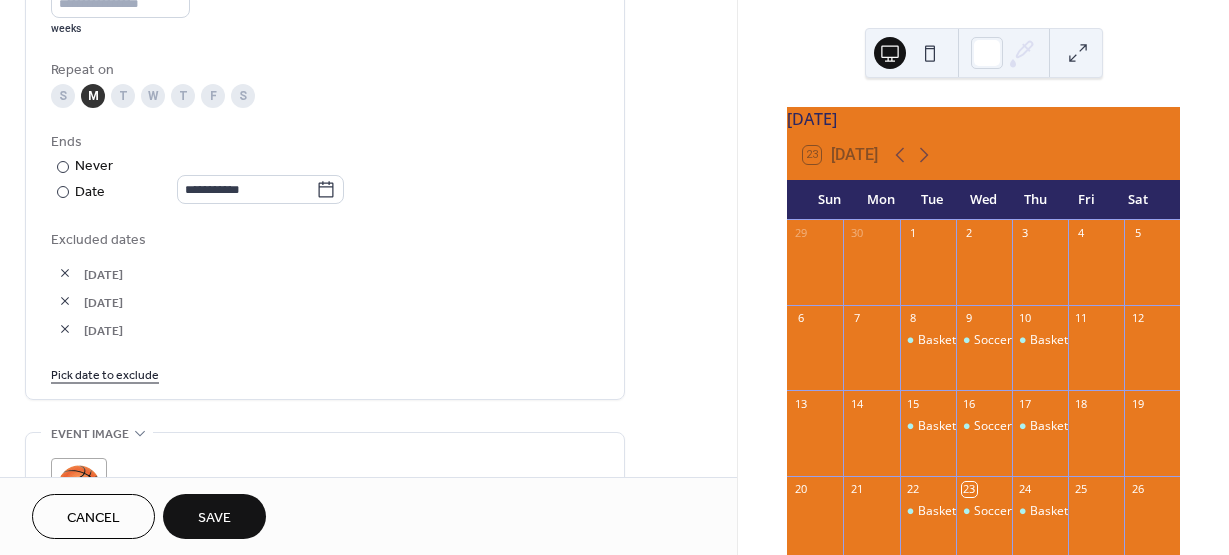 scroll, scrollTop: 1100, scrollLeft: 0, axis: vertical 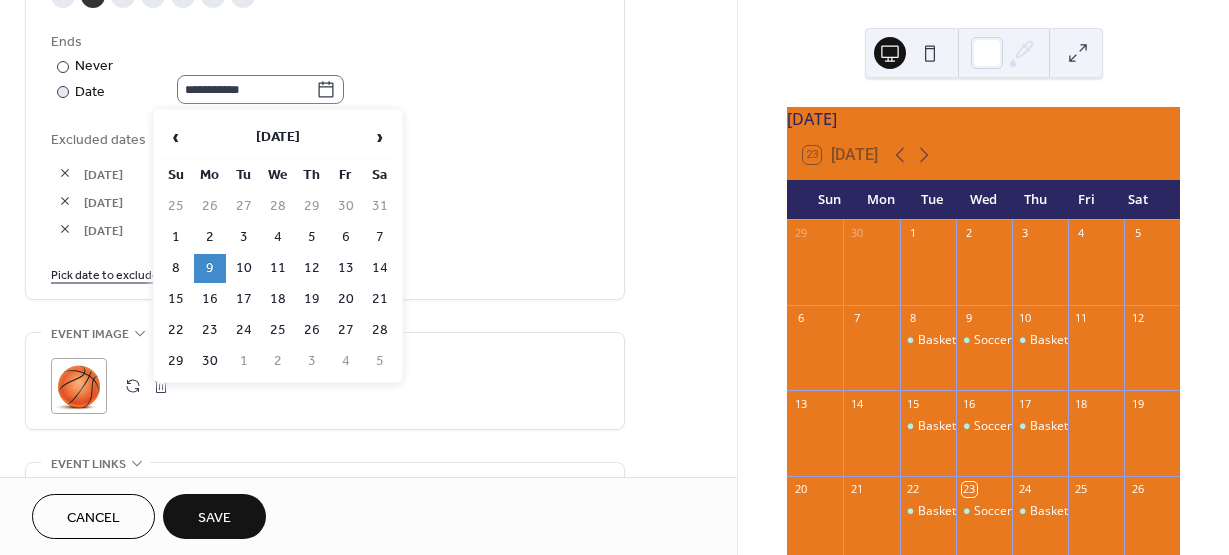 click 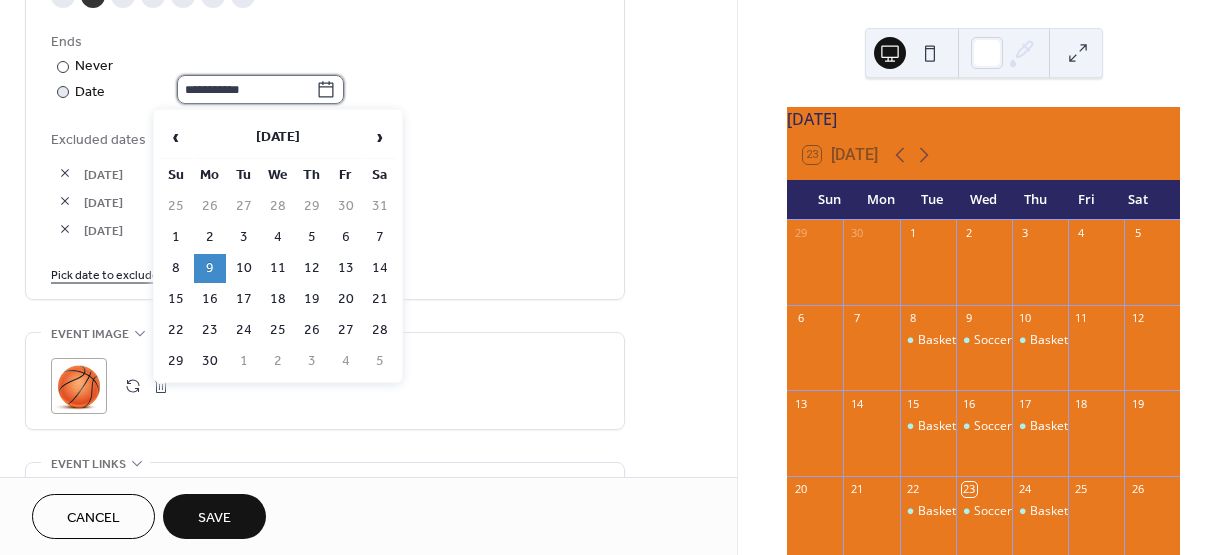 click on "**********" at bounding box center [246, 89] 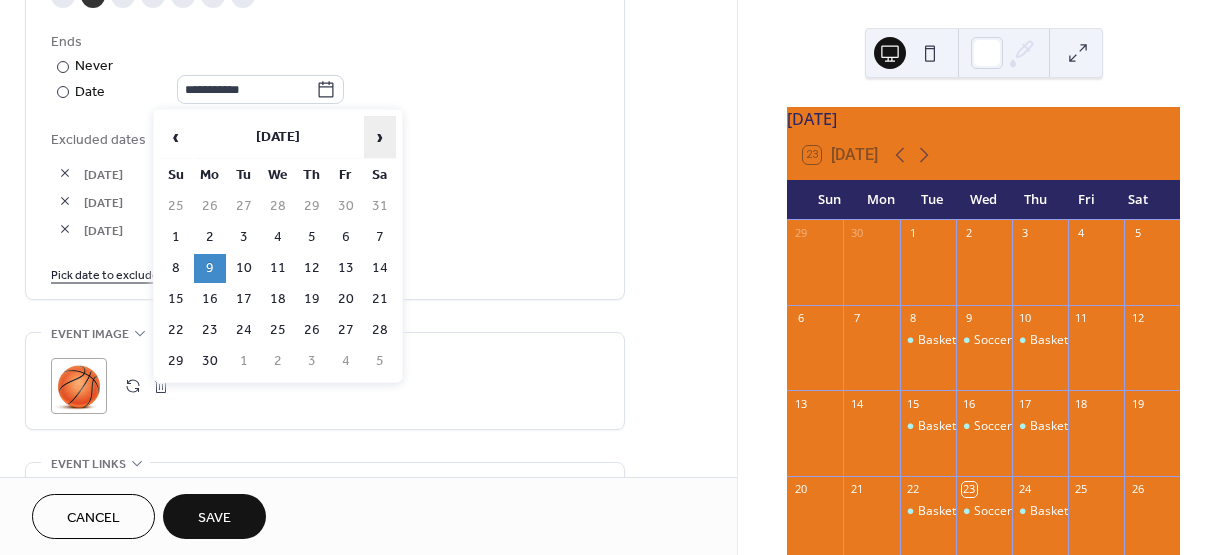 click on "›" at bounding box center (380, 137) 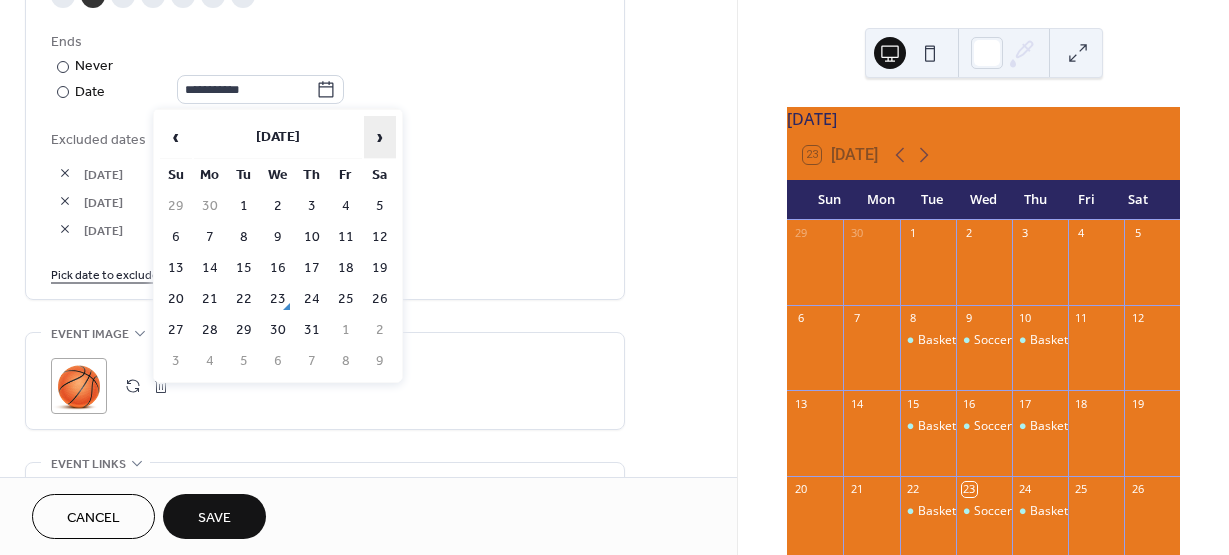 click on "›" at bounding box center [380, 137] 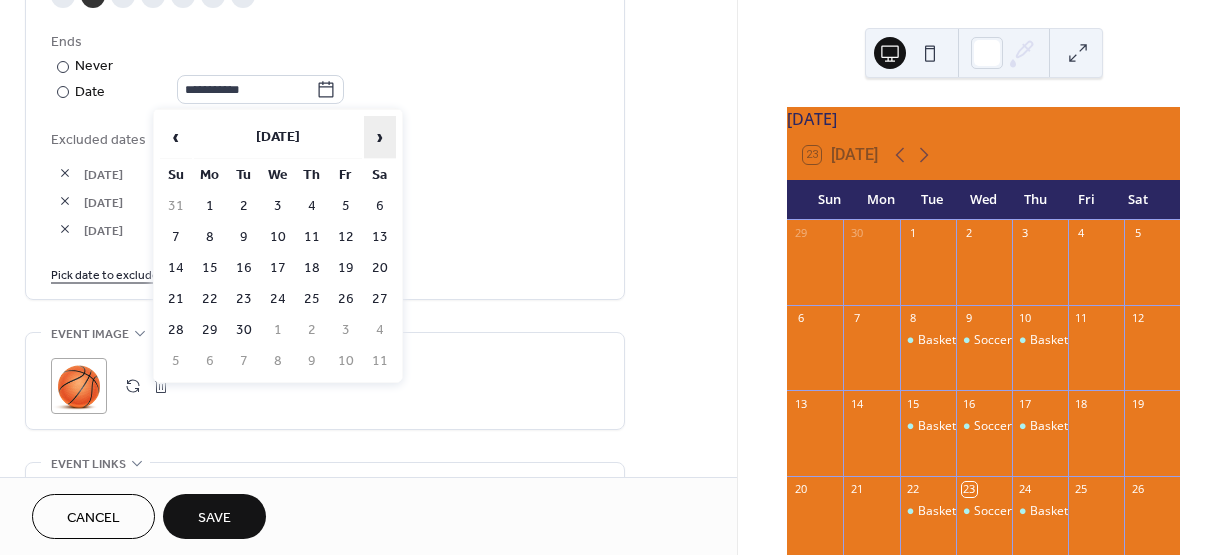 click on "›" at bounding box center (380, 137) 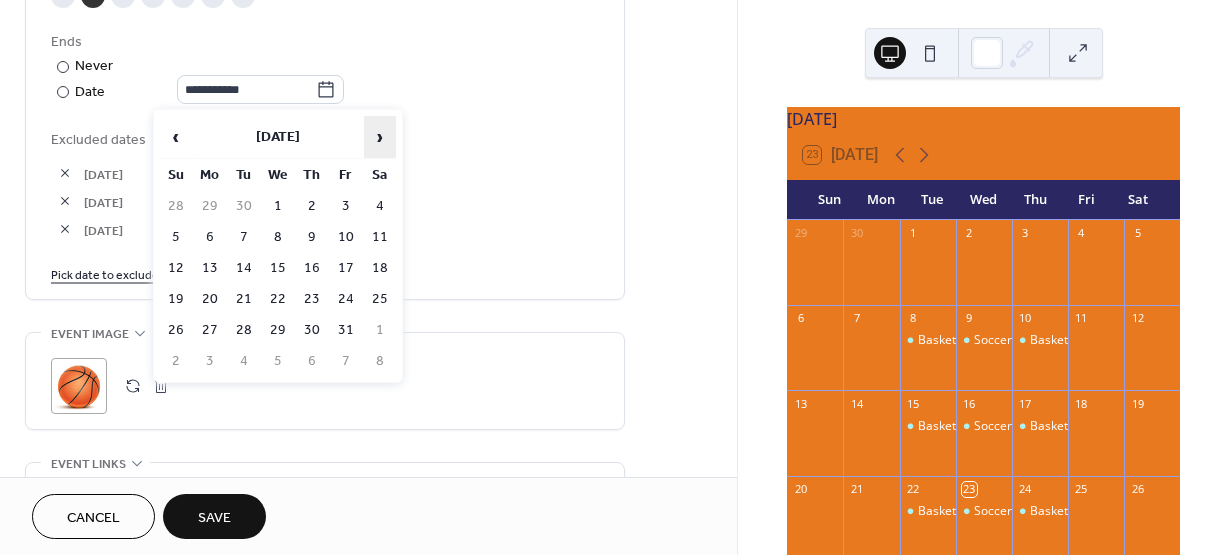 click on "›" at bounding box center [380, 137] 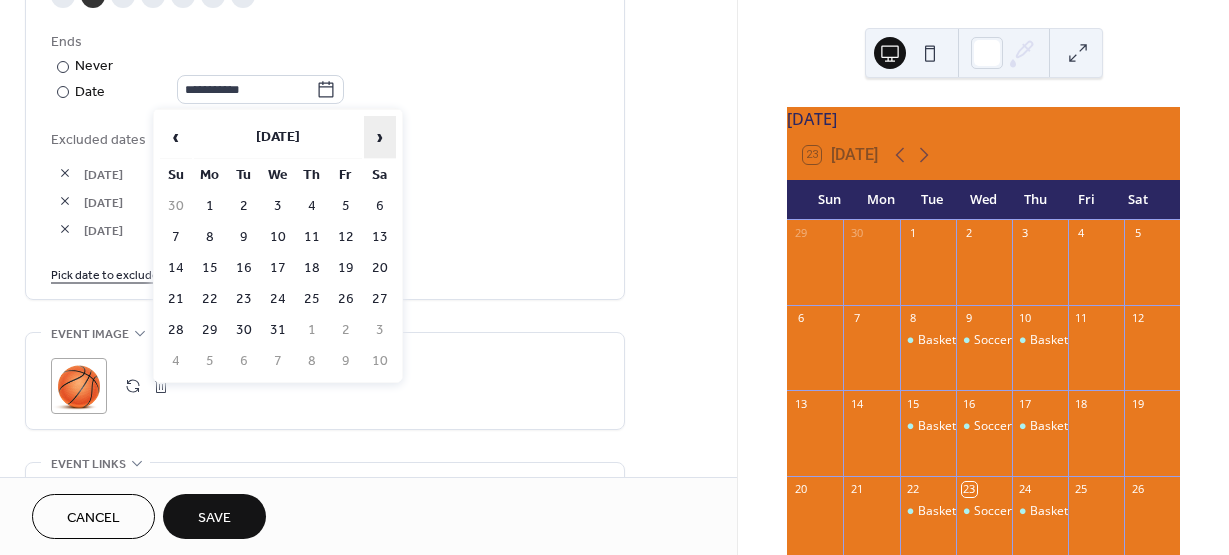 click on "›" at bounding box center [380, 137] 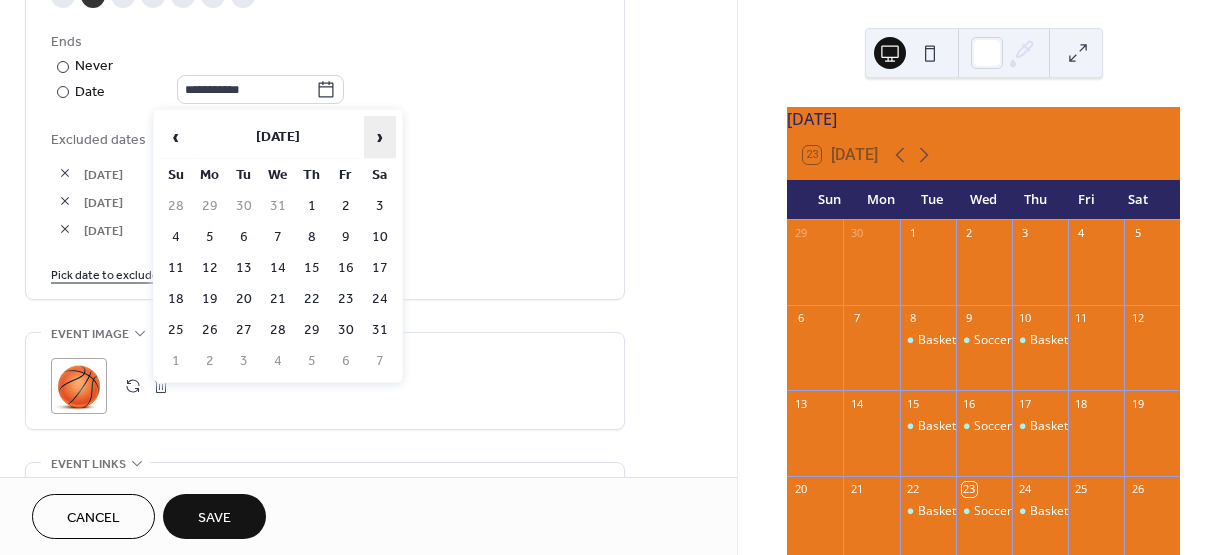 click on "›" at bounding box center (380, 137) 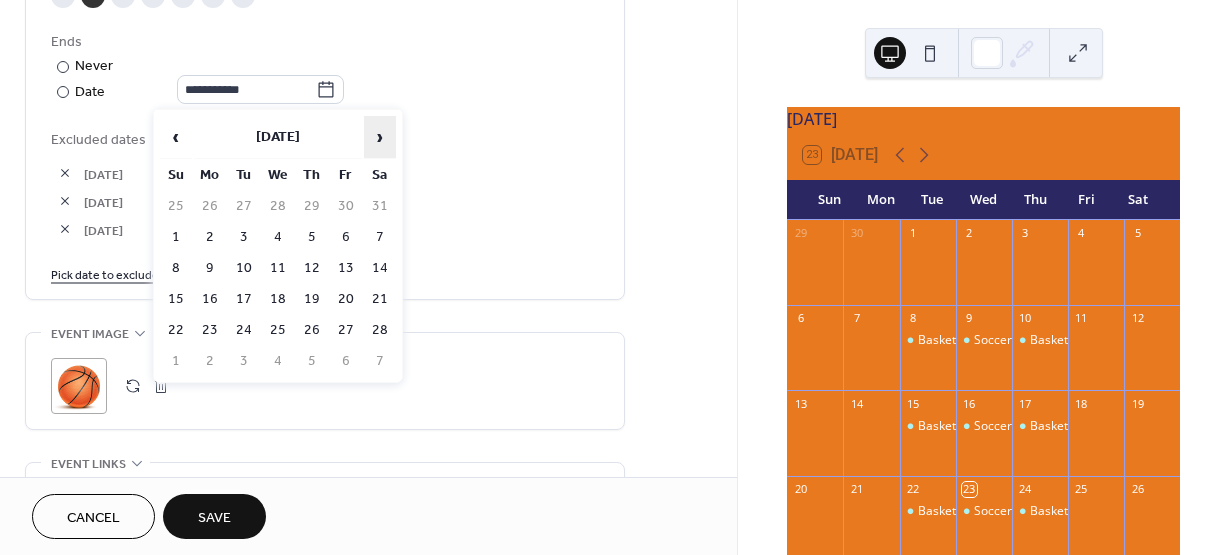 click on "›" at bounding box center (380, 137) 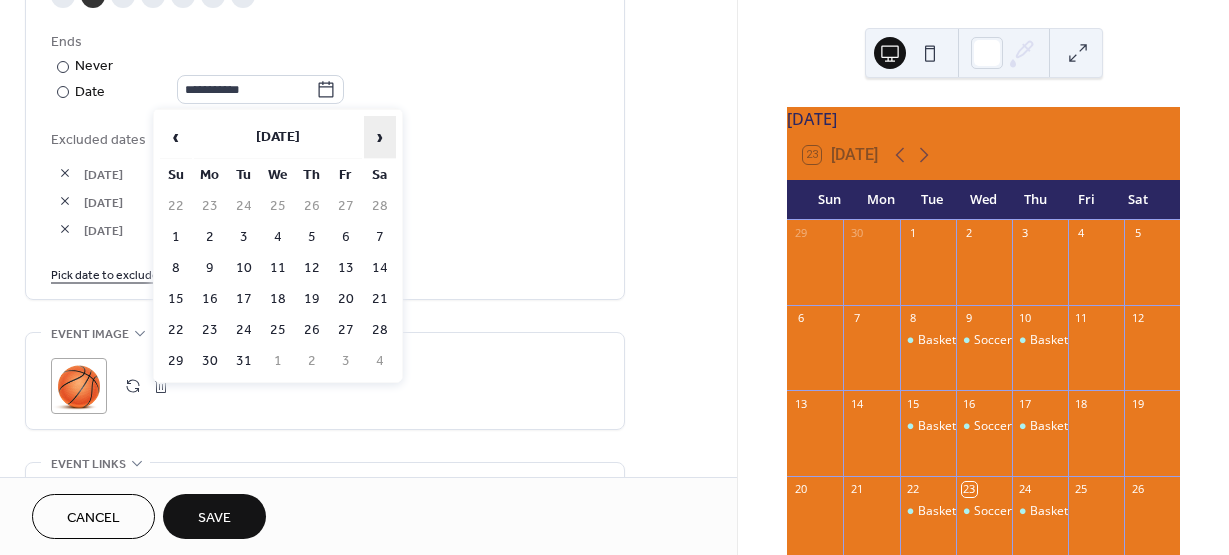 click on "›" at bounding box center [380, 137] 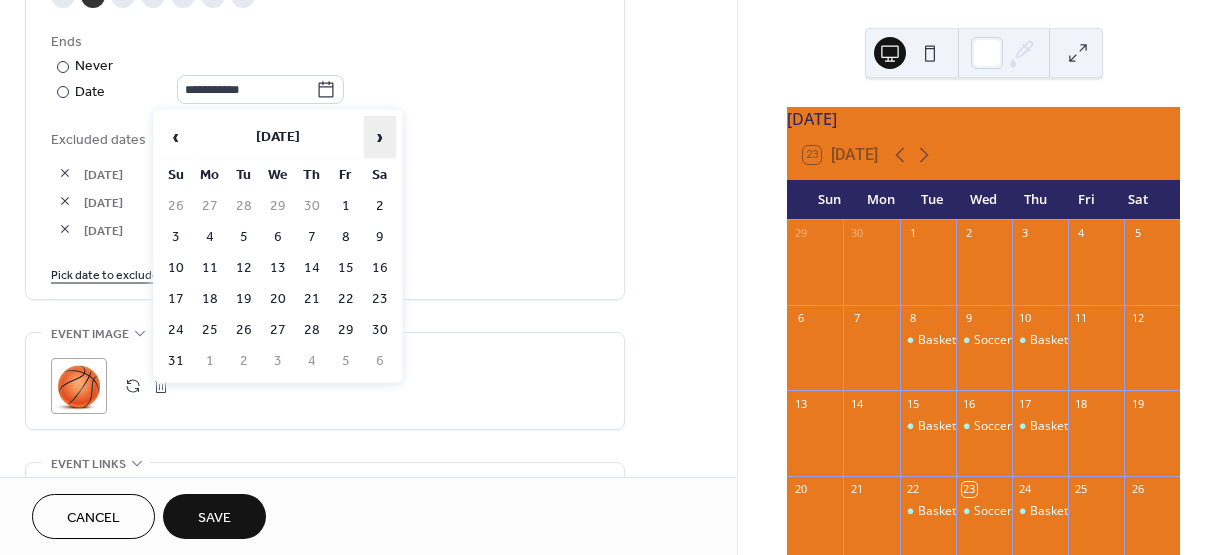 click on "›" at bounding box center [380, 137] 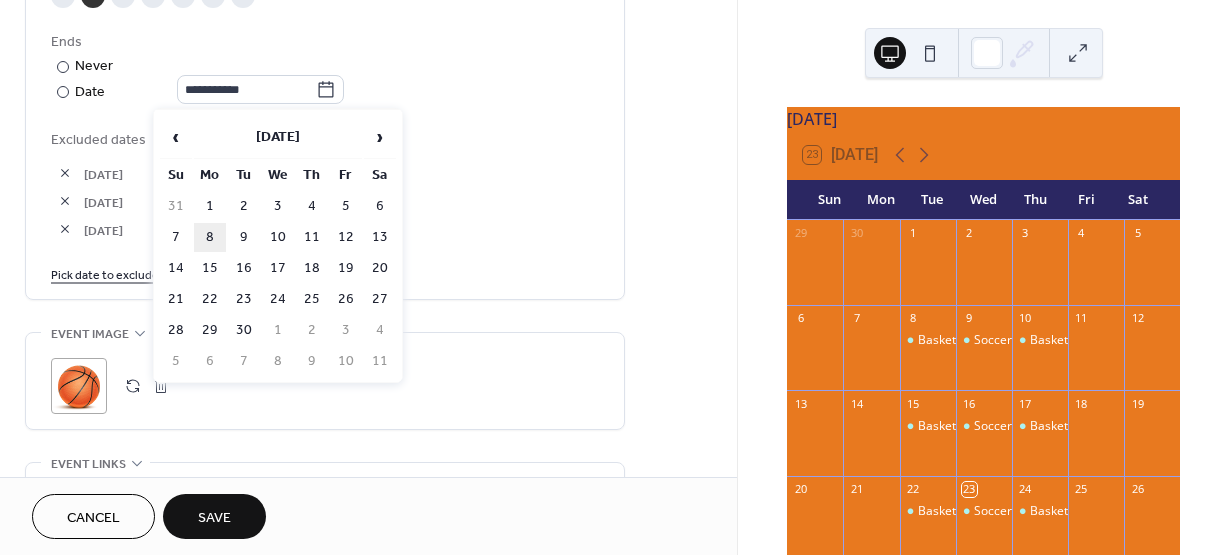 click on "8" at bounding box center (210, 237) 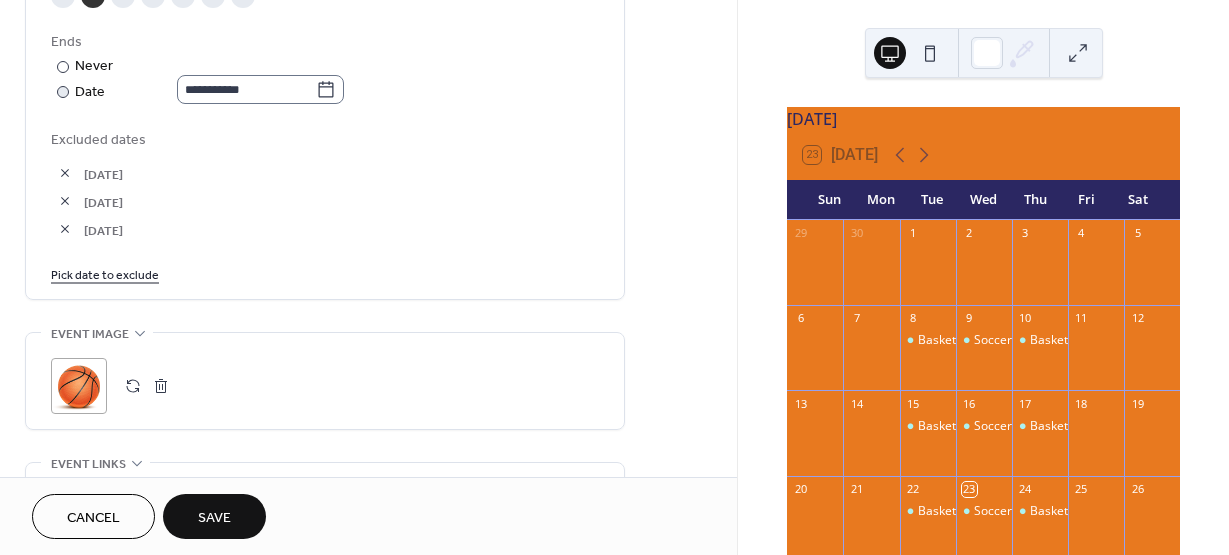 click 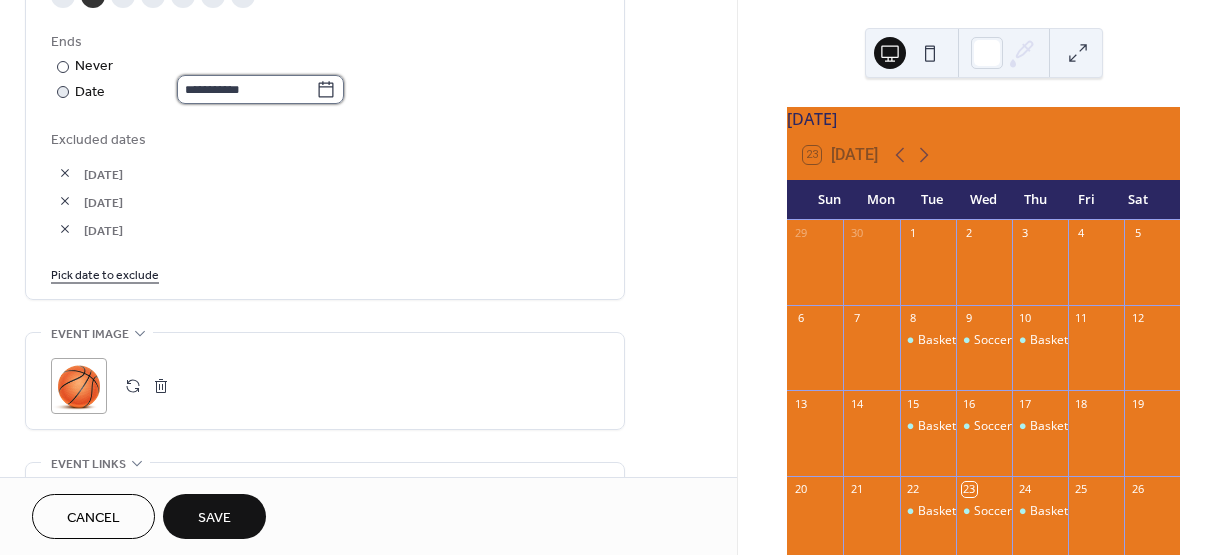 click on "**********" at bounding box center (246, 89) 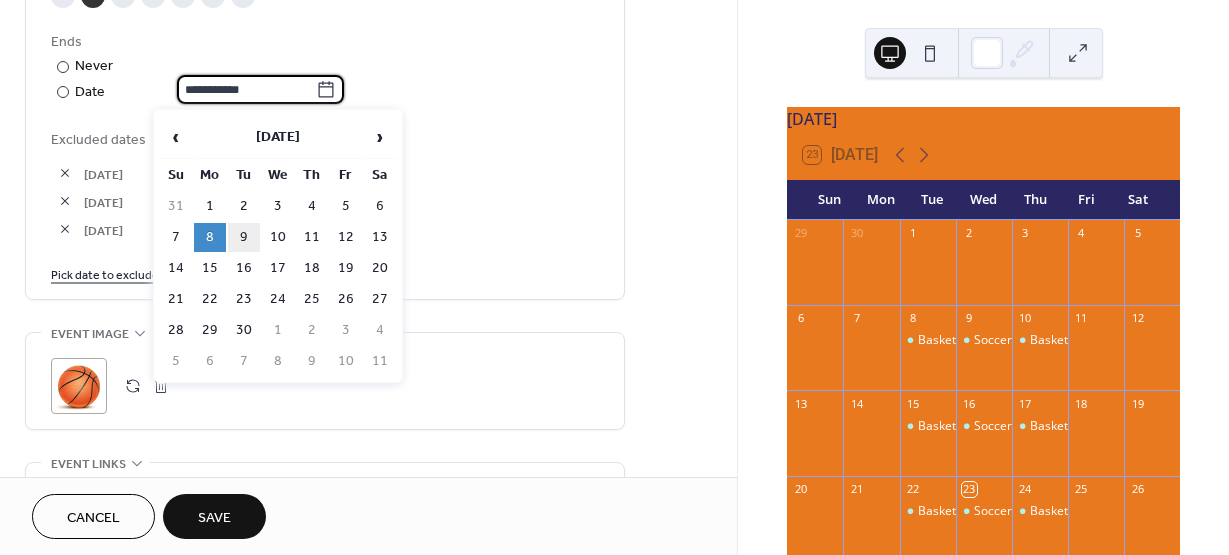 click on "9" at bounding box center [244, 237] 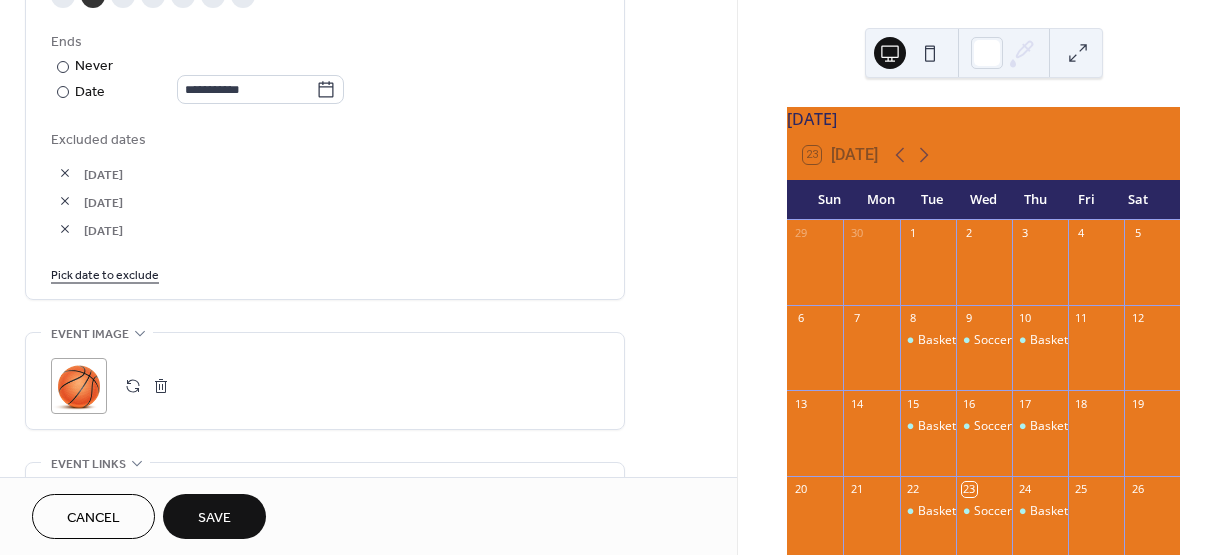 click at bounding box center (65, 173) 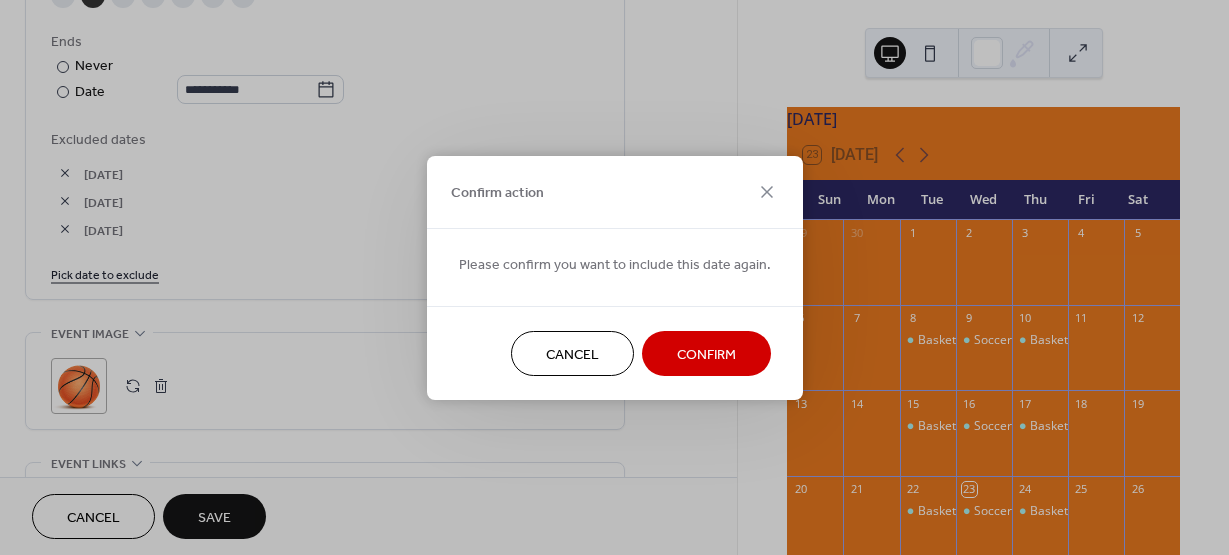 click on "Confirm" at bounding box center [706, 353] 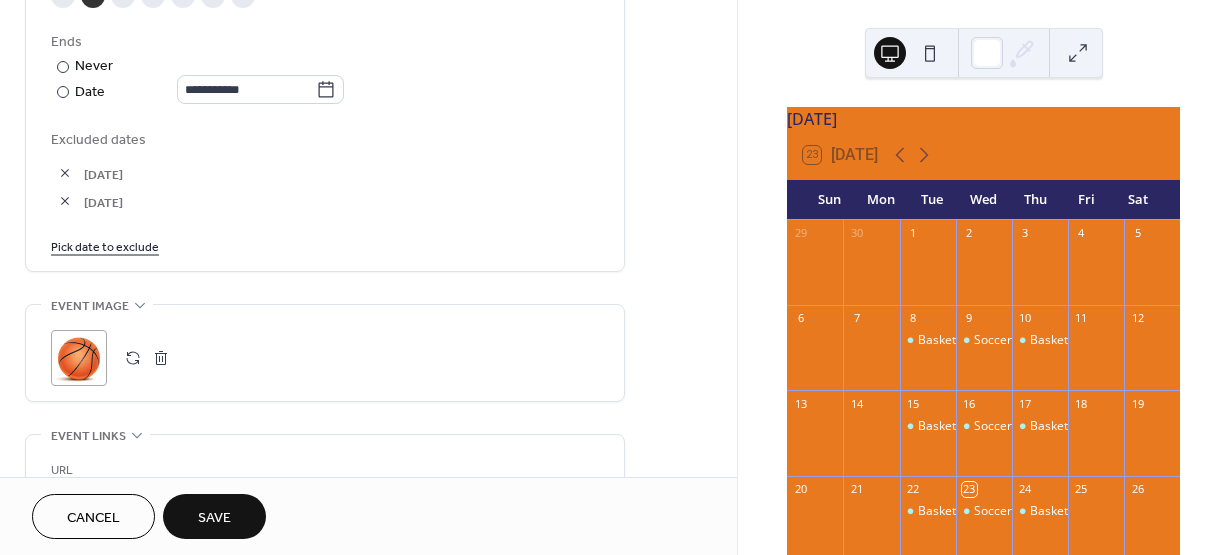 click at bounding box center [65, 173] 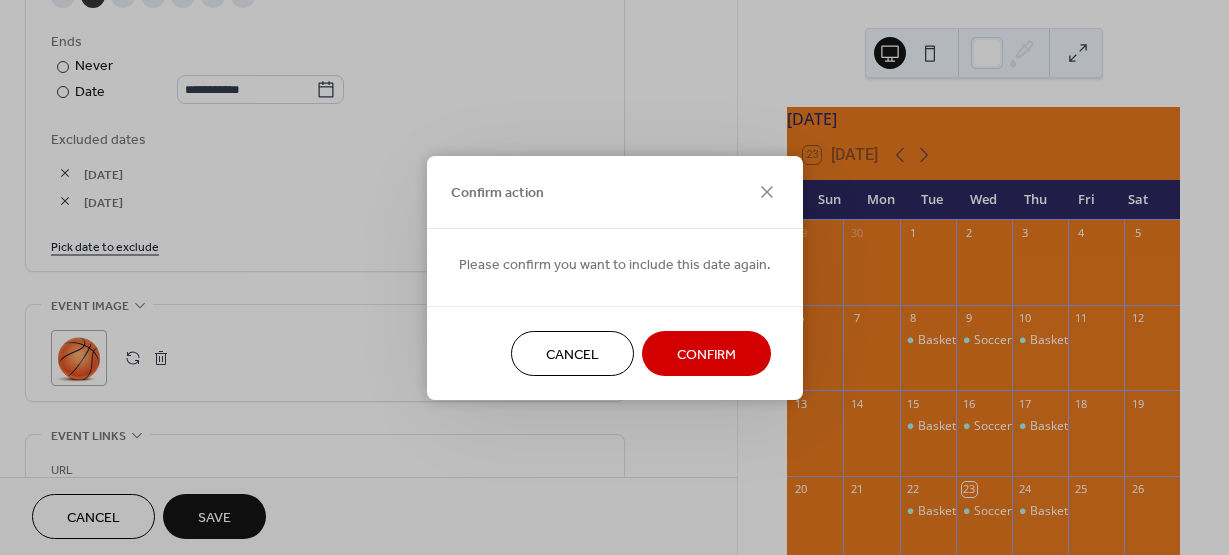 click on "Confirm" at bounding box center (706, 353) 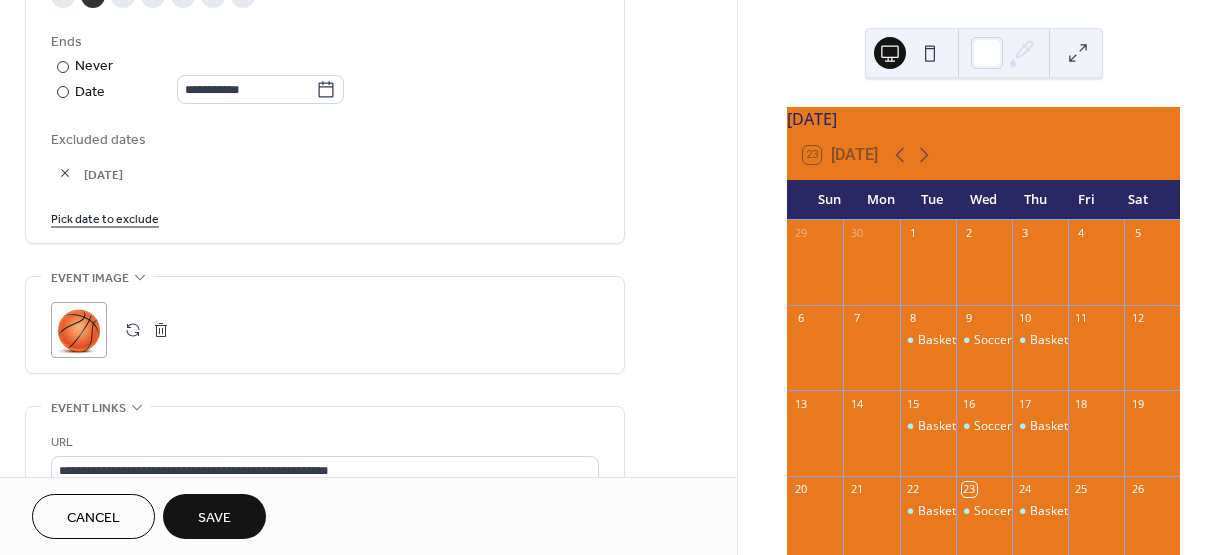 click at bounding box center (65, 173) 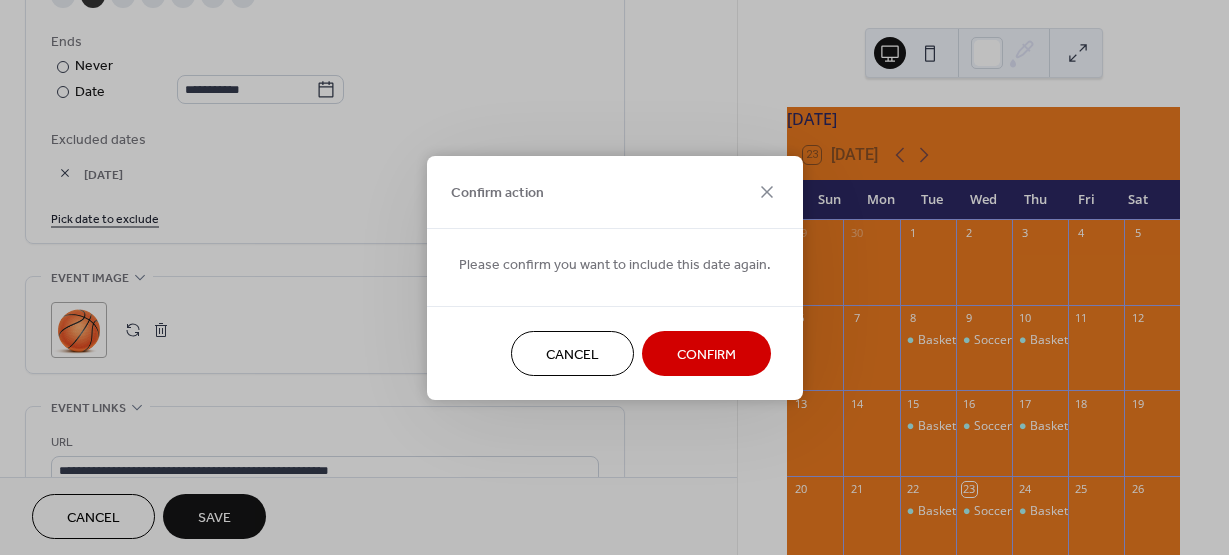 click on "Confirm" at bounding box center (706, 354) 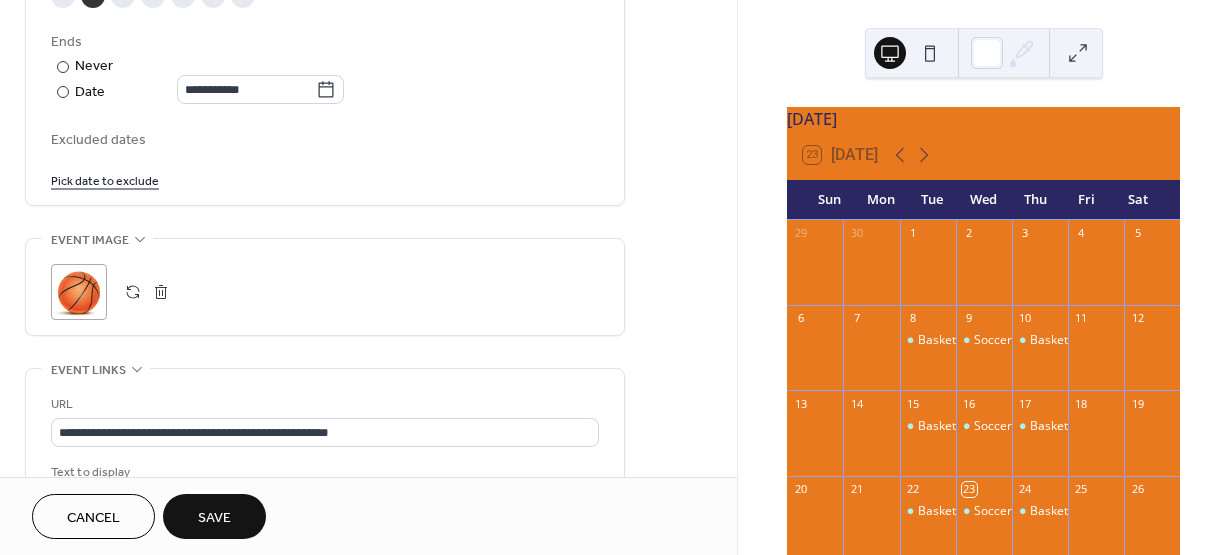 click on "Pick date to exclude" at bounding box center [105, 179] 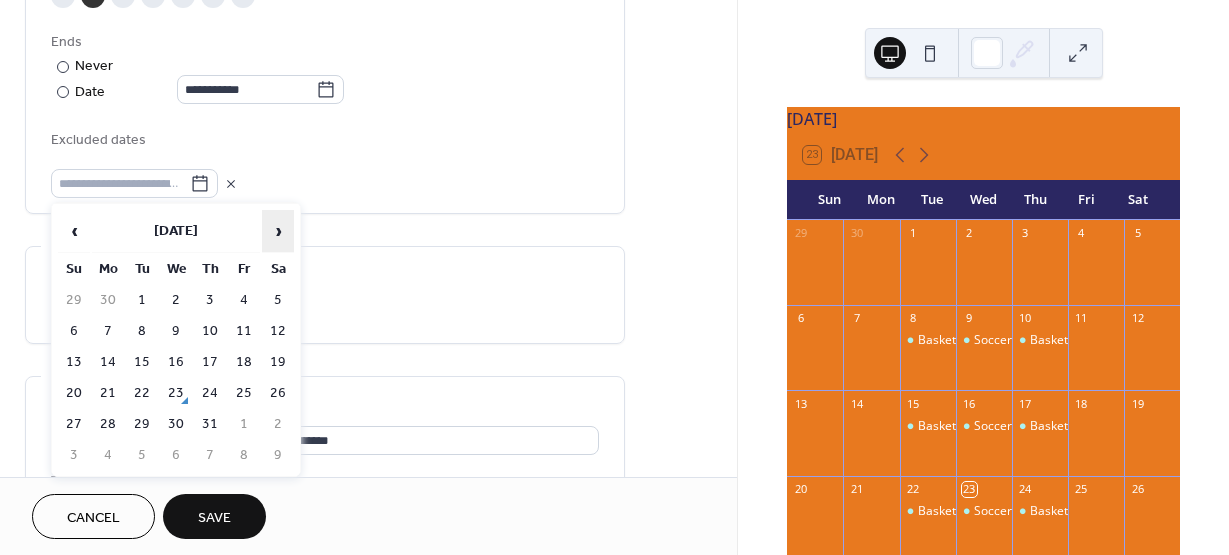 click on "›" at bounding box center (278, 231) 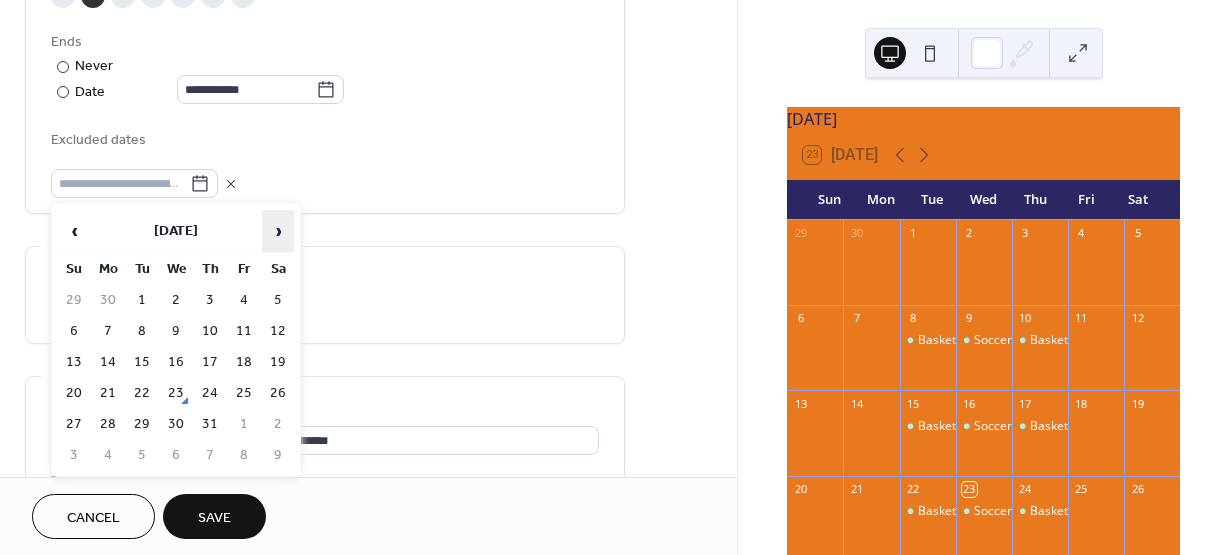 click on "›" at bounding box center (278, 231) 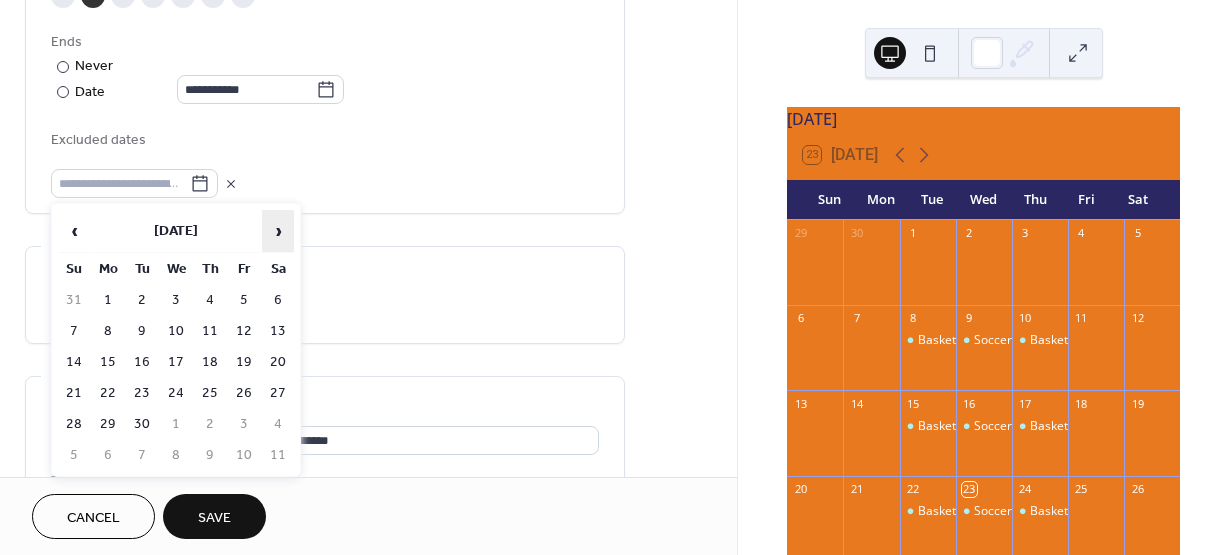 click on "›" at bounding box center (278, 231) 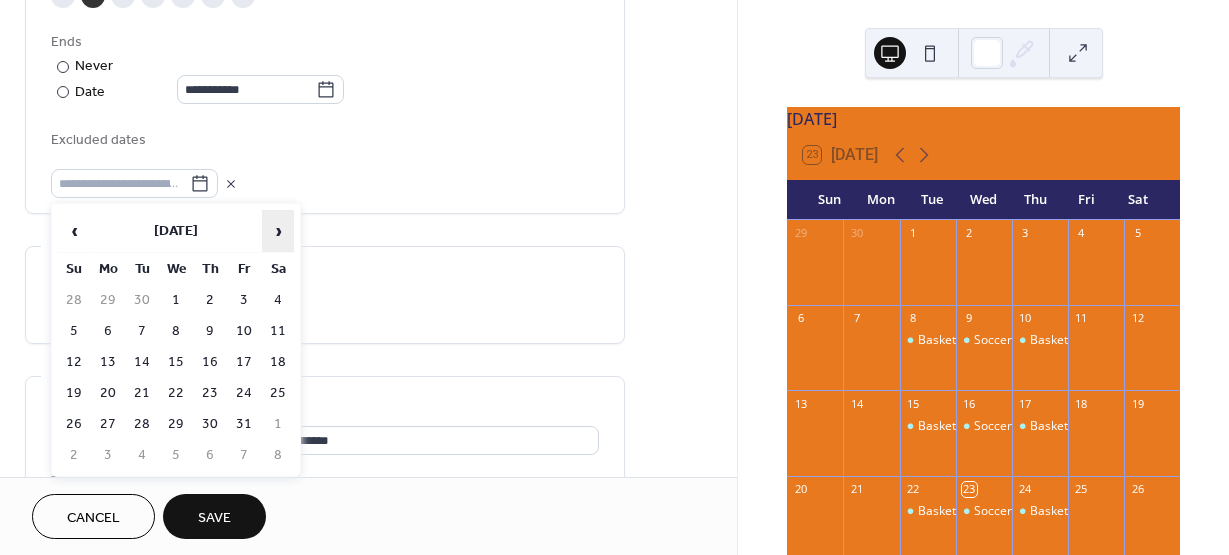 click on "›" at bounding box center [278, 231] 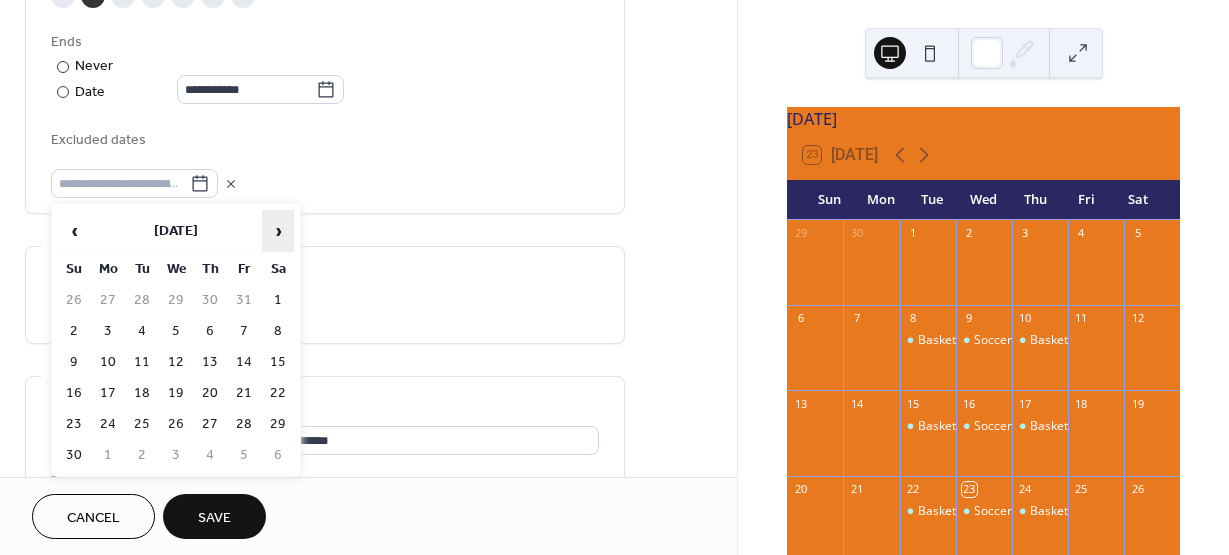 click on "›" at bounding box center (278, 231) 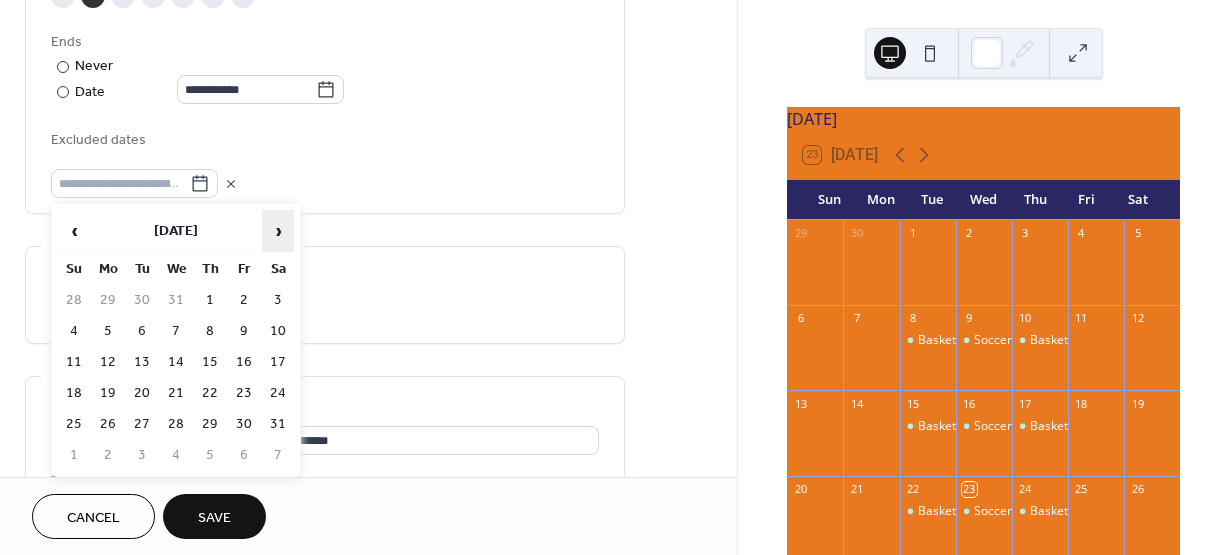 click on "›" at bounding box center [278, 231] 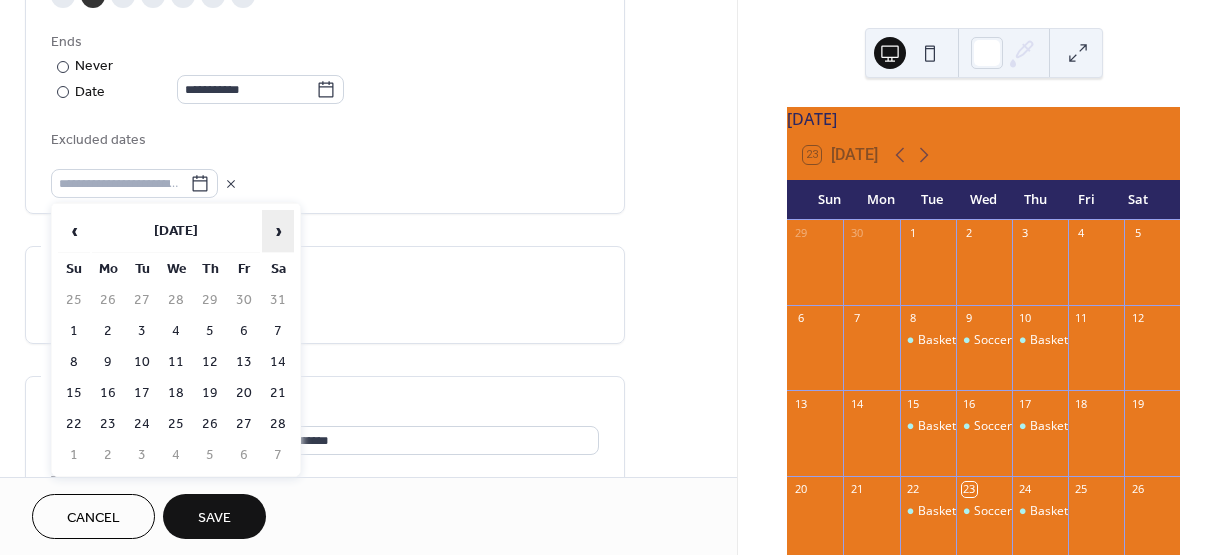 click on "›" at bounding box center (278, 231) 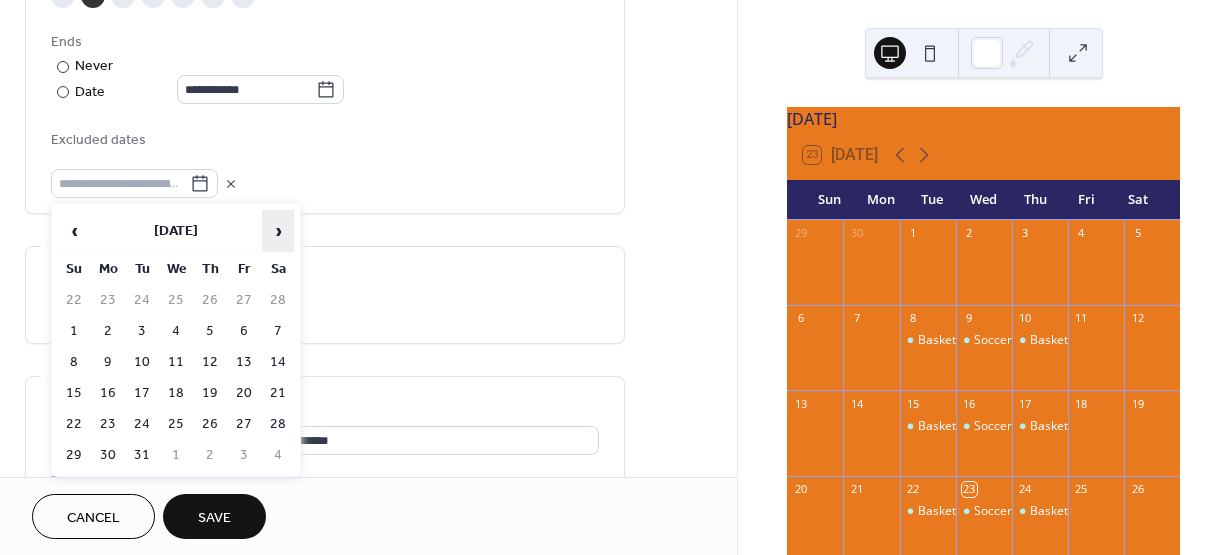 click on "›" at bounding box center [278, 231] 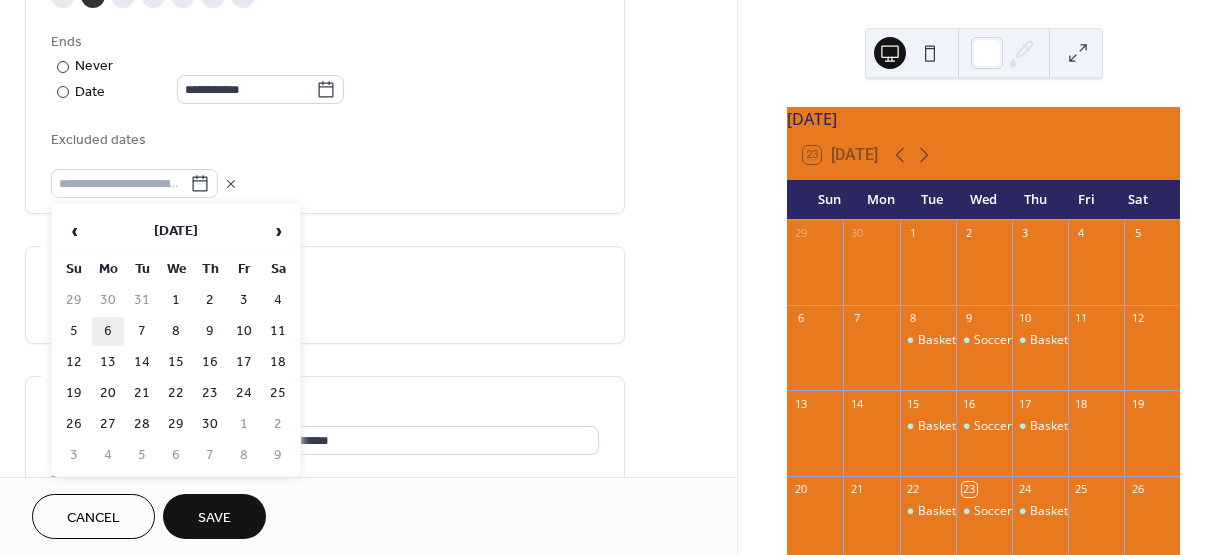 click on "6" at bounding box center (108, 331) 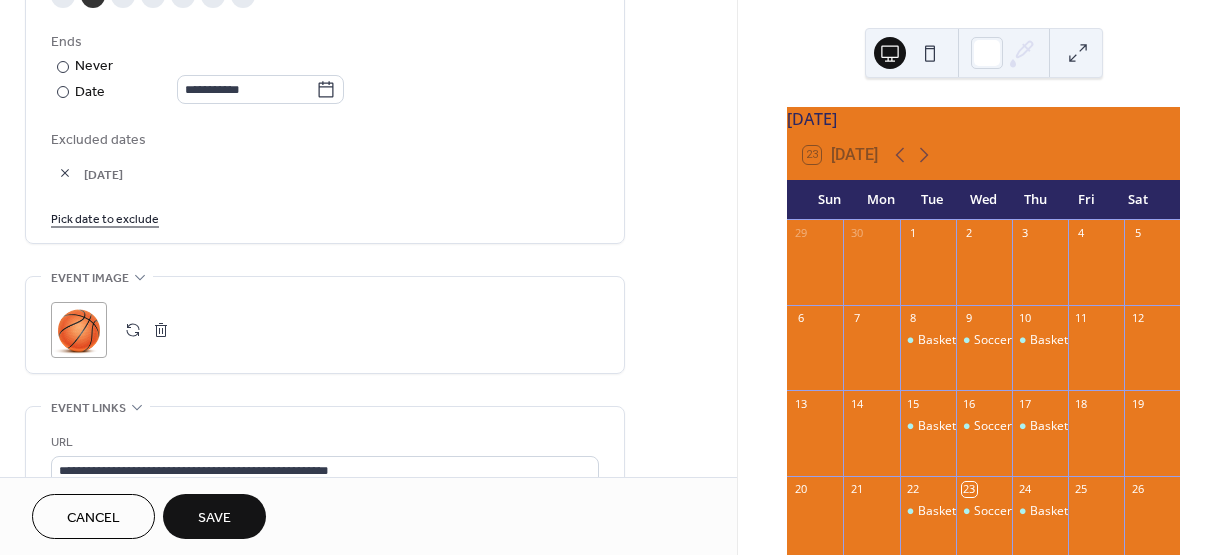 scroll, scrollTop: 1300, scrollLeft: 0, axis: vertical 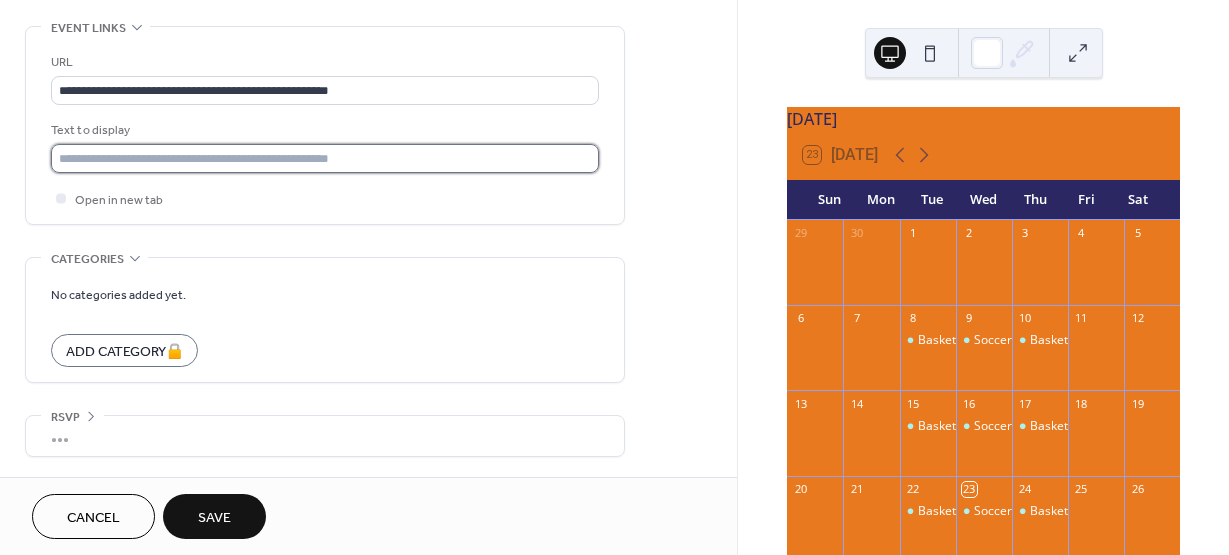 click at bounding box center [325, 158] 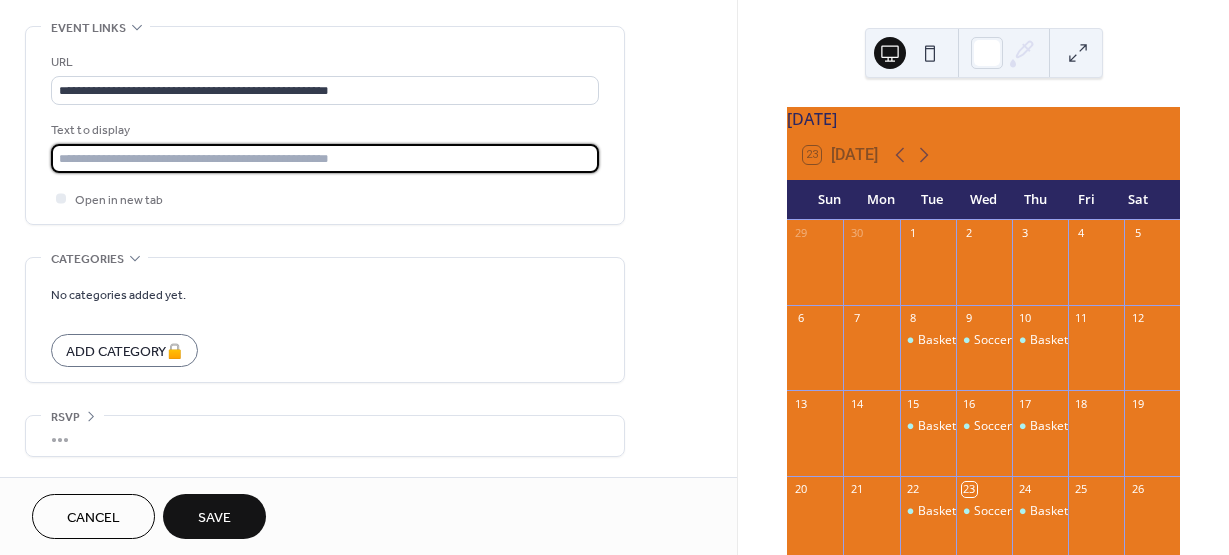 type on "**********" 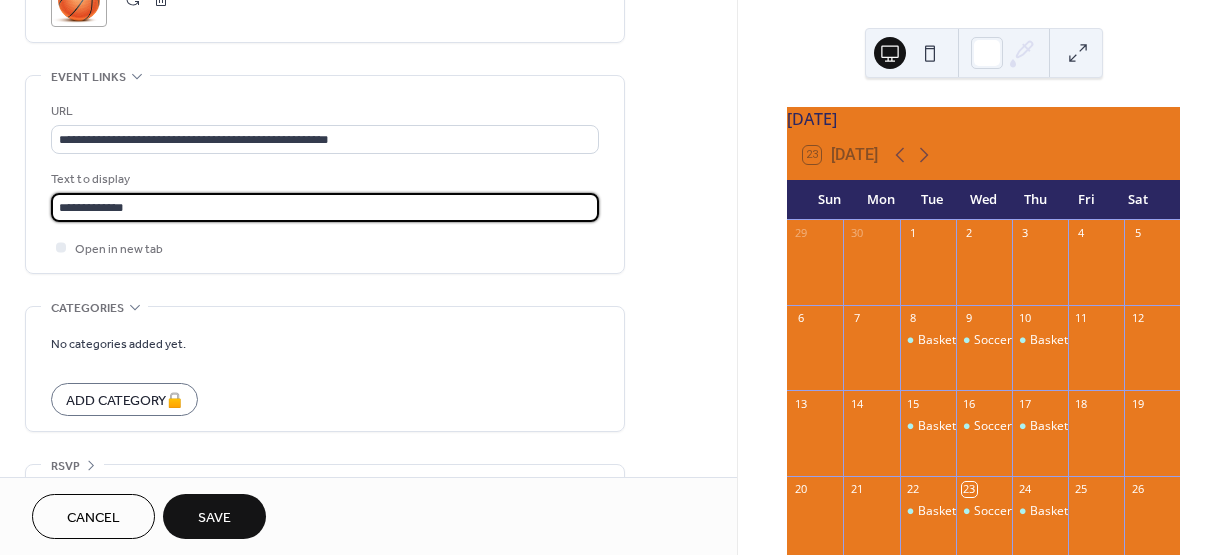 scroll, scrollTop: 1480, scrollLeft: 0, axis: vertical 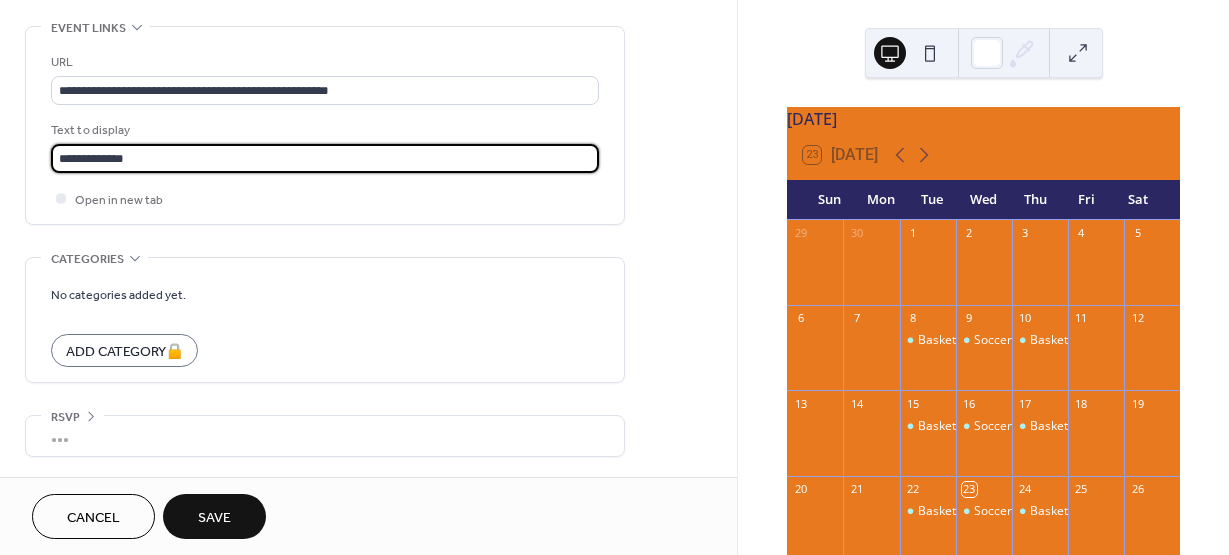 click on "Save" at bounding box center (214, 518) 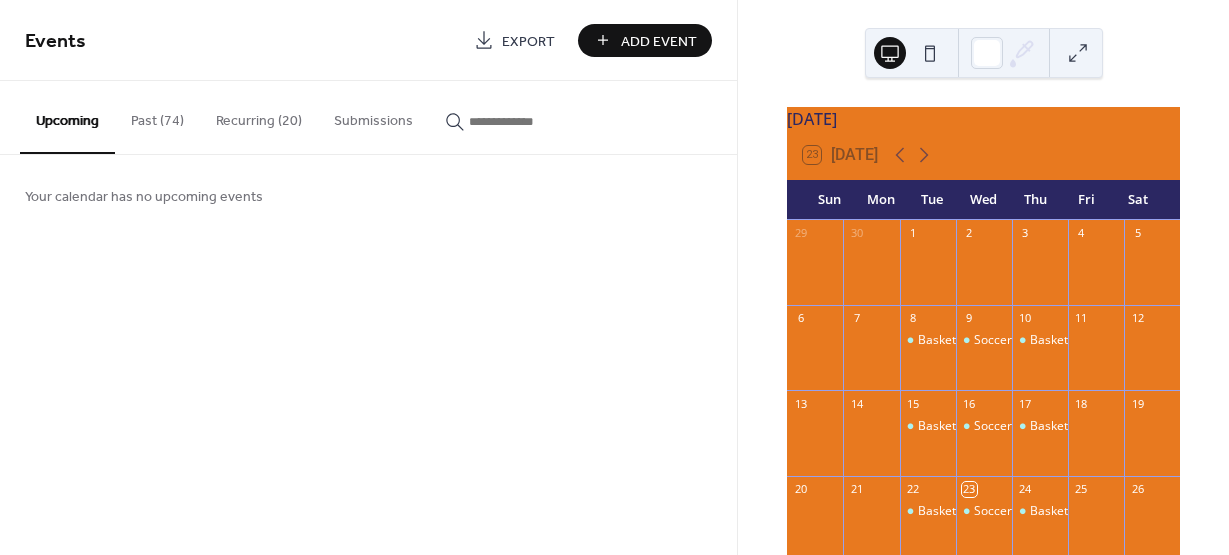 click on "Recurring (20)" at bounding box center (259, 116) 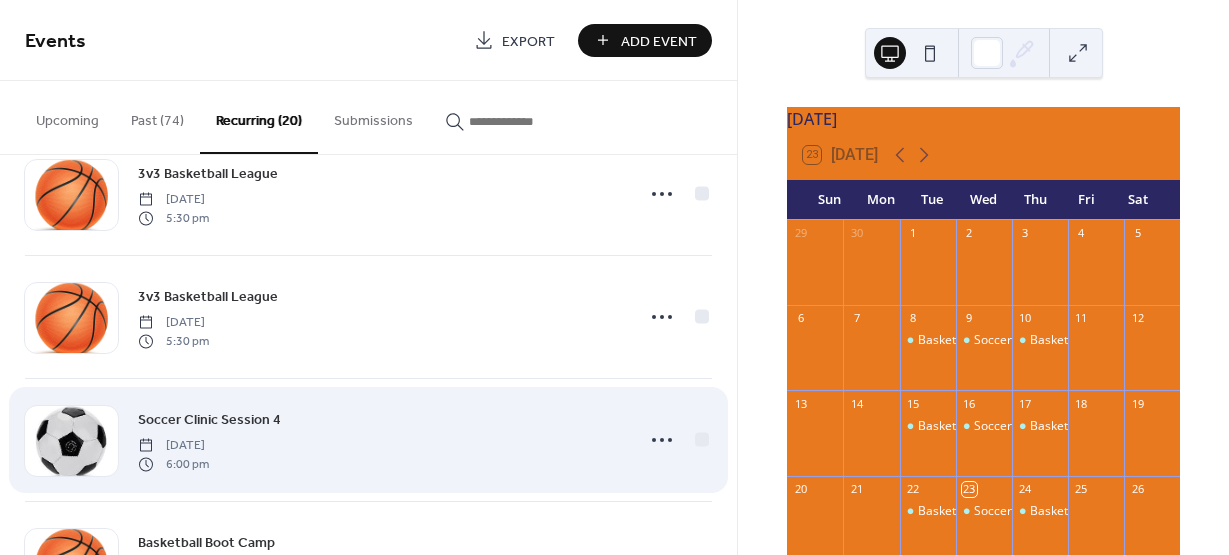 scroll, scrollTop: 500, scrollLeft: 0, axis: vertical 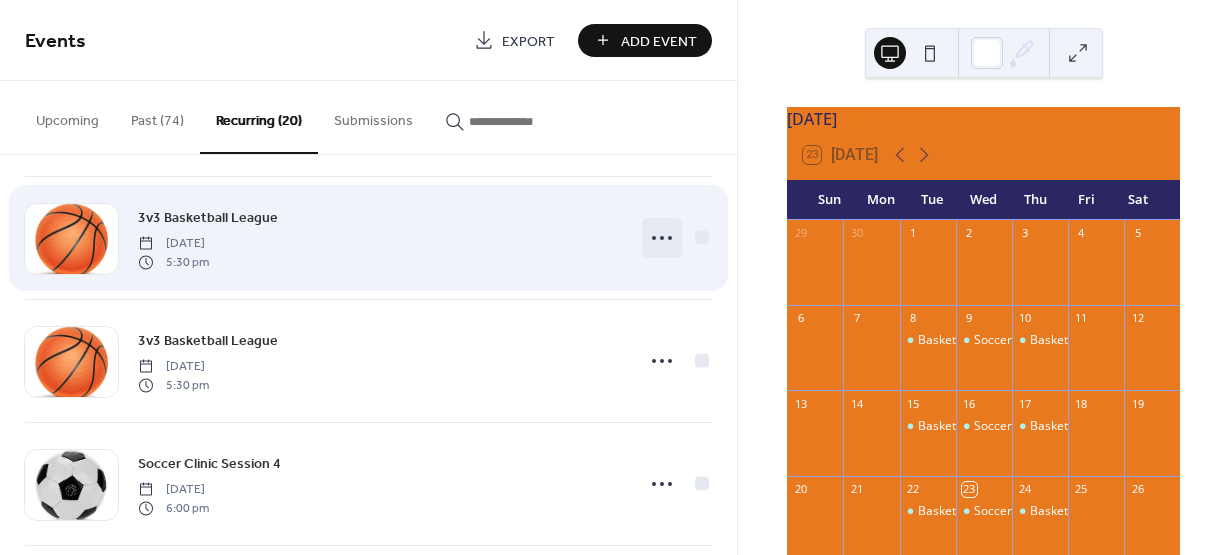 click 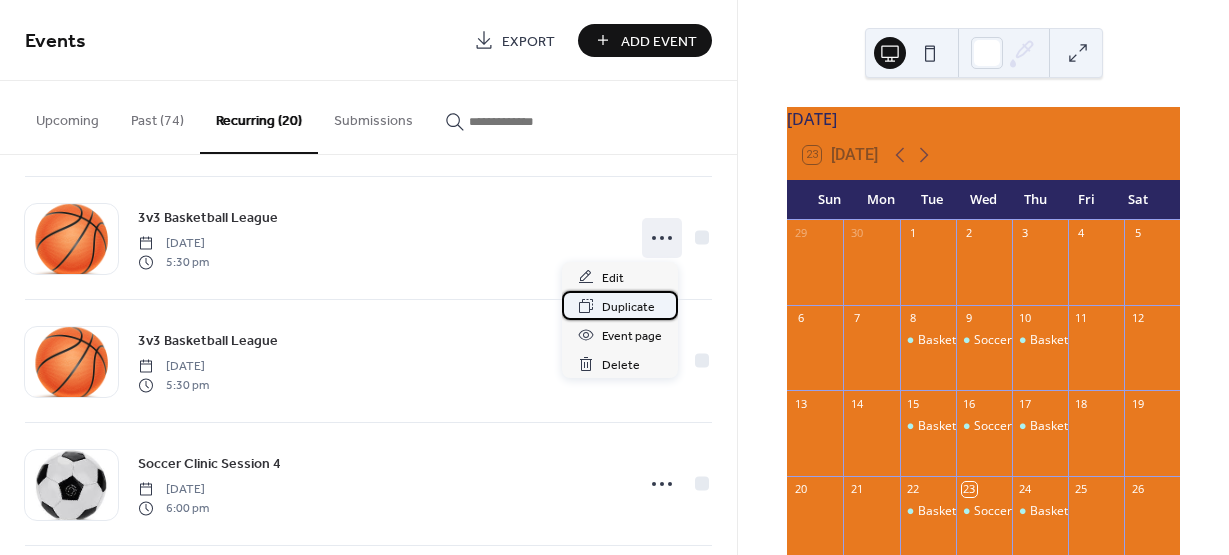 click on "Duplicate" at bounding box center [628, 307] 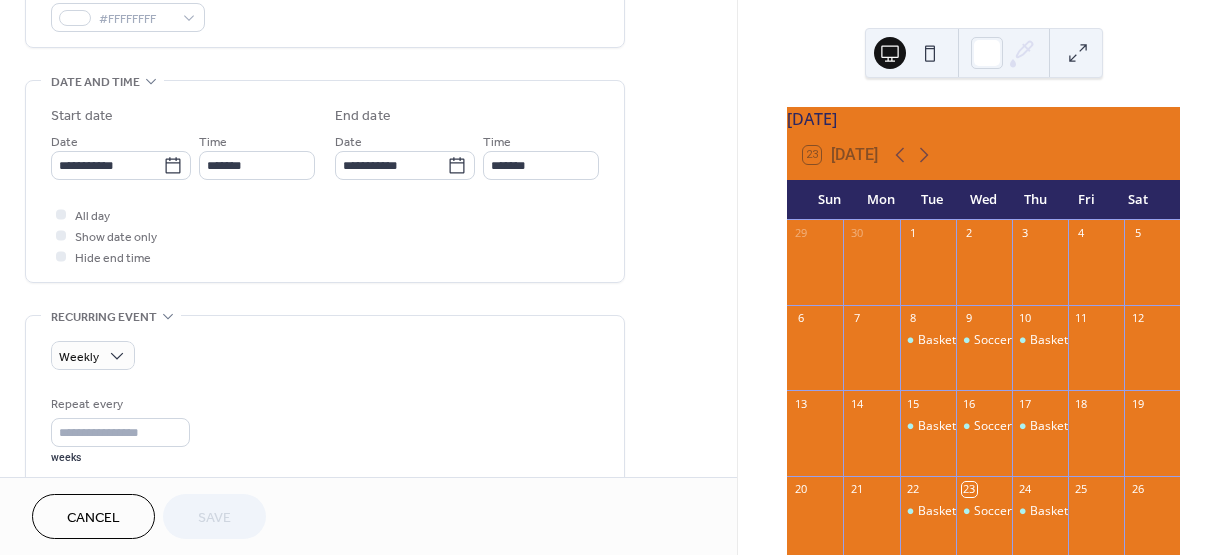 scroll, scrollTop: 600, scrollLeft: 0, axis: vertical 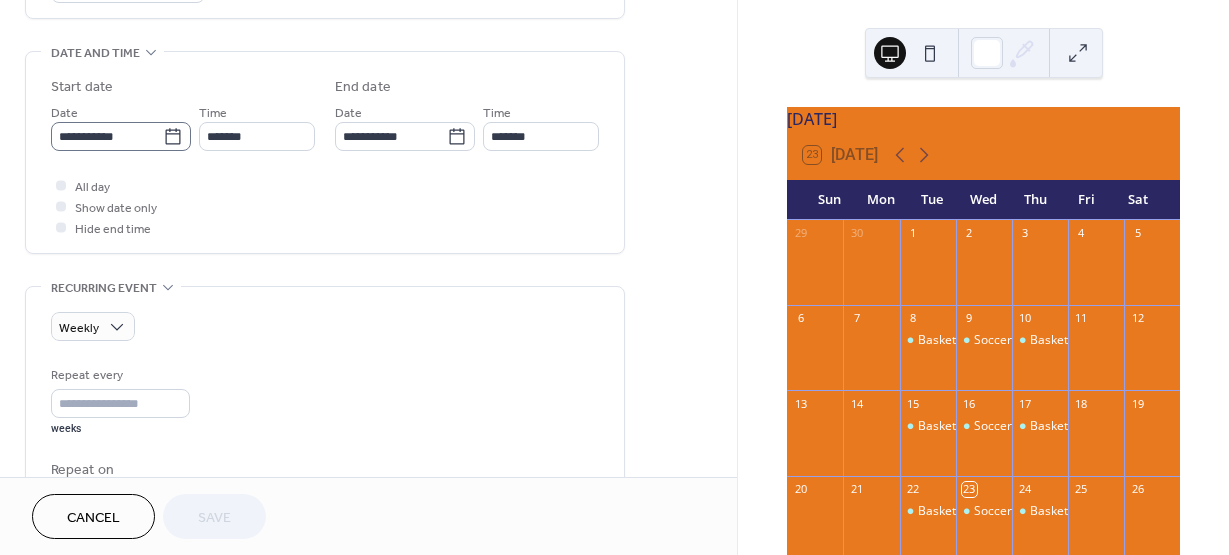 click 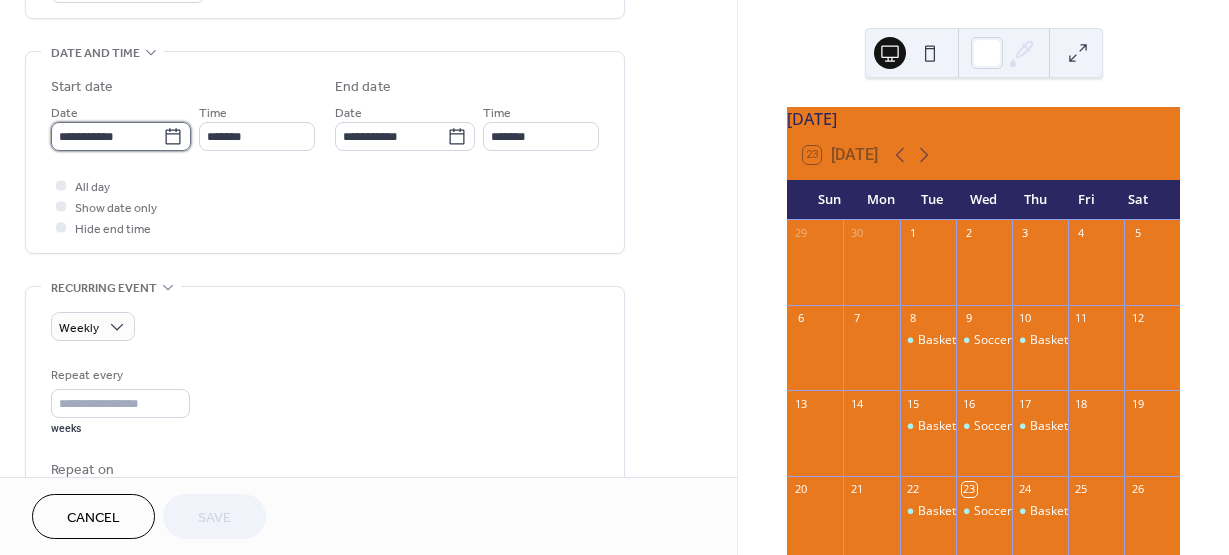 click on "**********" at bounding box center [107, 136] 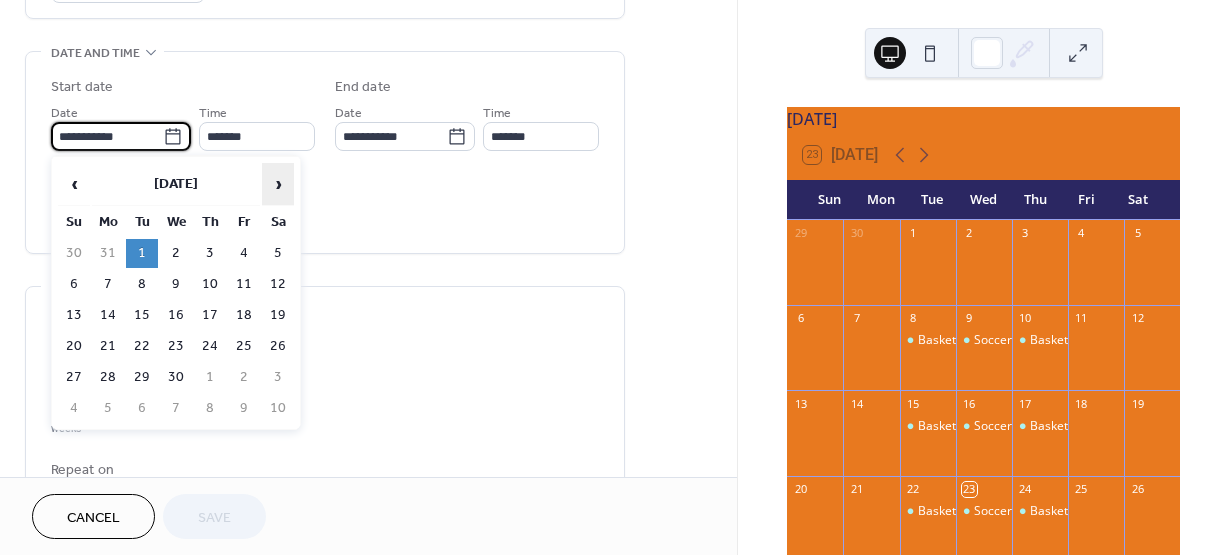 click on "›" at bounding box center (278, 184) 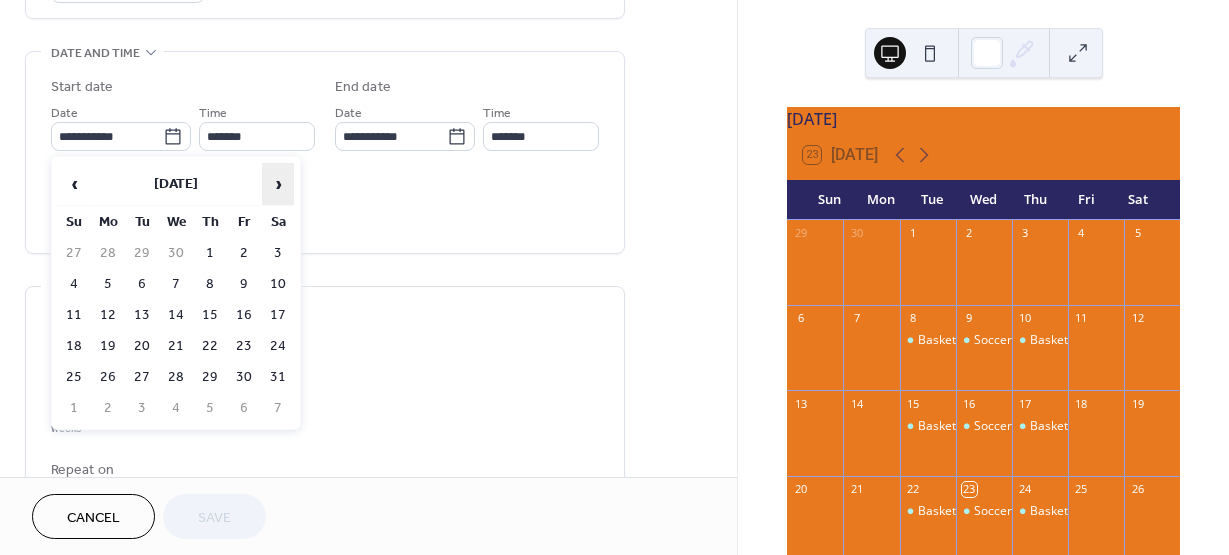 click on "›" at bounding box center [278, 184] 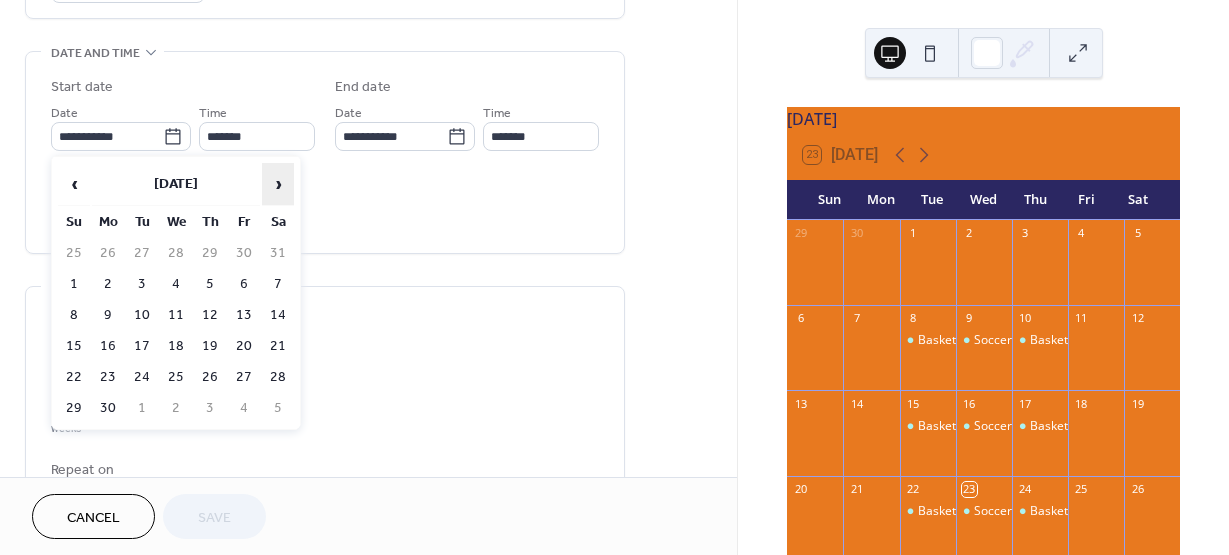 click on "›" at bounding box center (278, 184) 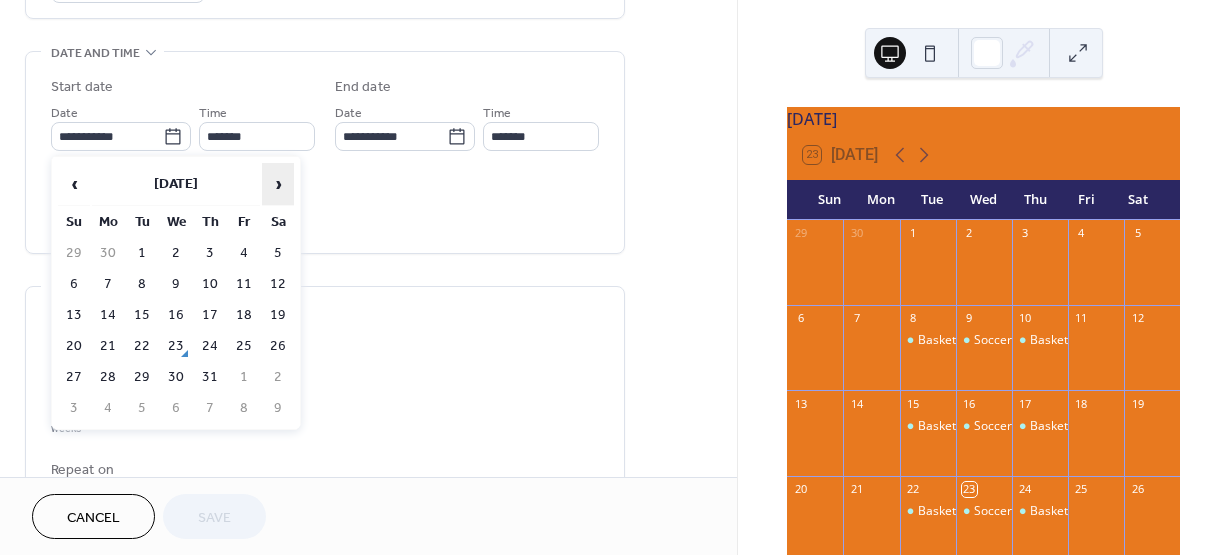 click on "›" at bounding box center (278, 184) 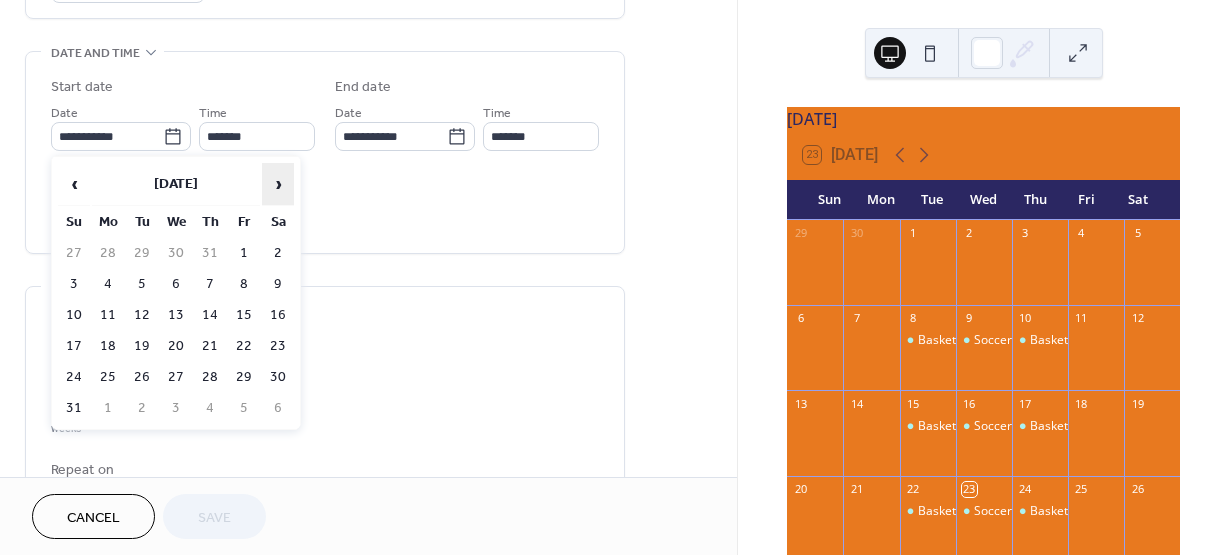 click on "›" at bounding box center (278, 184) 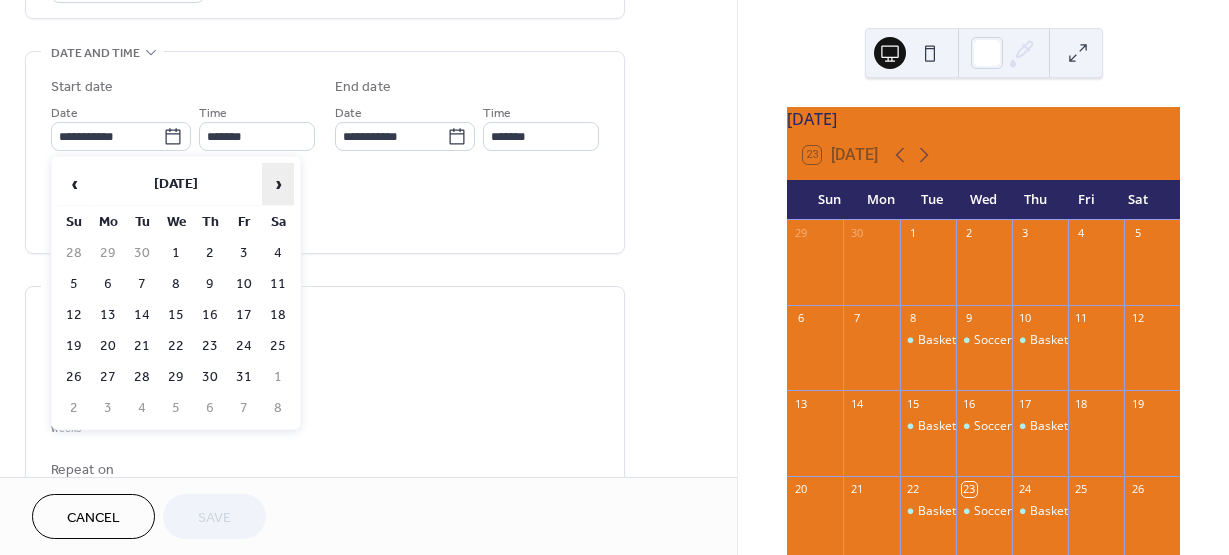 click on "›" at bounding box center [278, 184] 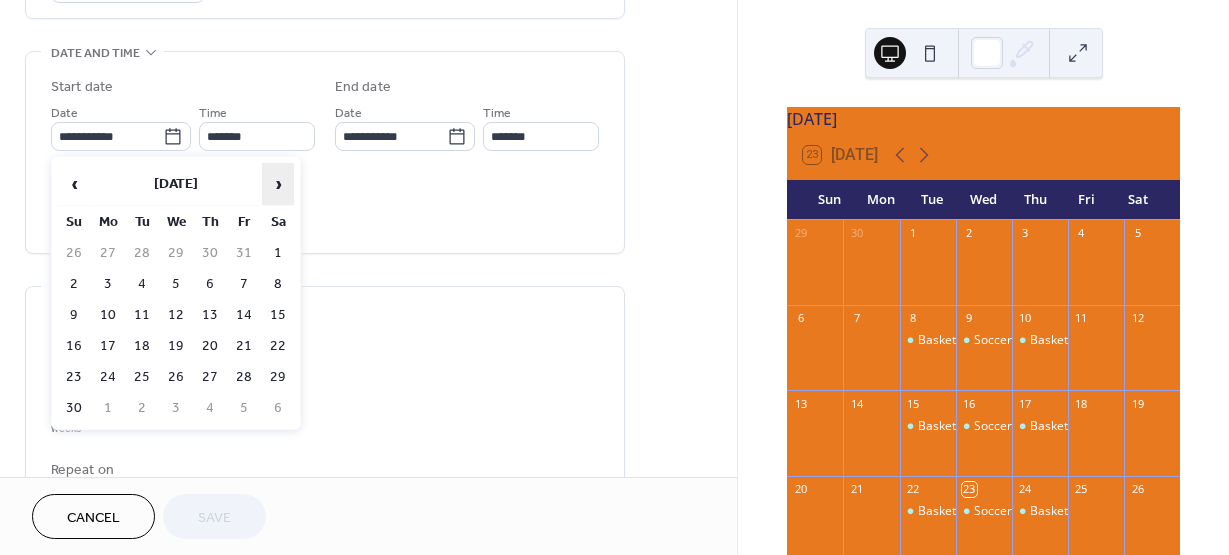click on "›" at bounding box center [278, 184] 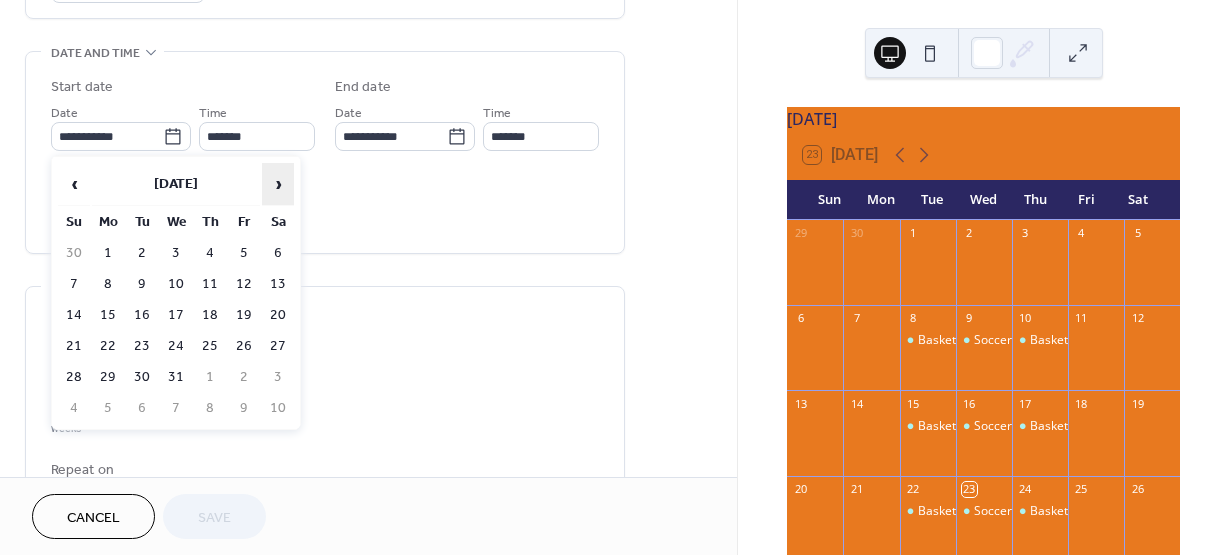 click on "›" at bounding box center (278, 184) 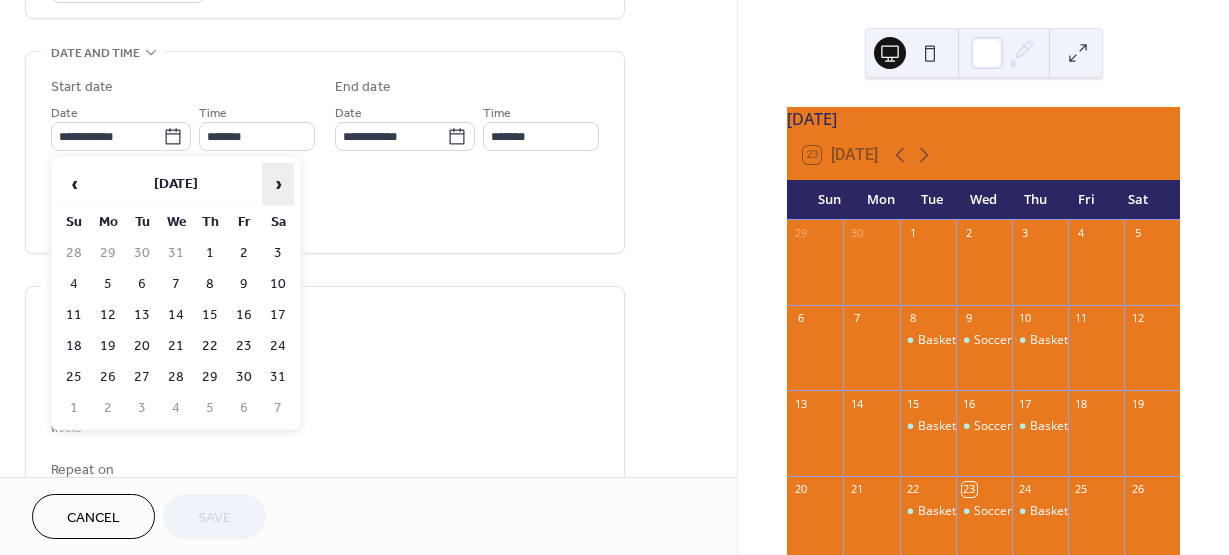 click on "›" at bounding box center [278, 184] 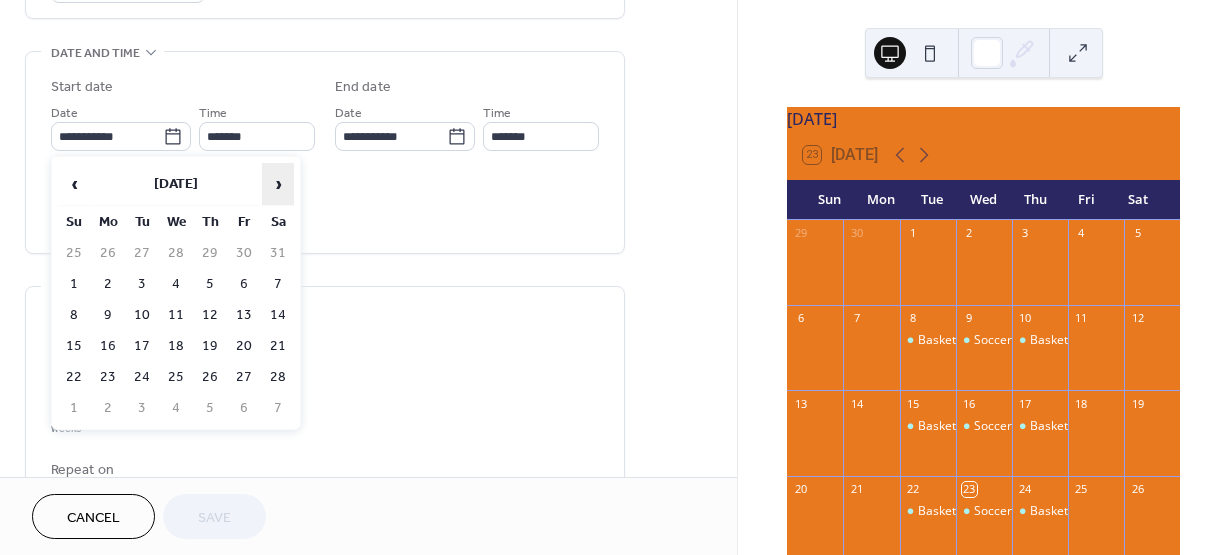 click on "›" at bounding box center [278, 184] 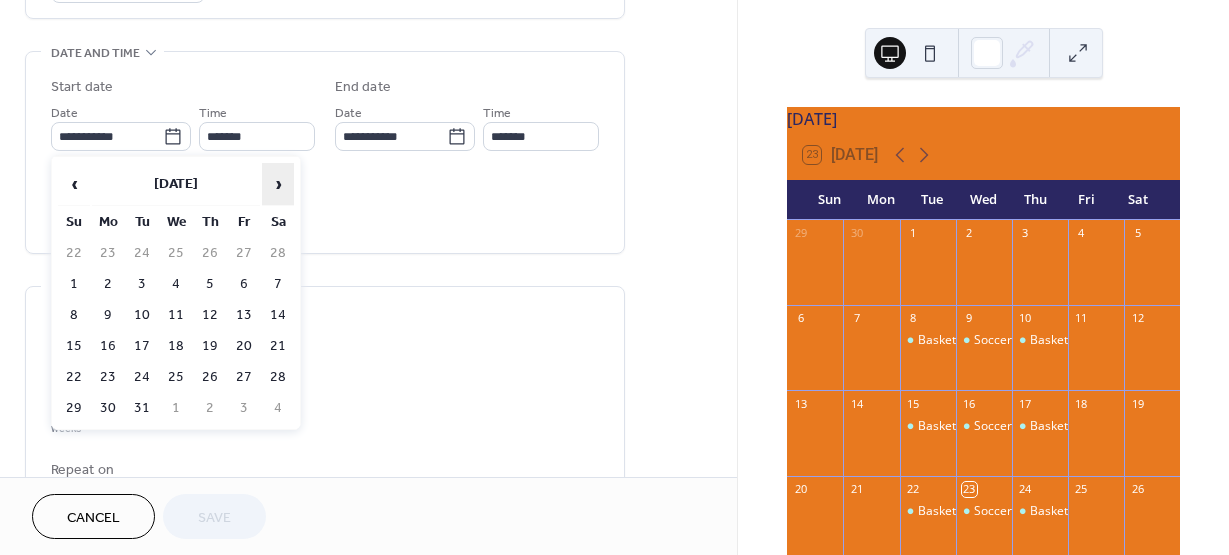 click on "›" at bounding box center (278, 184) 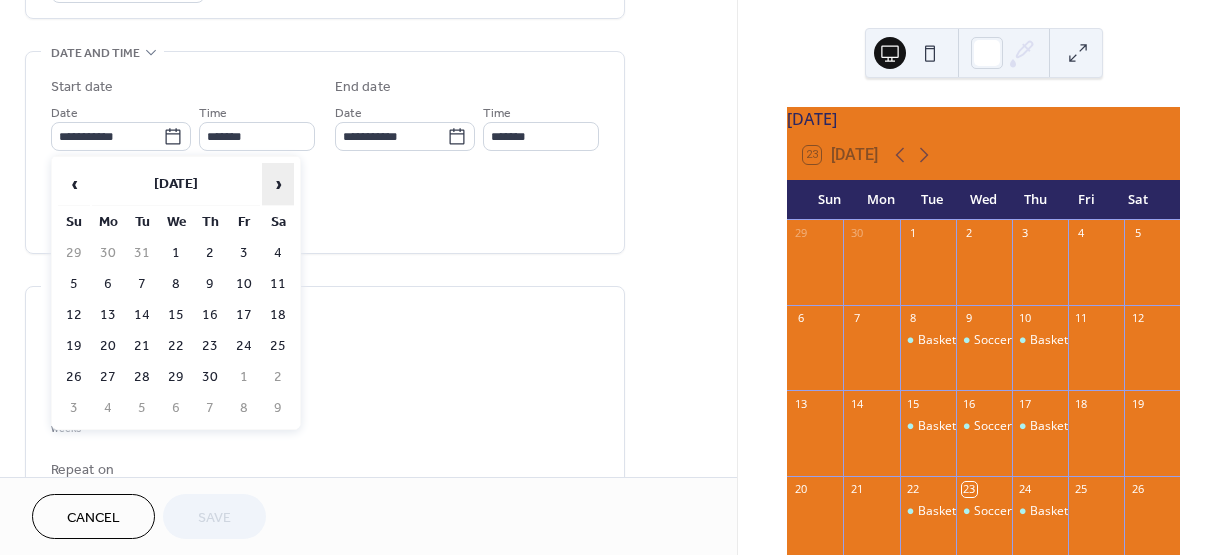 click on "›" at bounding box center (278, 184) 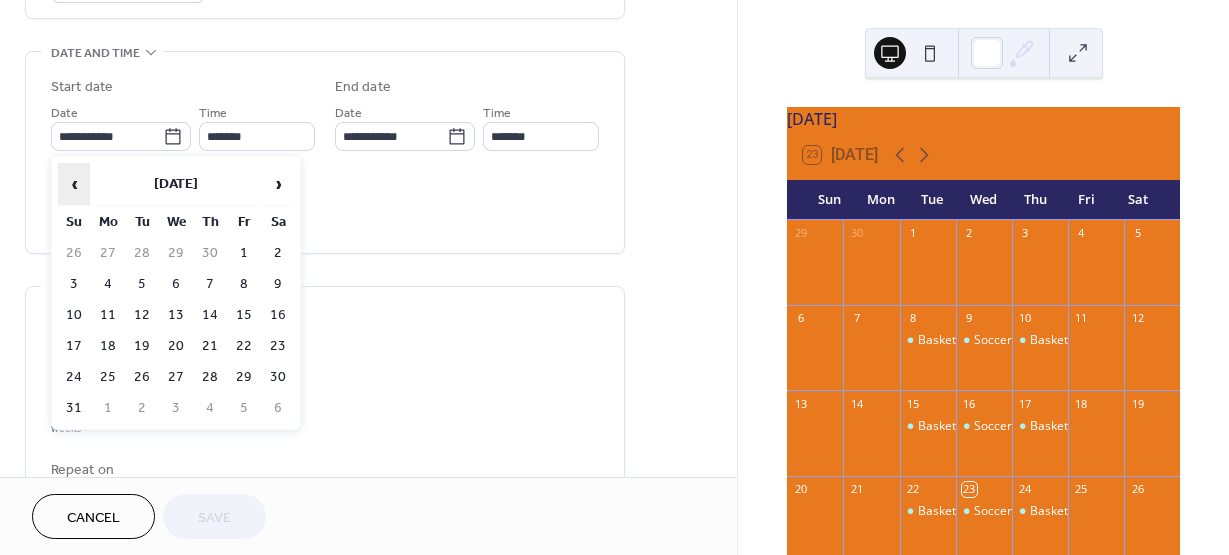 click on "‹" at bounding box center [74, 184] 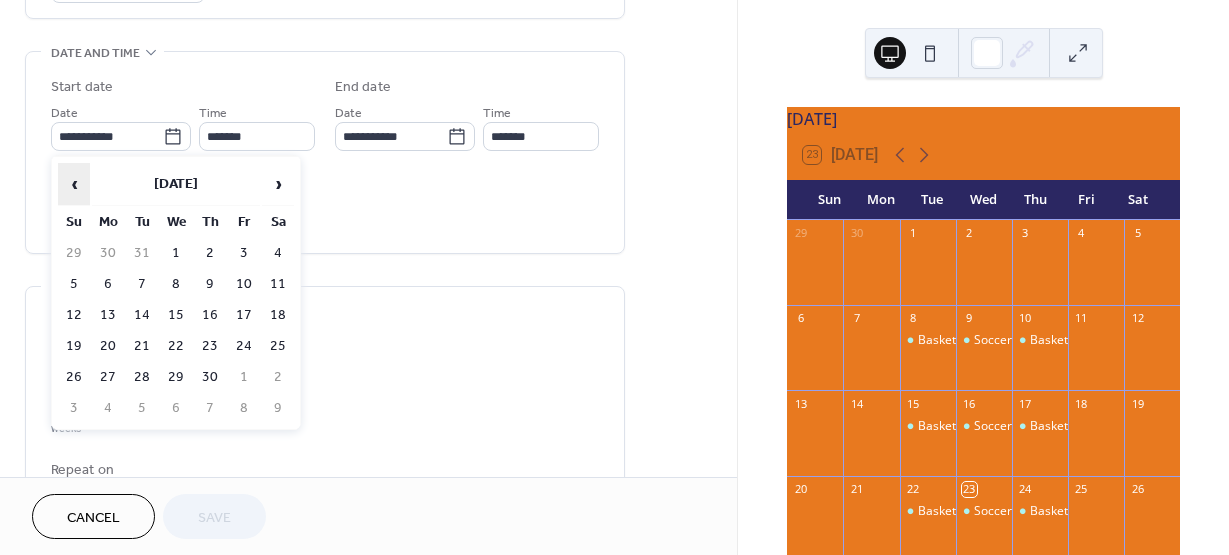click on "‹" at bounding box center (74, 184) 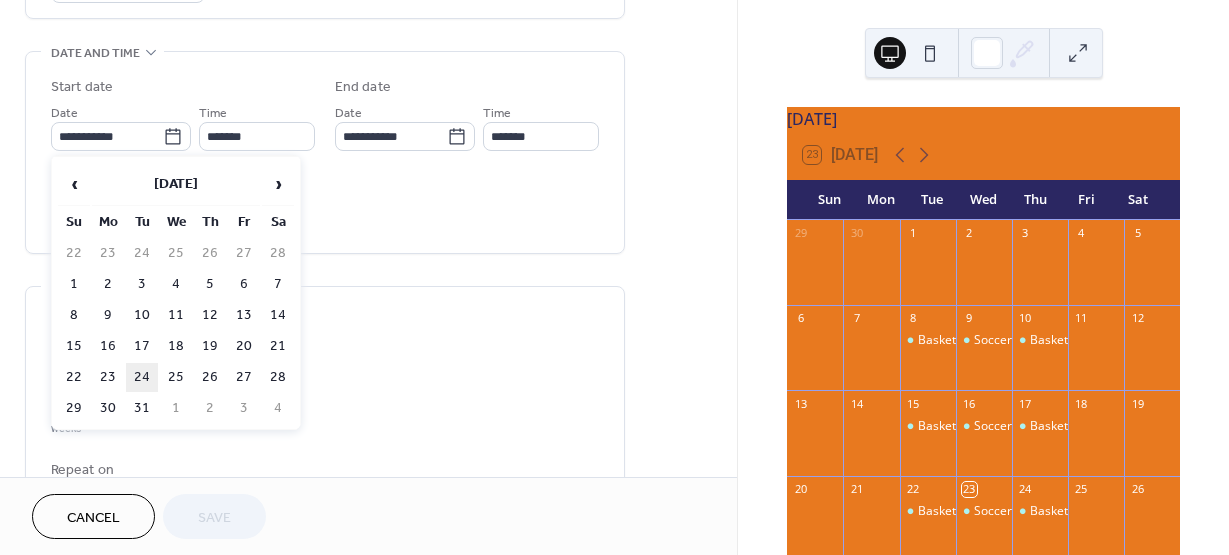 click on "24" at bounding box center (142, 377) 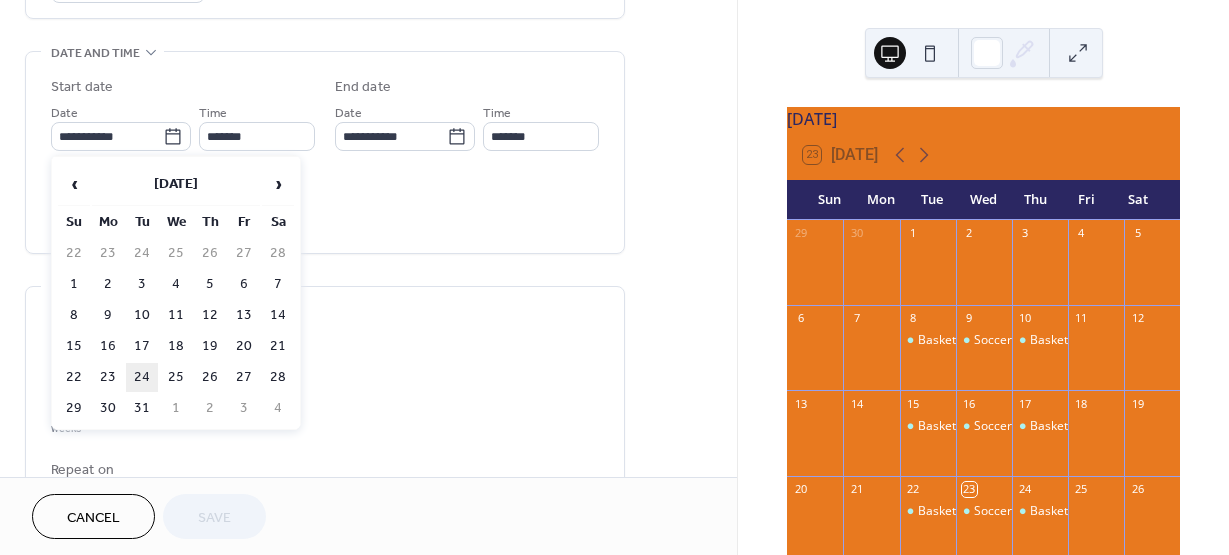 type on "**********" 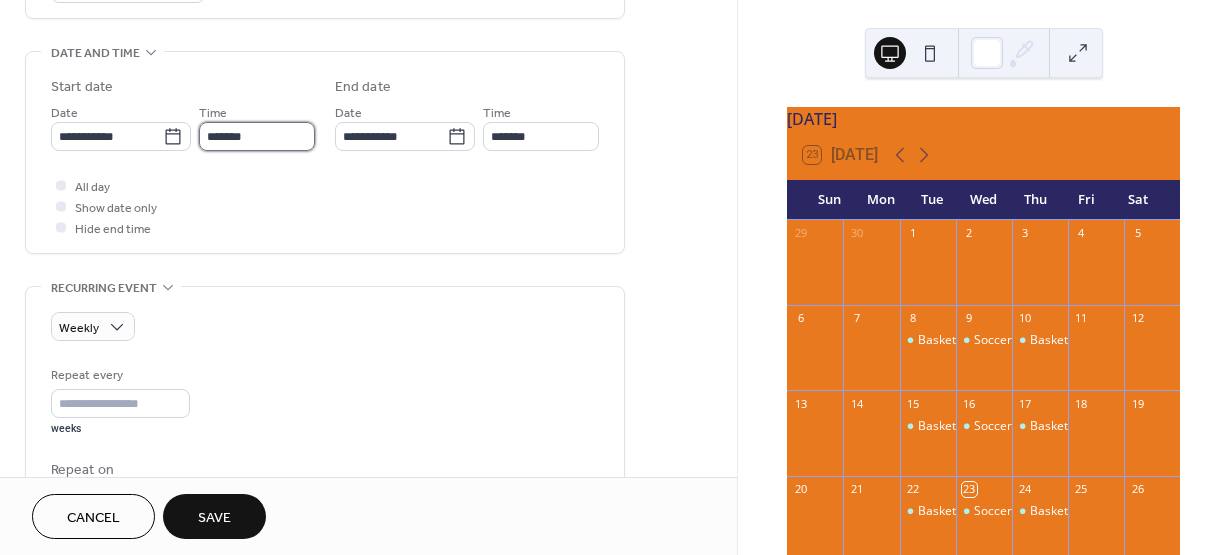 click on "*******" at bounding box center (257, 136) 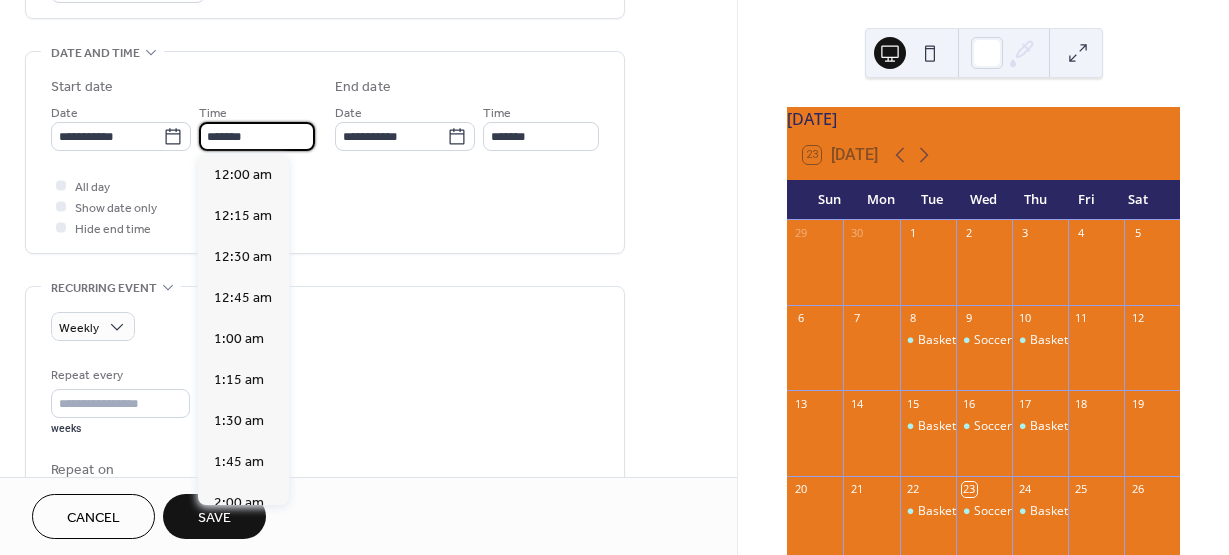 scroll, scrollTop: 2870, scrollLeft: 0, axis: vertical 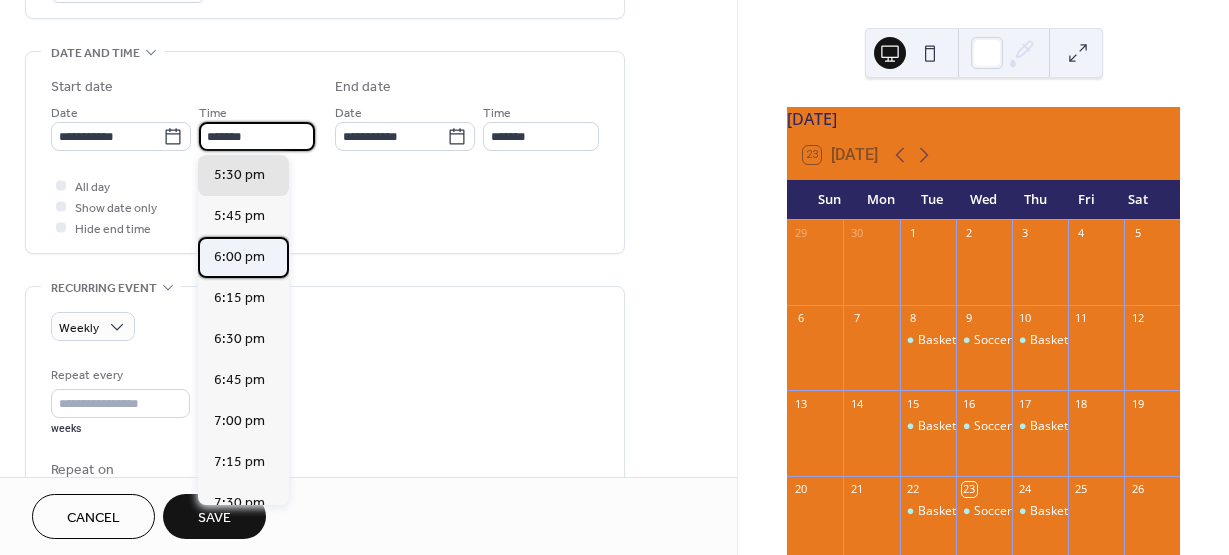 click on "6:00 pm" at bounding box center [239, 257] 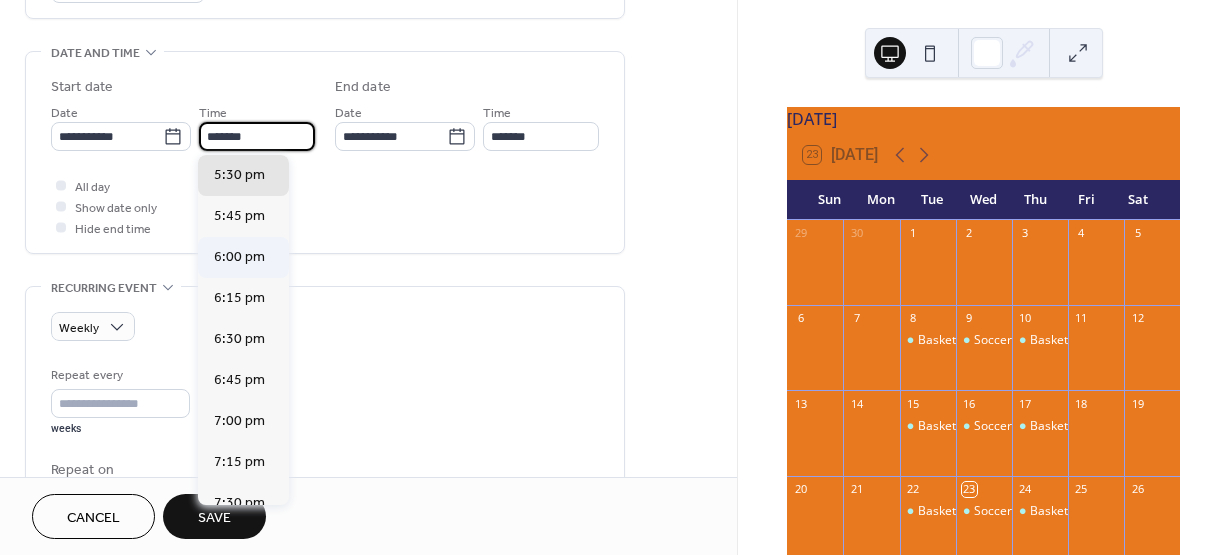 type on "*******" 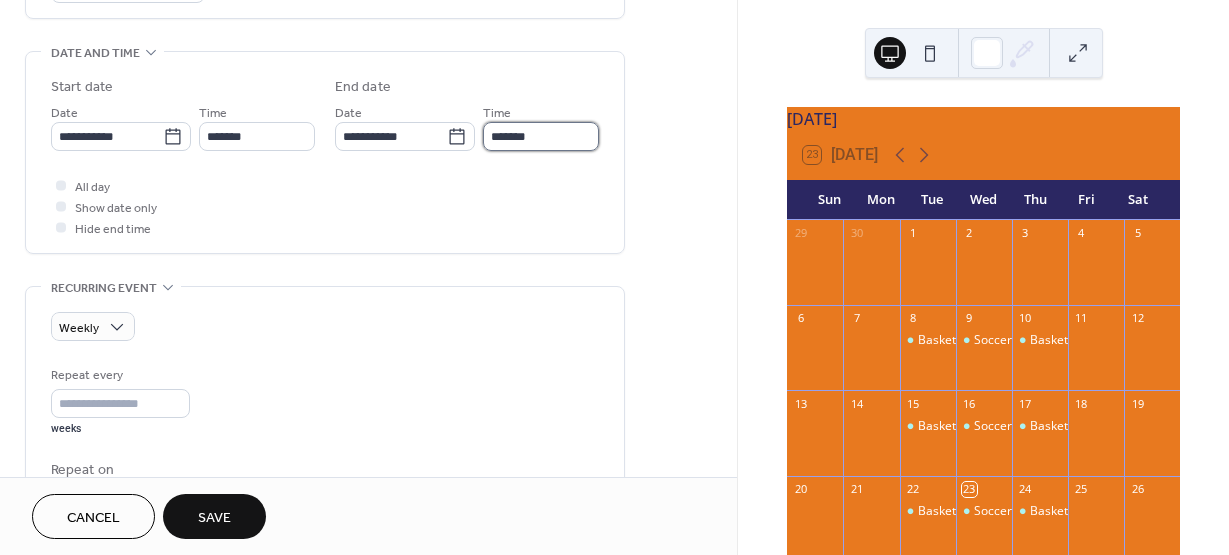 click on "*******" at bounding box center [541, 136] 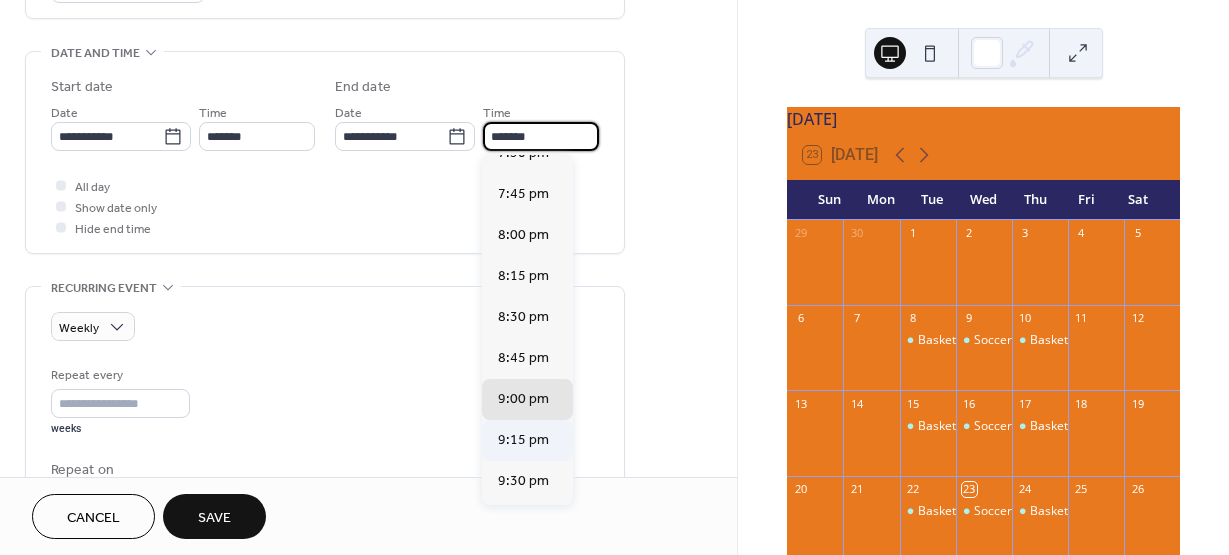 scroll, scrollTop: 151, scrollLeft: 0, axis: vertical 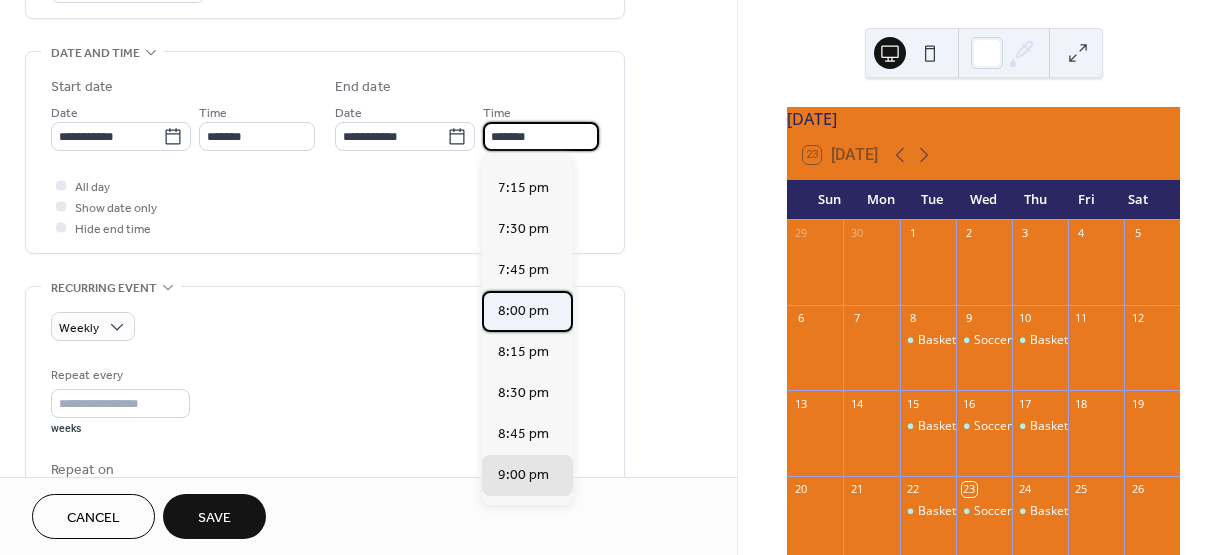 click on "8:00 pm" at bounding box center [523, 311] 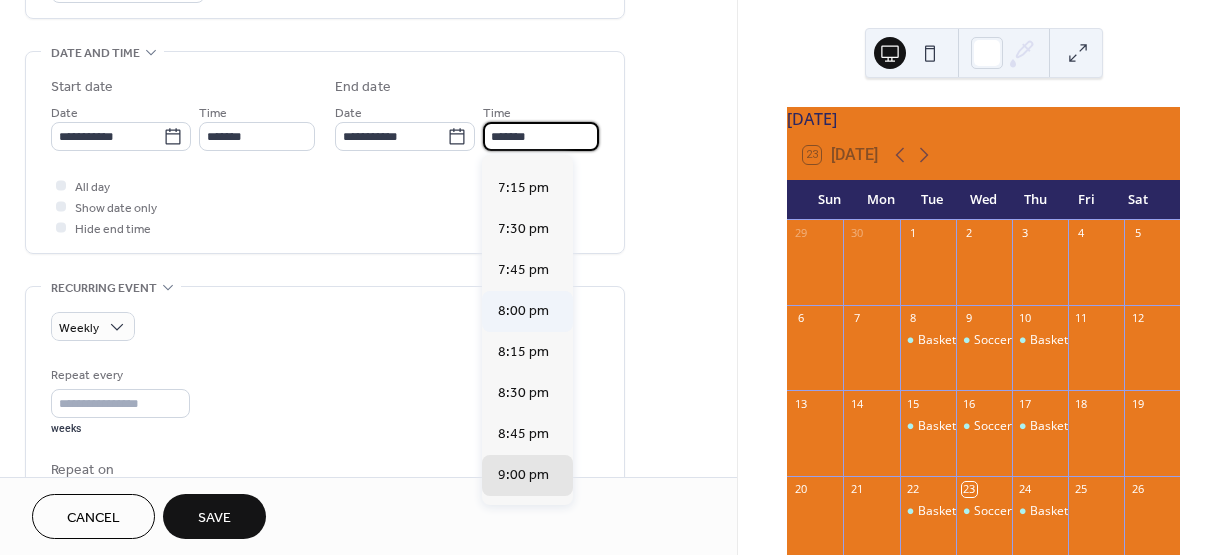type on "*******" 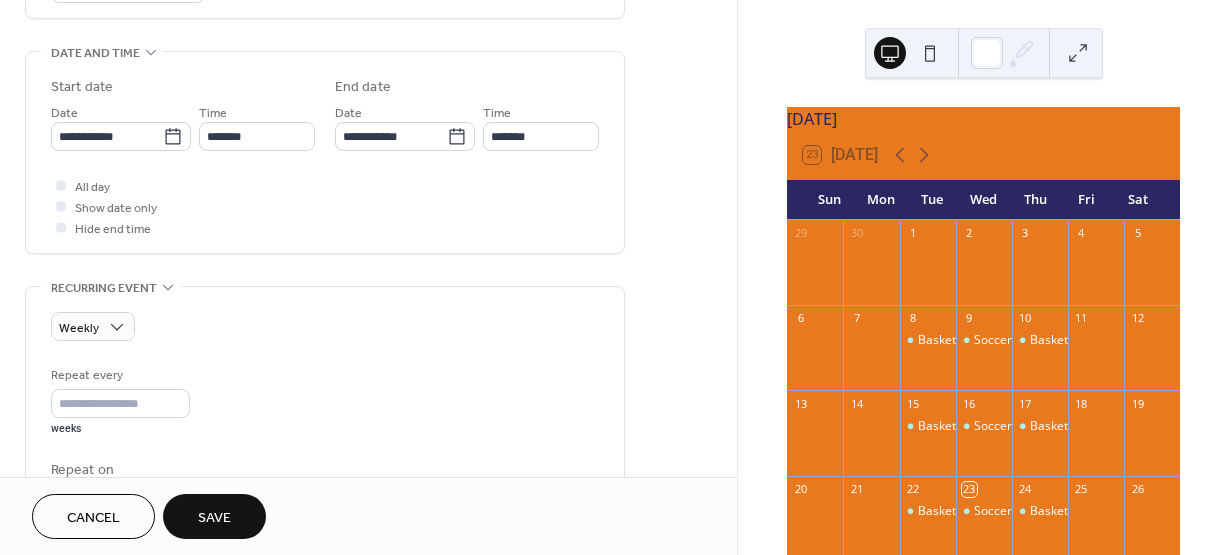 click on "All day Show date only Hide end time" at bounding box center [325, 206] 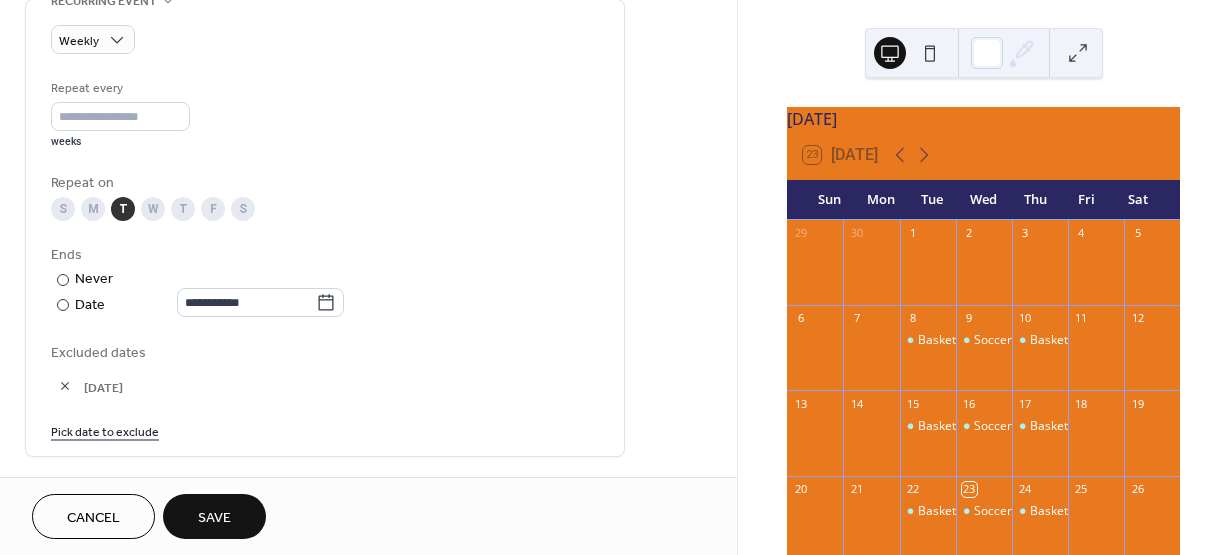 scroll, scrollTop: 900, scrollLeft: 0, axis: vertical 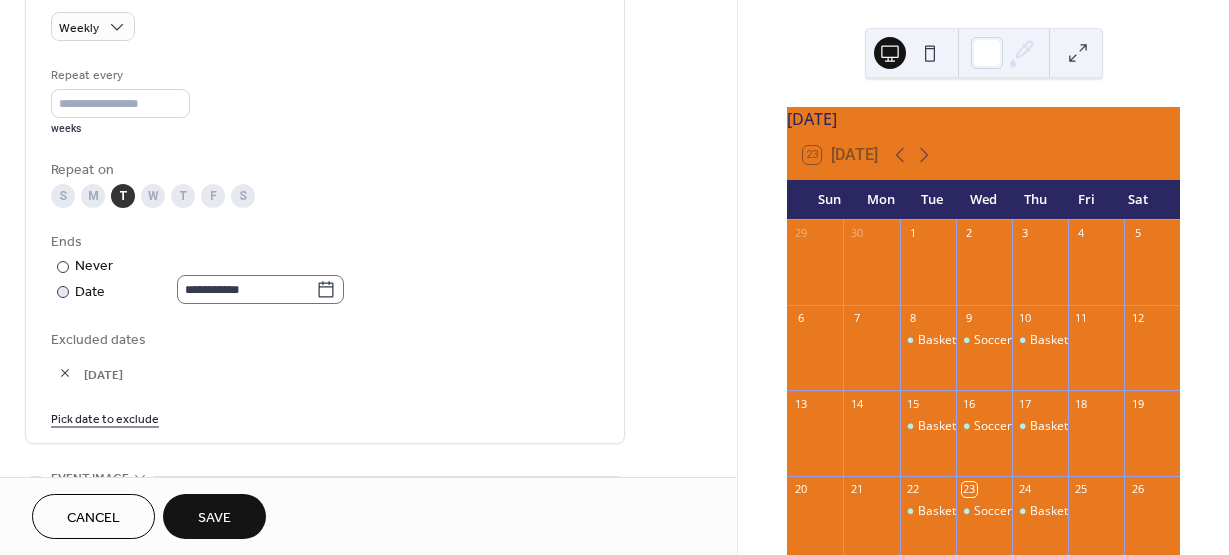 click 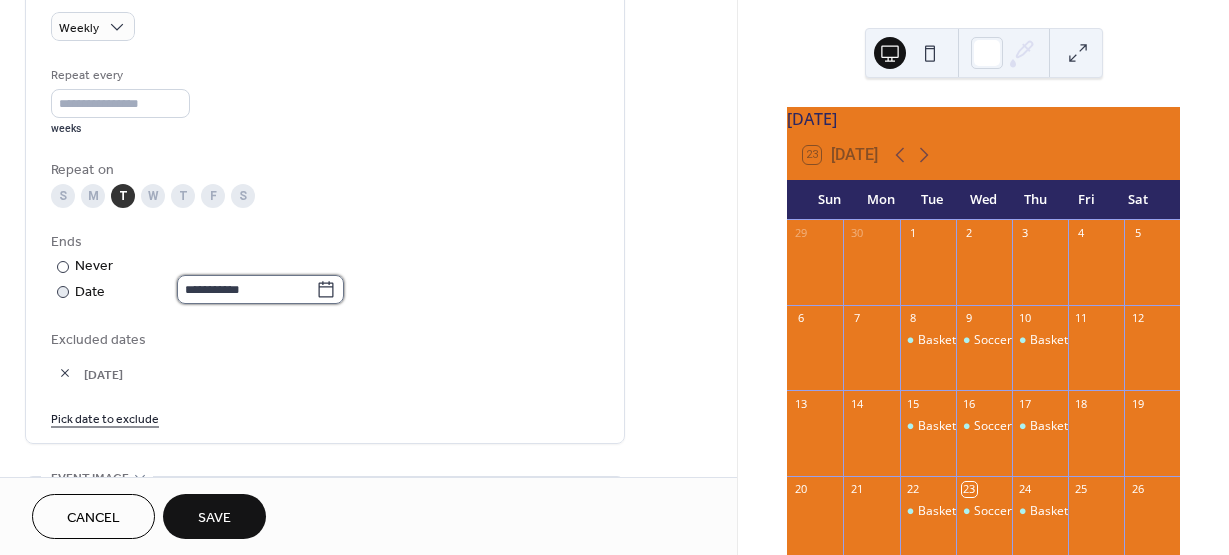 click on "**********" at bounding box center [246, 289] 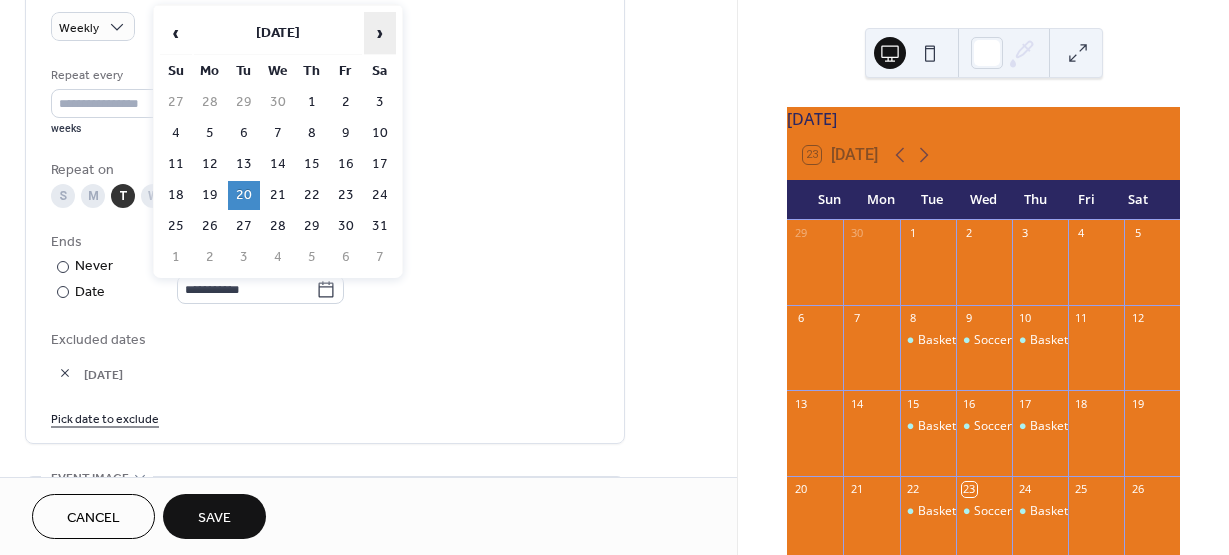 click on "›" at bounding box center [380, 33] 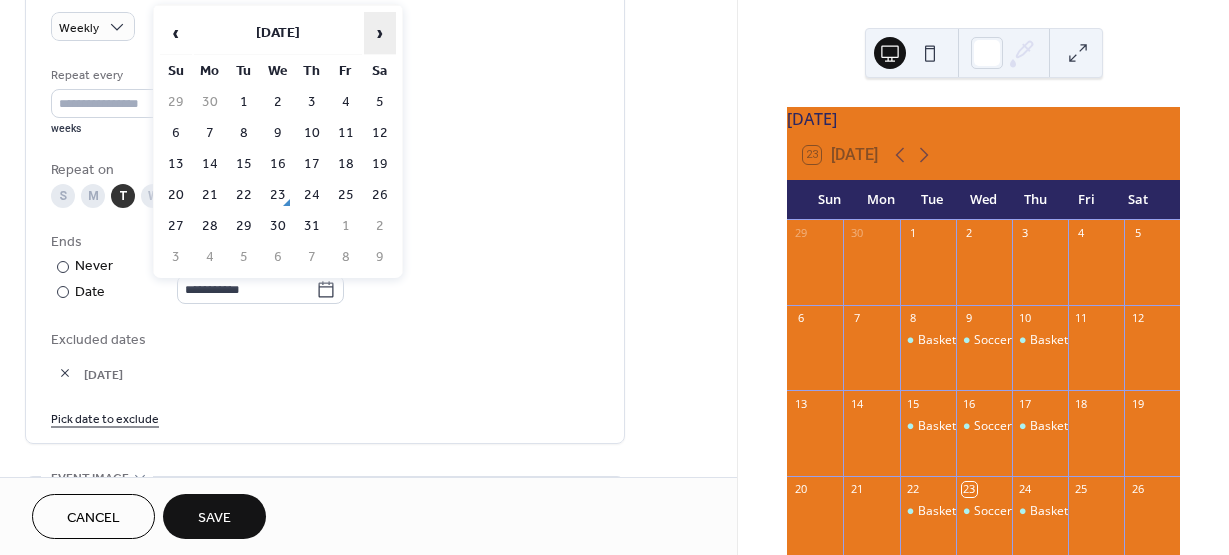 click on "›" at bounding box center (380, 33) 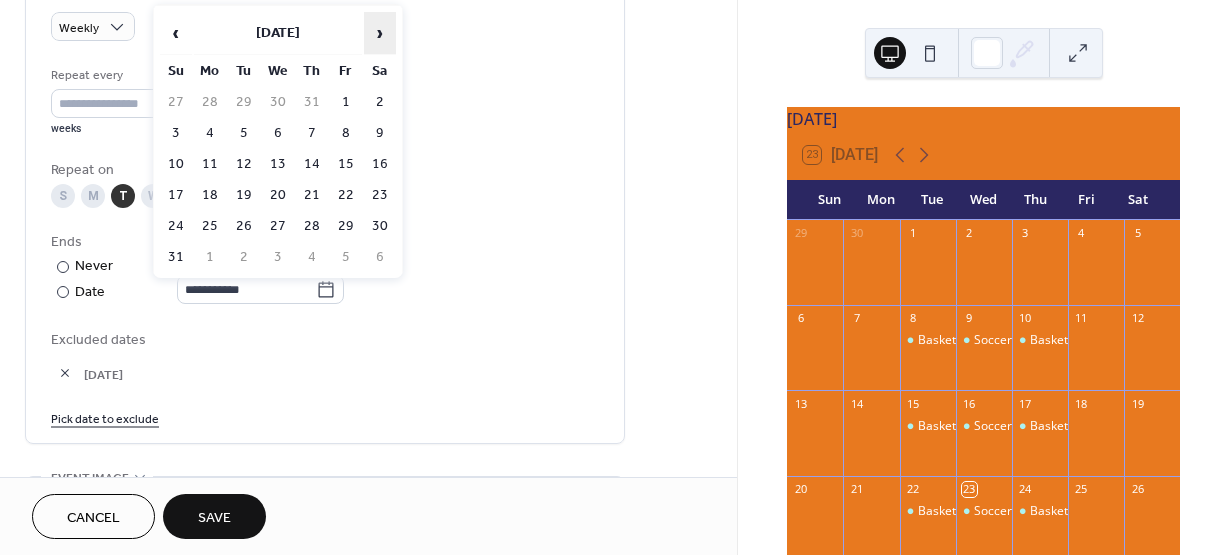 click on "›" at bounding box center (380, 33) 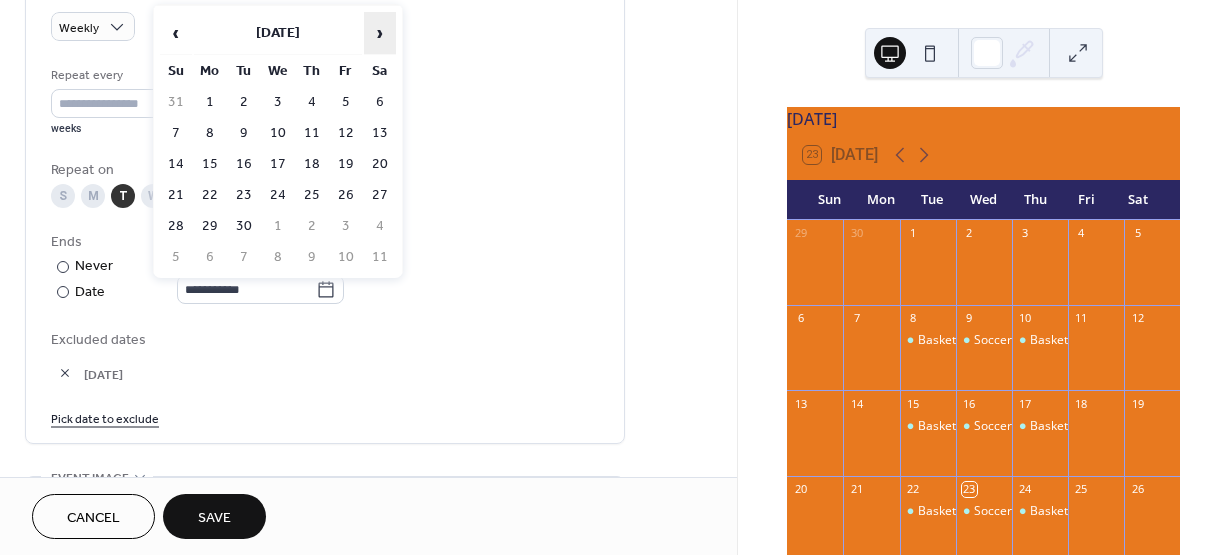 click on "›" at bounding box center [380, 33] 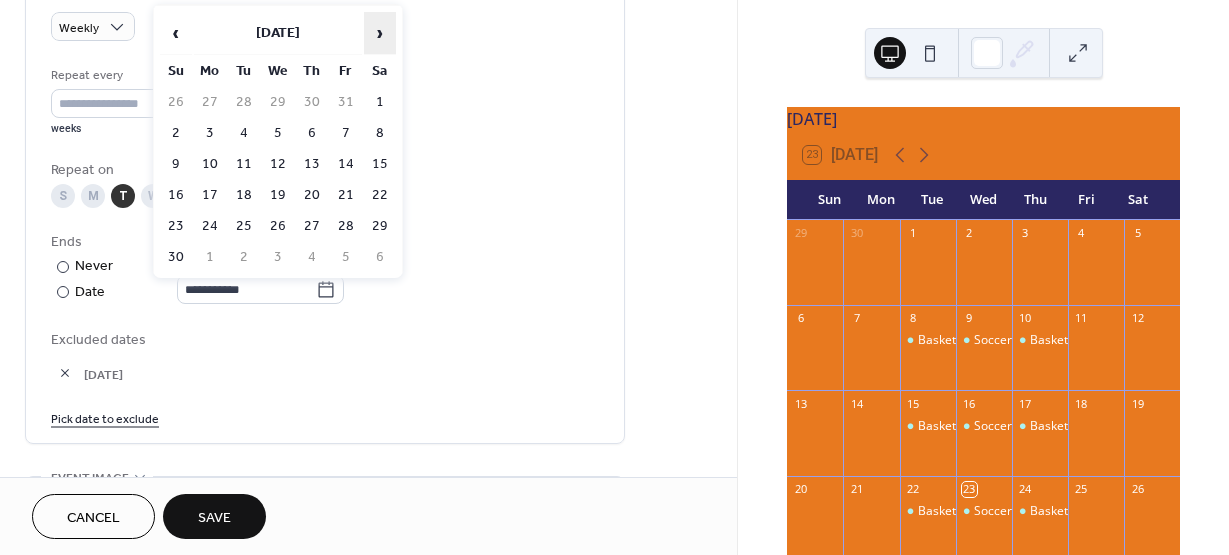 click on "›" at bounding box center [380, 33] 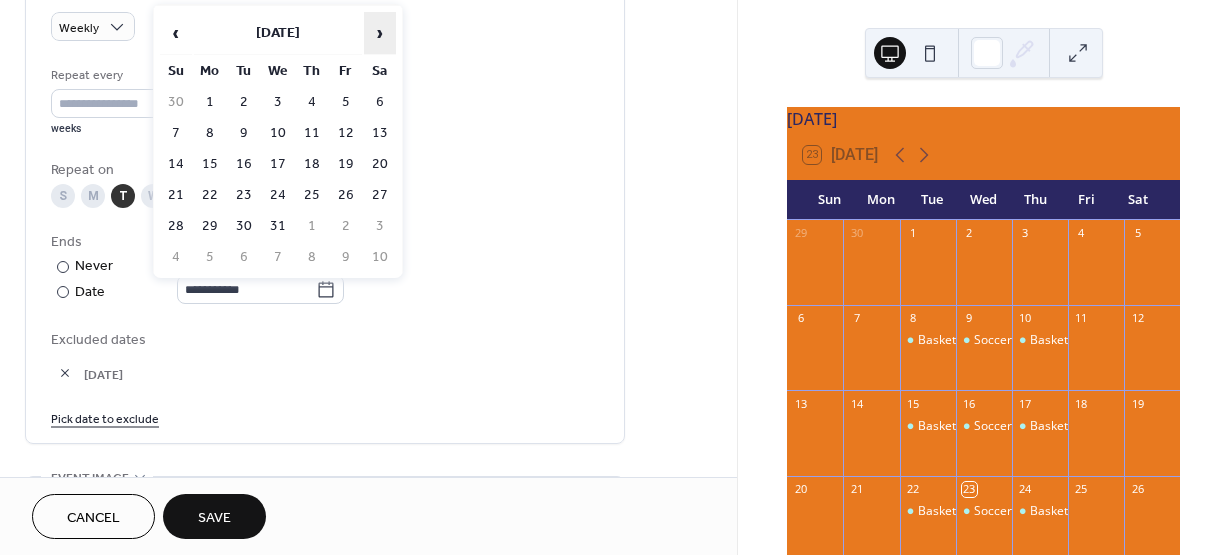 click on "›" at bounding box center (380, 33) 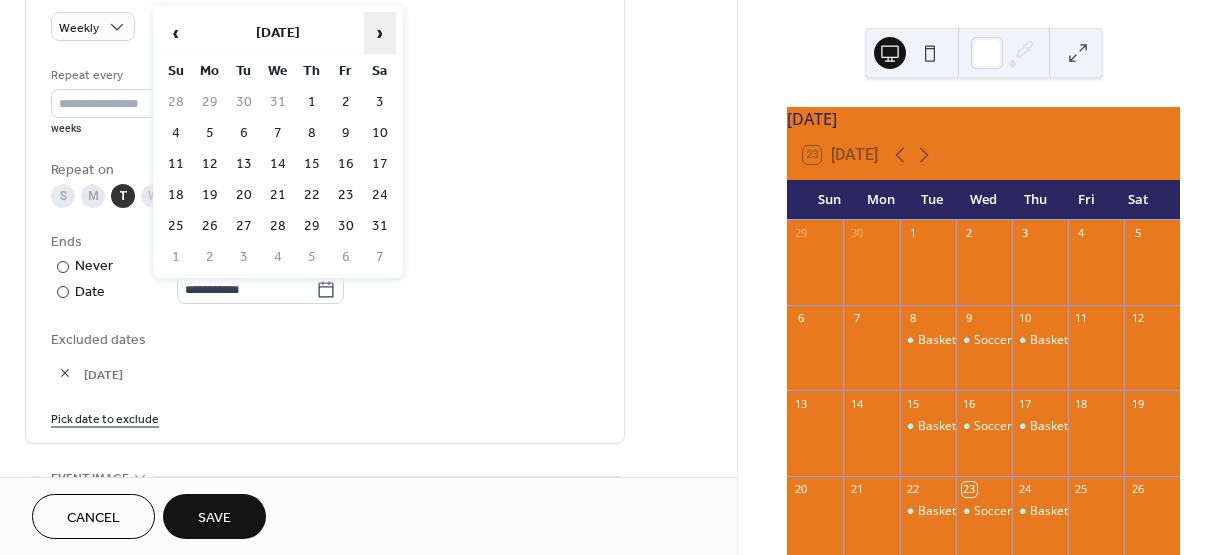 click on "›" at bounding box center [380, 33] 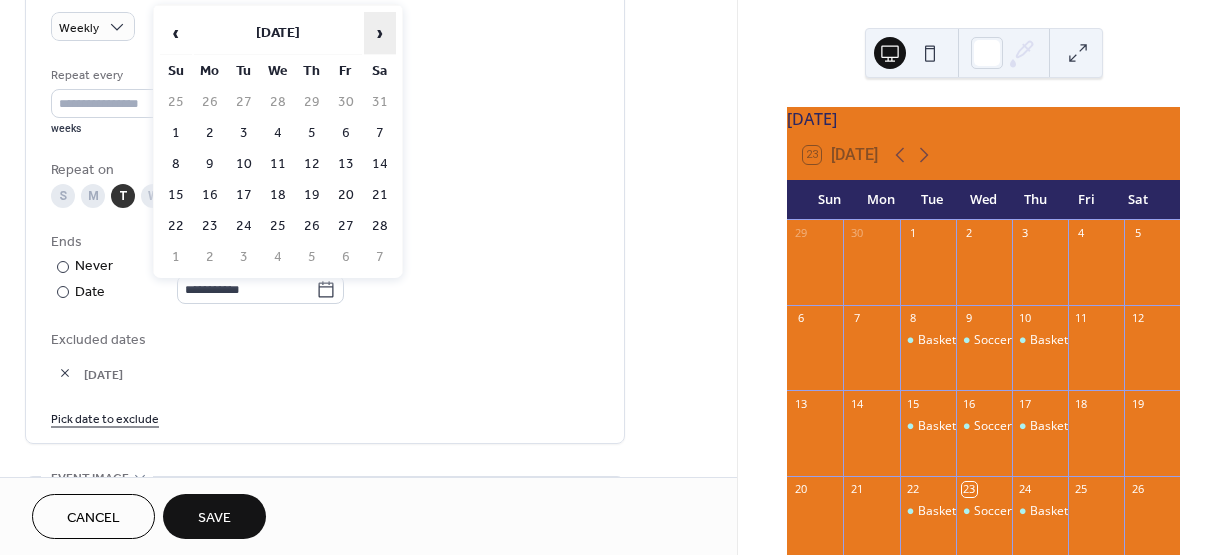 click on "›" at bounding box center (380, 33) 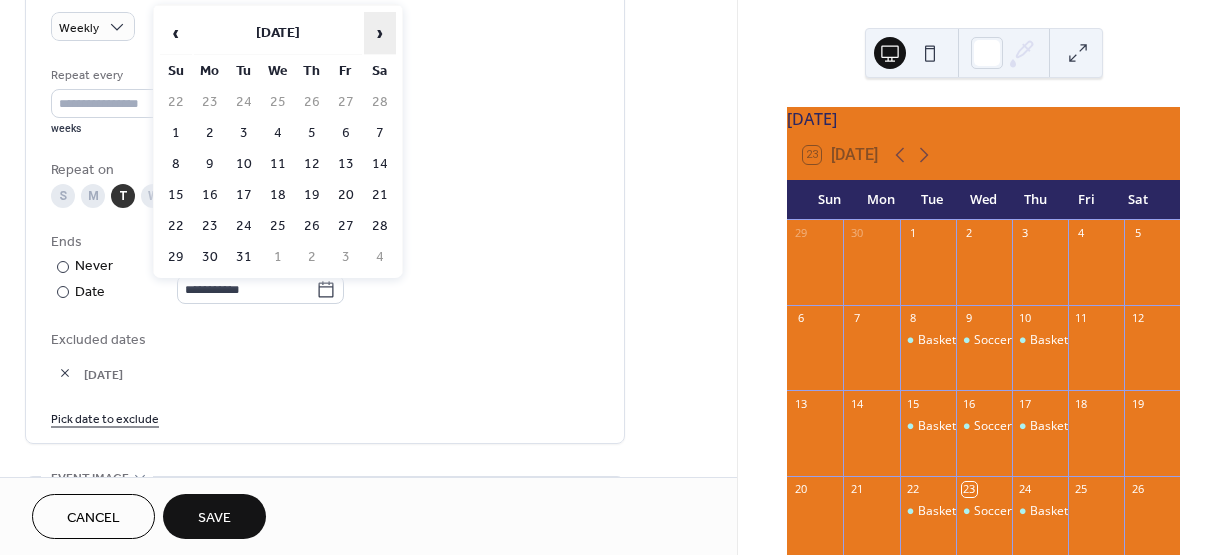 click on "›" at bounding box center (380, 33) 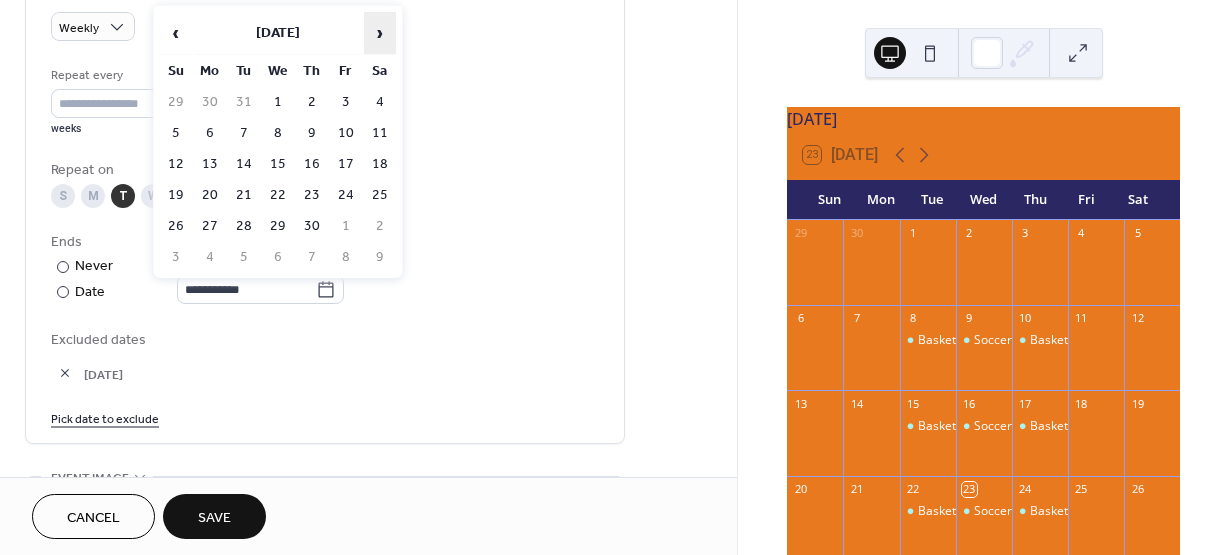 click on "›" at bounding box center [380, 33] 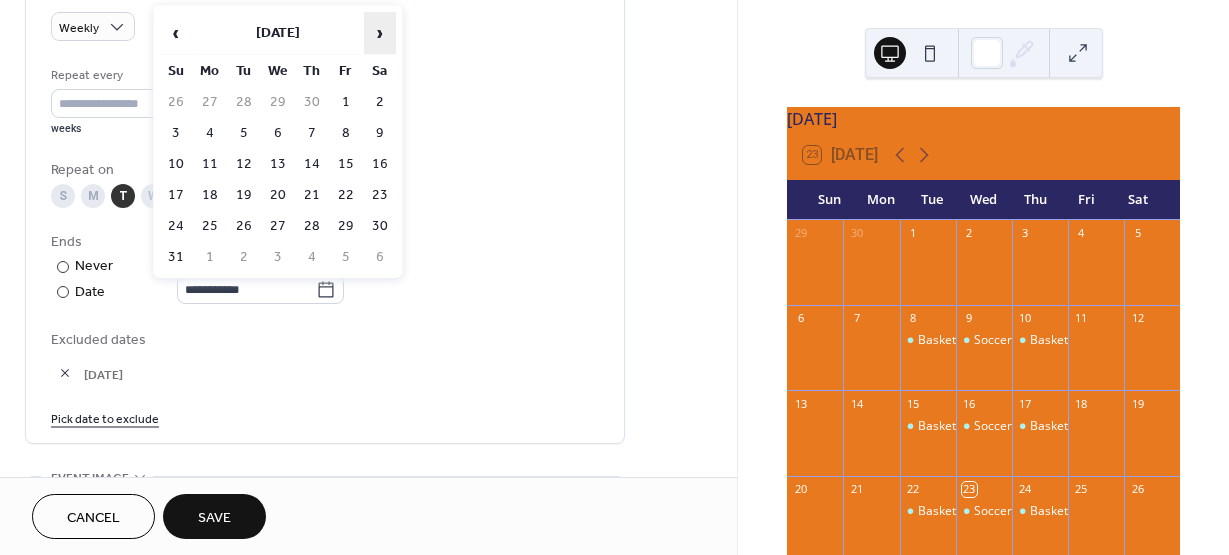 click on "›" at bounding box center [380, 33] 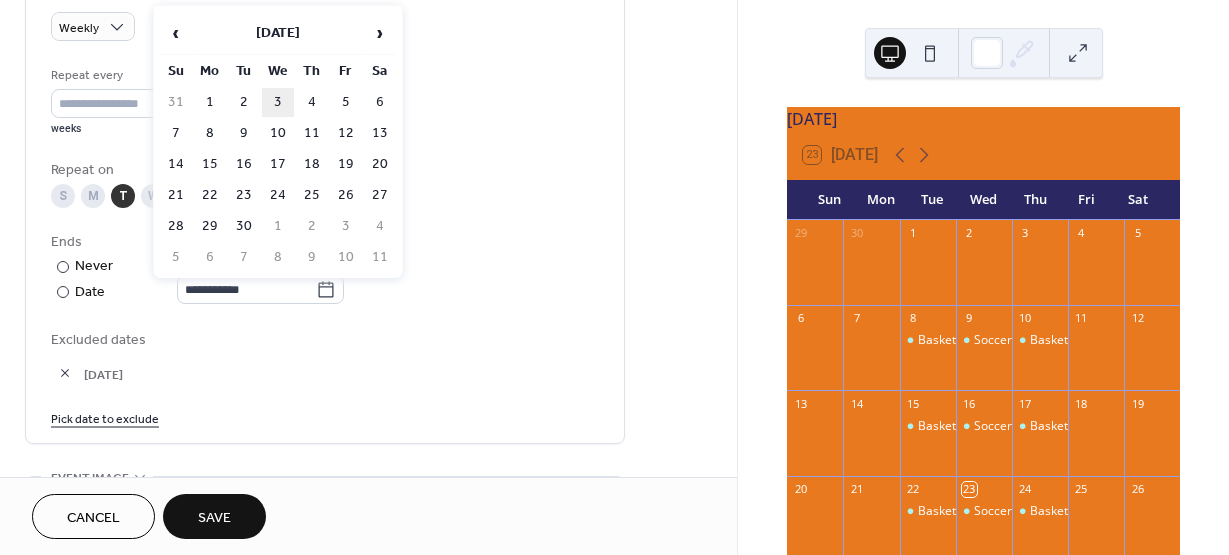 click on "3" at bounding box center [278, 102] 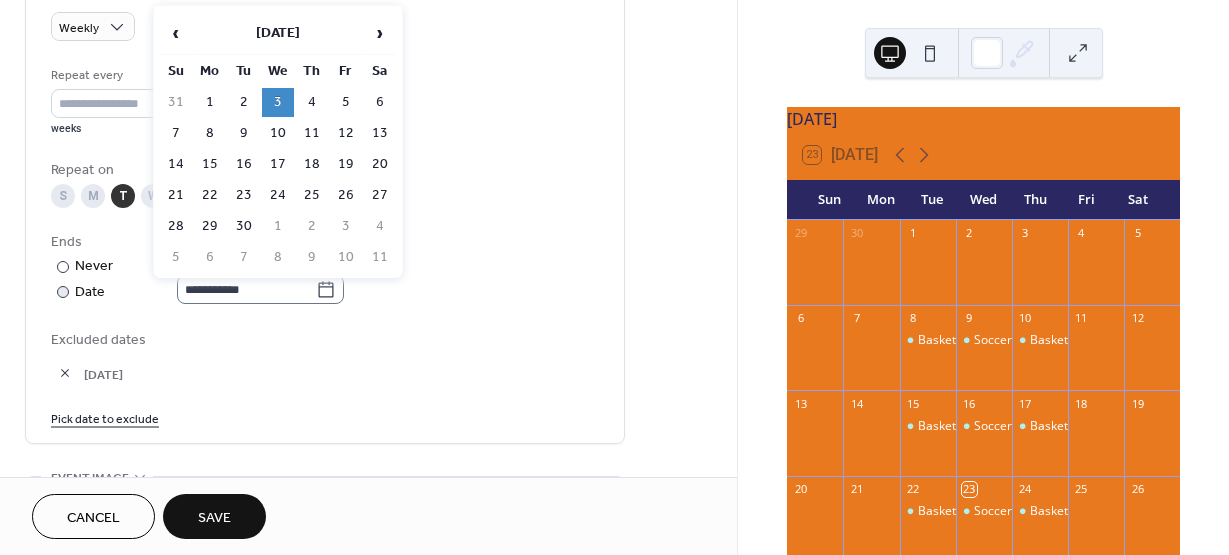 click 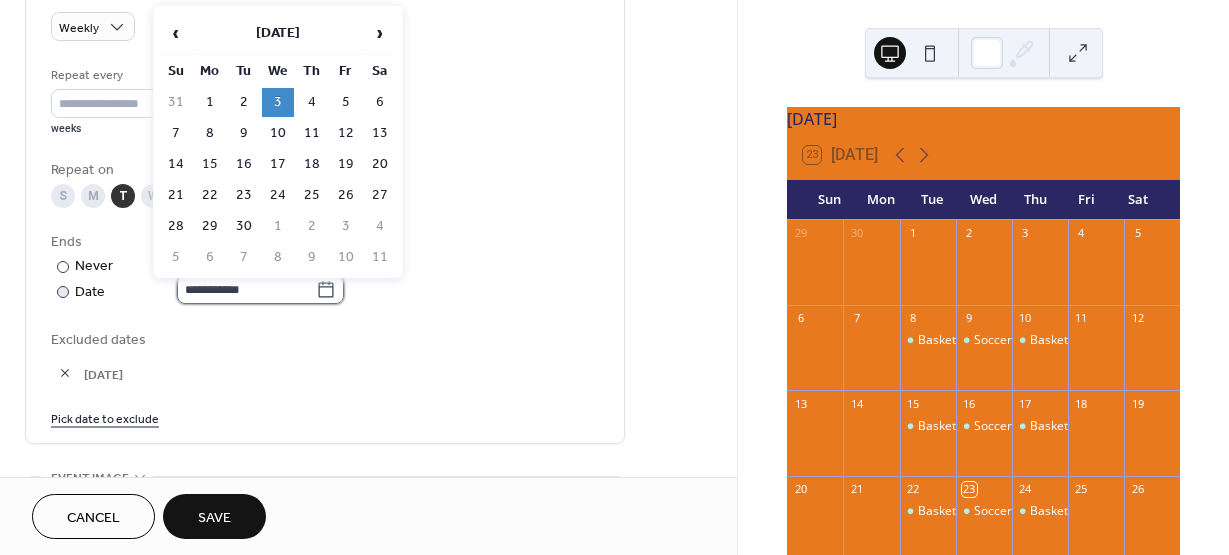 click on "**********" at bounding box center [246, 289] 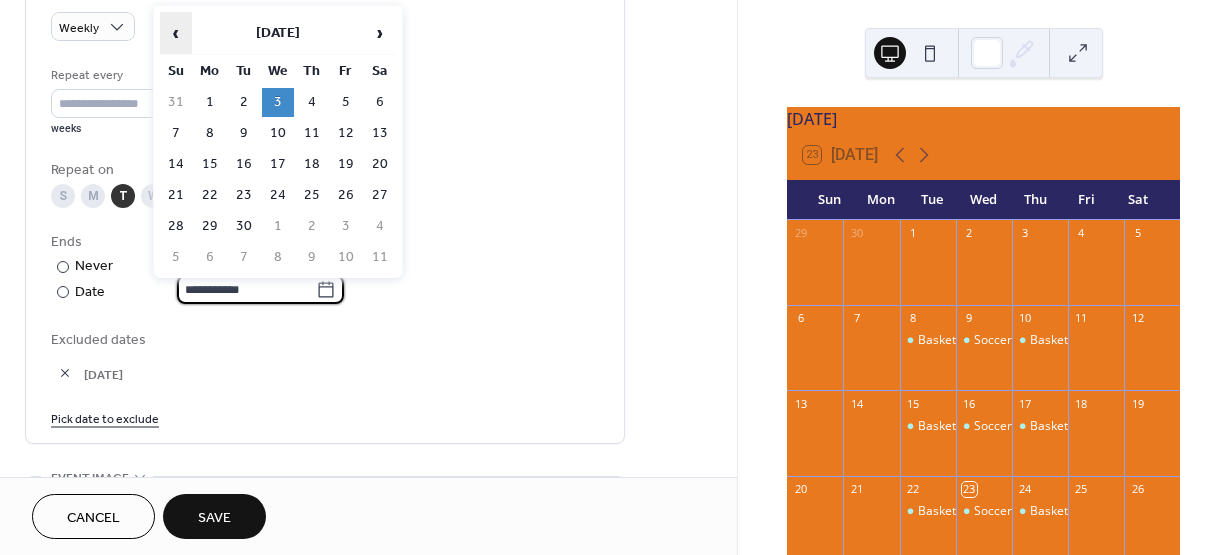 click on "‹" at bounding box center [176, 33] 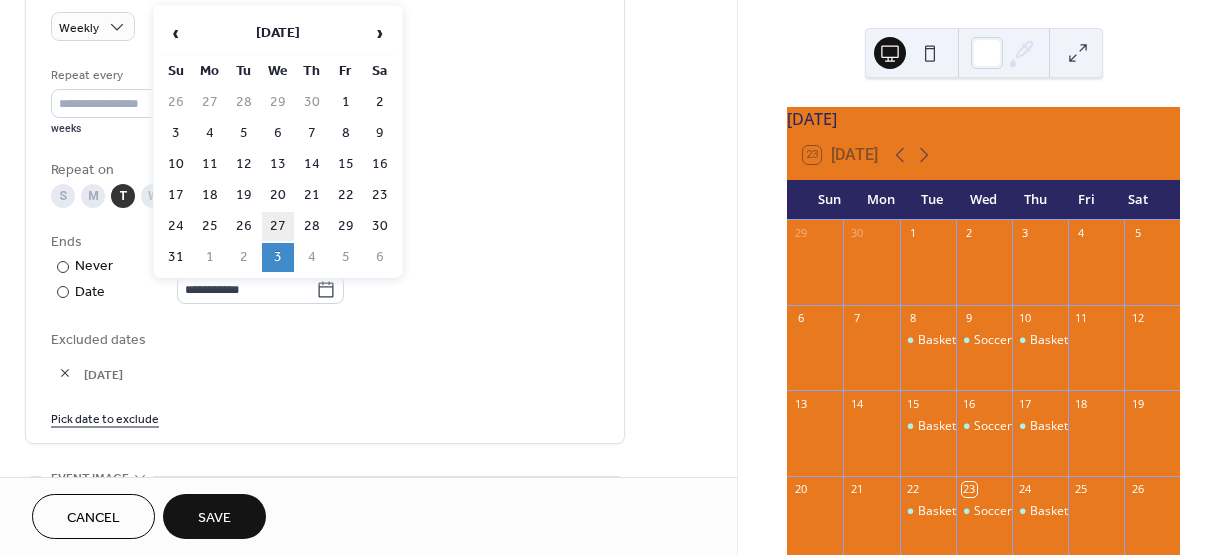 click on "27" at bounding box center [278, 226] 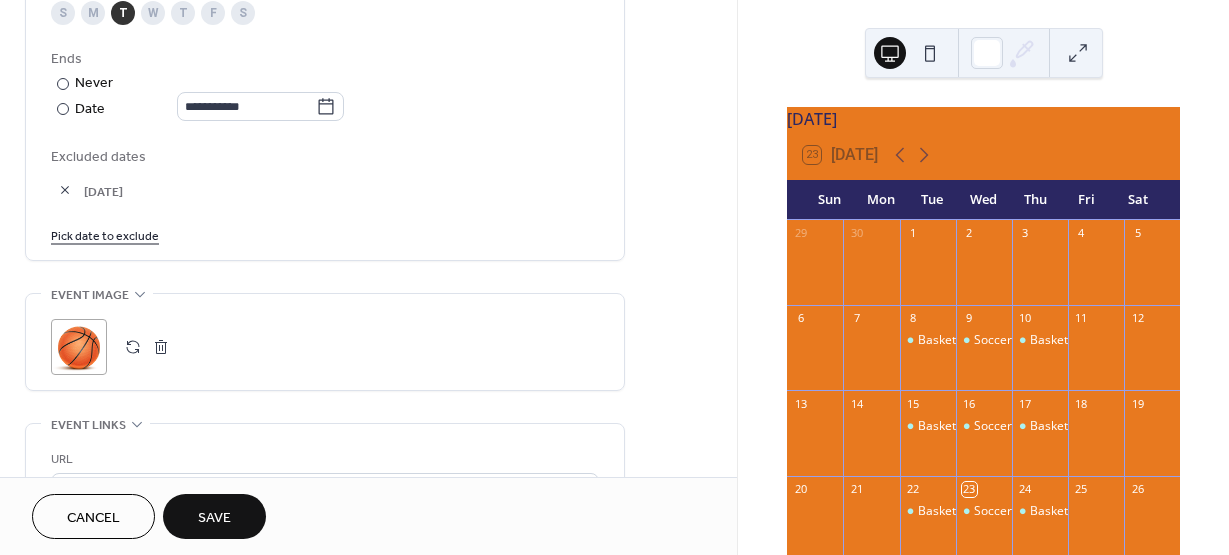 scroll, scrollTop: 1100, scrollLeft: 0, axis: vertical 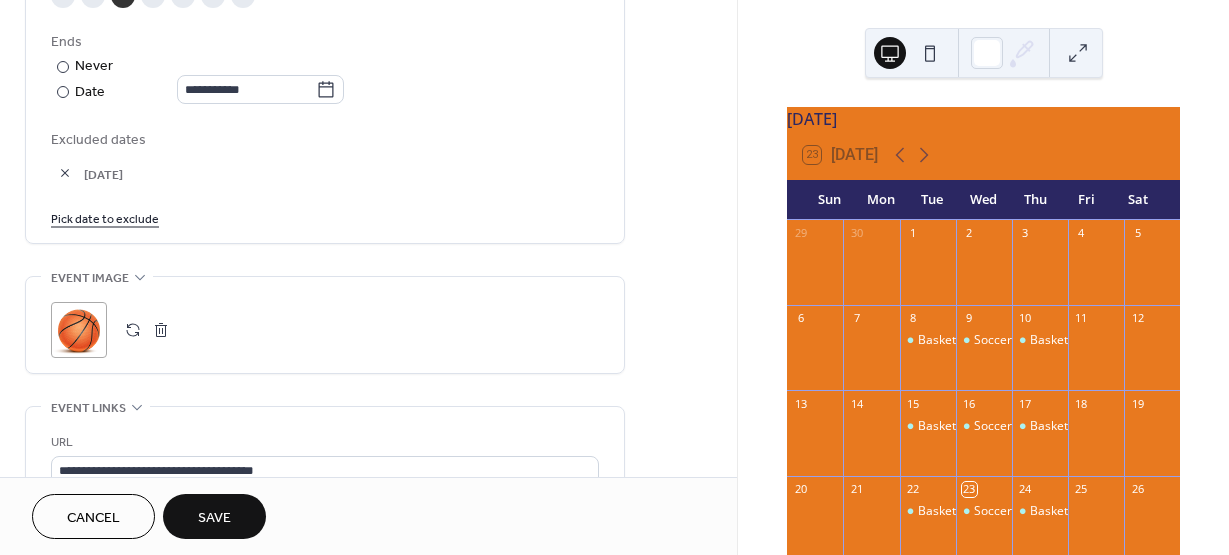 click at bounding box center [65, 173] 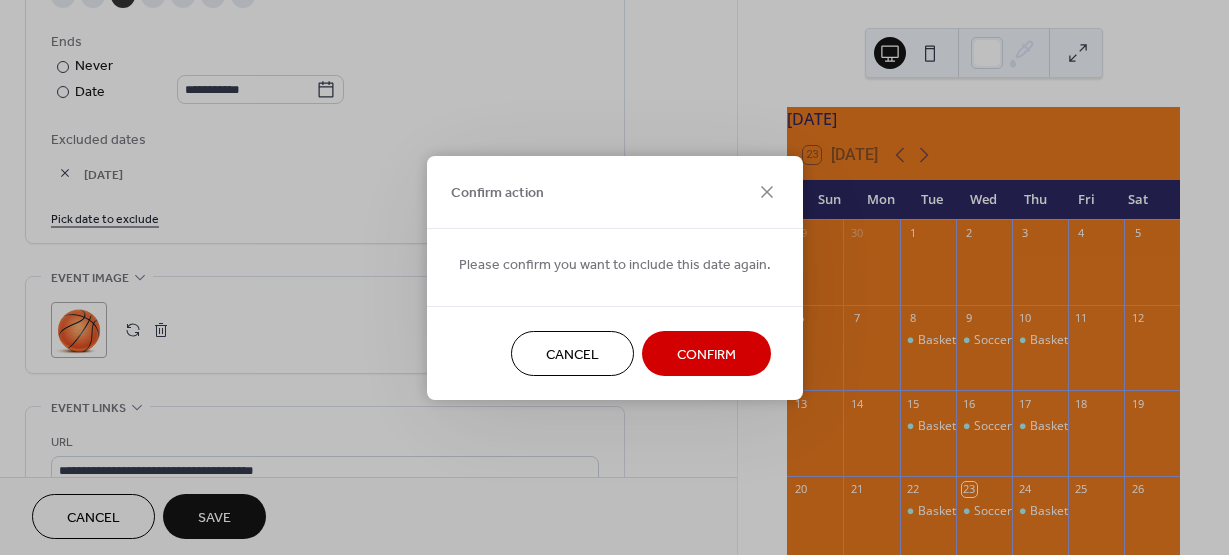 click on "Confirm" at bounding box center (706, 353) 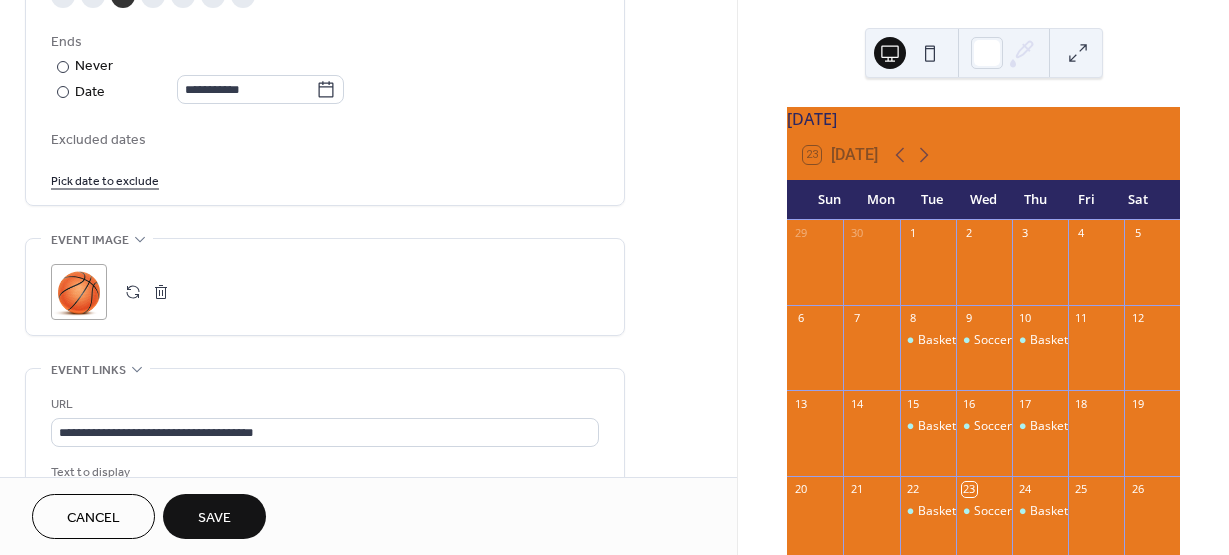 click on "Pick date to exclude" at bounding box center [105, 179] 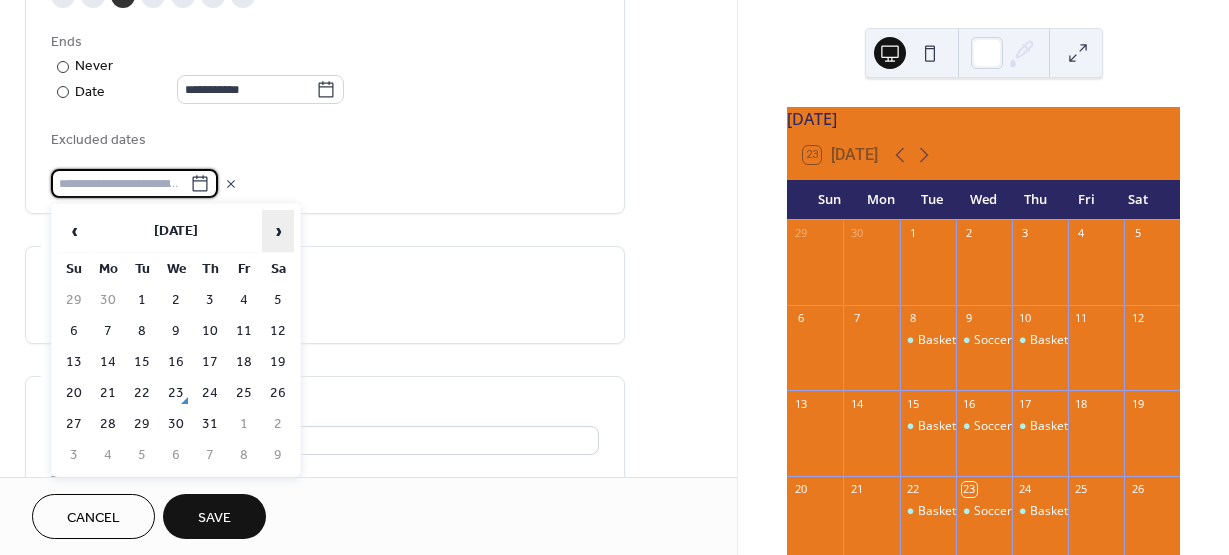 click on "›" at bounding box center [278, 231] 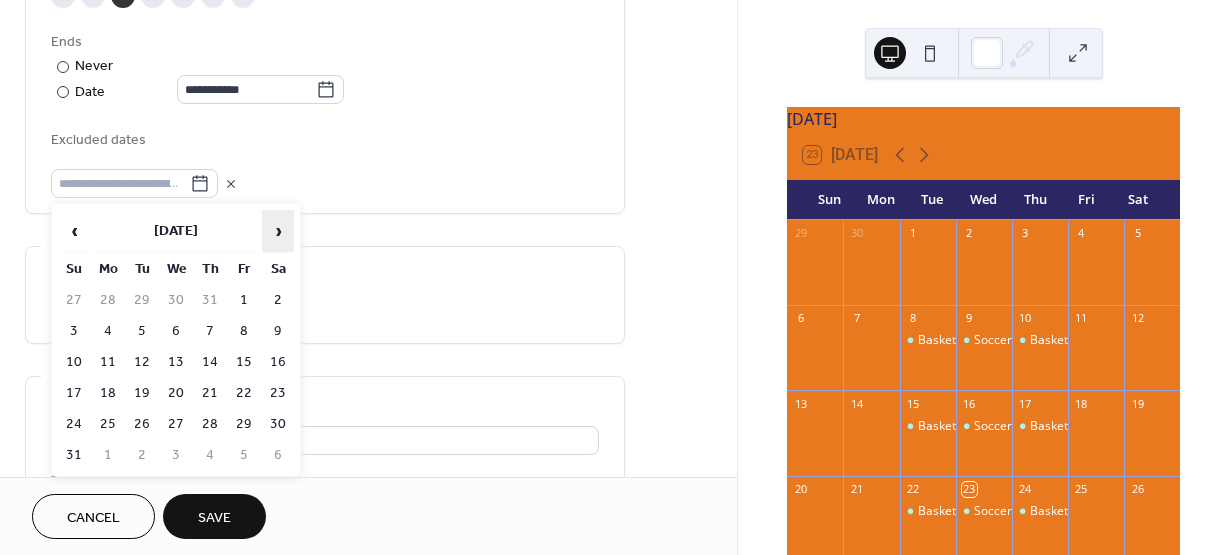 click on "›" at bounding box center (278, 231) 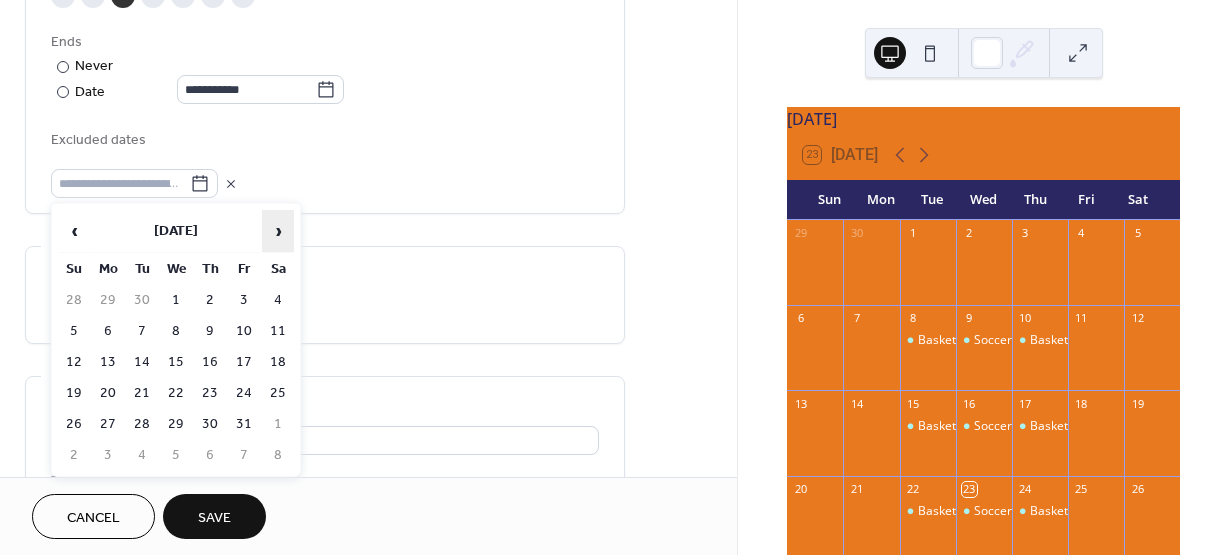 click on "›" at bounding box center (278, 231) 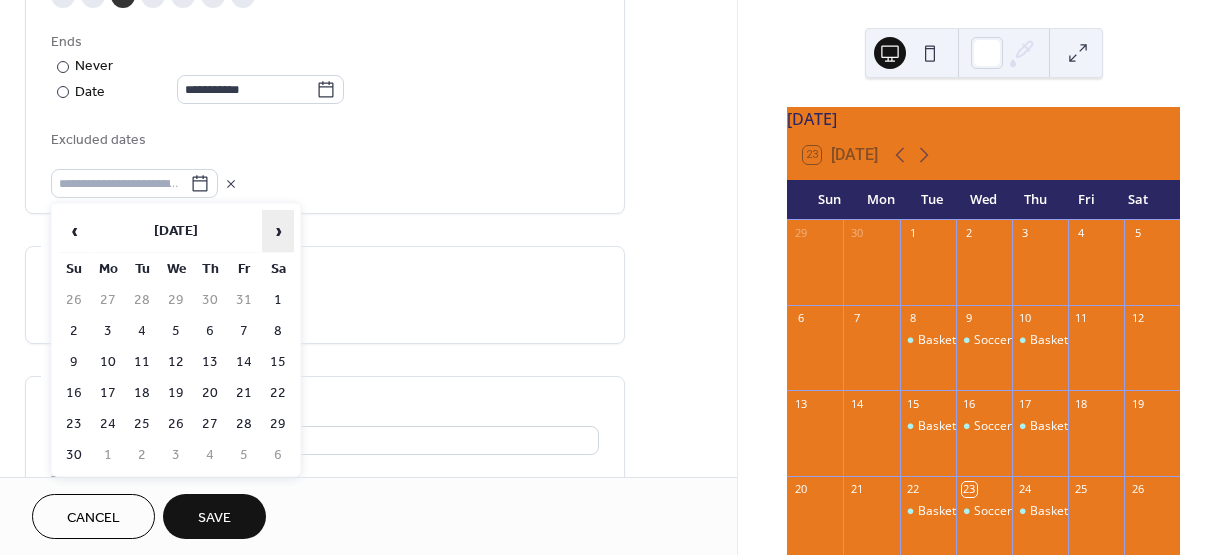 click on "›" at bounding box center (278, 231) 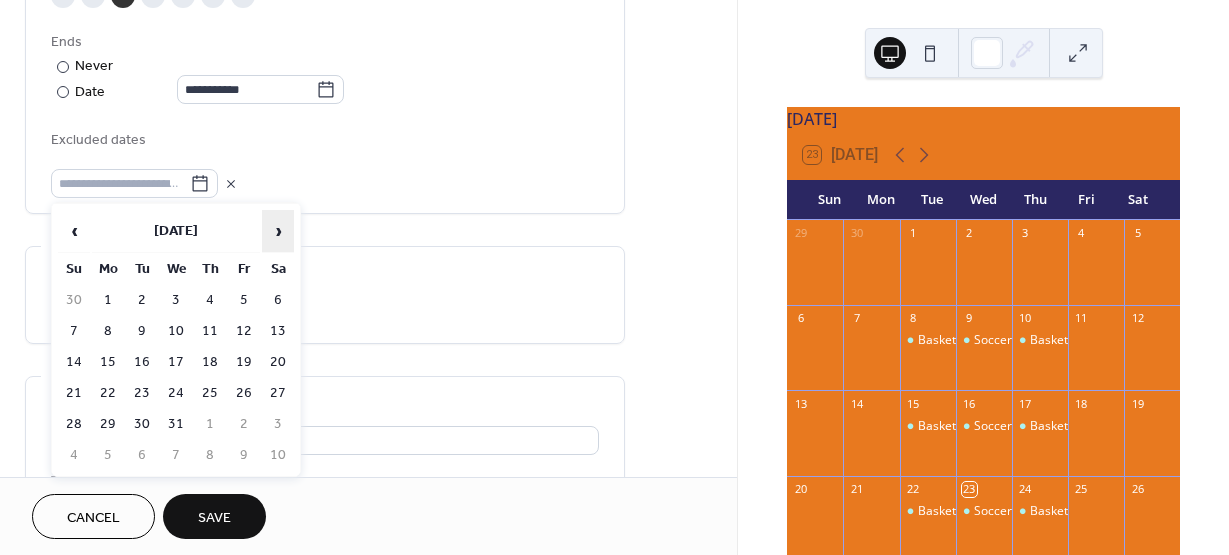click on "›" at bounding box center [278, 231] 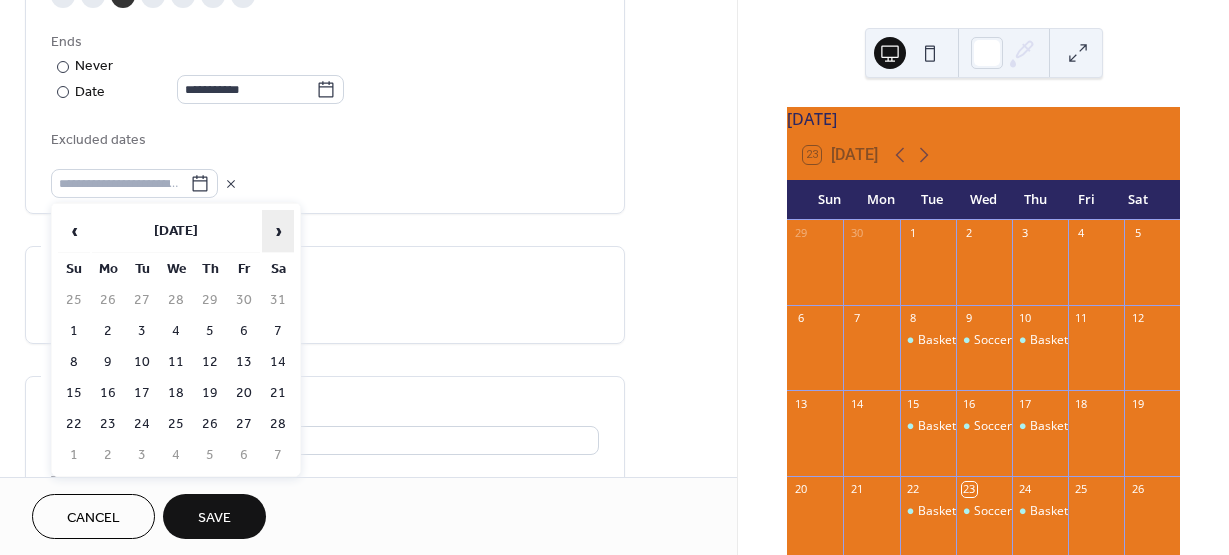 click on "›" at bounding box center [278, 231] 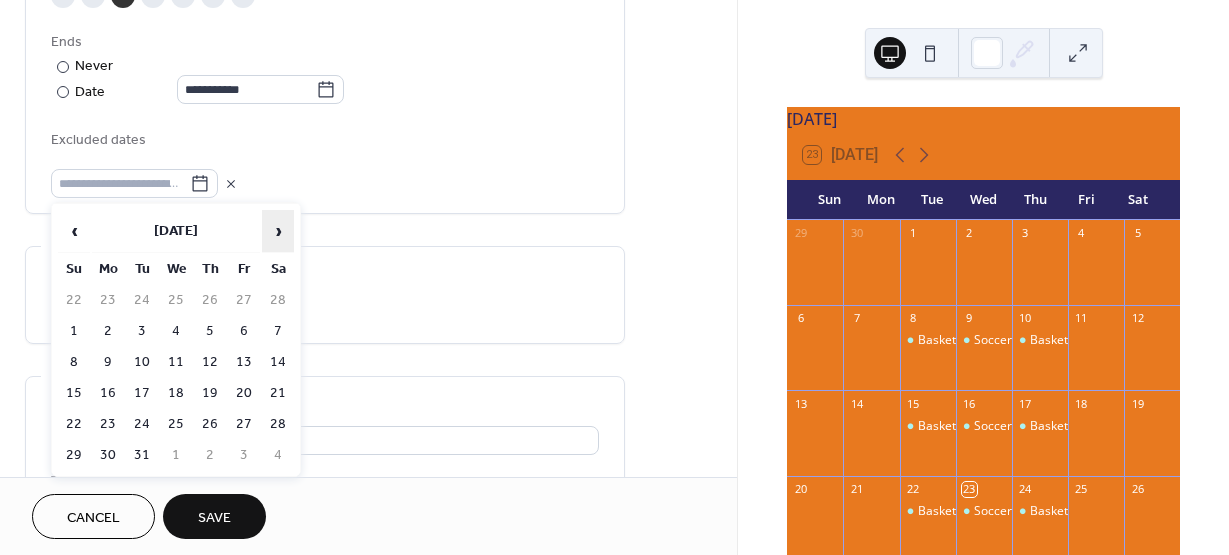 click on "›" at bounding box center [278, 231] 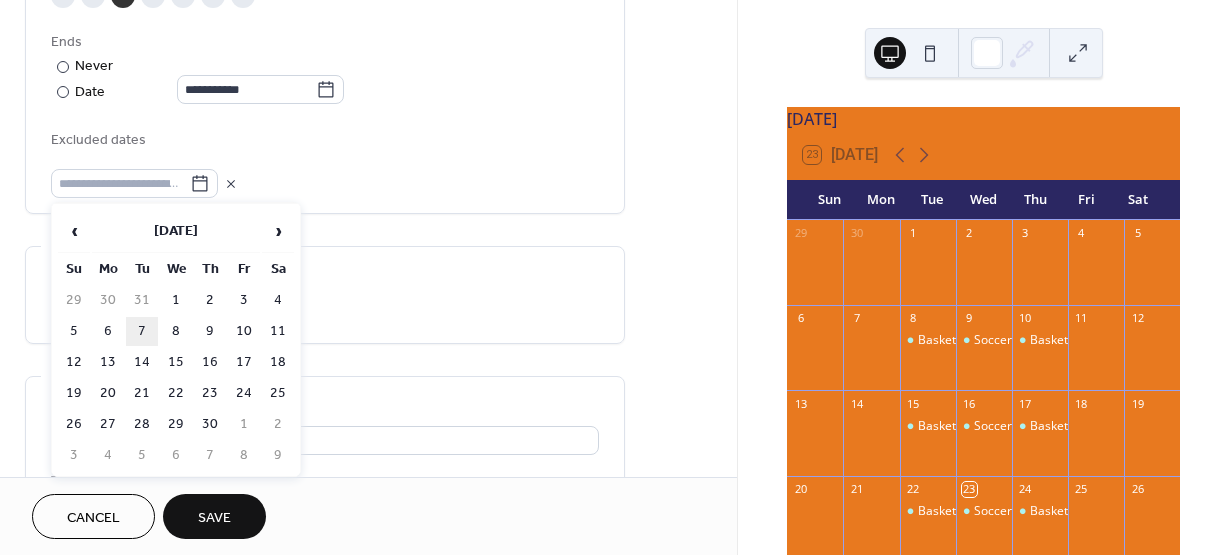 click on "7" at bounding box center (142, 331) 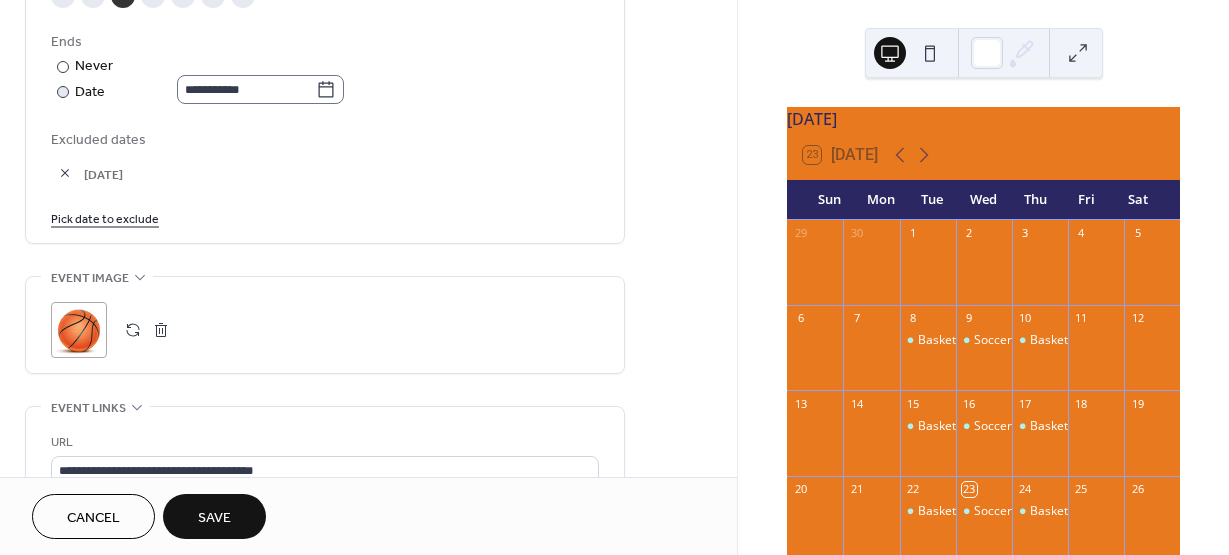 click 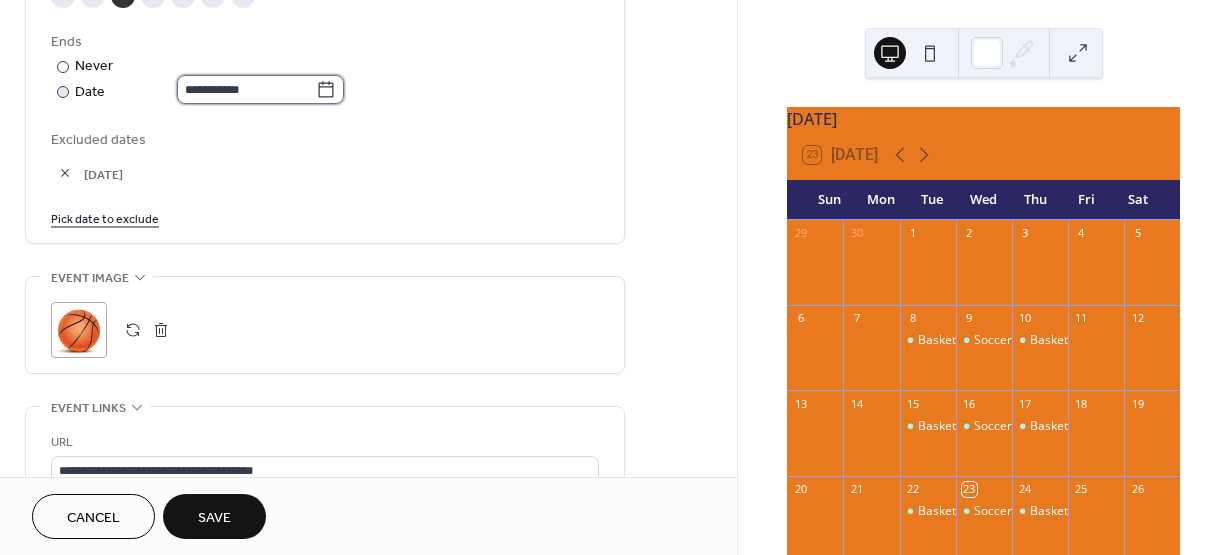 click on "**********" at bounding box center (246, 89) 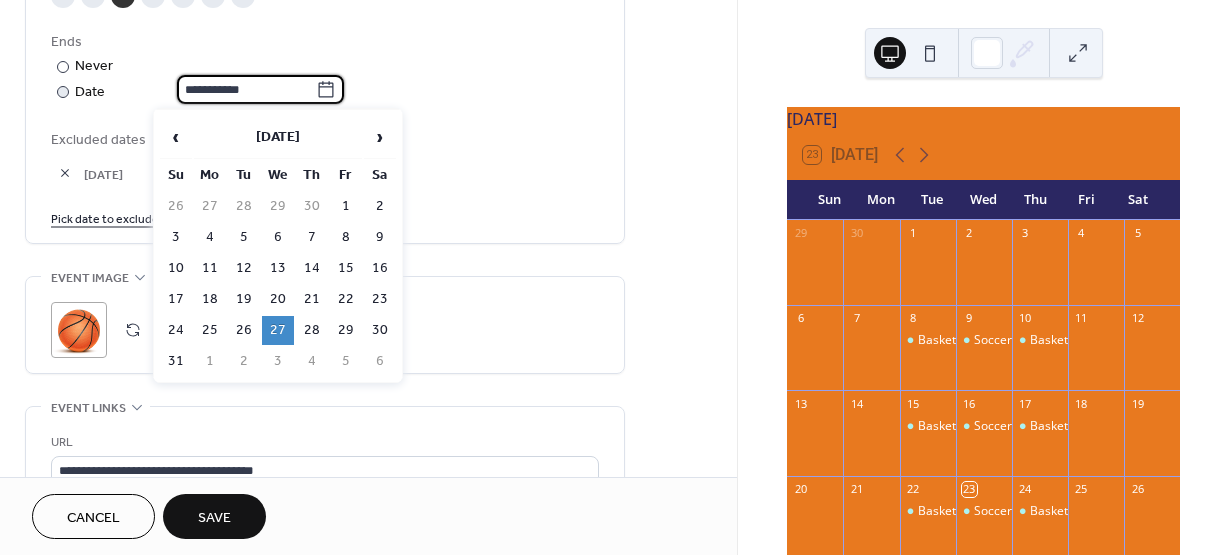 click 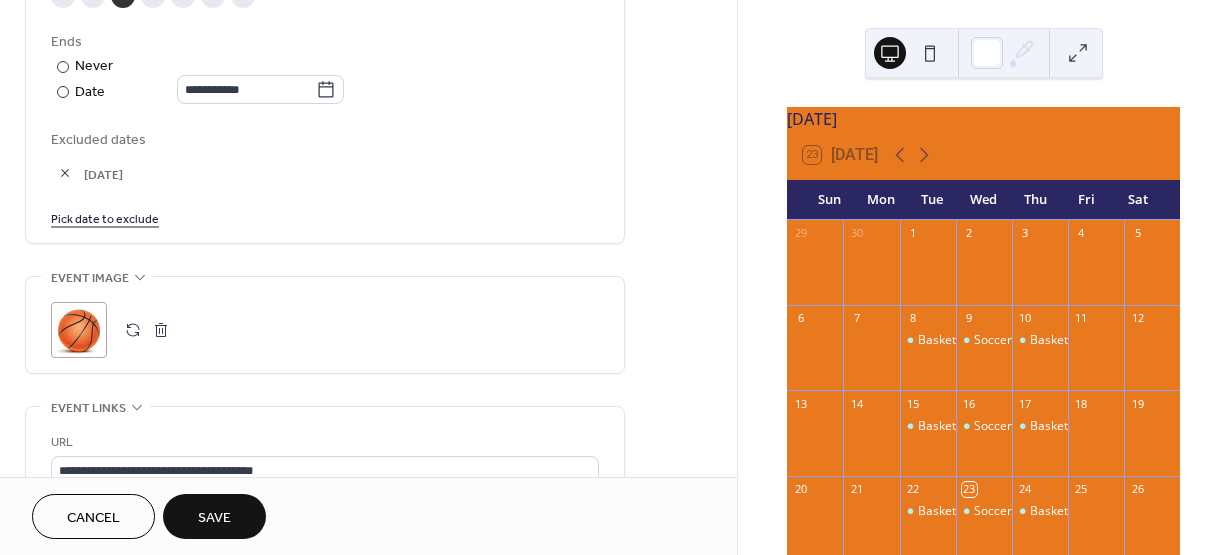 click on "Excluded dates [DATE]   Pick date to exclude" at bounding box center (325, 178) 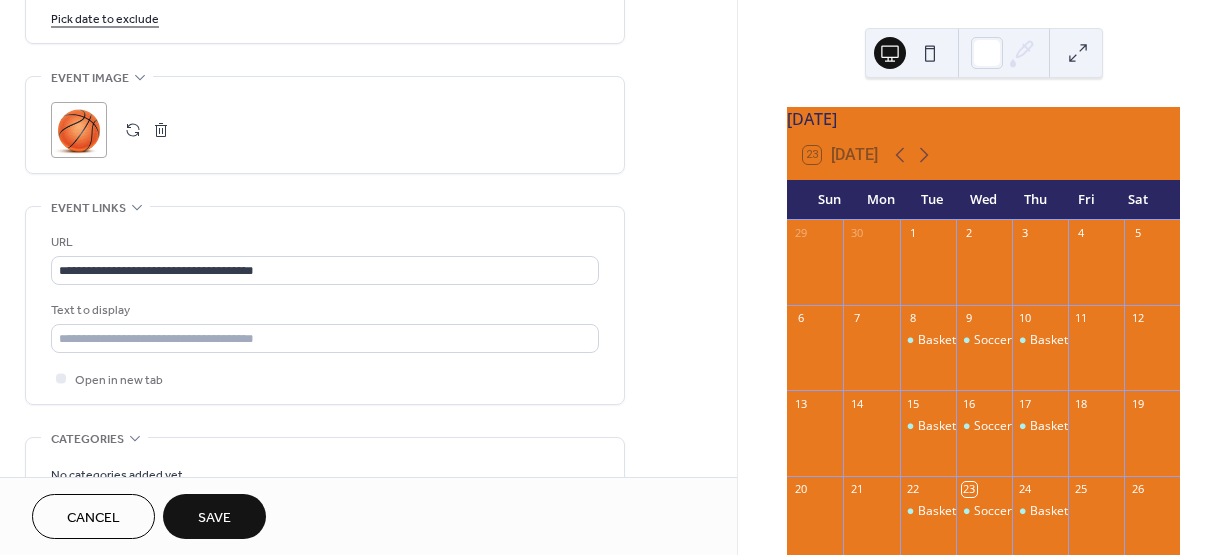scroll, scrollTop: 1400, scrollLeft: 0, axis: vertical 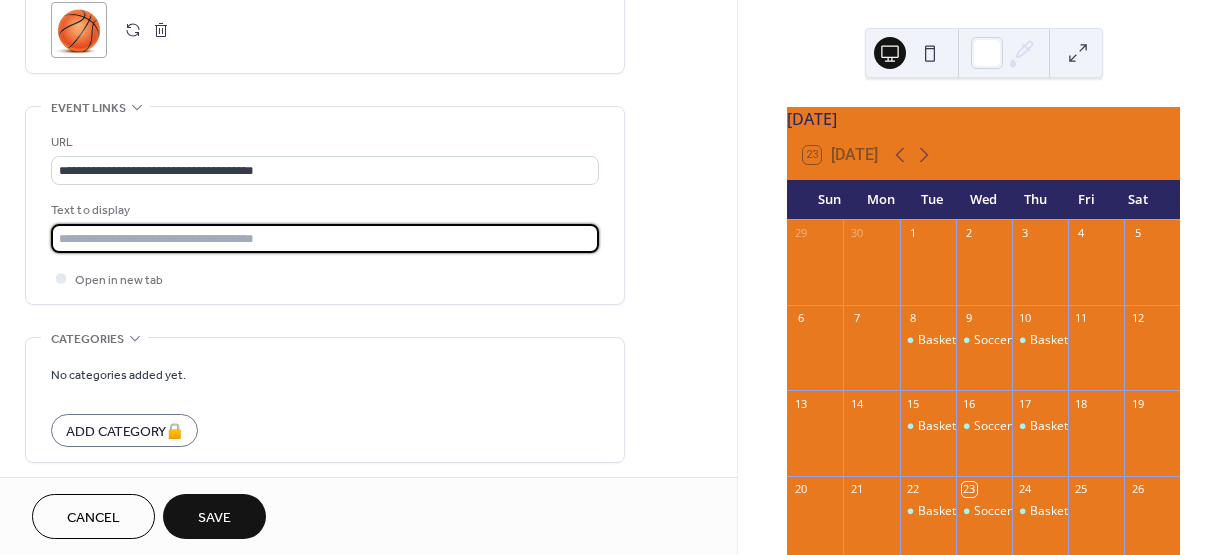 click at bounding box center [325, 238] 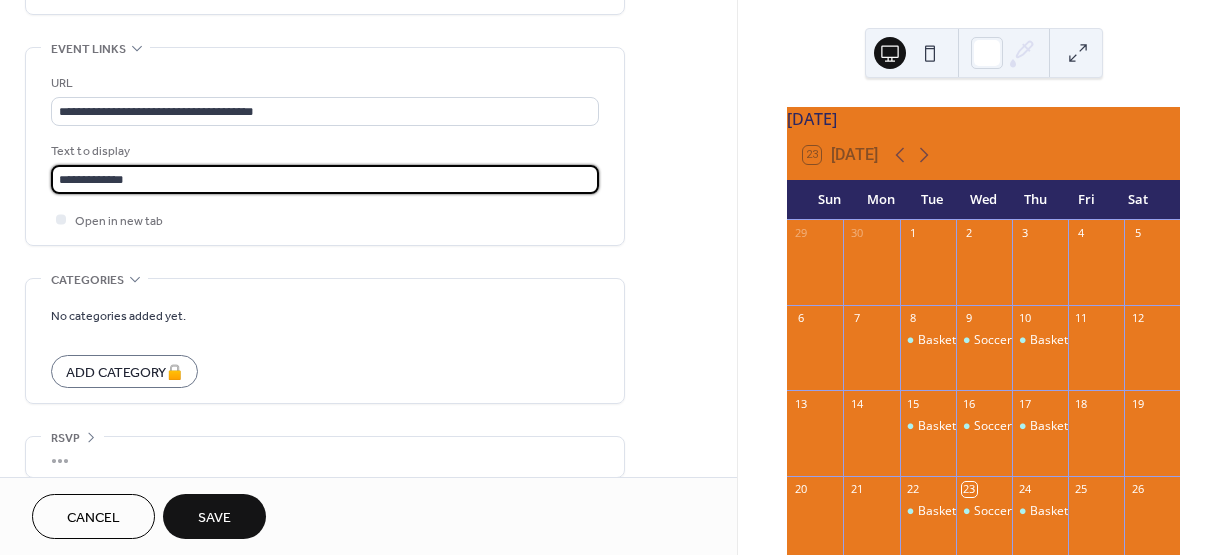 scroll, scrollTop: 1480, scrollLeft: 0, axis: vertical 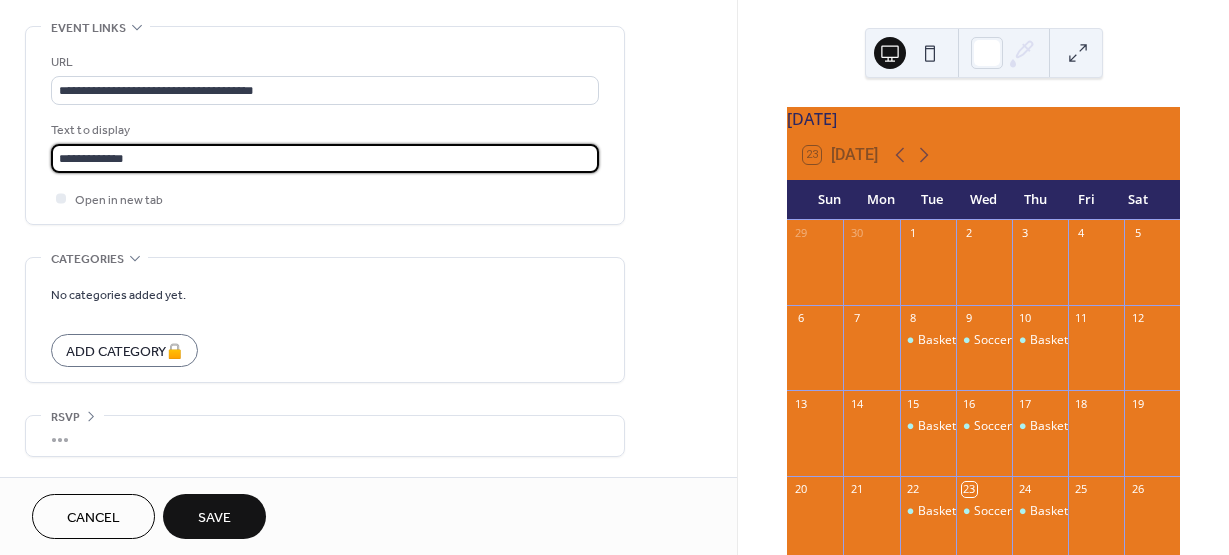 click on "Save" at bounding box center (214, 518) 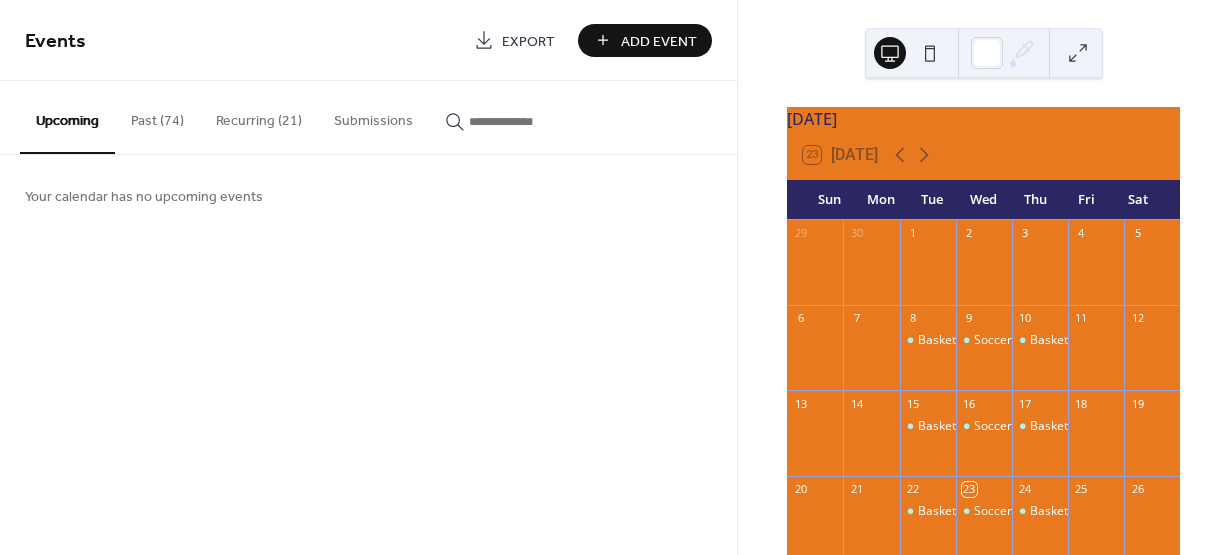 click on "Recurring (21)" at bounding box center [259, 116] 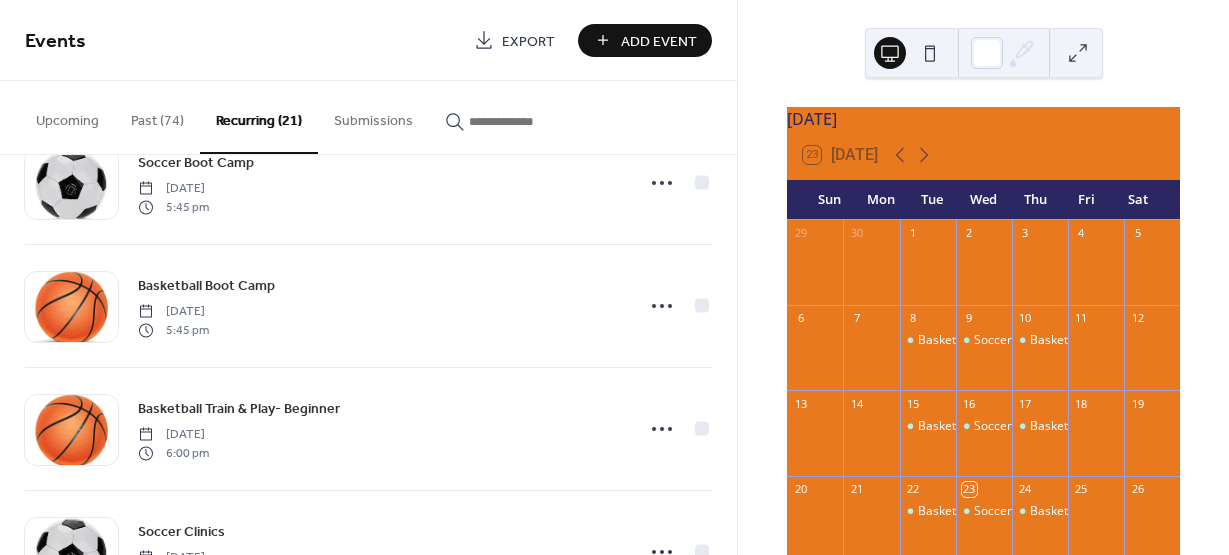 scroll, scrollTop: 2242, scrollLeft: 0, axis: vertical 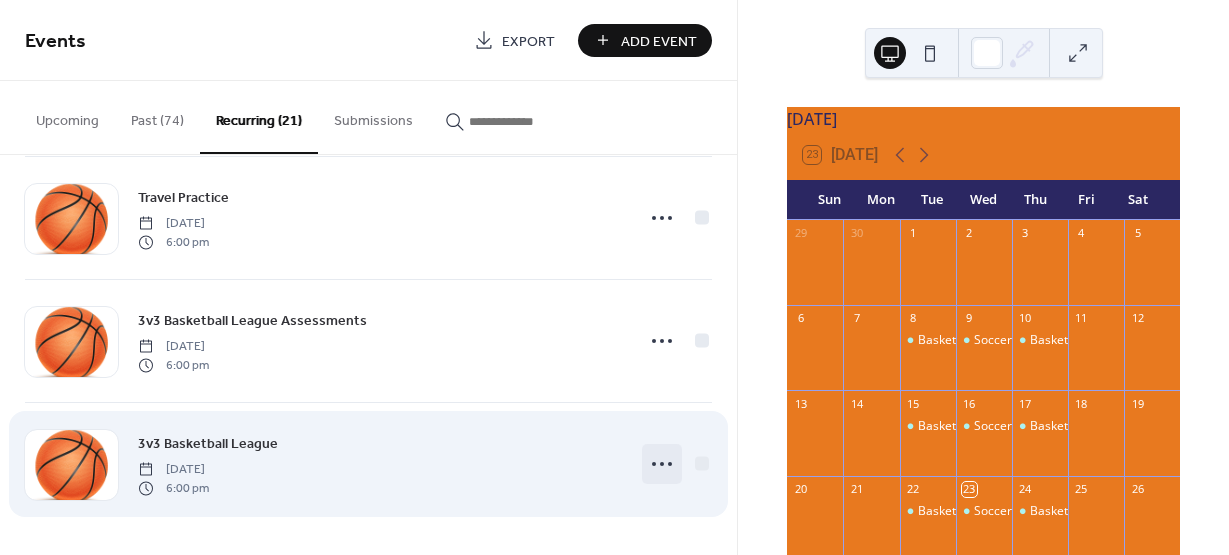 click 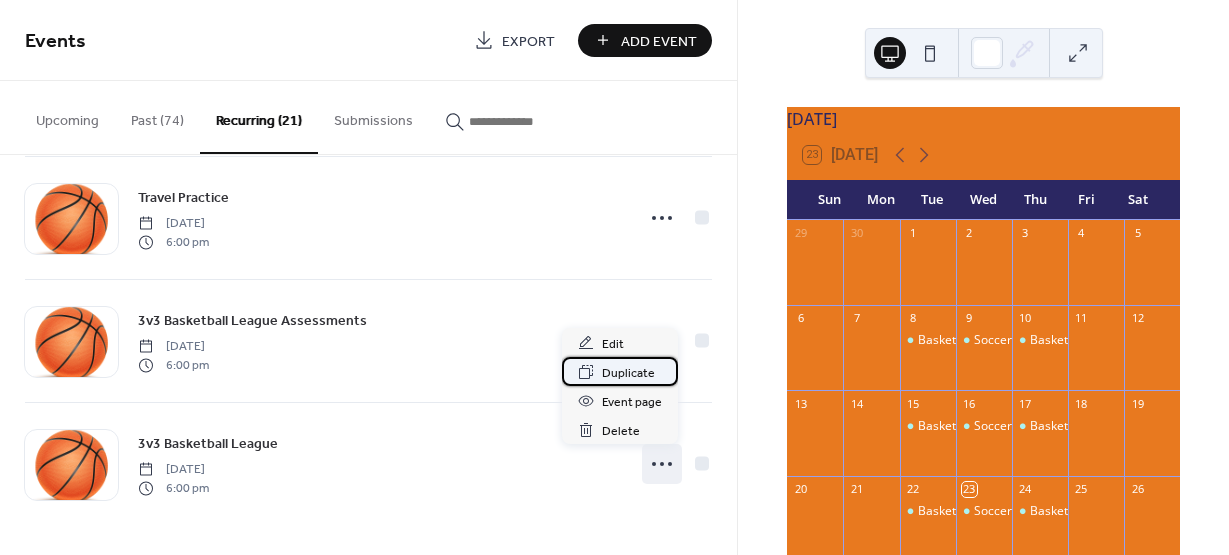 click on "Duplicate" at bounding box center (628, 373) 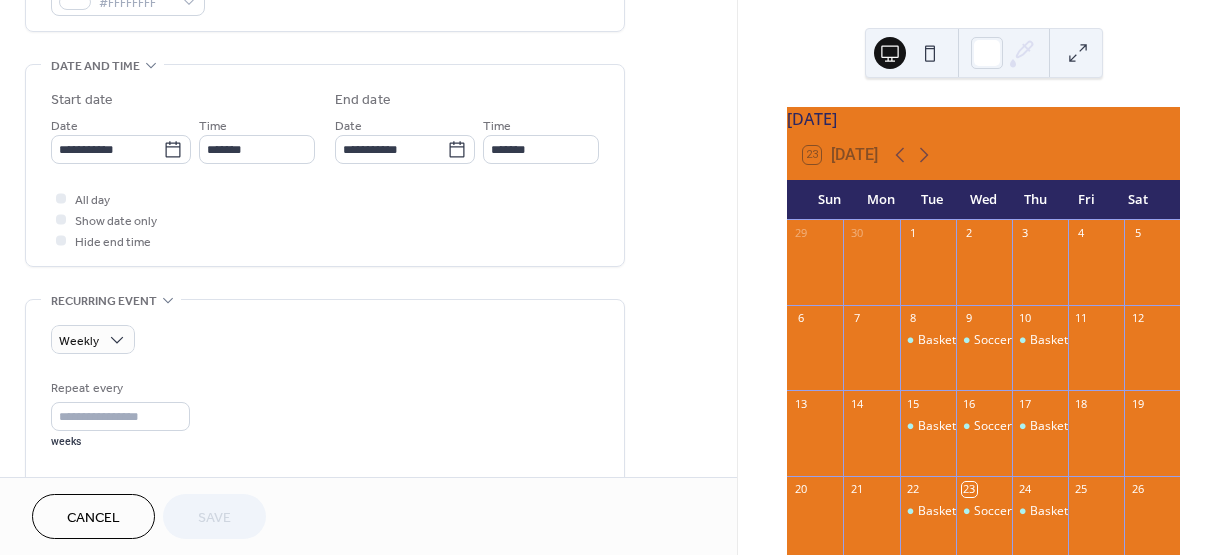 scroll, scrollTop: 600, scrollLeft: 0, axis: vertical 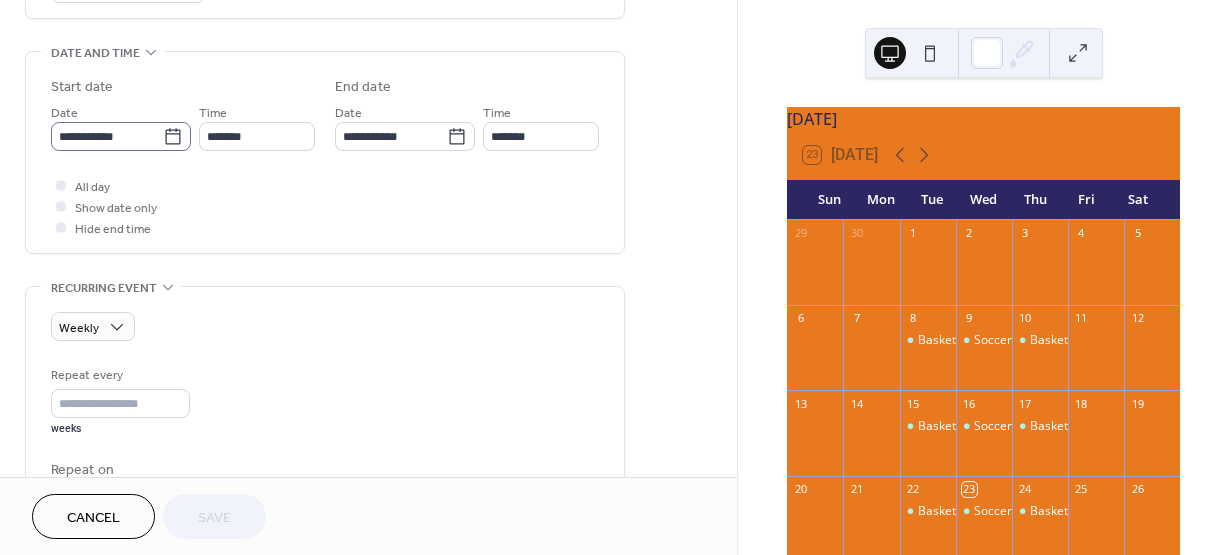 click 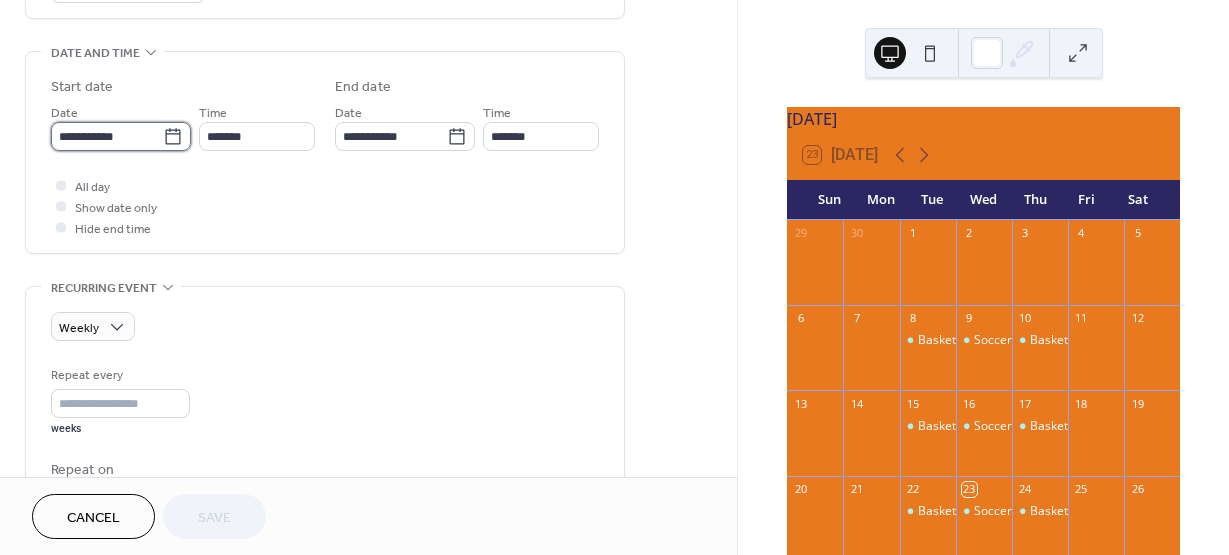 click on "**********" at bounding box center [107, 136] 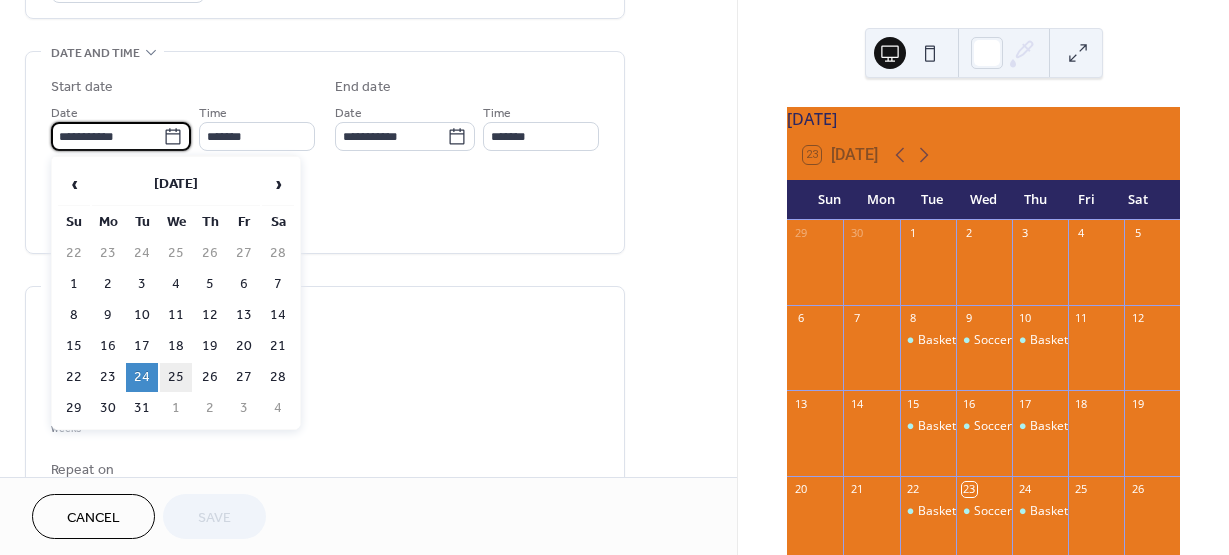 click on "25" at bounding box center (176, 377) 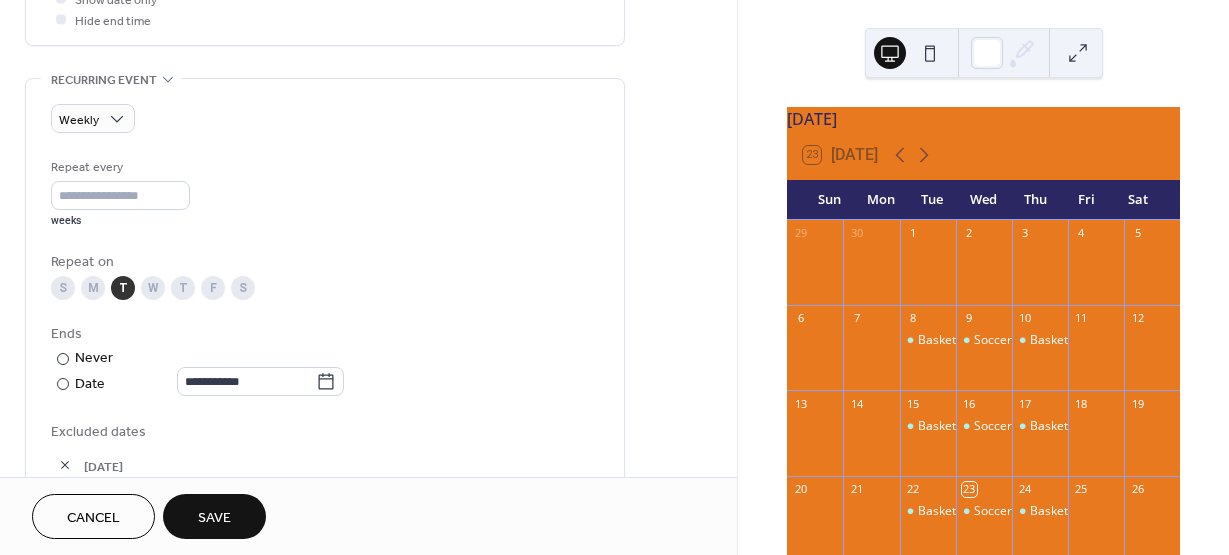 scroll, scrollTop: 800, scrollLeft: 0, axis: vertical 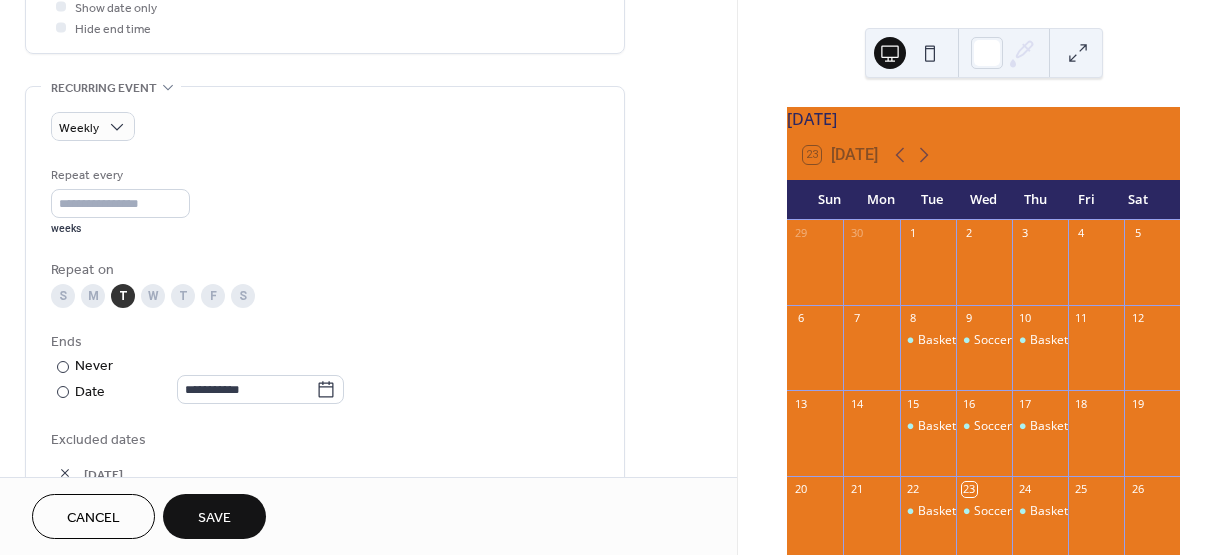 click on "W" at bounding box center [153, 296] 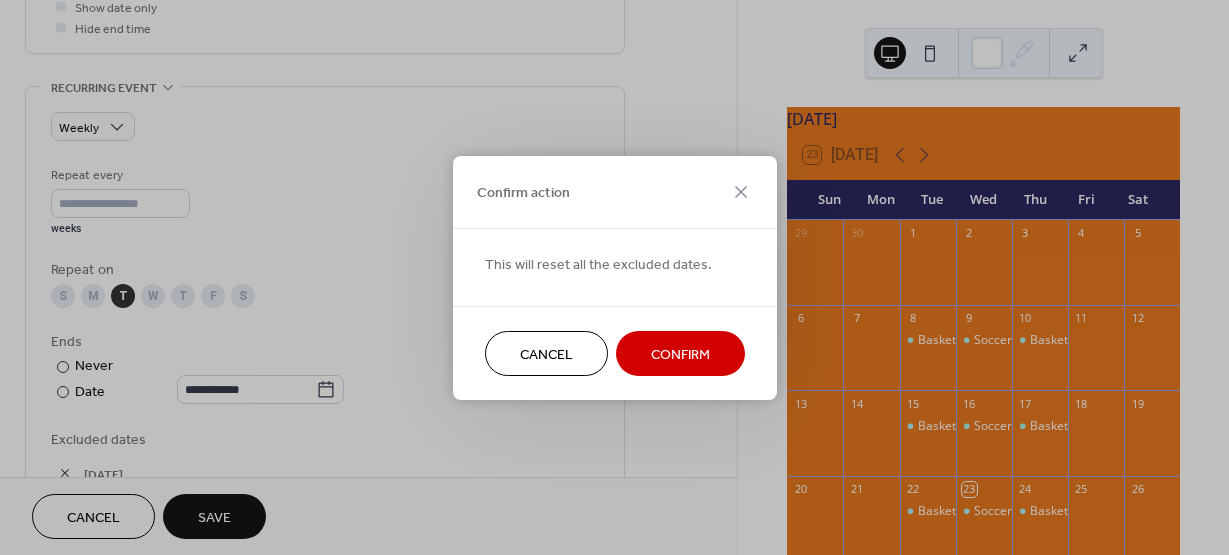 click on "Confirm" at bounding box center (680, 353) 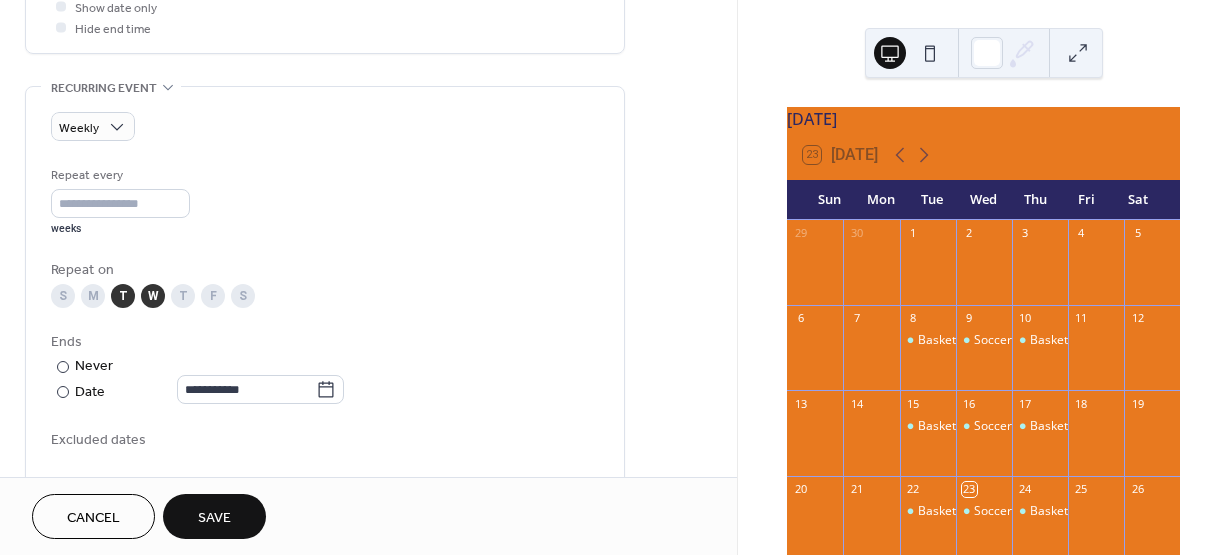click on "T" at bounding box center [123, 296] 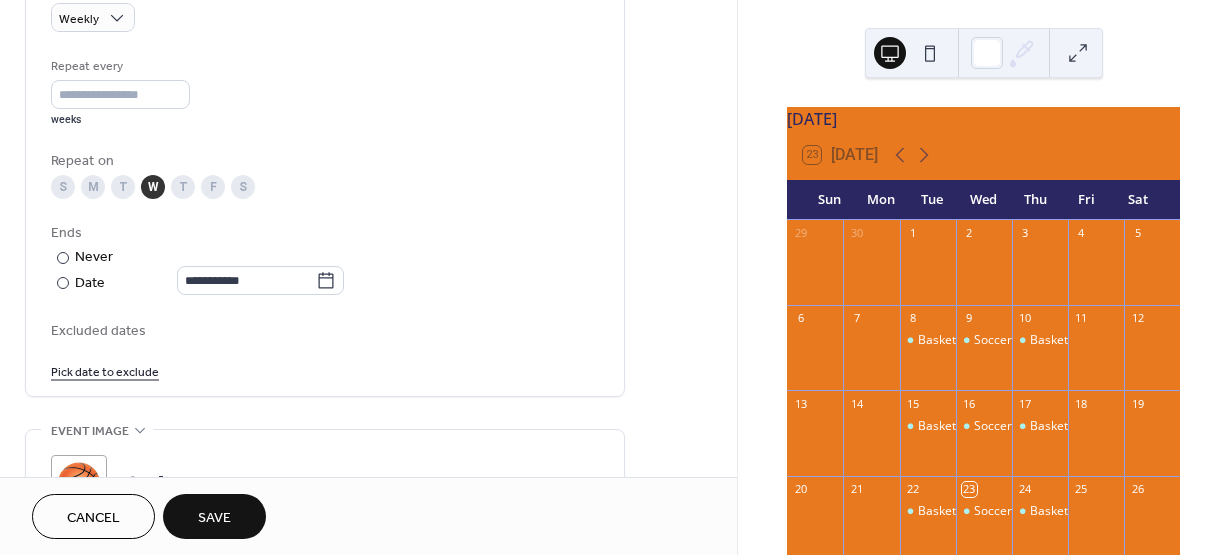 scroll, scrollTop: 1000, scrollLeft: 0, axis: vertical 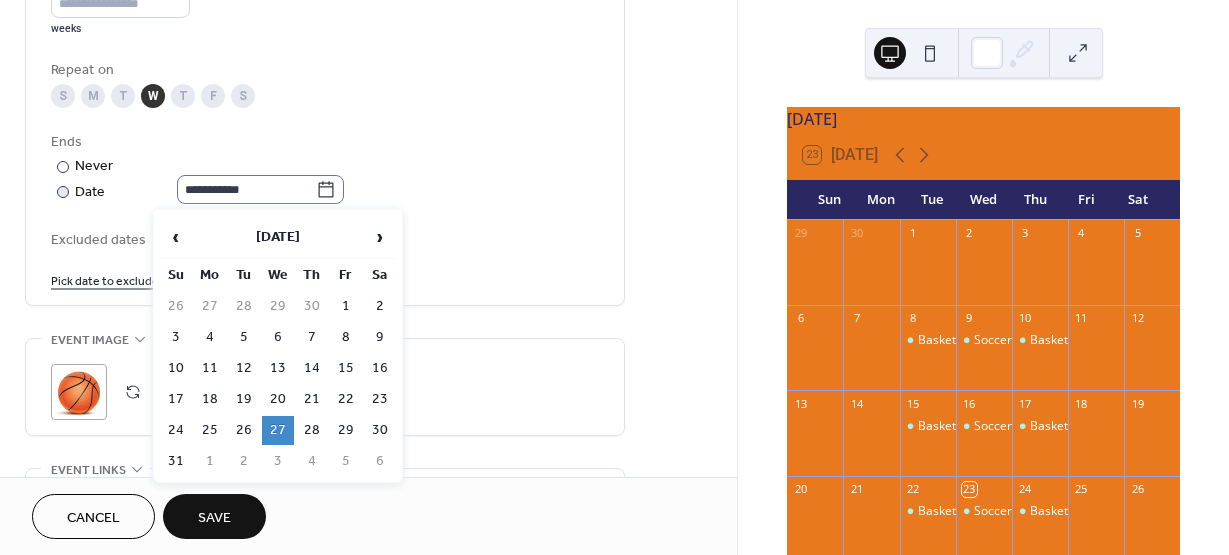 click 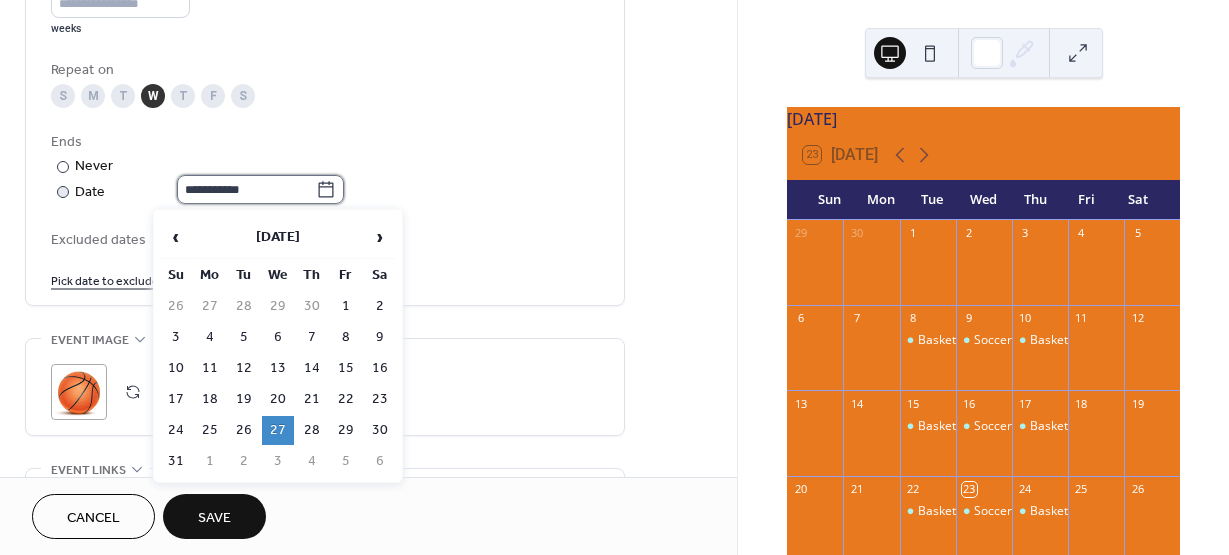 click on "**********" at bounding box center (246, 189) 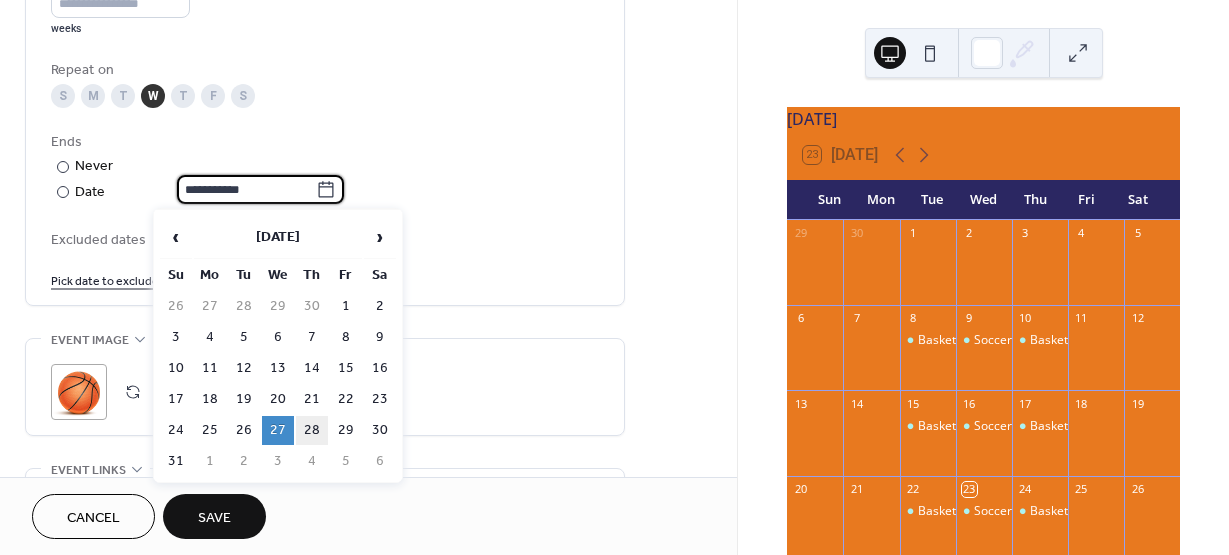 click on "28" at bounding box center (312, 430) 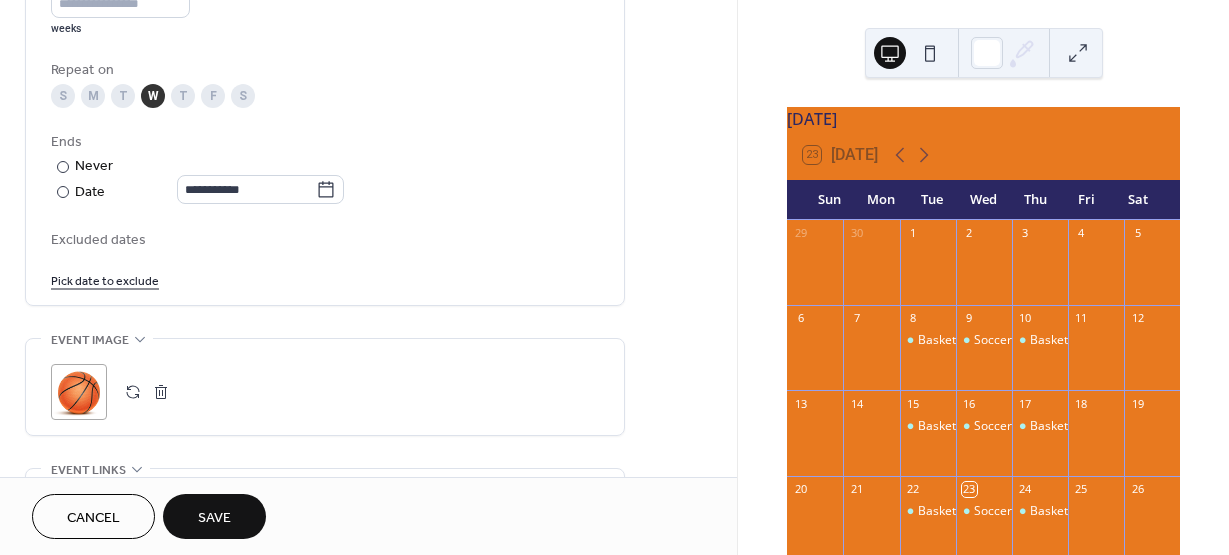click on "Pick date to exclude" at bounding box center (105, 279) 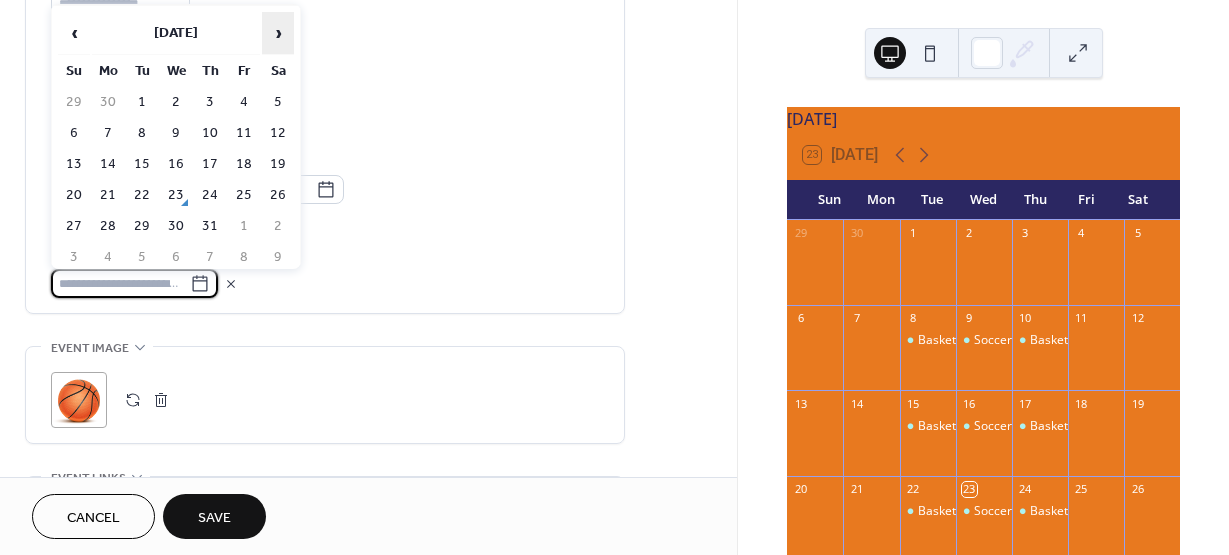 click on "›" at bounding box center (278, 33) 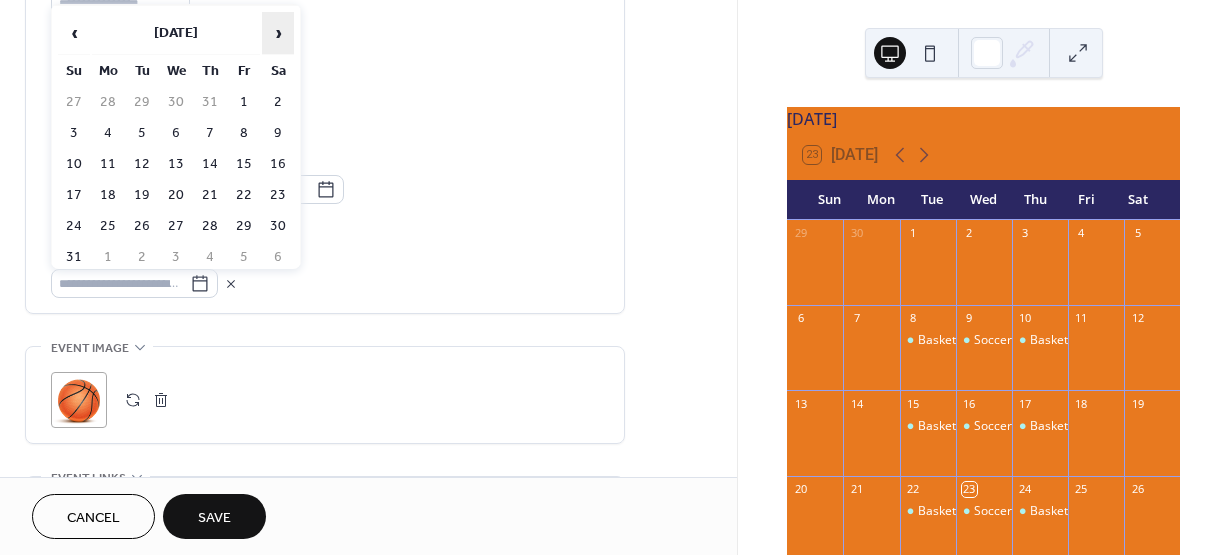 click on "›" at bounding box center (278, 33) 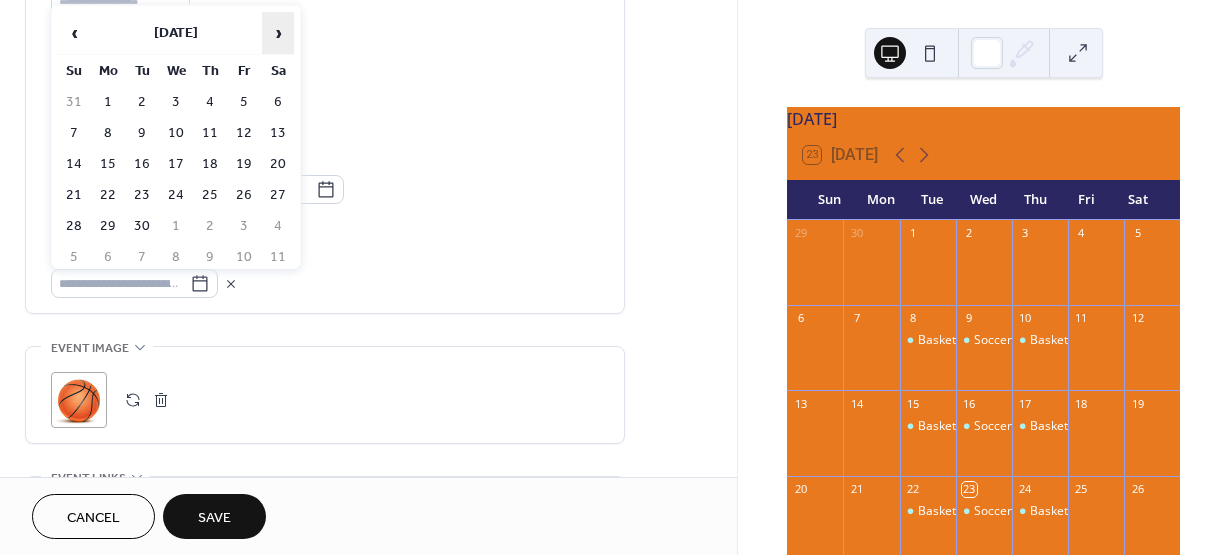click on "›" at bounding box center (278, 33) 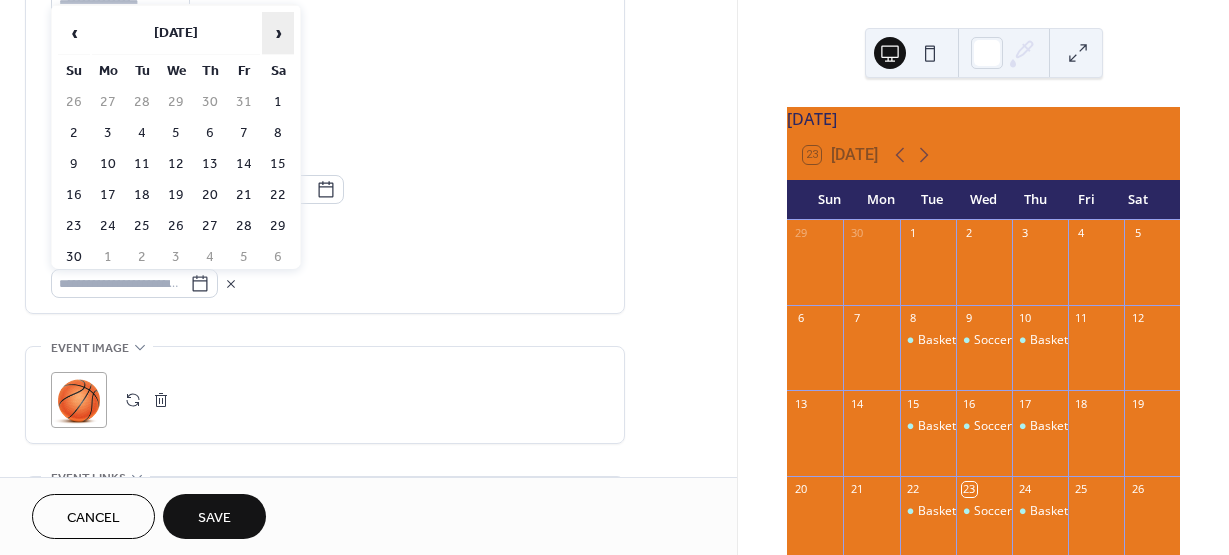 click on "›" at bounding box center [278, 33] 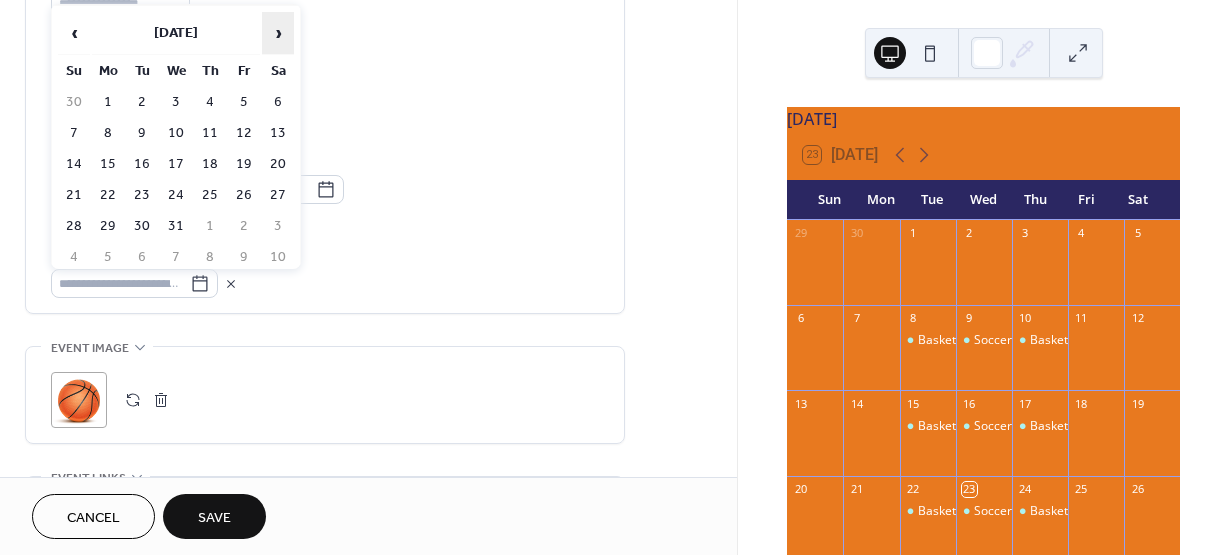 click on "›" at bounding box center [278, 33] 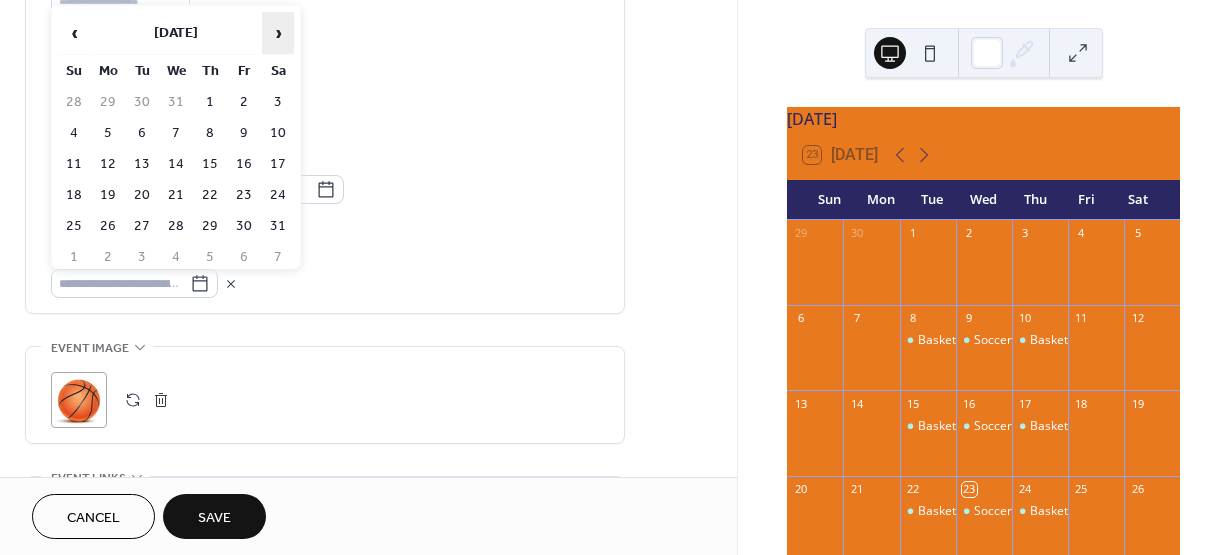 click on "›" at bounding box center (278, 33) 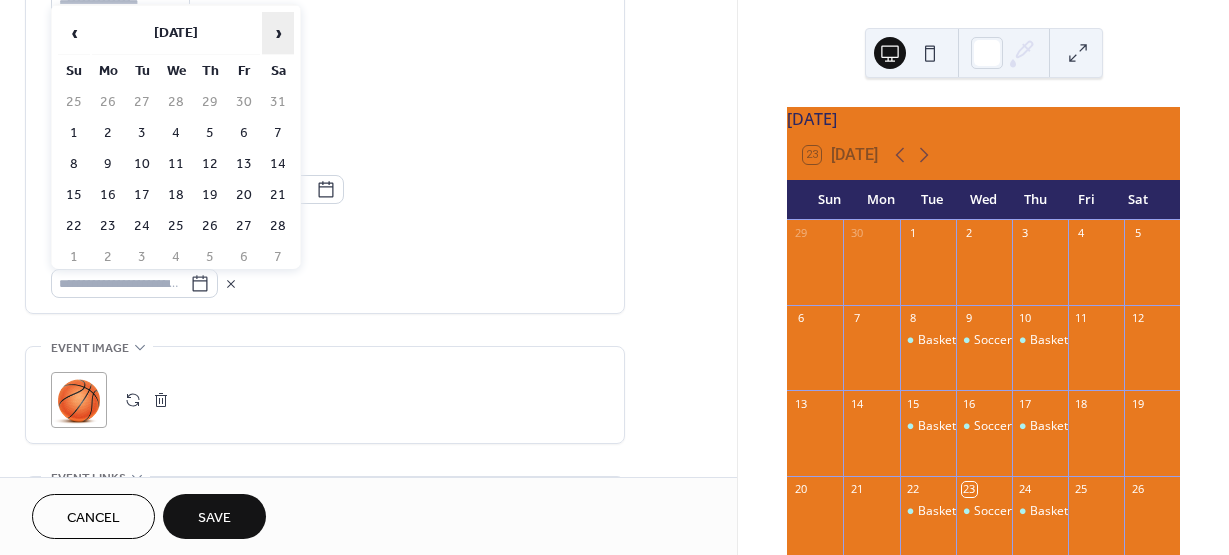 click on "›" at bounding box center [278, 33] 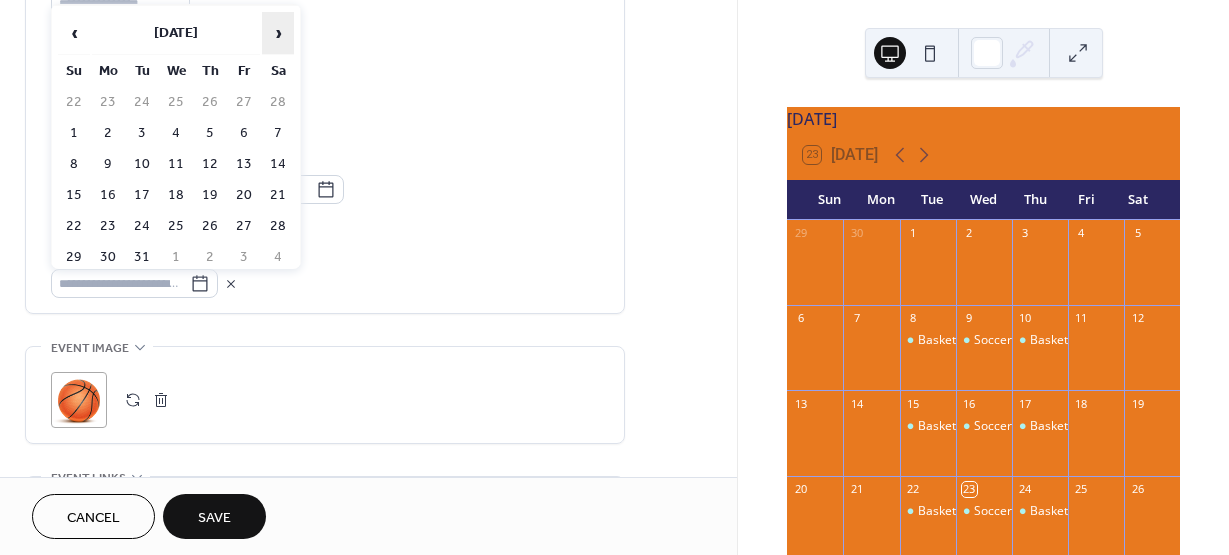 click on "›" at bounding box center [278, 33] 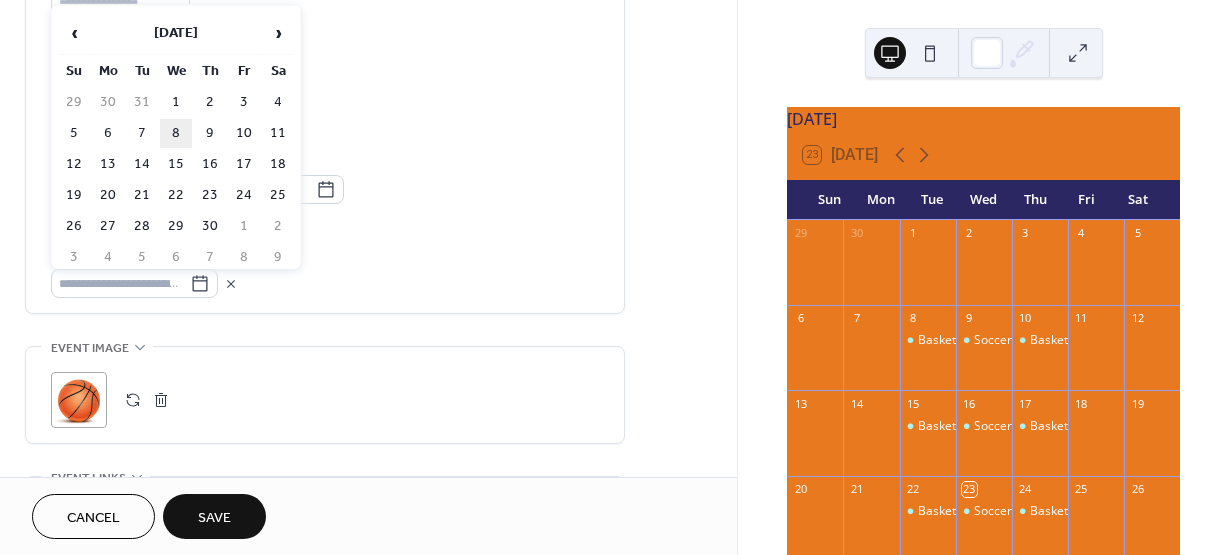 click on "8" at bounding box center (176, 133) 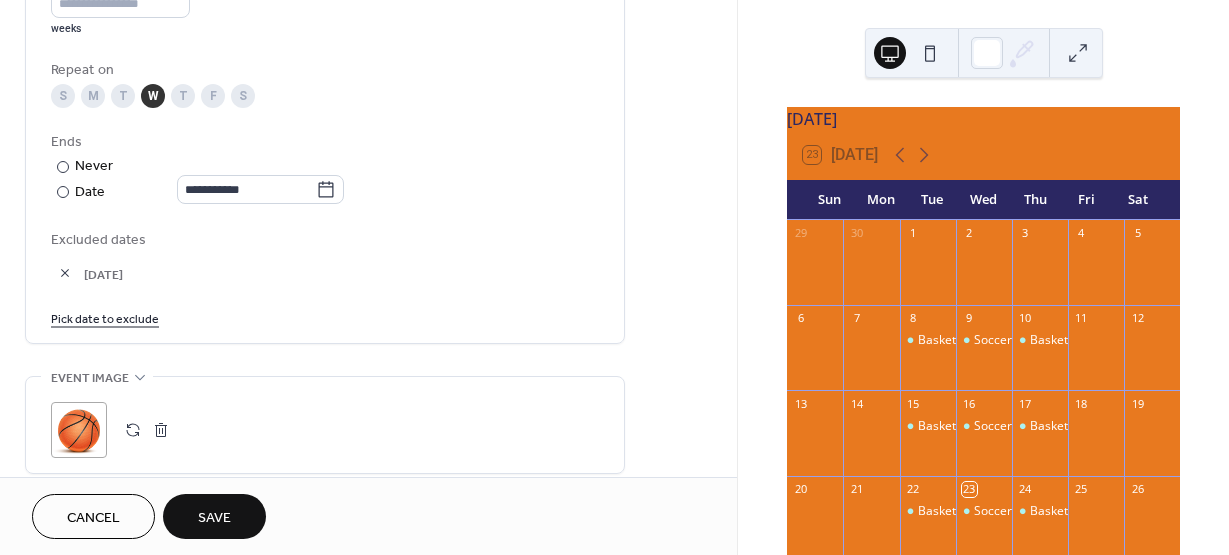 click on "Excluded dates [DATE]   Pick date to exclude" at bounding box center (325, 278) 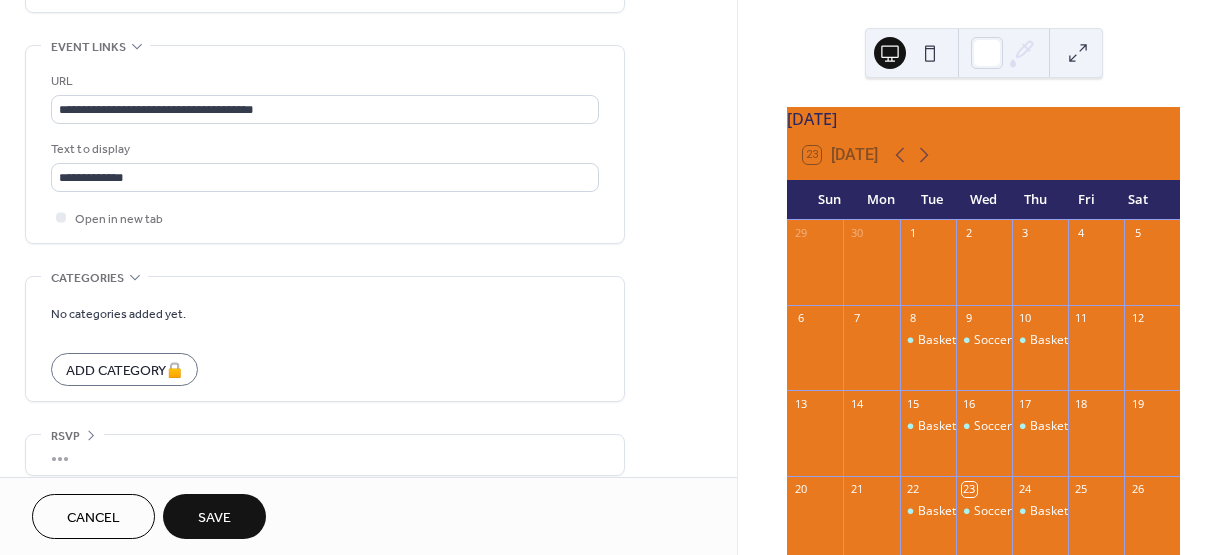 scroll, scrollTop: 1480, scrollLeft: 0, axis: vertical 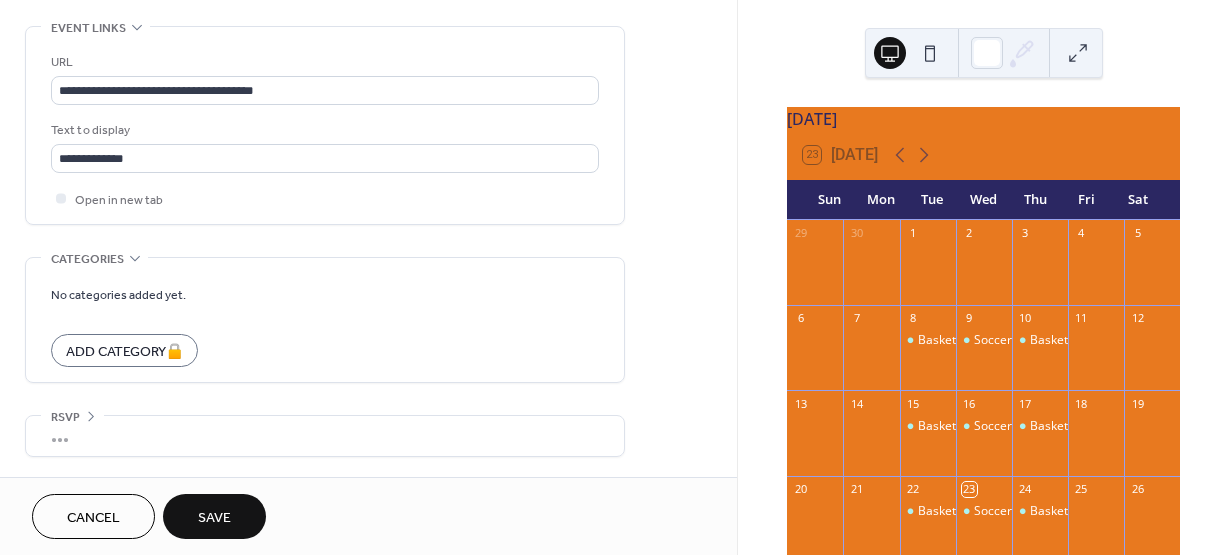 click on "Save" at bounding box center (214, 518) 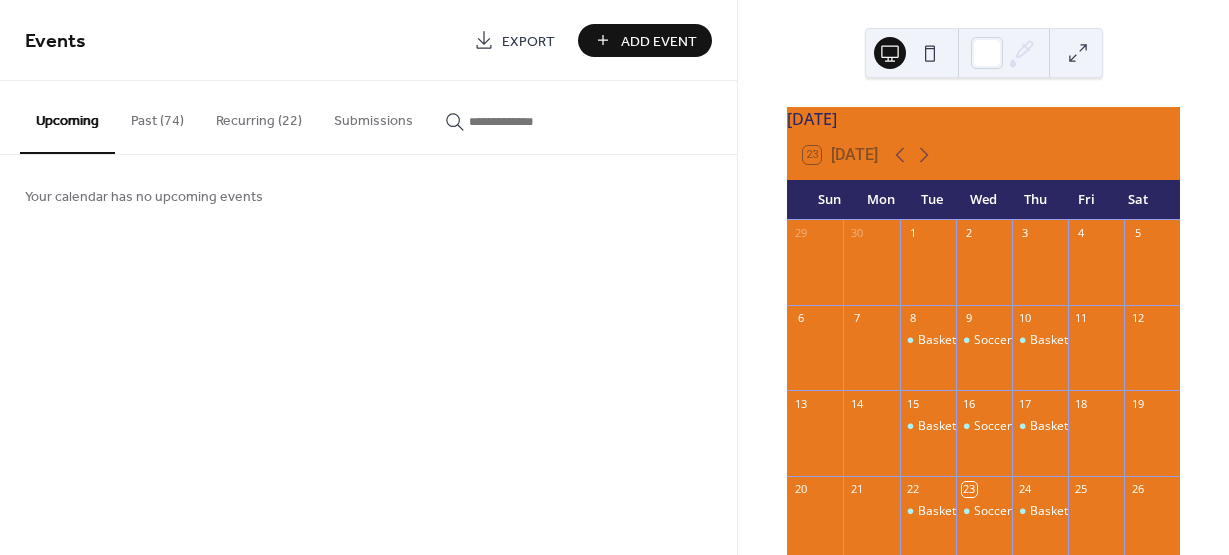 click on "Recurring (22)" at bounding box center [259, 116] 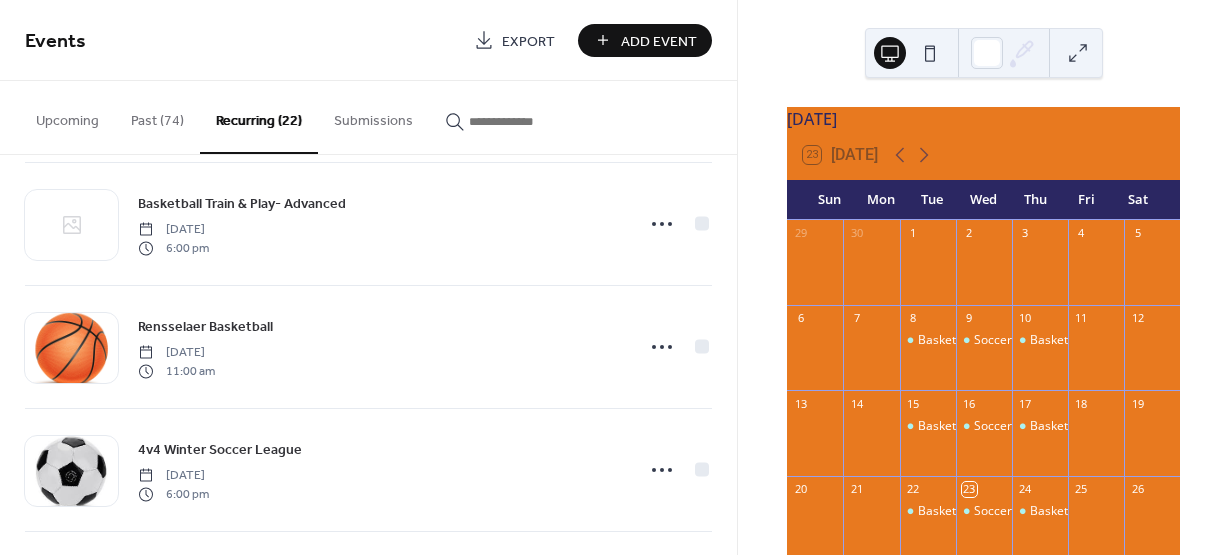 scroll, scrollTop: 2365, scrollLeft: 0, axis: vertical 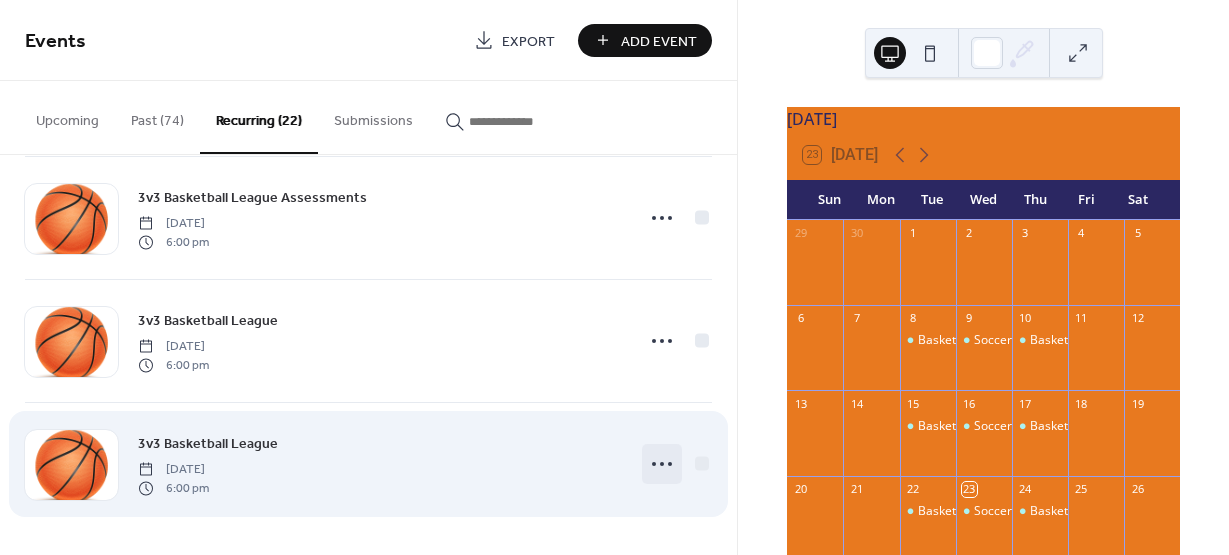 click 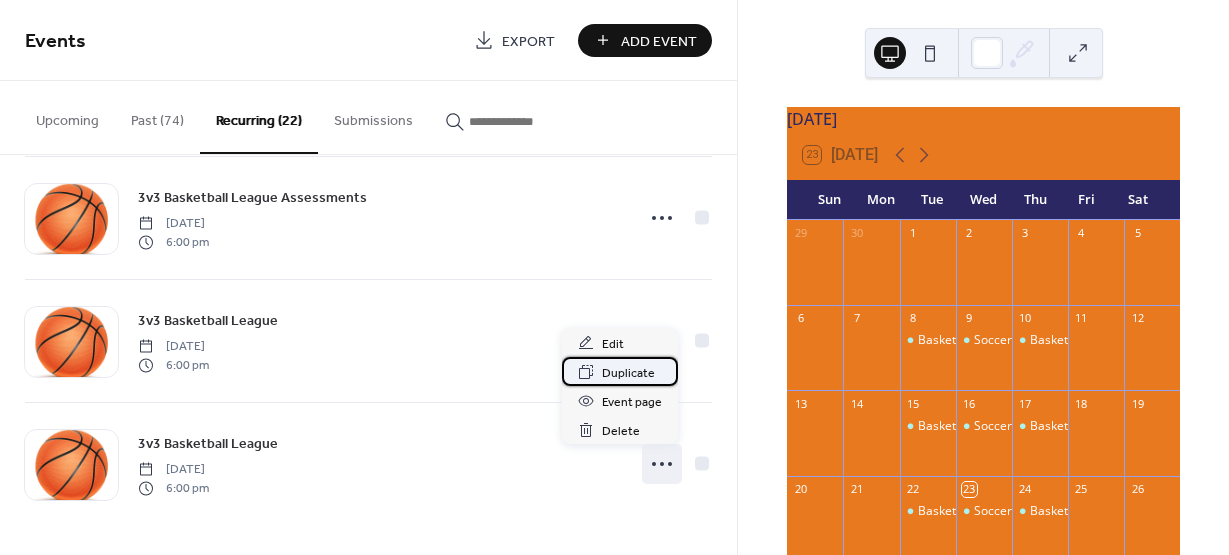 click on "Duplicate" at bounding box center (628, 373) 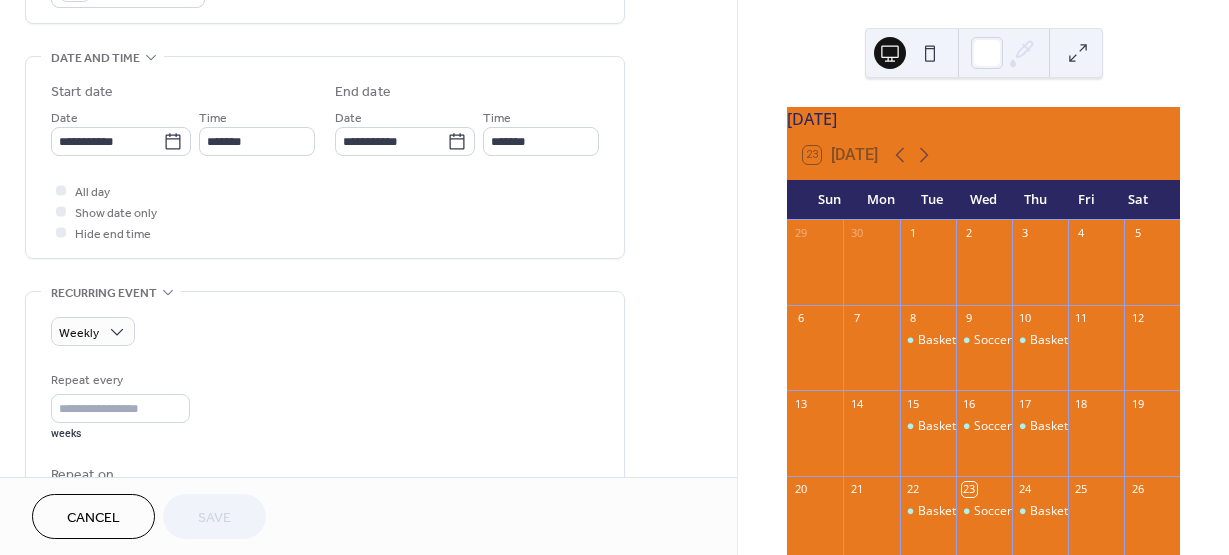 scroll, scrollTop: 600, scrollLeft: 0, axis: vertical 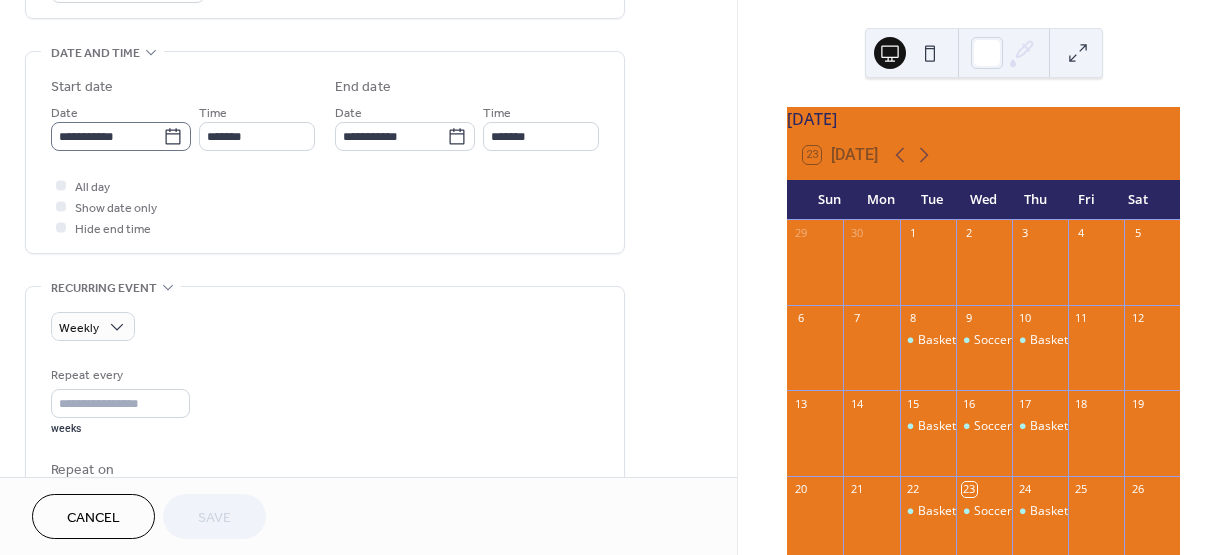 click 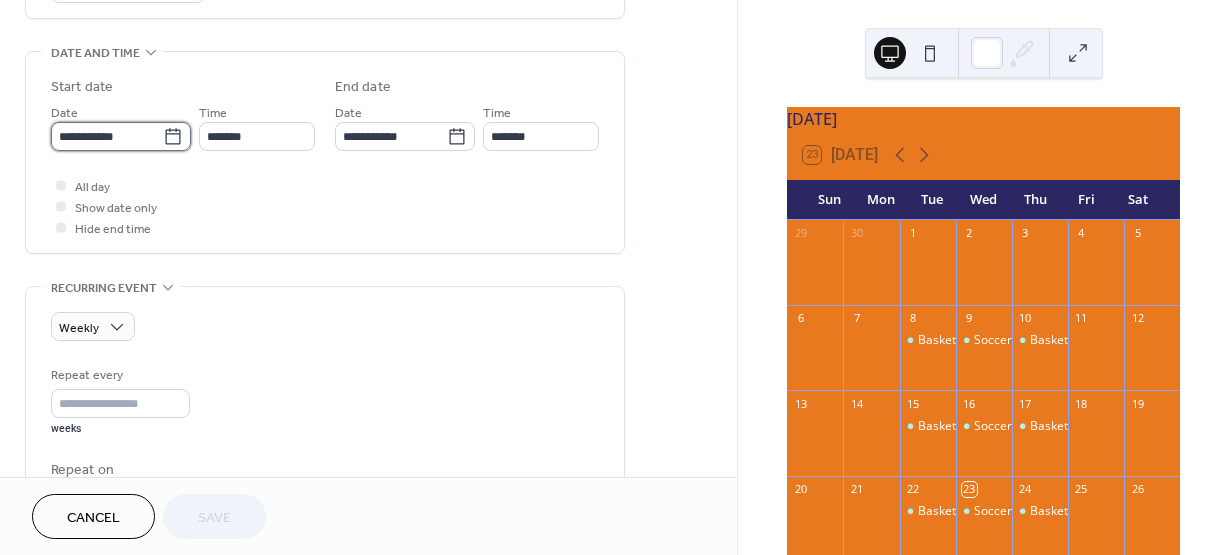 click on "**********" at bounding box center [107, 136] 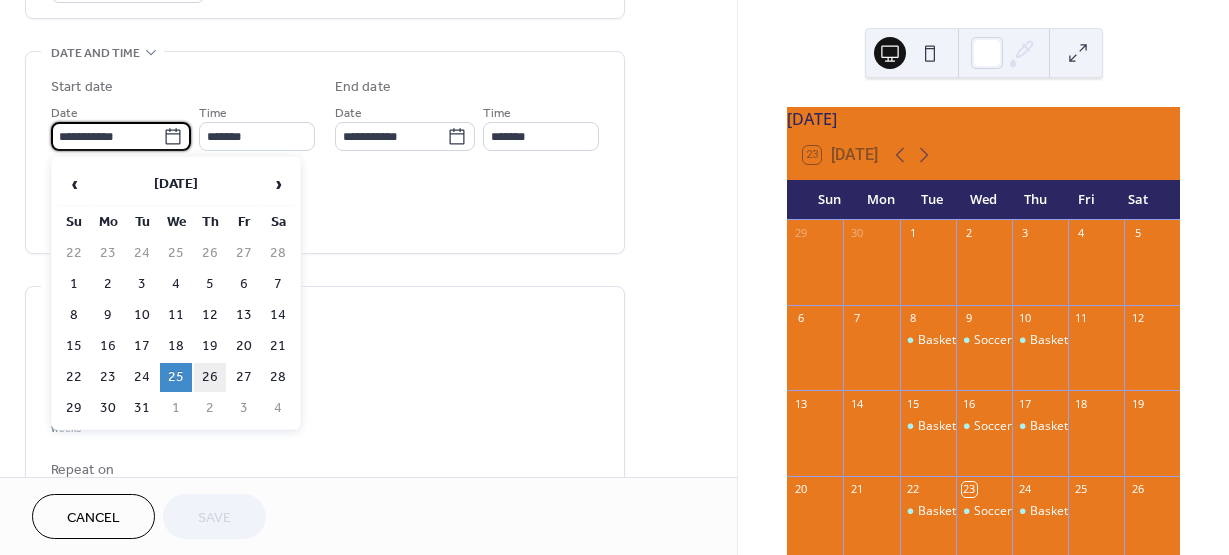 click on "26" at bounding box center [210, 377] 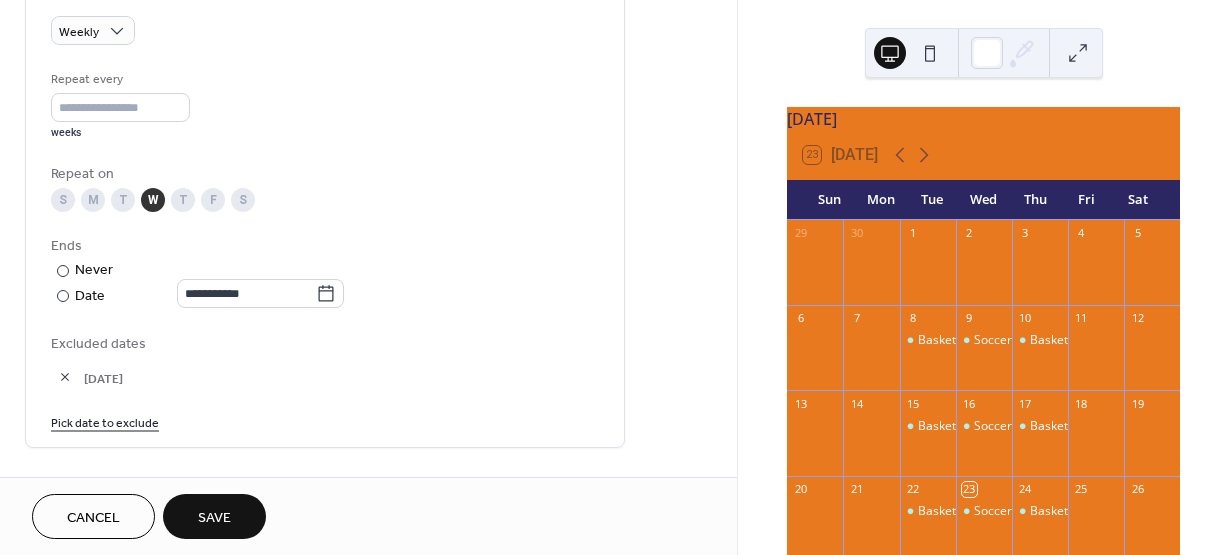 scroll, scrollTop: 900, scrollLeft: 0, axis: vertical 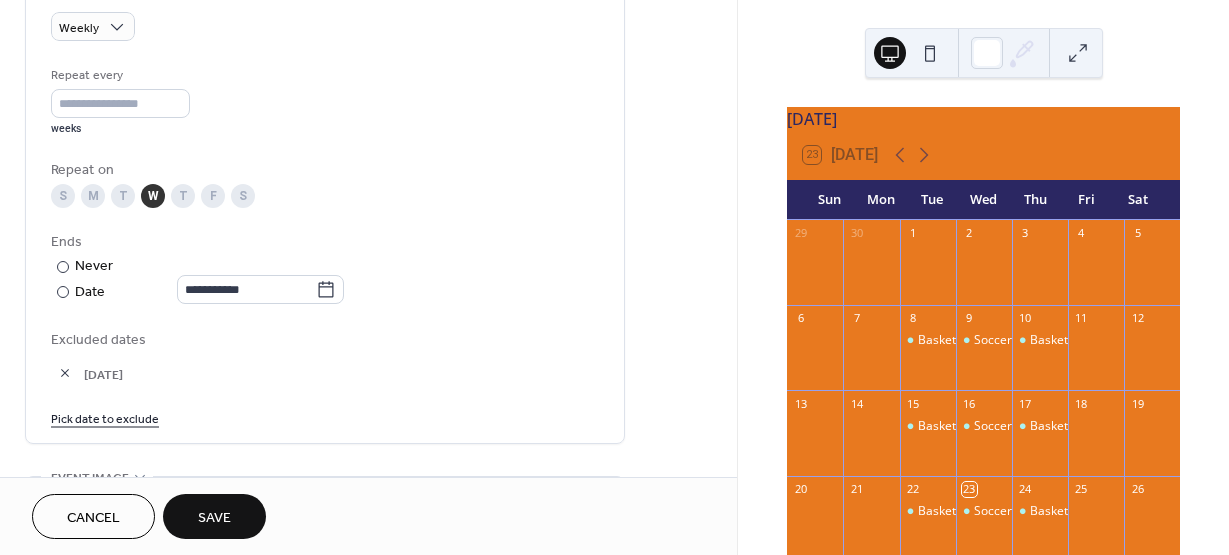 click on "T" at bounding box center (183, 196) 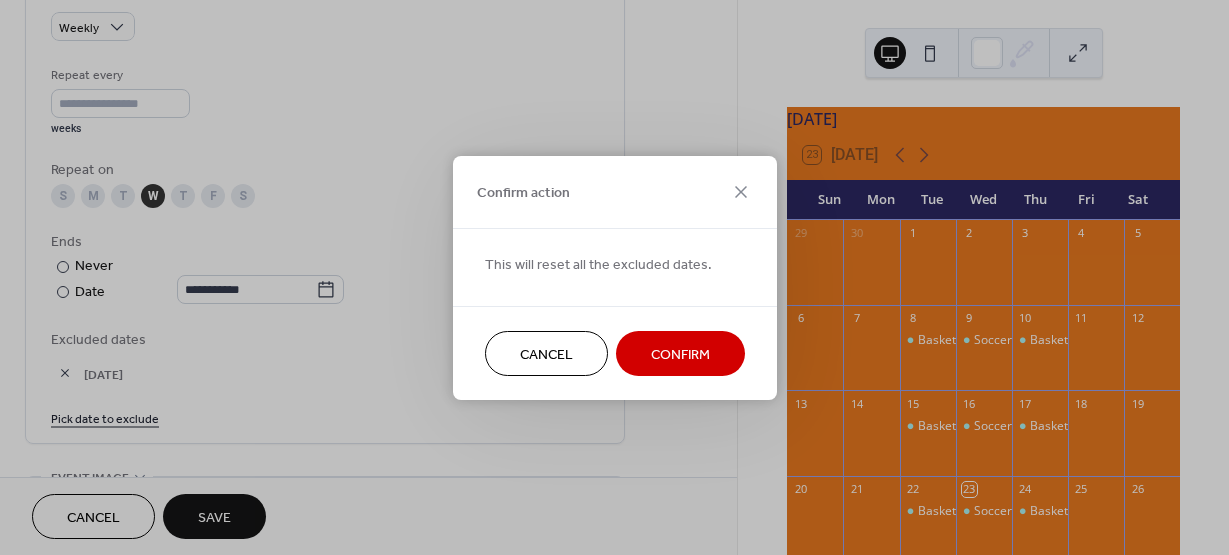 click on "Confirm" at bounding box center (680, 354) 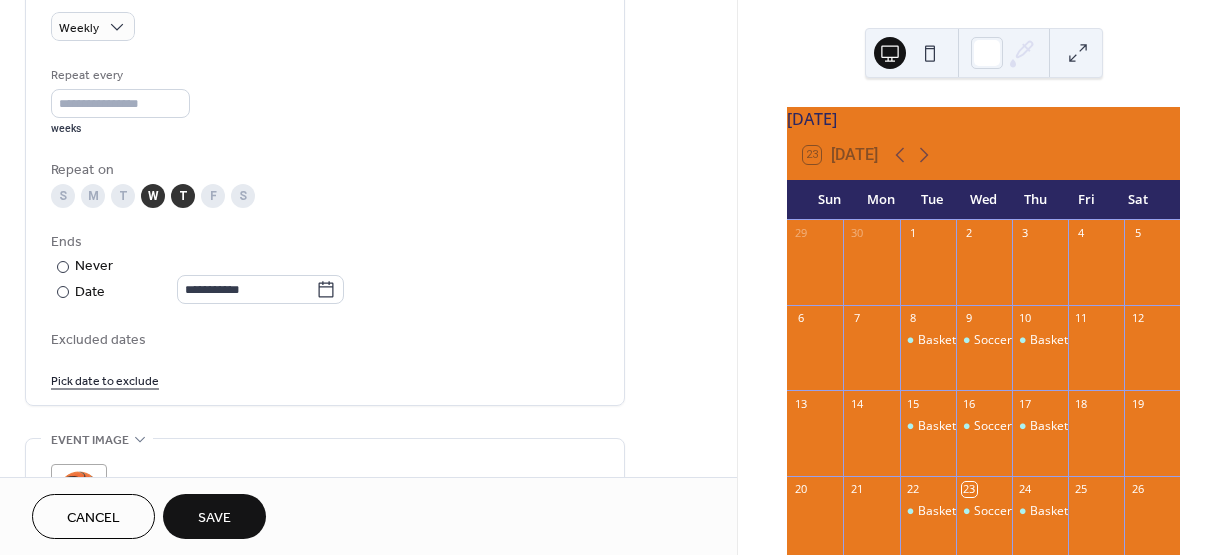 click on "W" at bounding box center (153, 196) 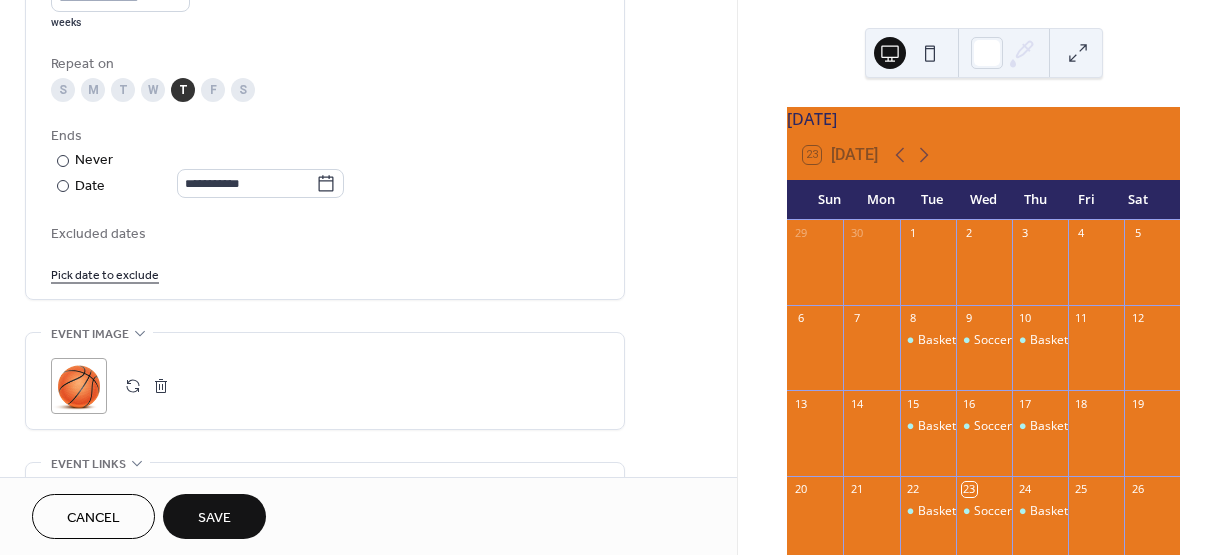 scroll, scrollTop: 1100, scrollLeft: 0, axis: vertical 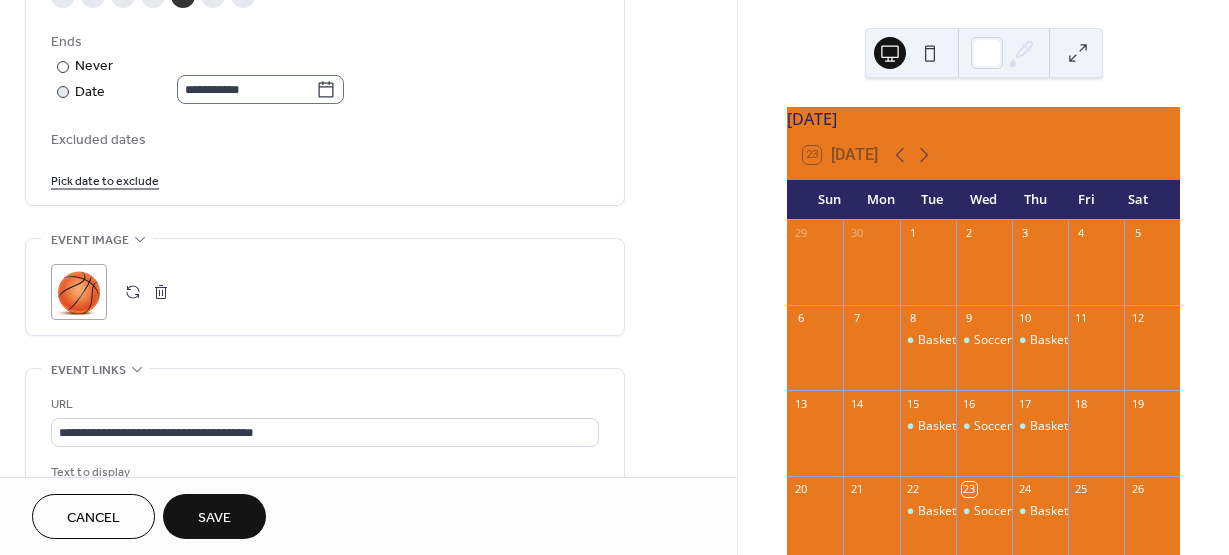 click 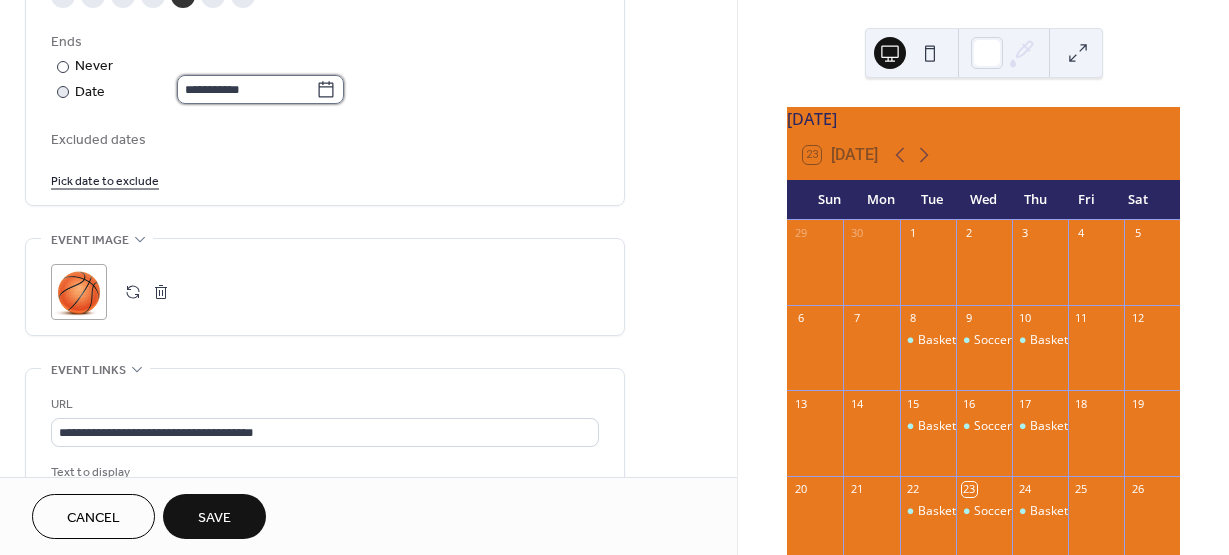 click on "**********" at bounding box center [246, 89] 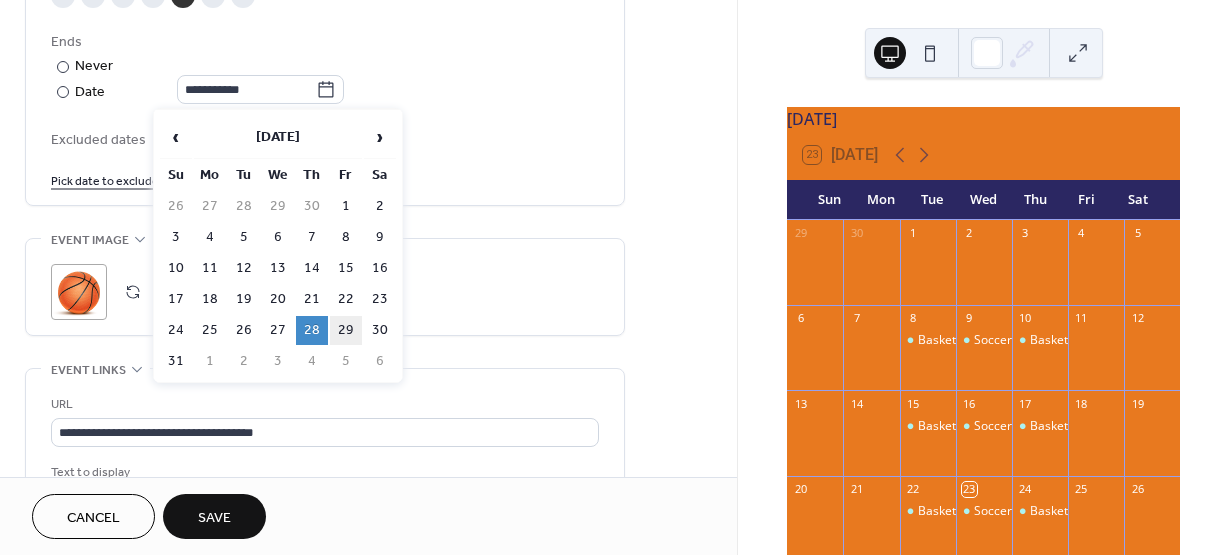 click on "29" at bounding box center (346, 330) 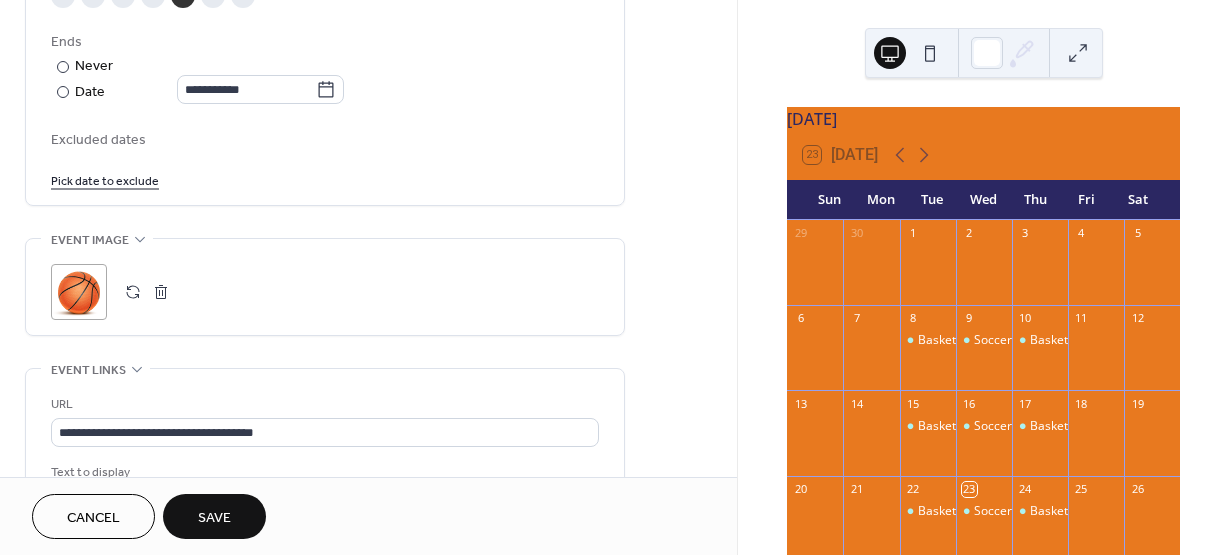 click on "Pick date to exclude" at bounding box center (105, 179) 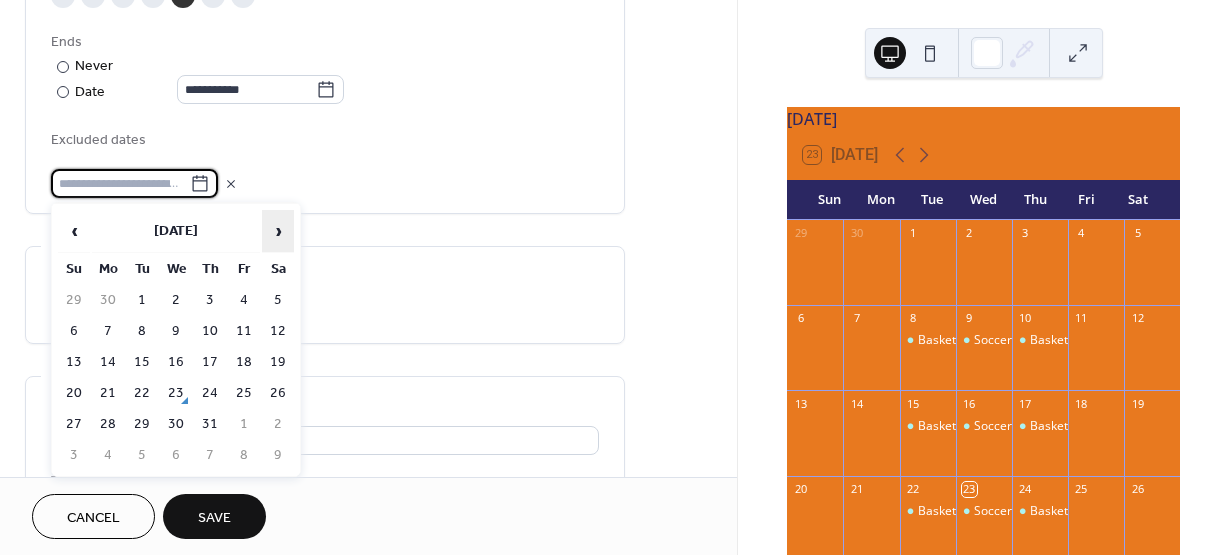 click on "›" at bounding box center [278, 231] 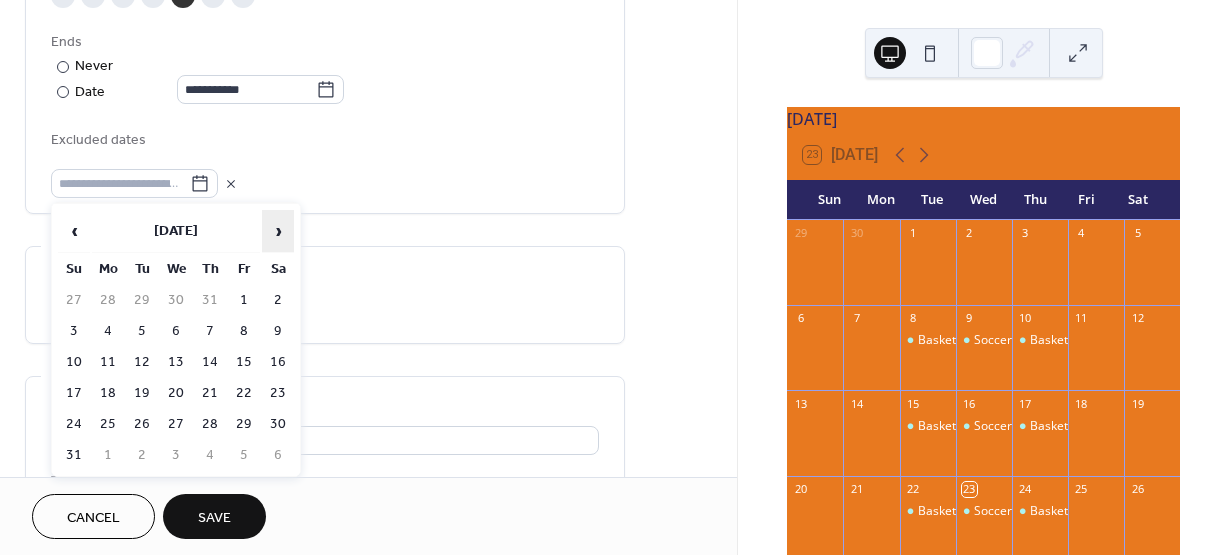 click on "›" at bounding box center (278, 231) 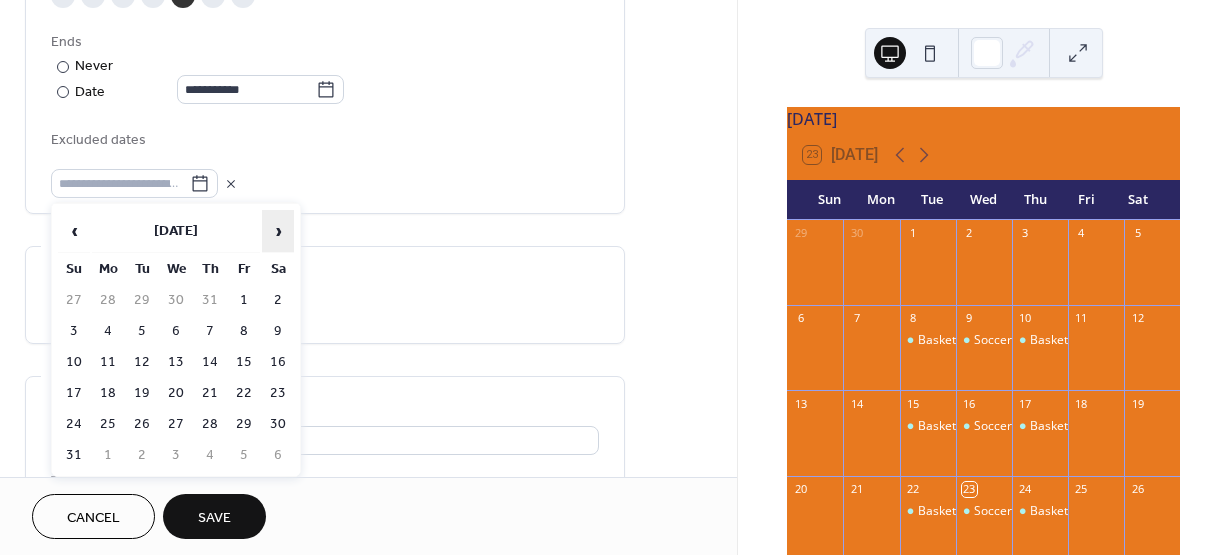 click on "›" at bounding box center [278, 231] 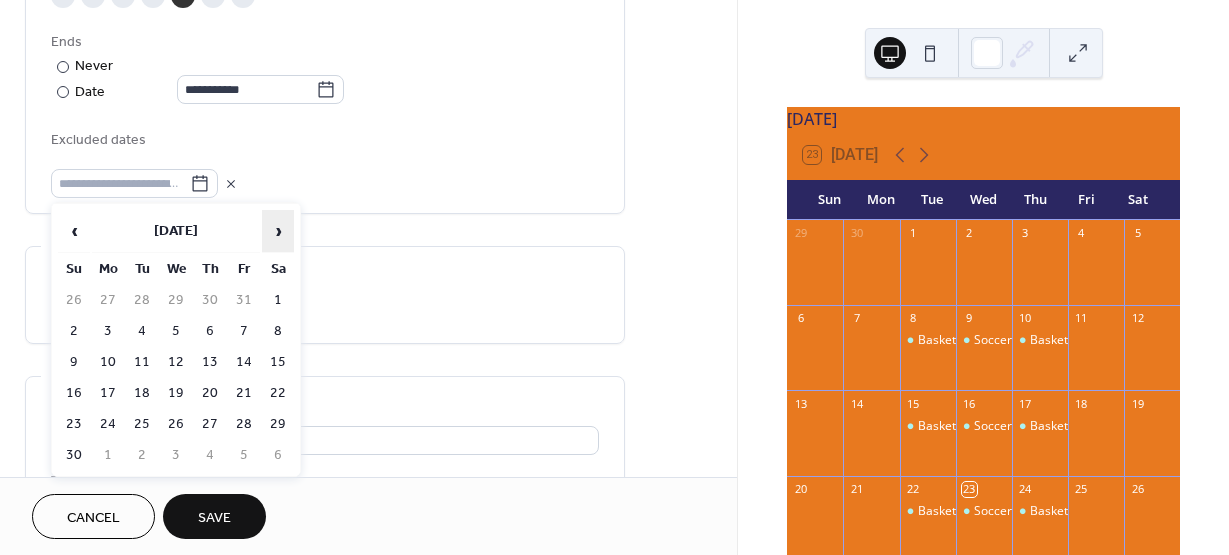 click on "›" at bounding box center (278, 231) 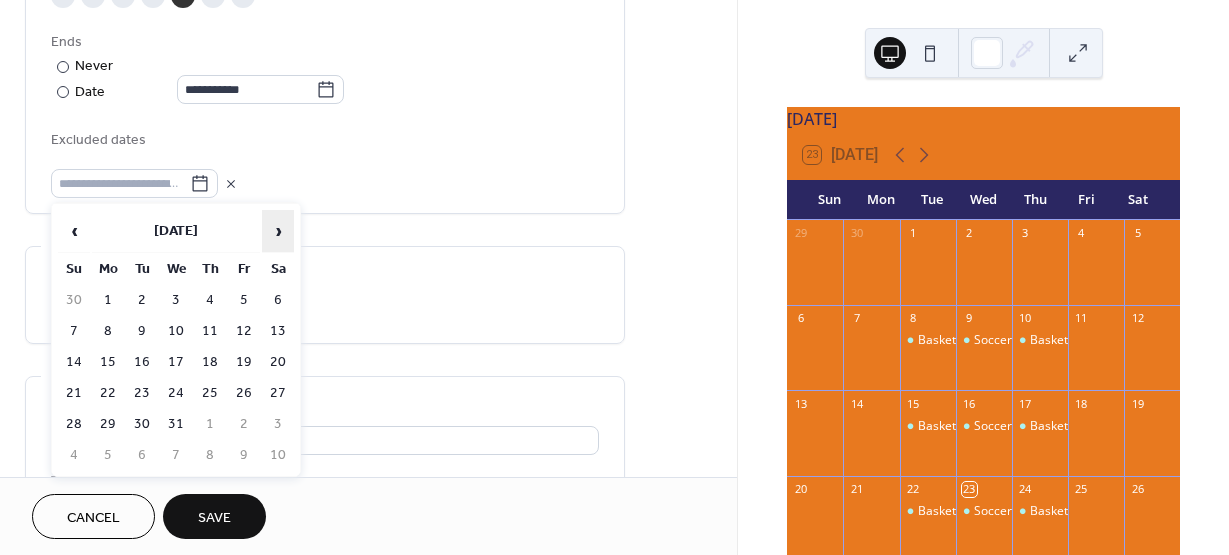 click on "›" at bounding box center [278, 231] 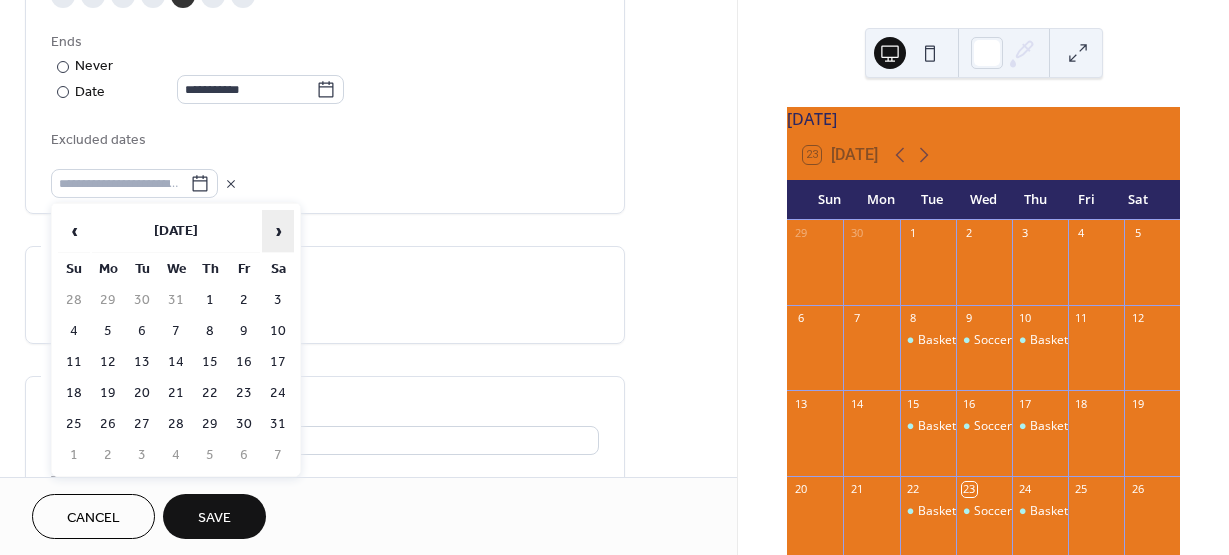 click on "›" at bounding box center [278, 231] 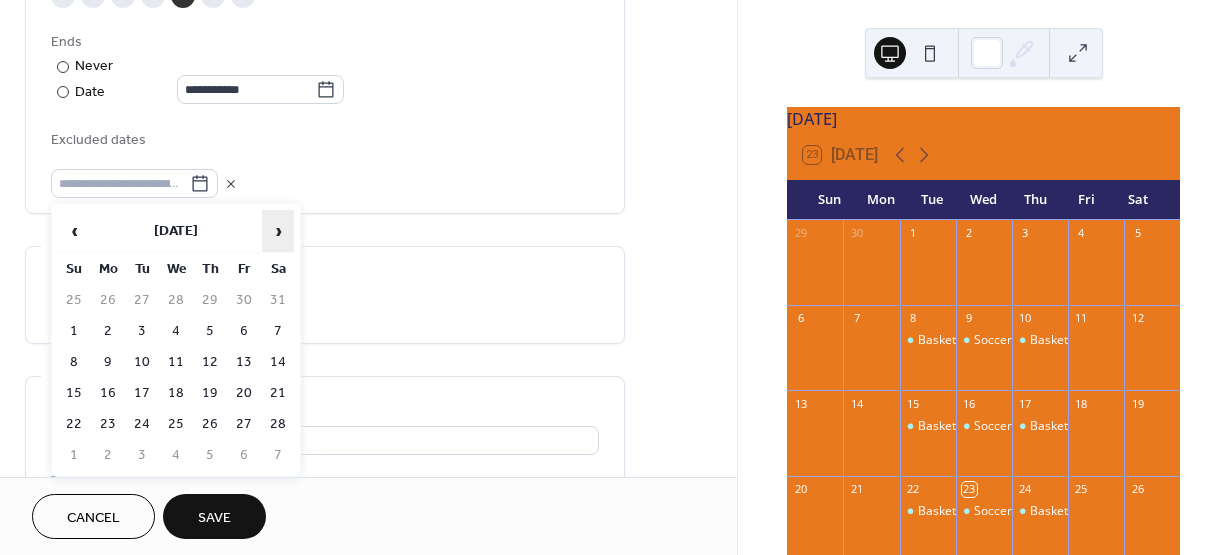 click on "›" at bounding box center (278, 231) 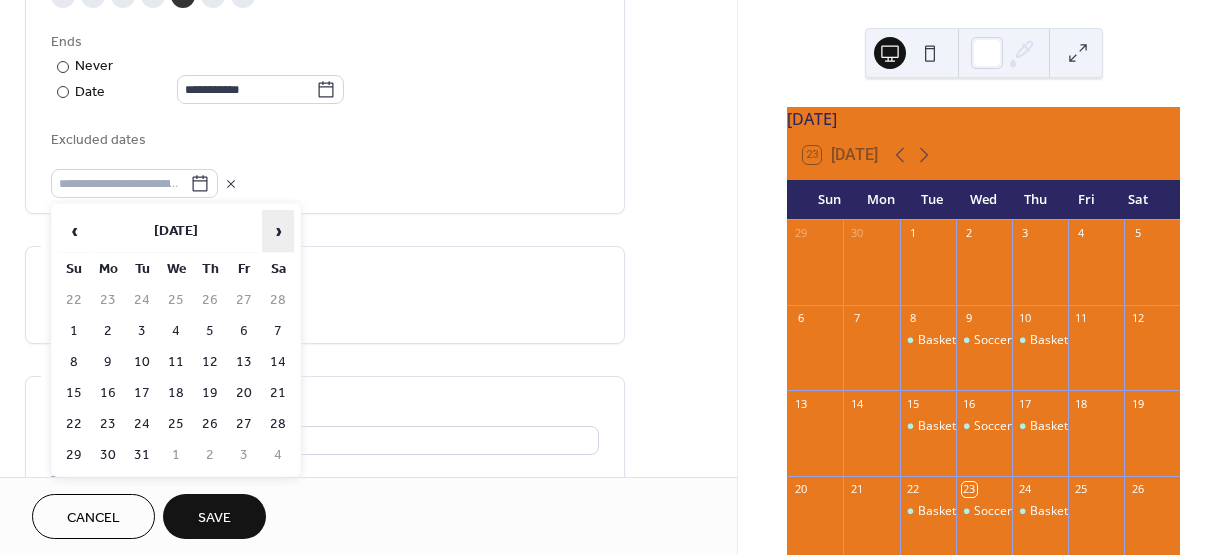 click on "›" at bounding box center (278, 231) 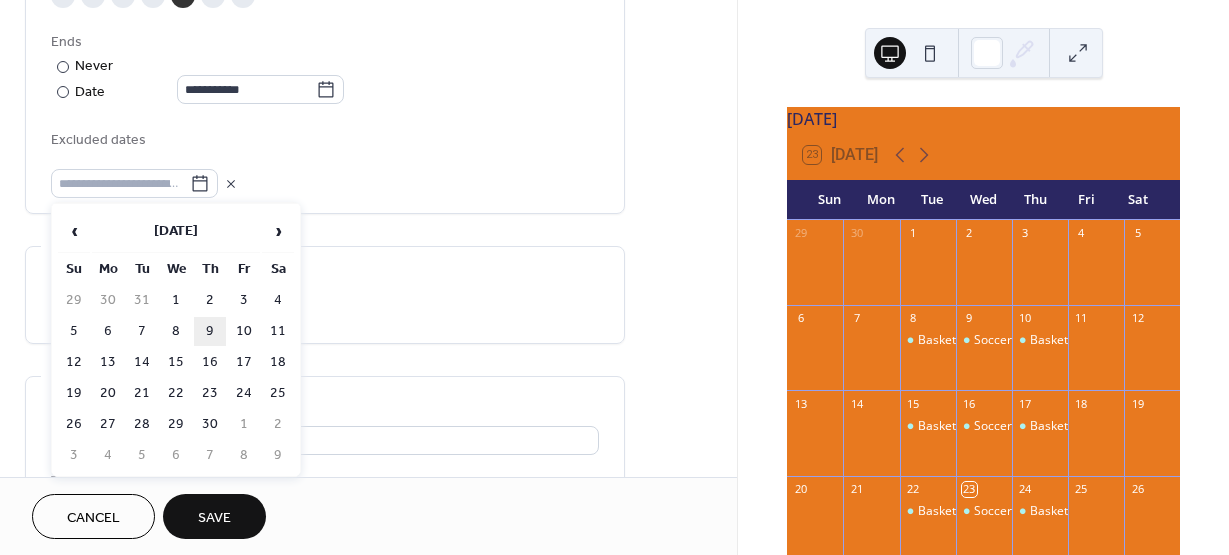 click on "9" at bounding box center [210, 331] 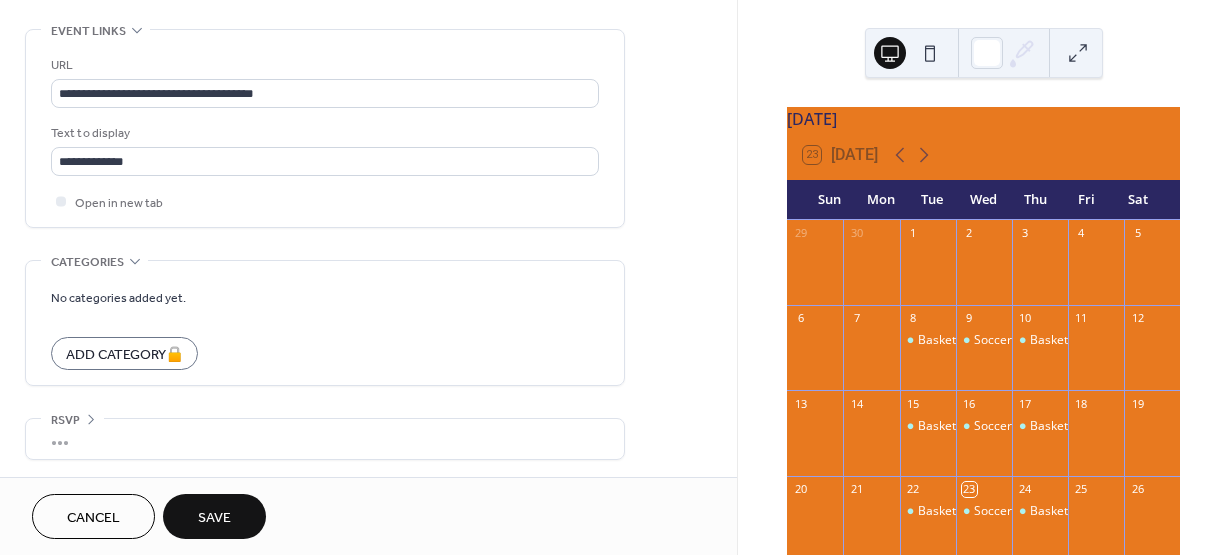 scroll, scrollTop: 1480, scrollLeft: 0, axis: vertical 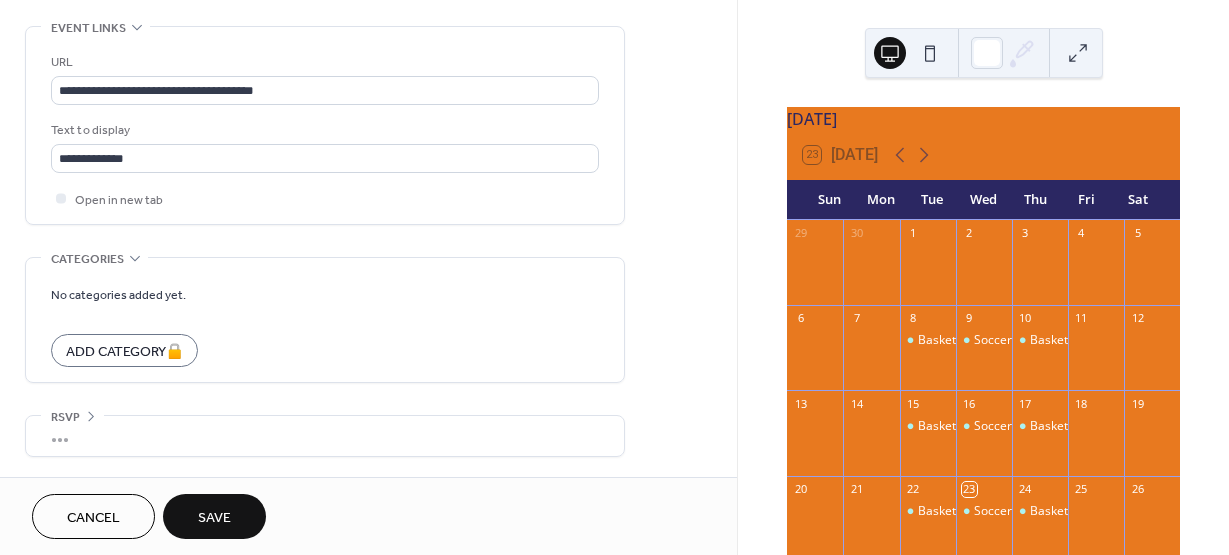 click on "Save" at bounding box center [214, 518] 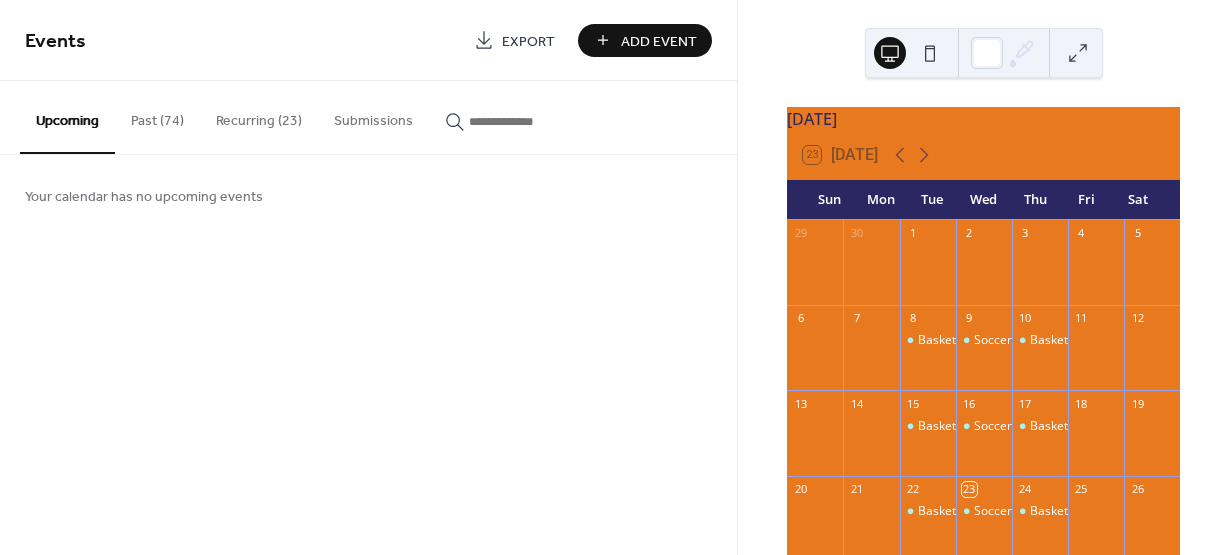 click on "Recurring (23)" at bounding box center (259, 116) 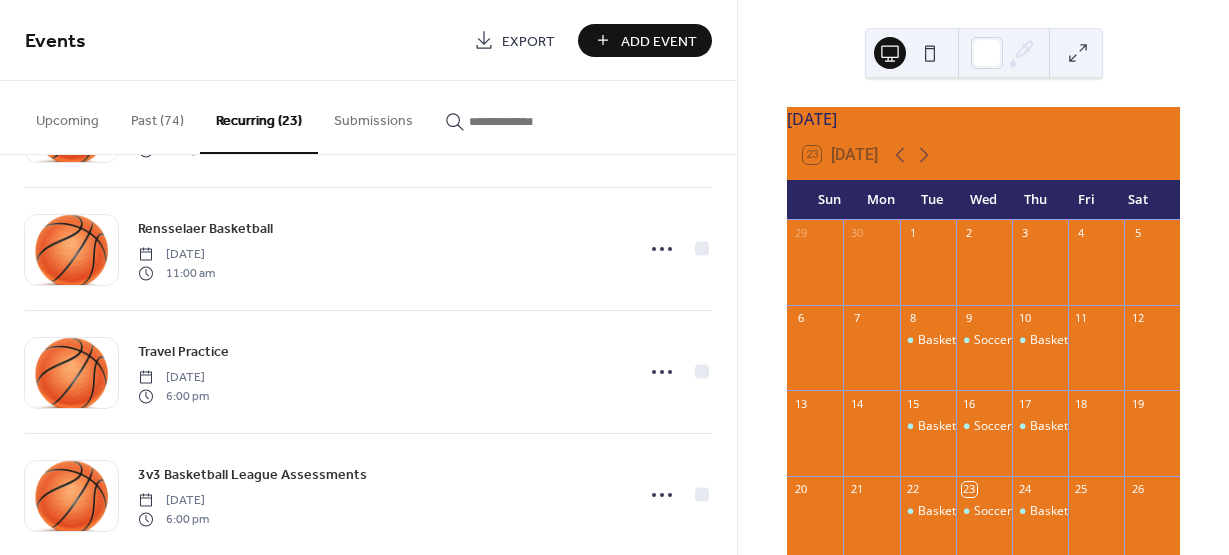 scroll, scrollTop: 1988, scrollLeft: 0, axis: vertical 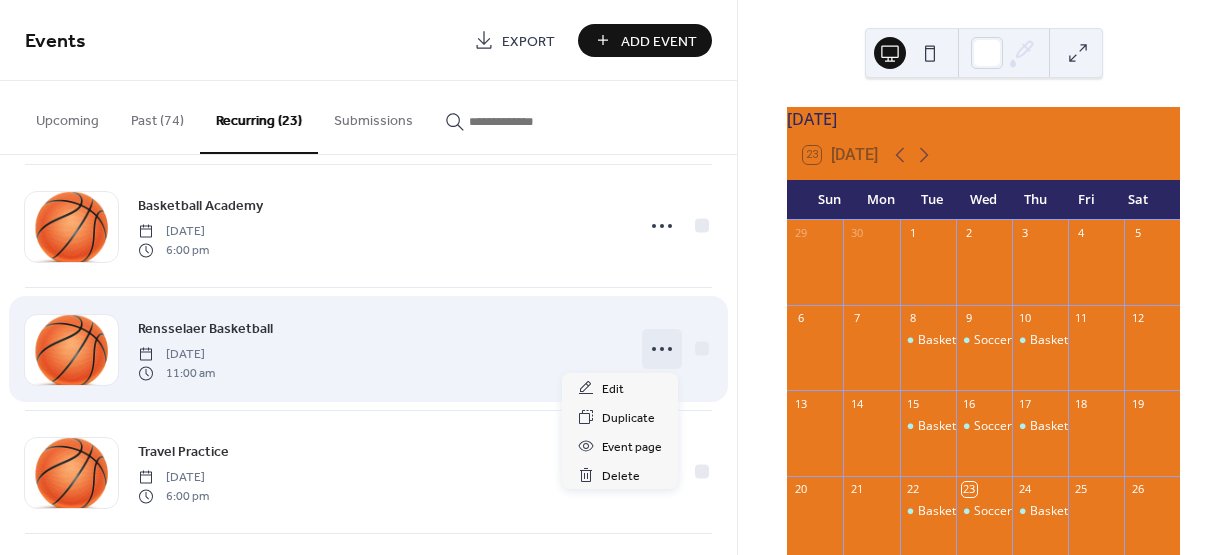 click 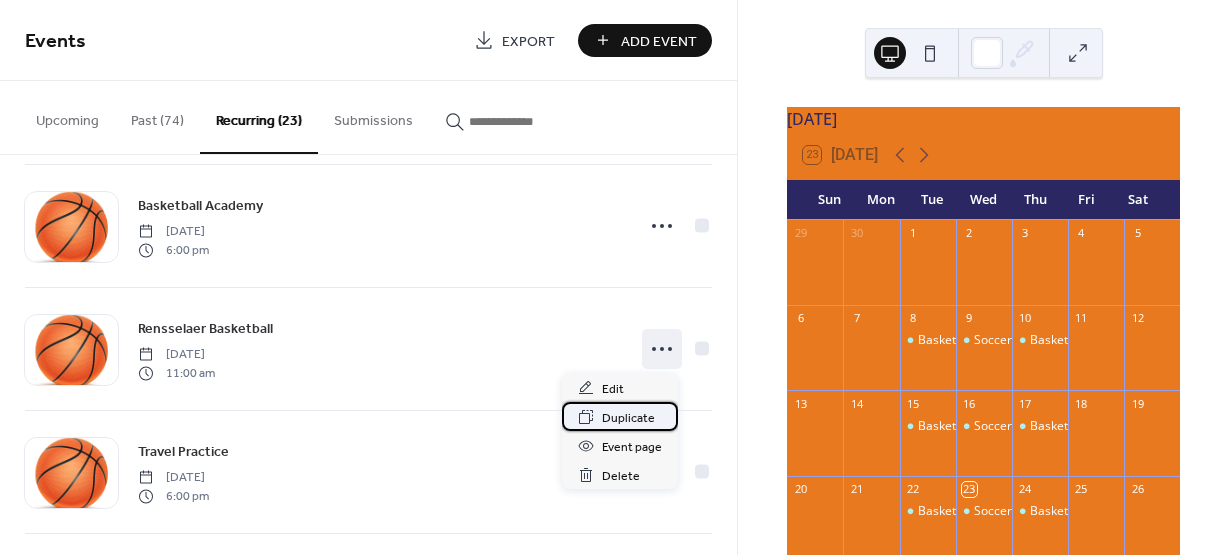 click on "Duplicate" at bounding box center (628, 418) 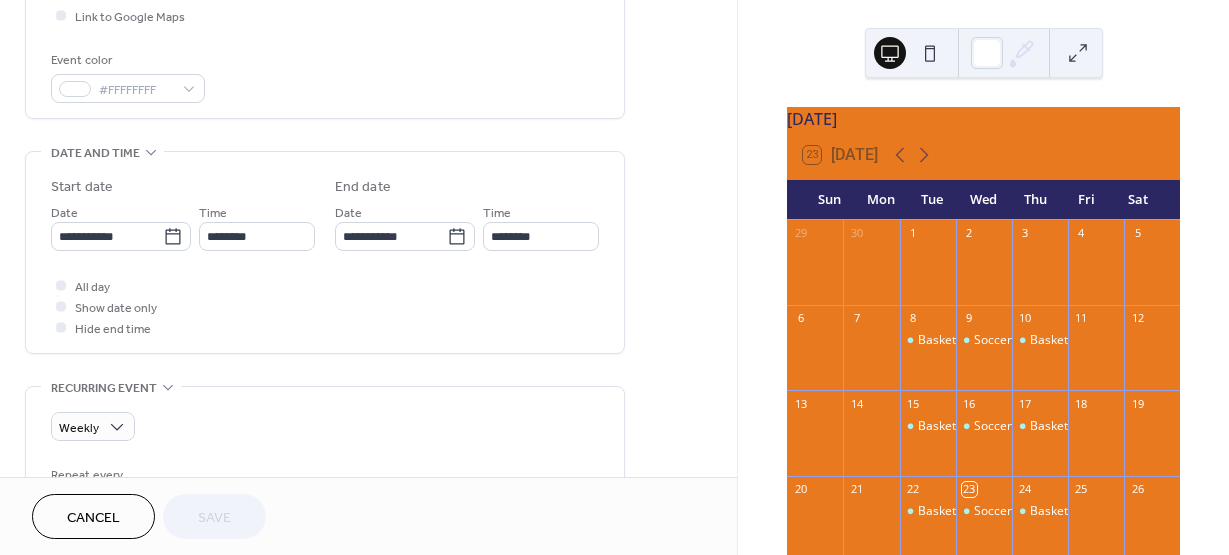 scroll, scrollTop: 600, scrollLeft: 0, axis: vertical 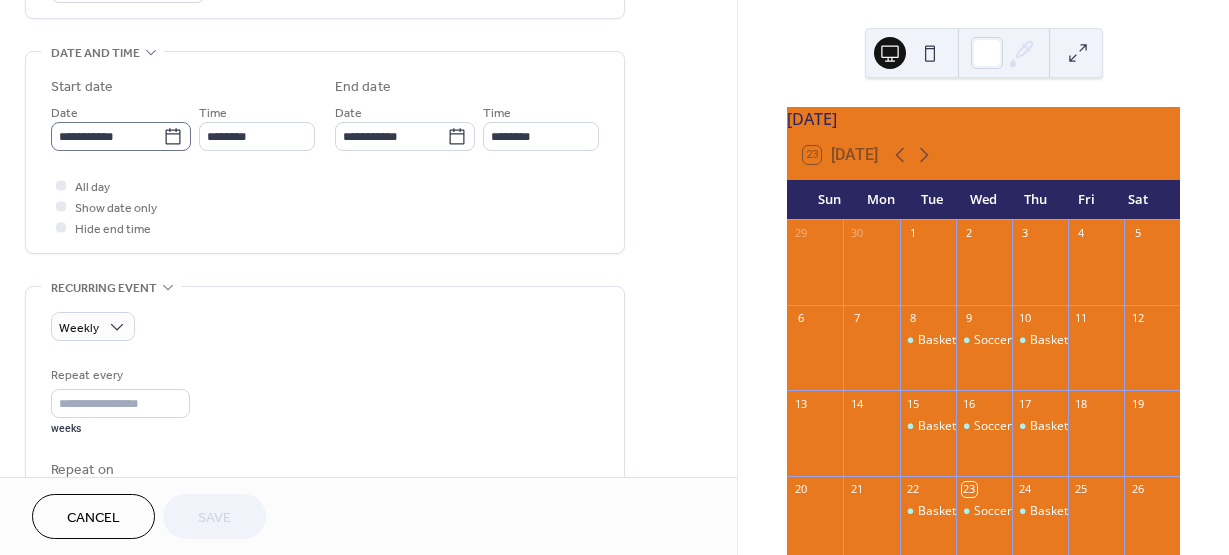 click on "**********" at bounding box center (121, 136) 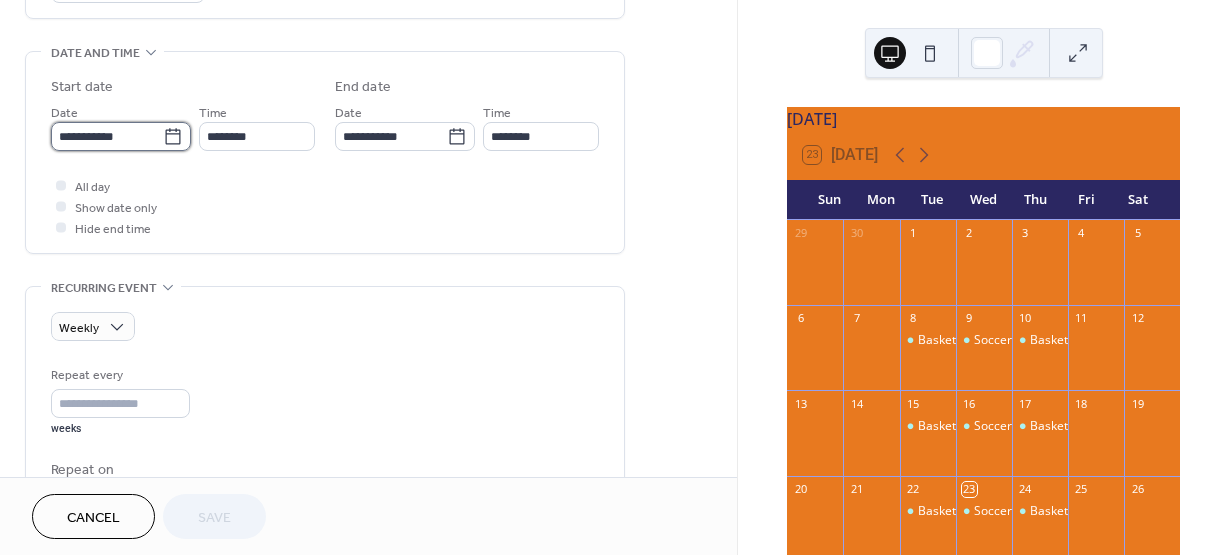 click on "**********" at bounding box center [107, 136] 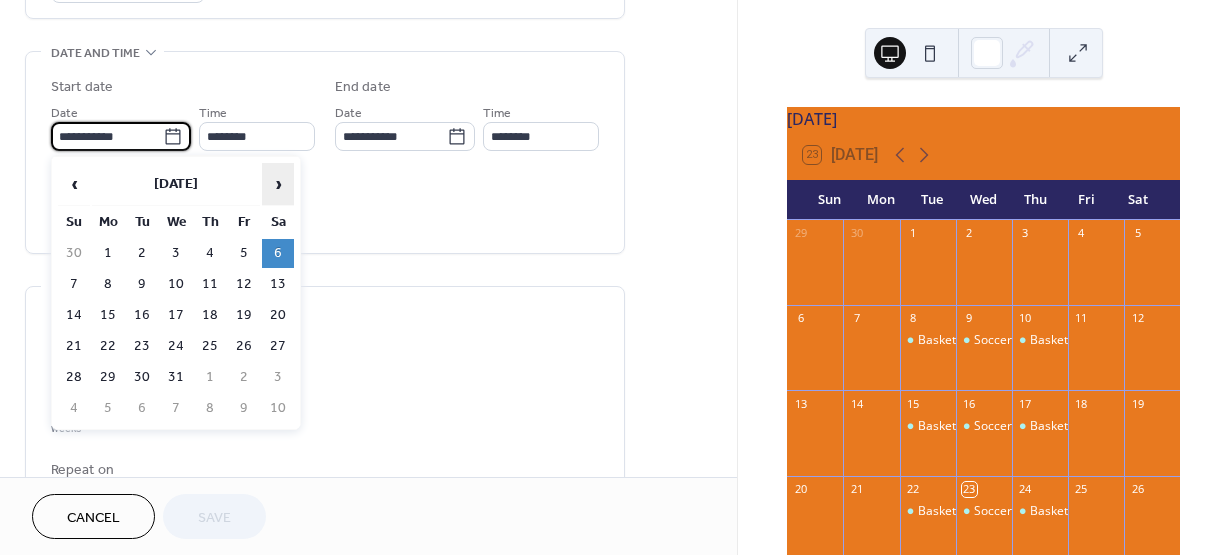 click on "›" at bounding box center (278, 184) 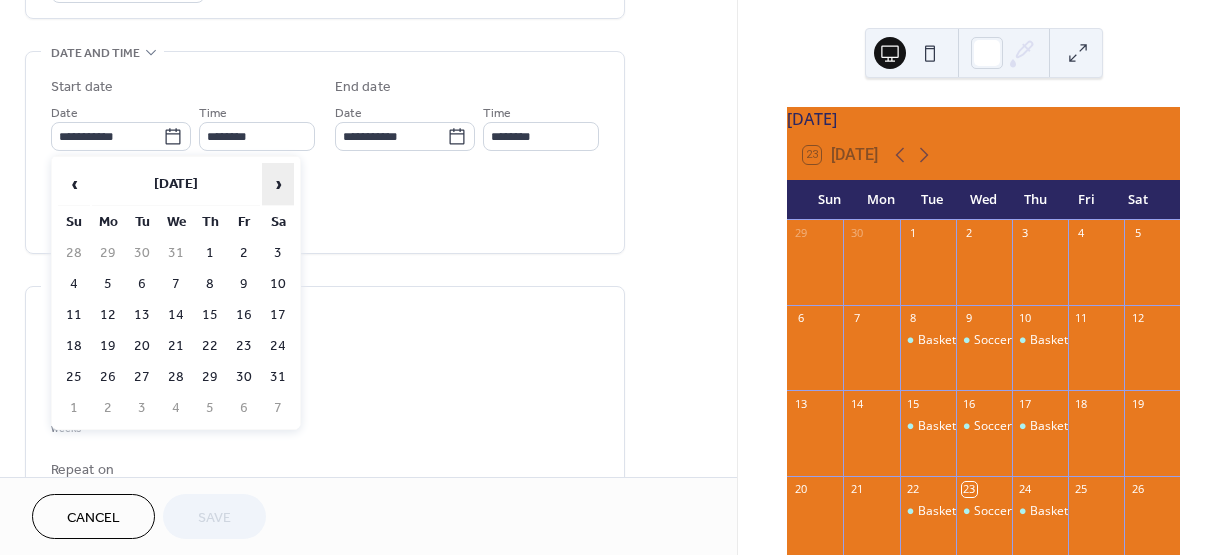 click on "›" at bounding box center (278, 184) 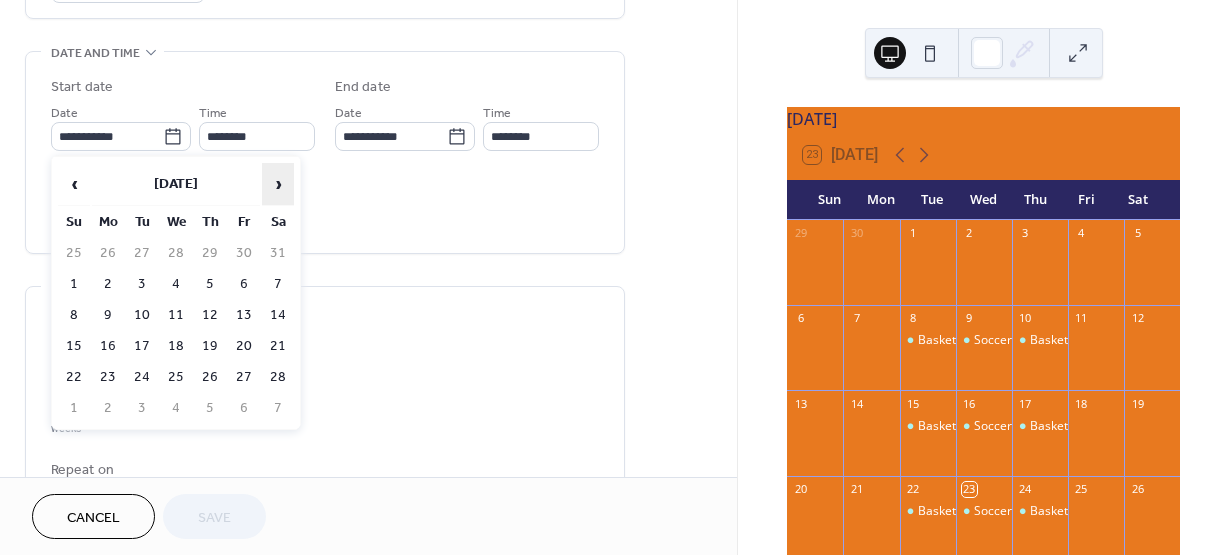 click on "›" at bounding box center [278, 184] 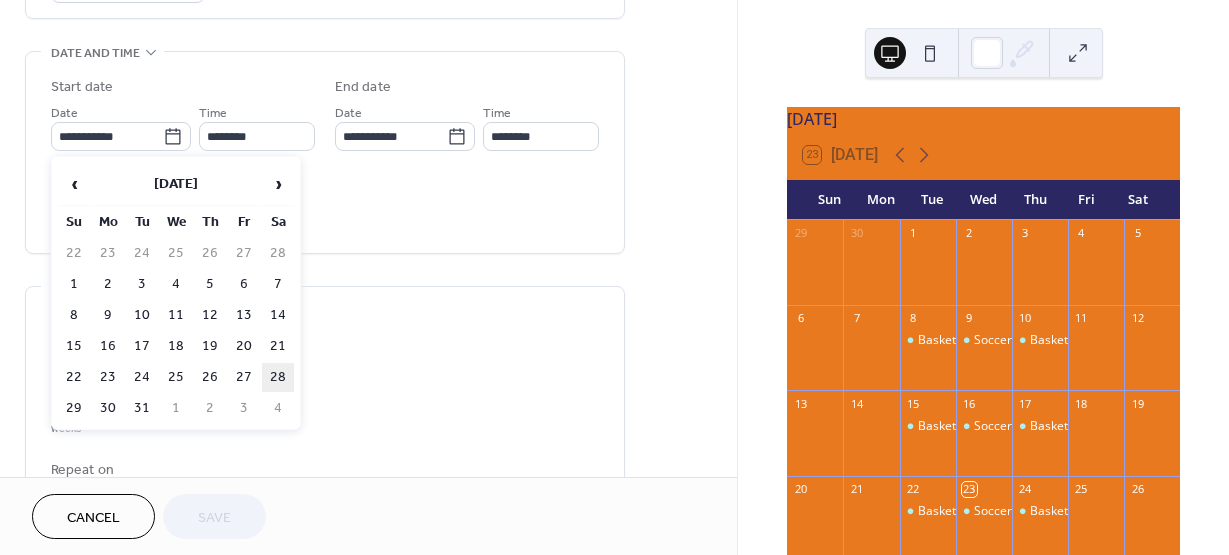 click on "28" at bounding box center (278, 377) 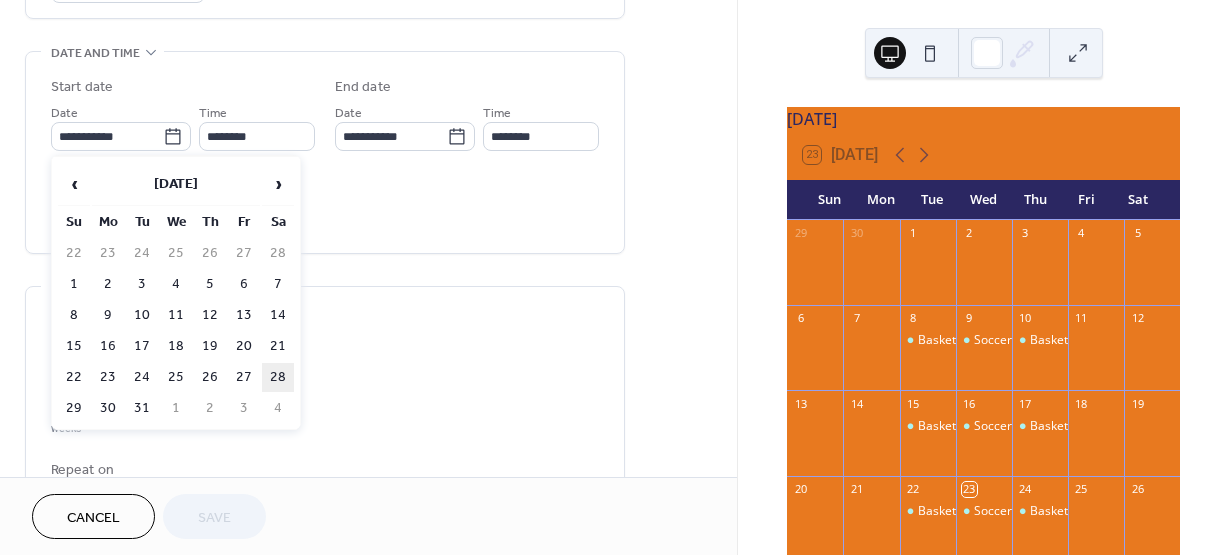 type on "**********" 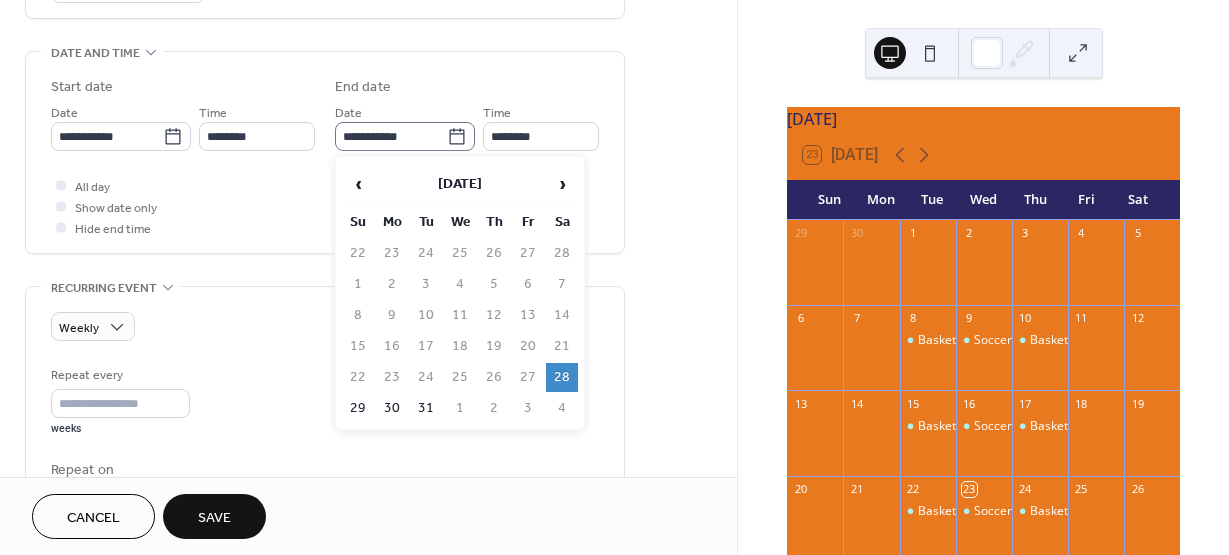 click 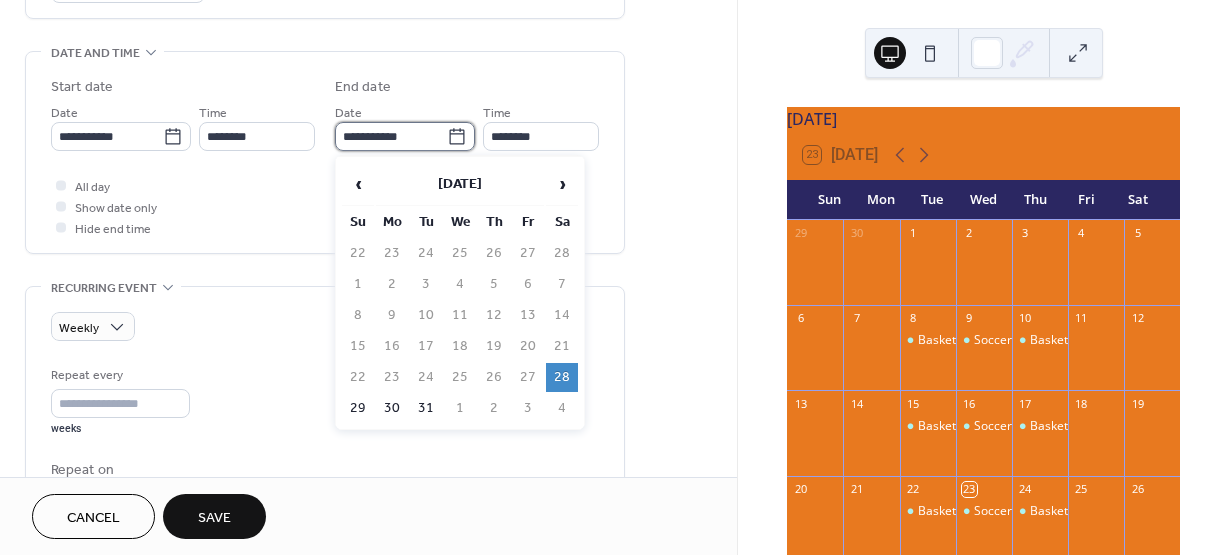 click on "**********" at bounding box center (391, 136) 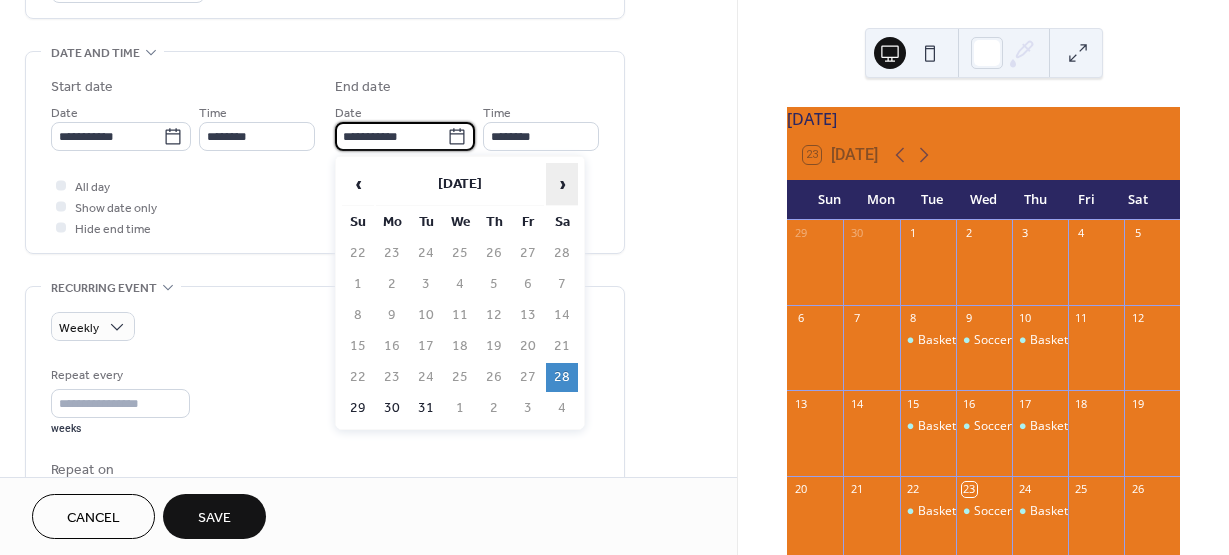 click on "›" at bounding box center (562, 184) 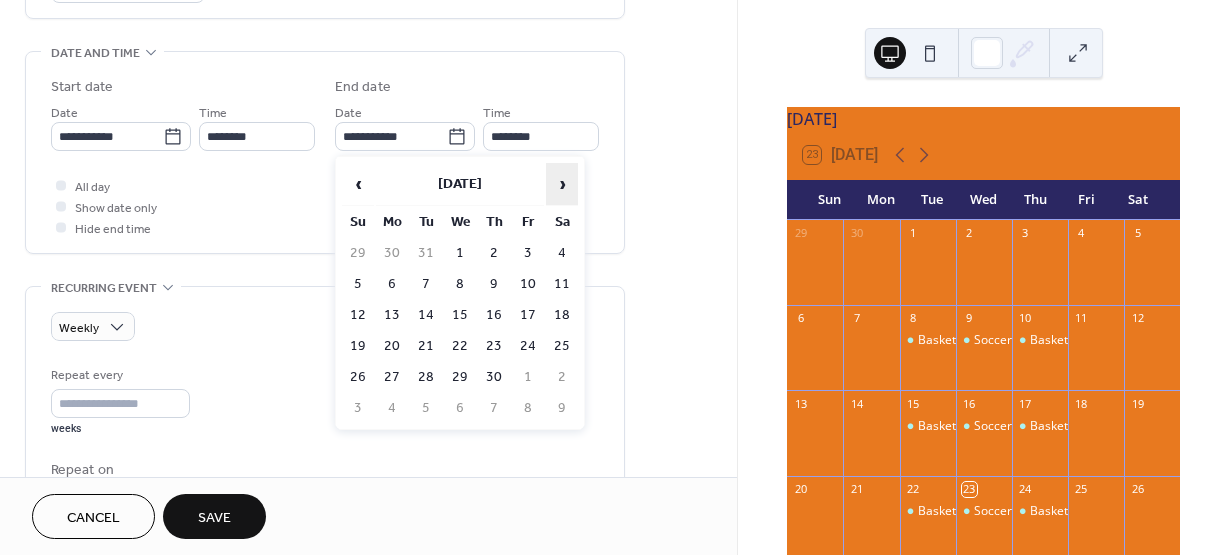 click on "›" at bounding box center (562, 184) 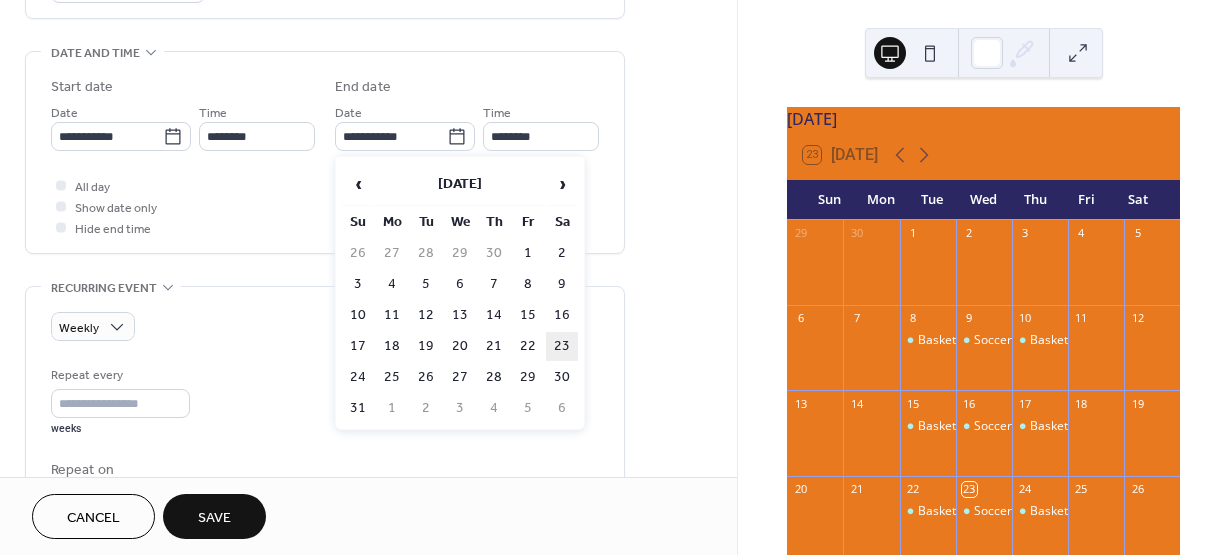 click on "23" at bounding box center (562, 346) 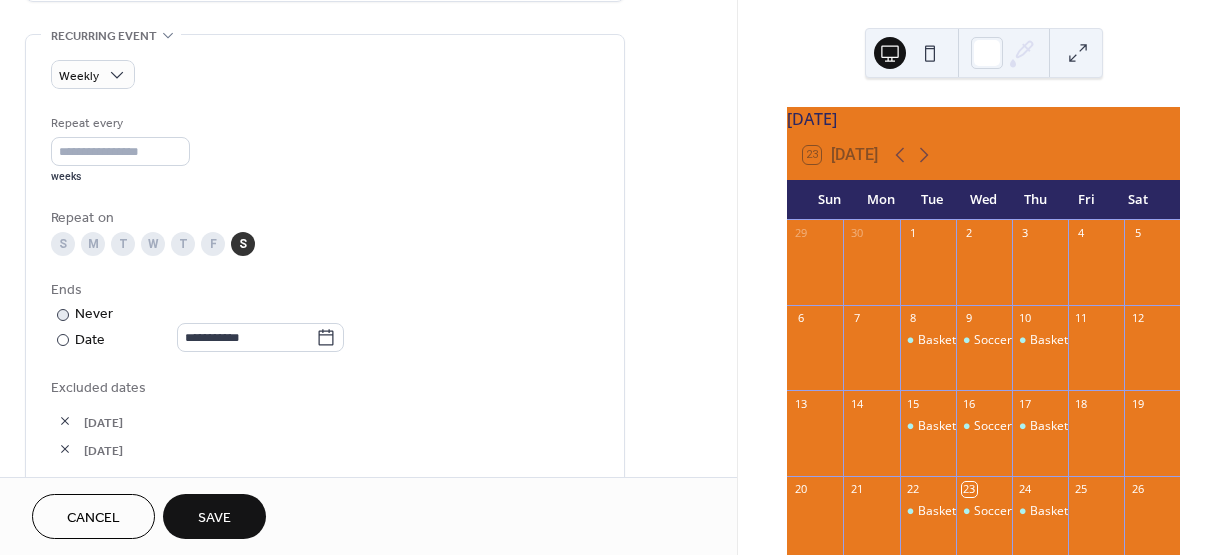 scroll, scrollTop: 900, scrollLeft: 0, axis: vertical 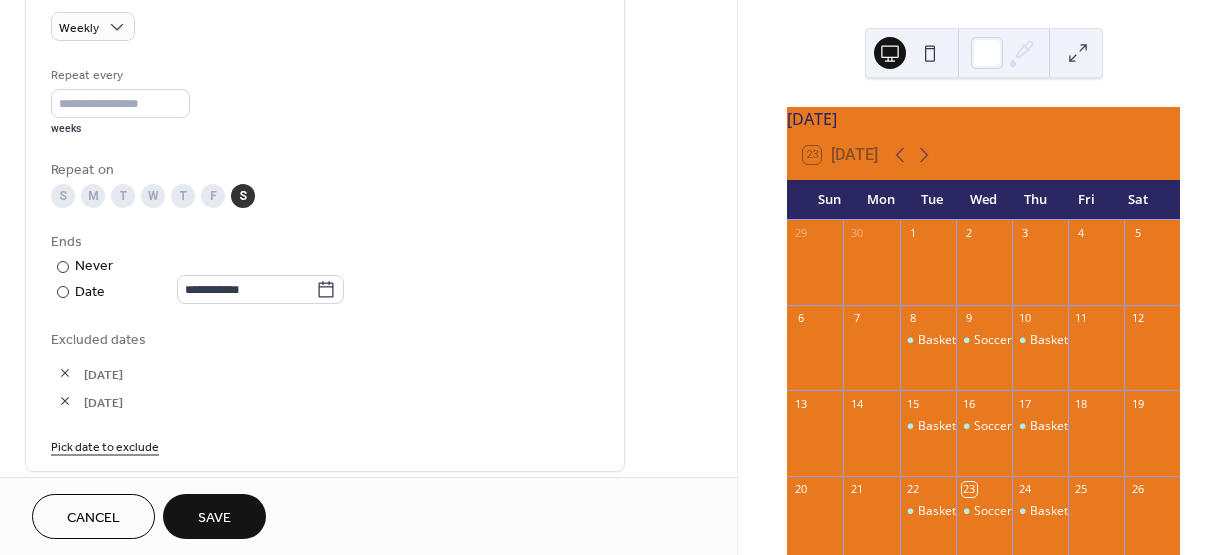 click at bounding box center (65, 373) 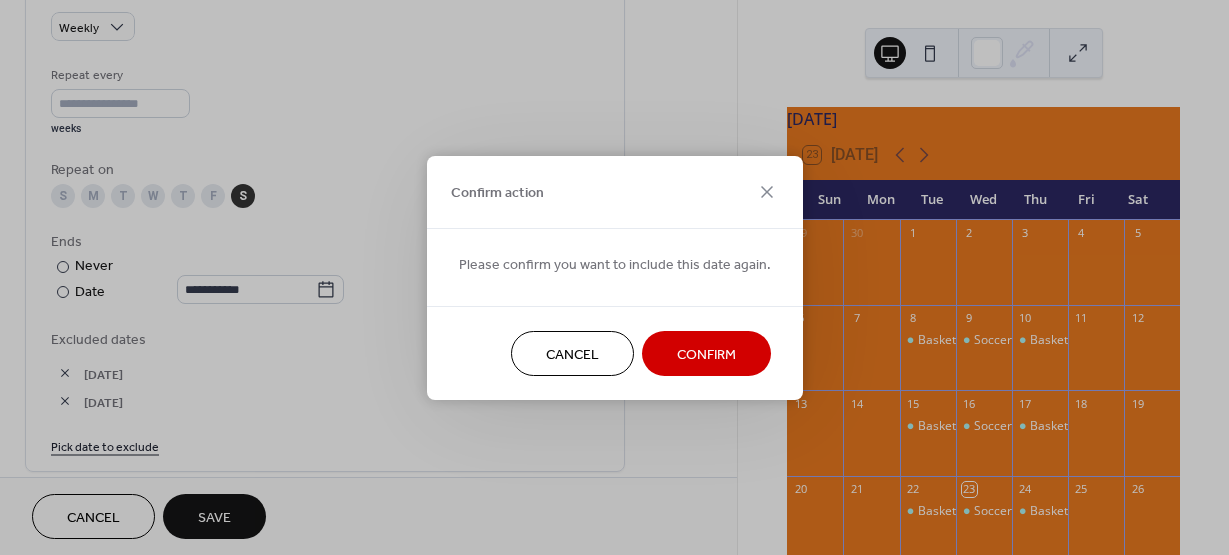 click on "Confirm" at bounding box center [706, 353] 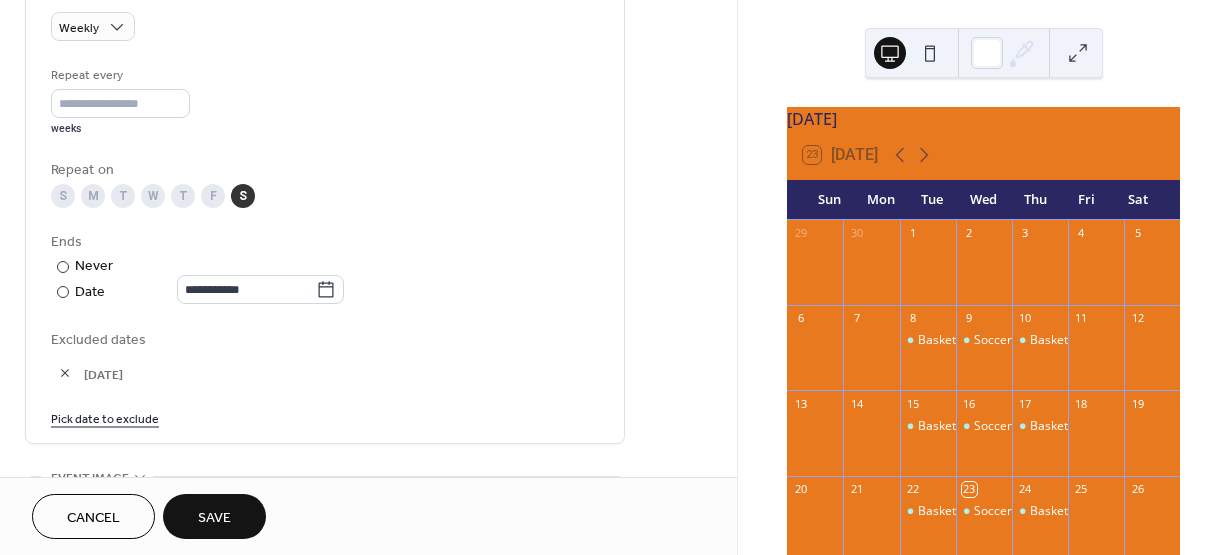 click at bounding box center [65, 373] 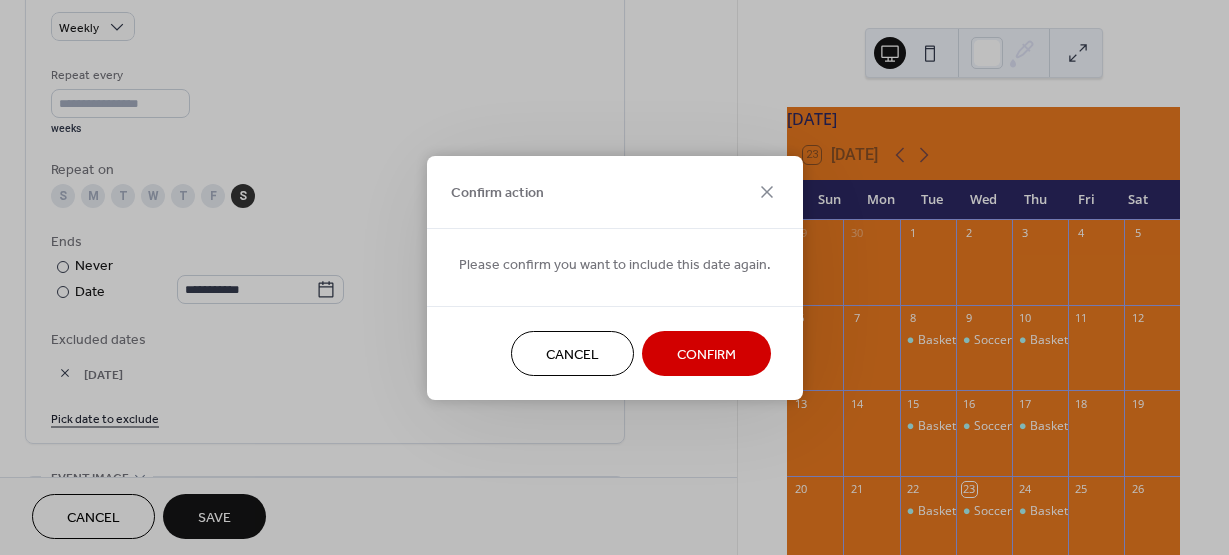 click on "Confirm" at bounding box center [706, 354] 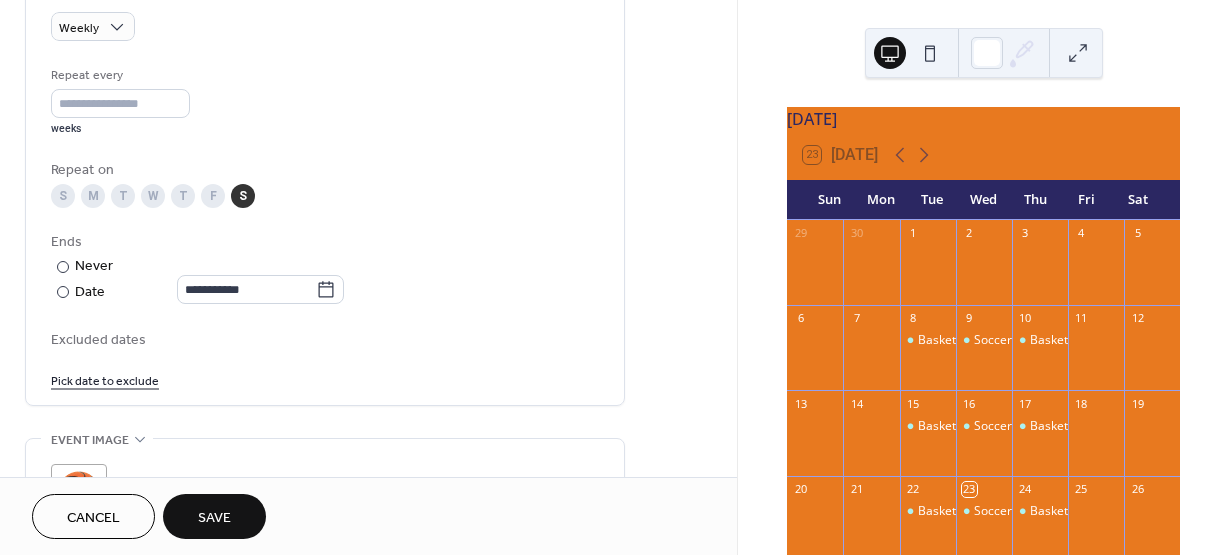 click on "Pick date to exclude" at bounding box center [105, 379] 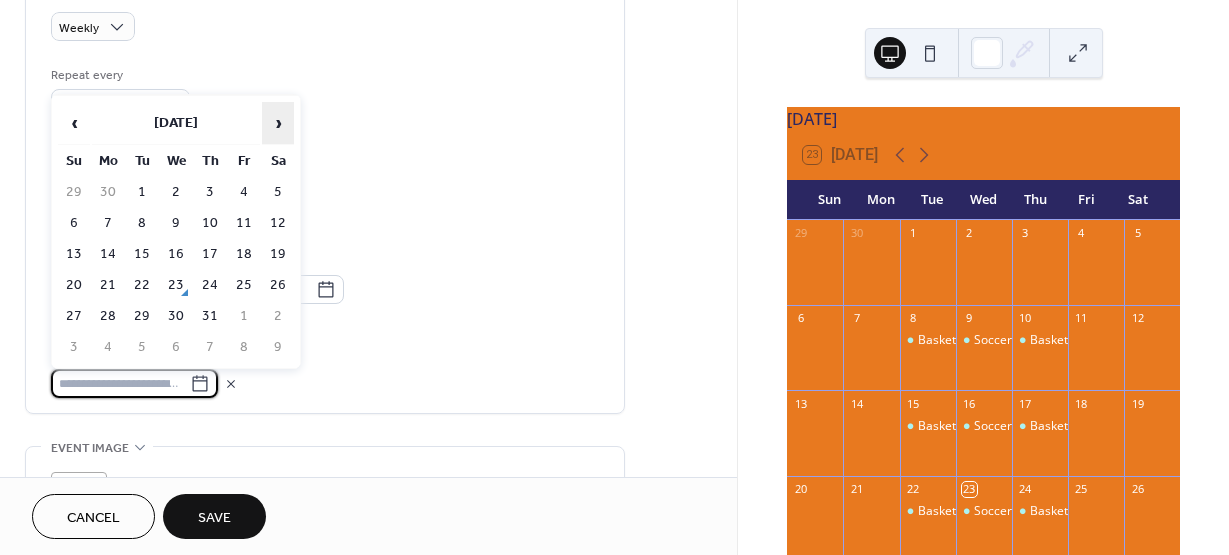 click on "›" at bounding box center (278, 123) 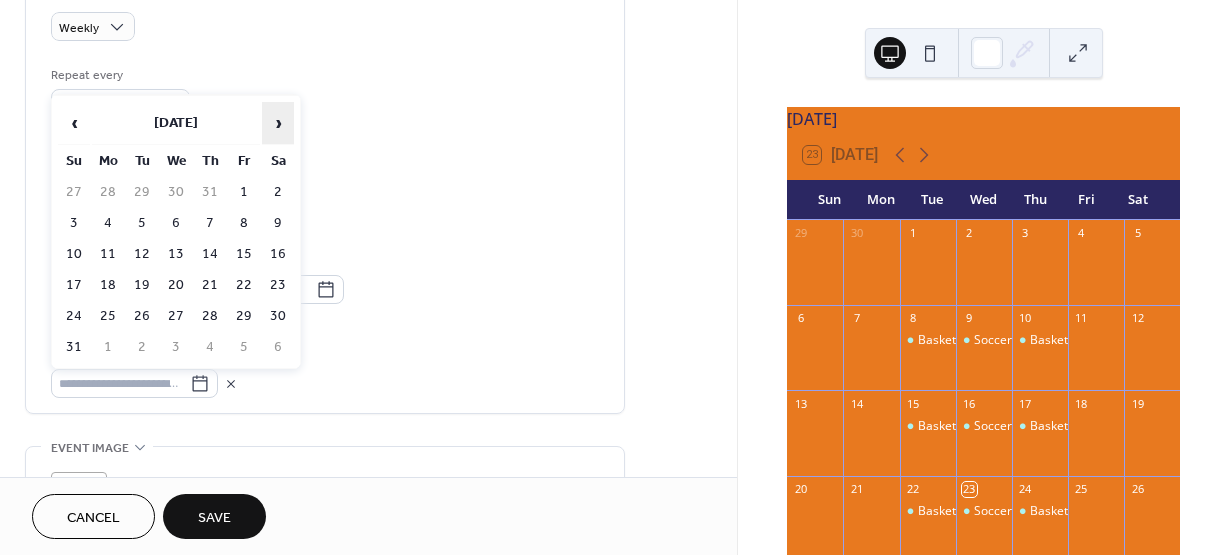 click on "›" at bounding box center [278, 123] 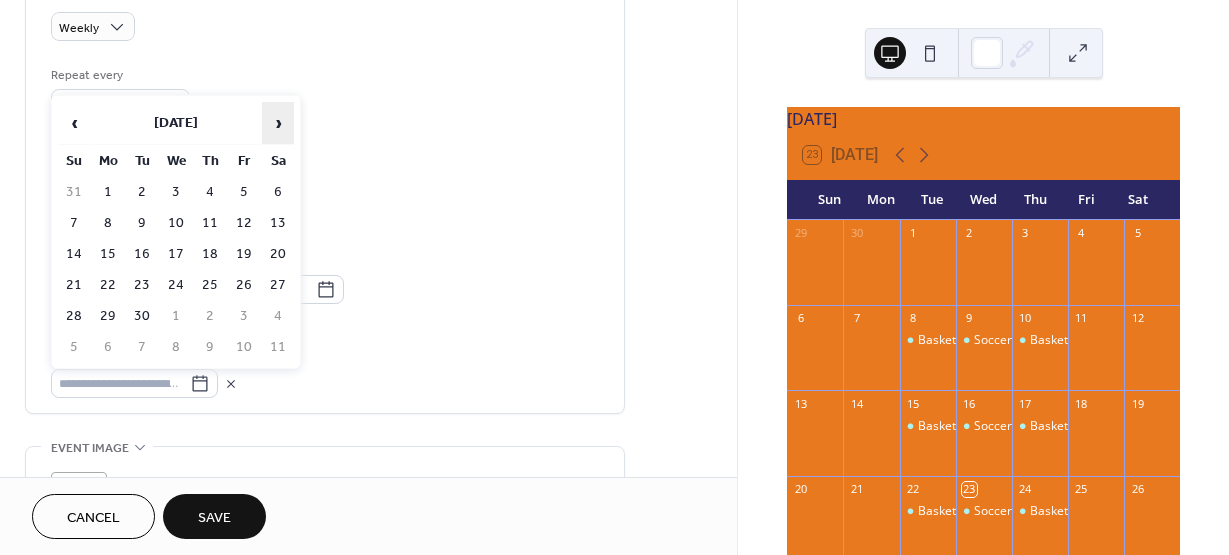 click on "›" at bounding box center [278, 123] 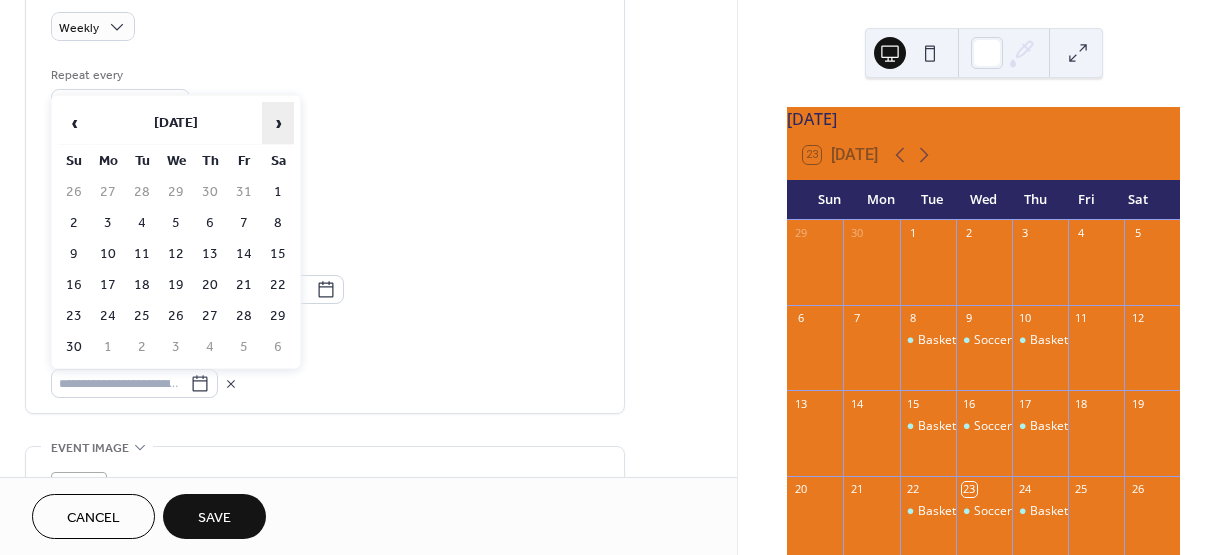 click on "›" at bounding box center (278, 123) 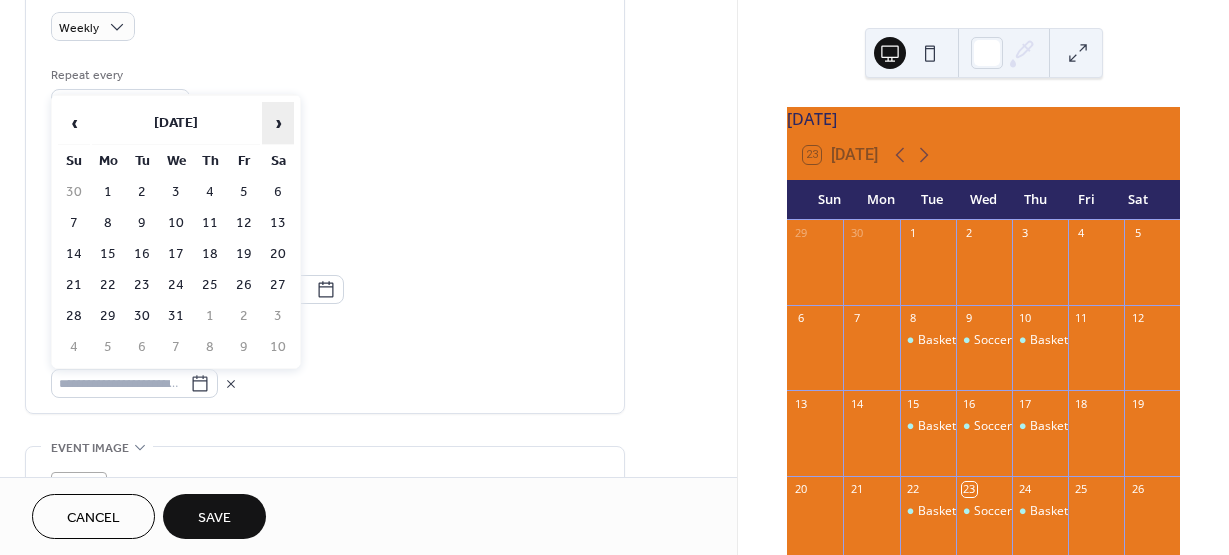 click on "›" at bounding box center [278, 123] 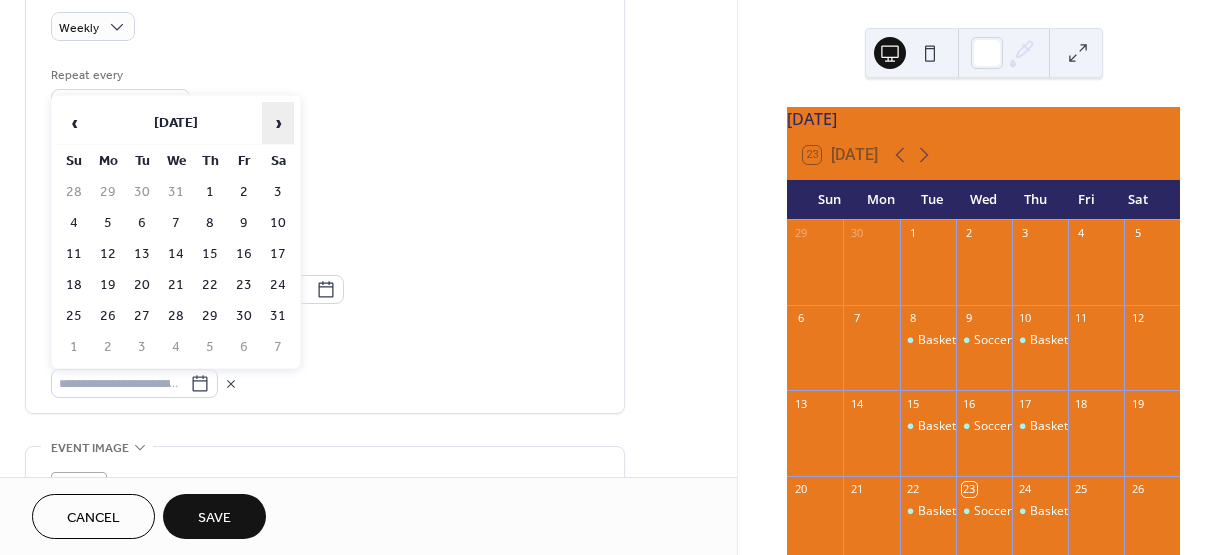 click on "›" at bounding box center (278, 123) 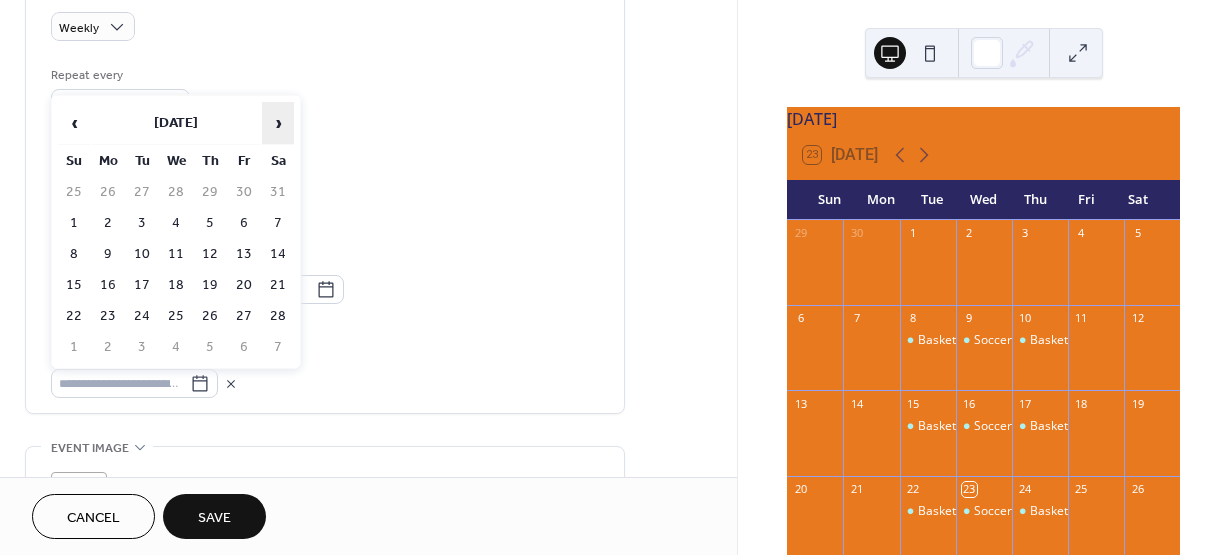 click on "›" at bounding box center [278, 123] 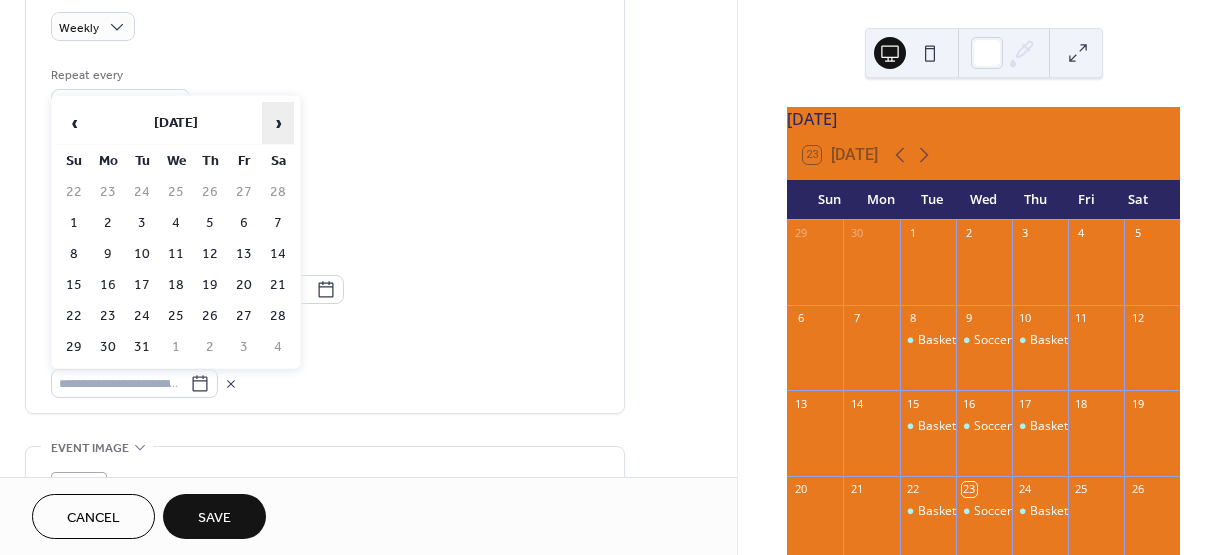 click on "›" at bounding box center (278, 123) 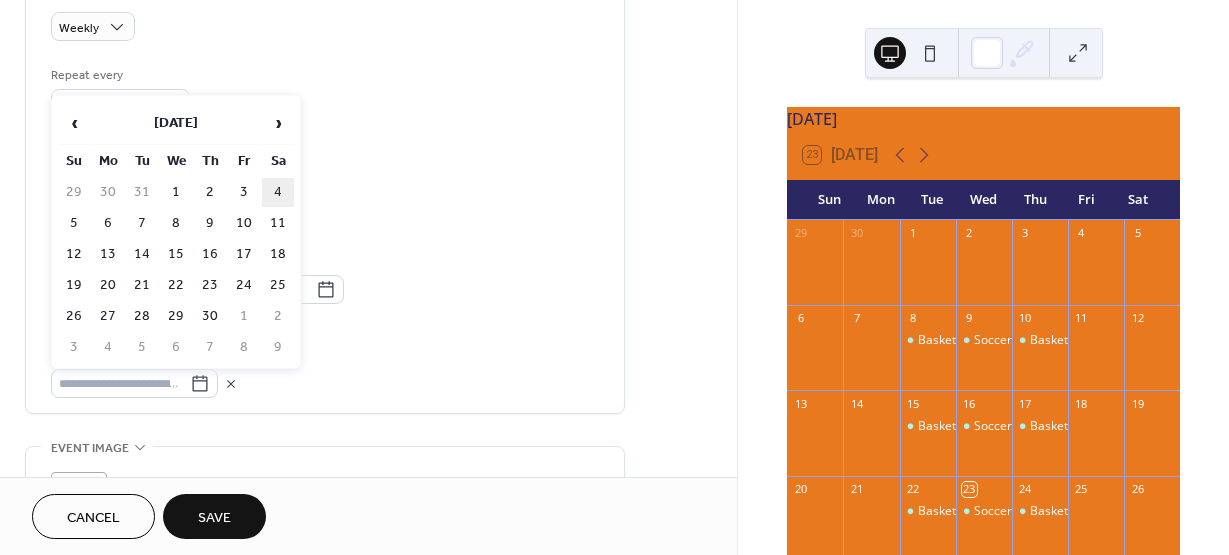 click on "4" at bounding box center (278, 192) 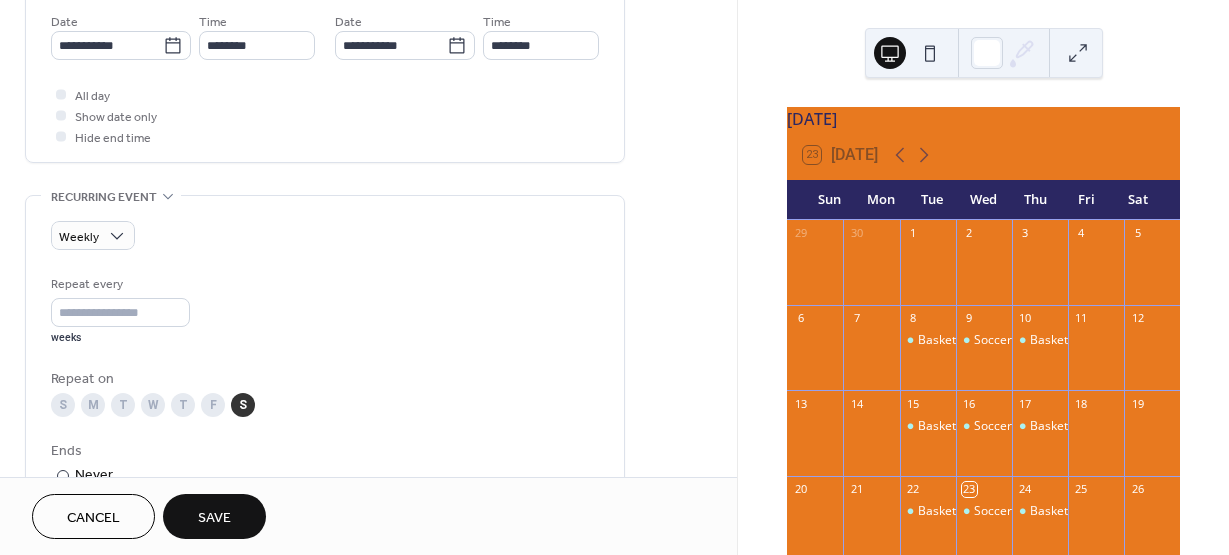 scroll, scrollTop: 480, scrollLeft: 0, axis: vertical 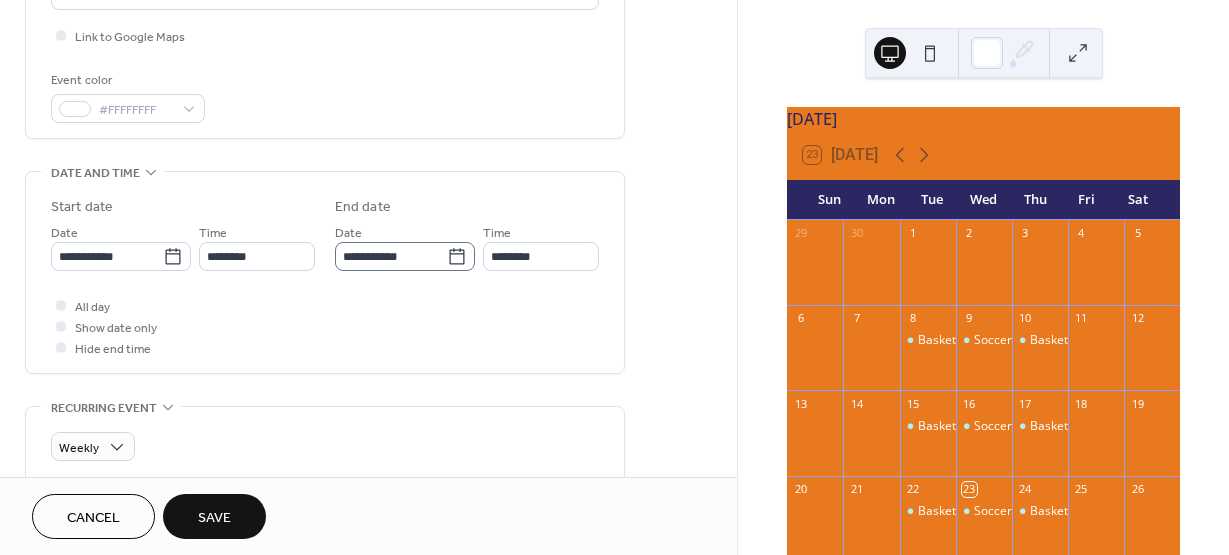 click 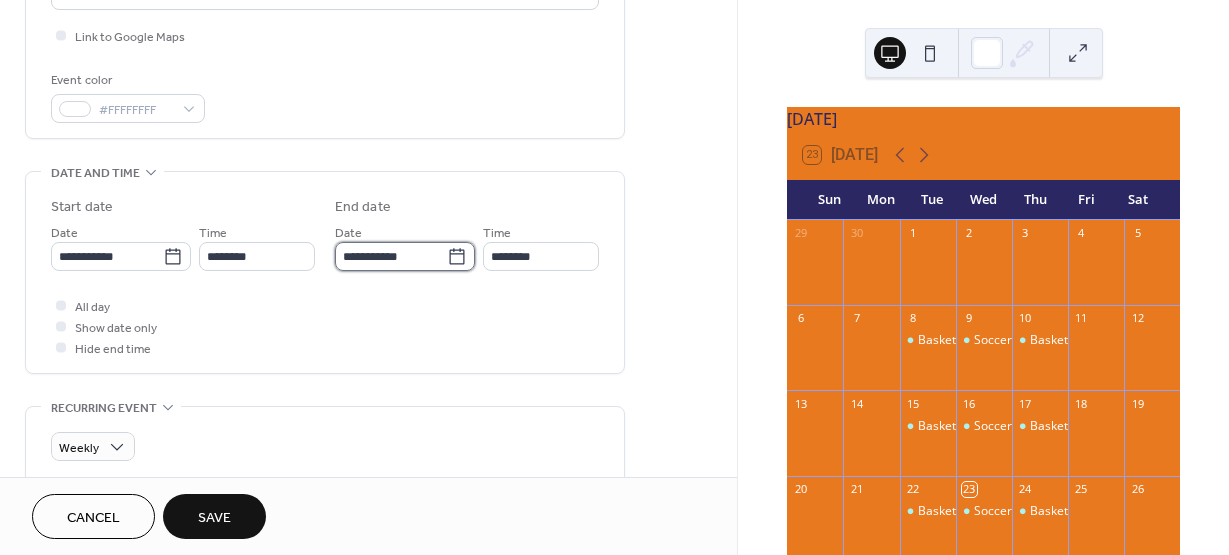 click on "**********" at bounding box center [391, 256] 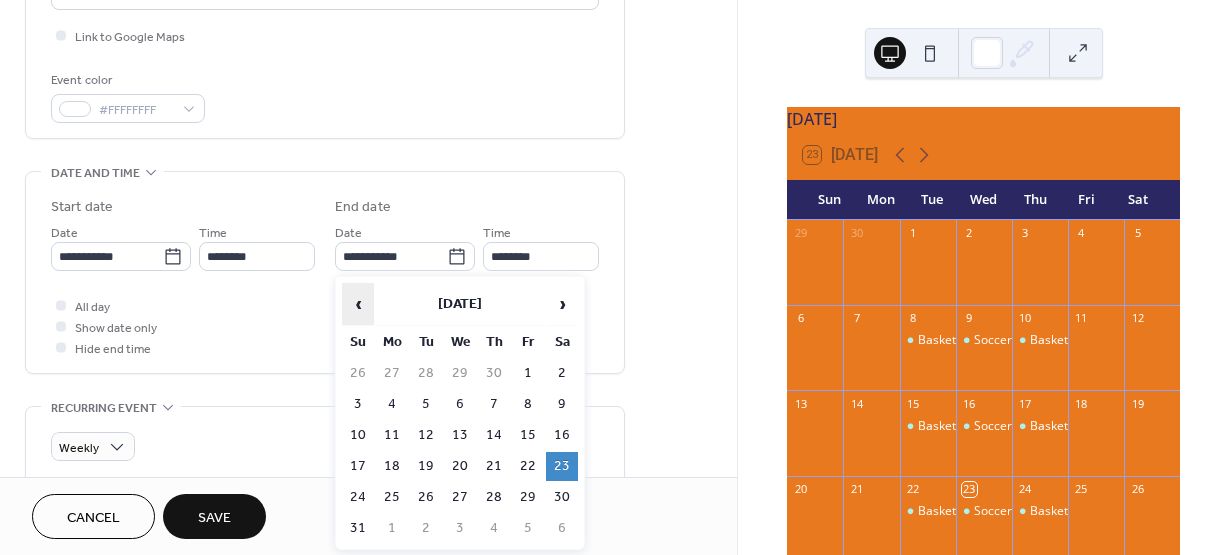 click on "‹" at bounding box center [358, 304] 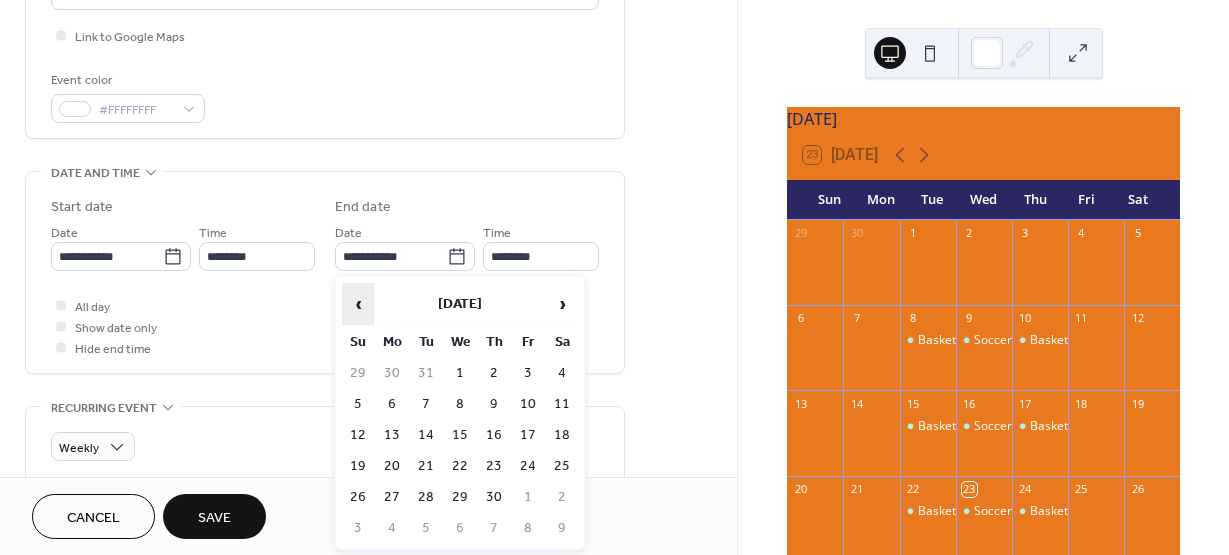 click on "‹" at bounding box center [358, 304] 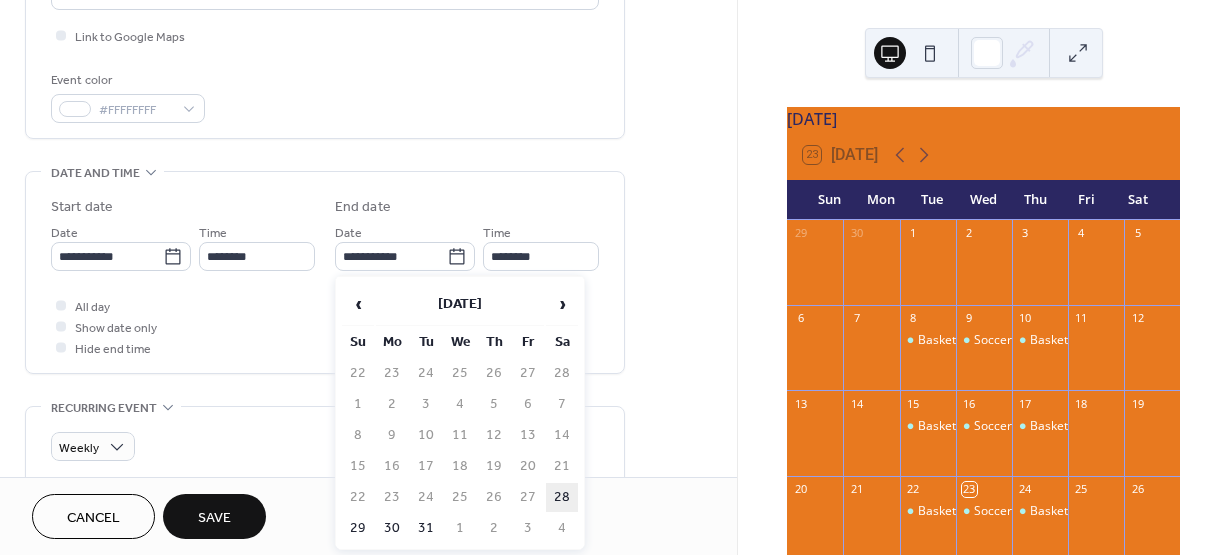click on "28" at bounding box center [562, 497] 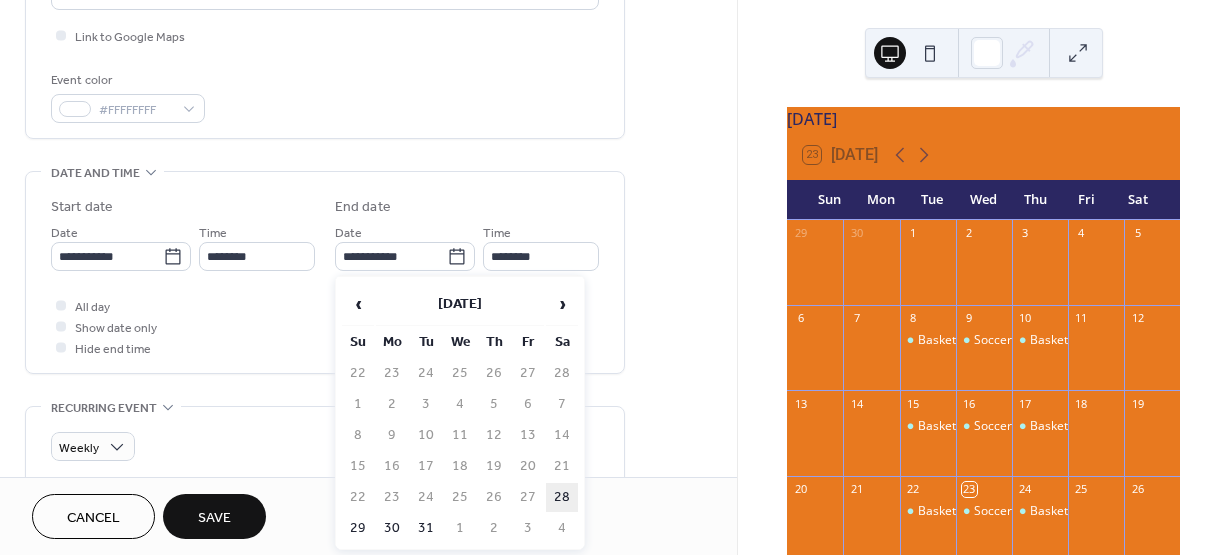 type on "**********" 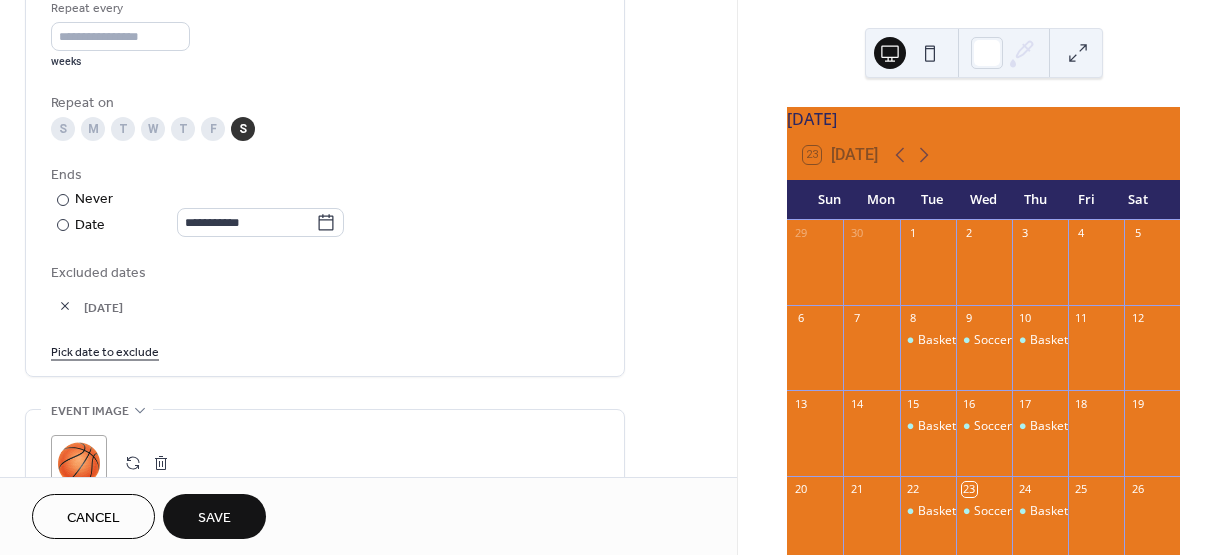 scroll, scrollTop: 980, scrollLeft: 0, axis: vertical 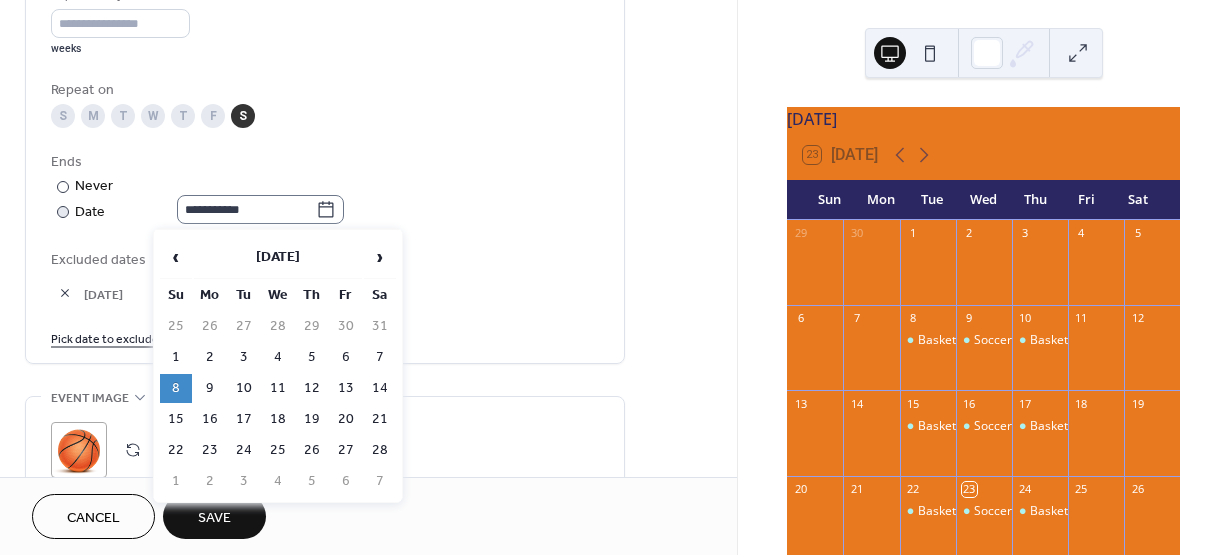 click 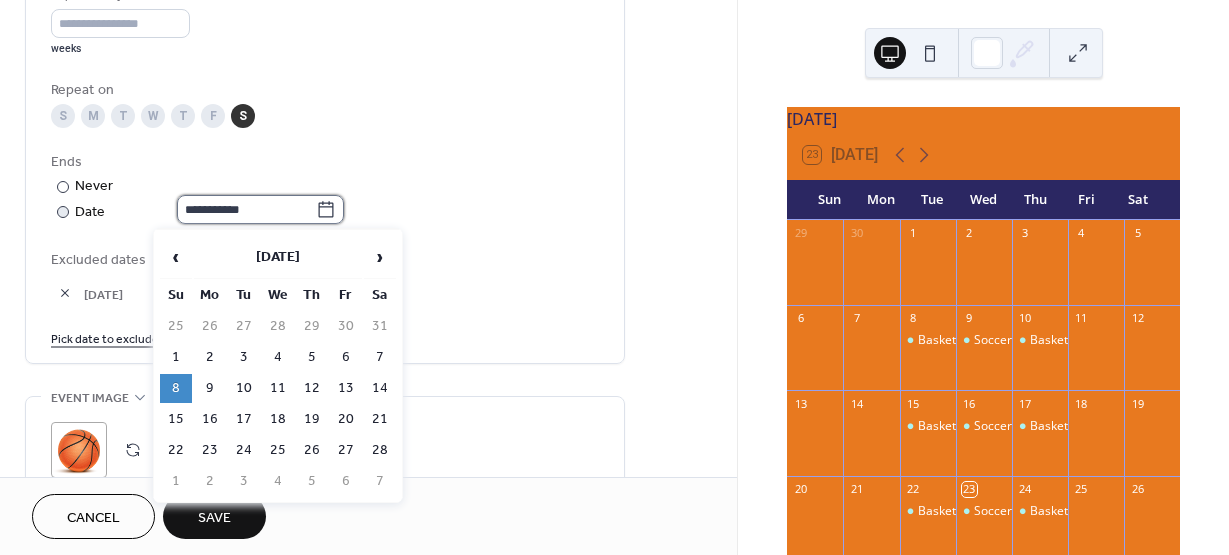 click on "**********" at bounding box center (246, 209) 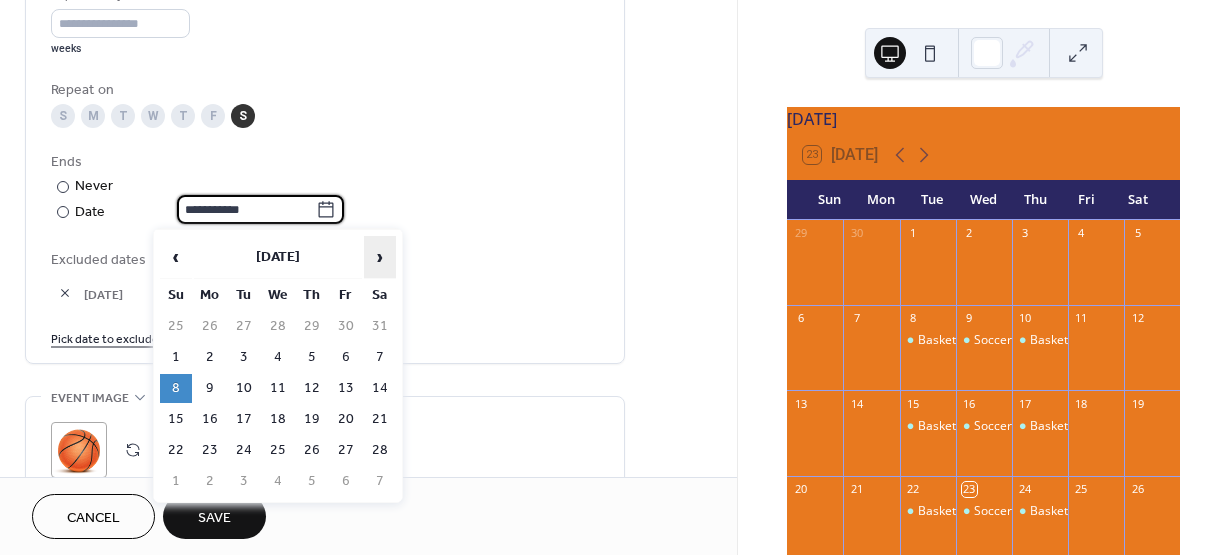 click on "›" at bounding box center (380, 257) 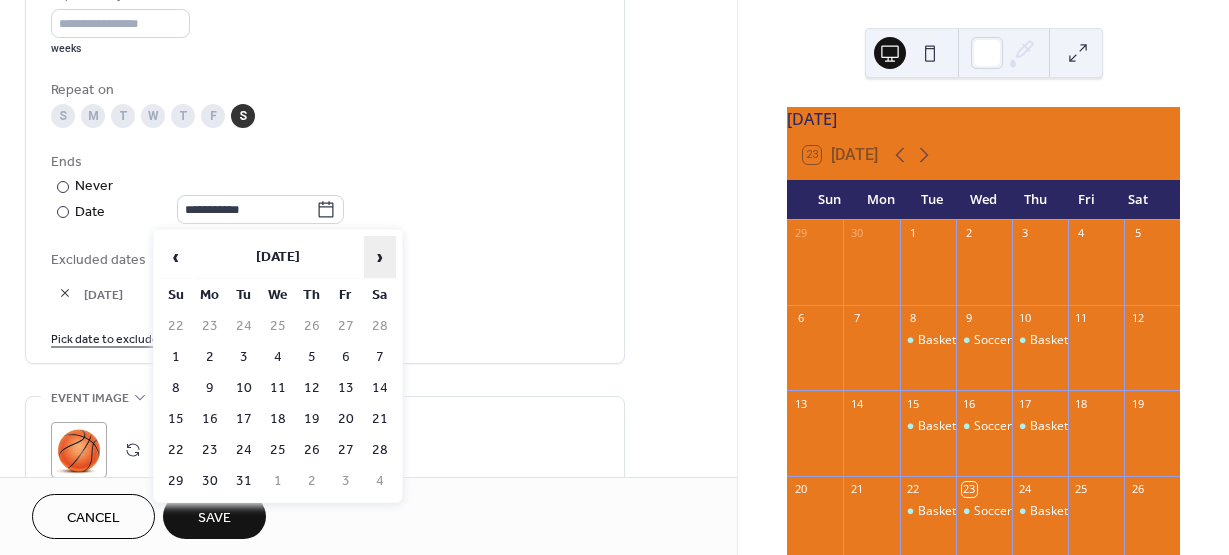 click on "›" at bounding box center [380, 257] 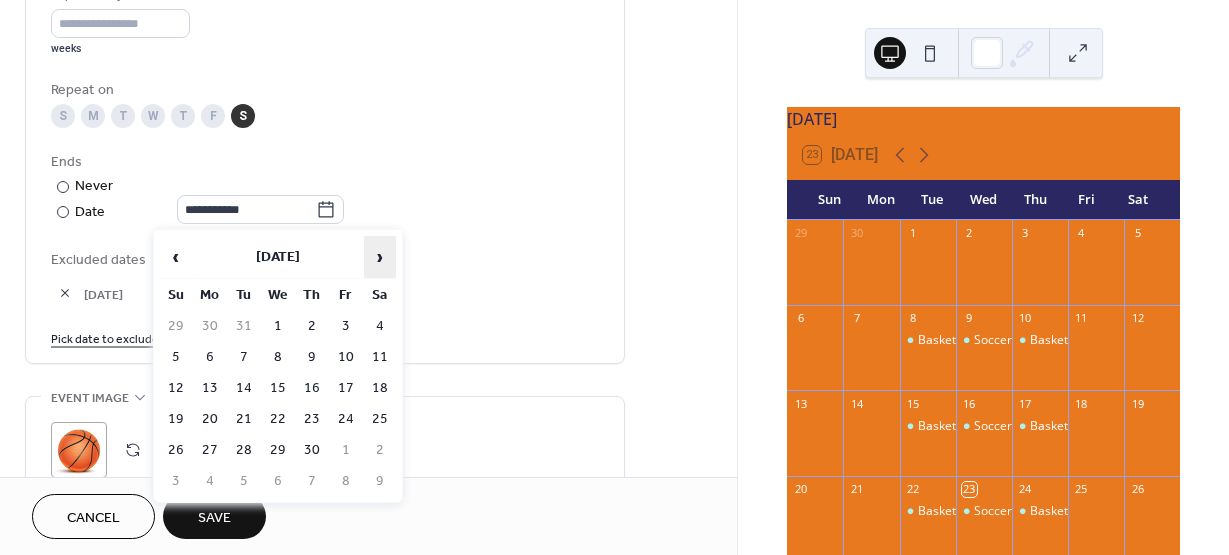 click on "›" at bounding box center [380, 257] 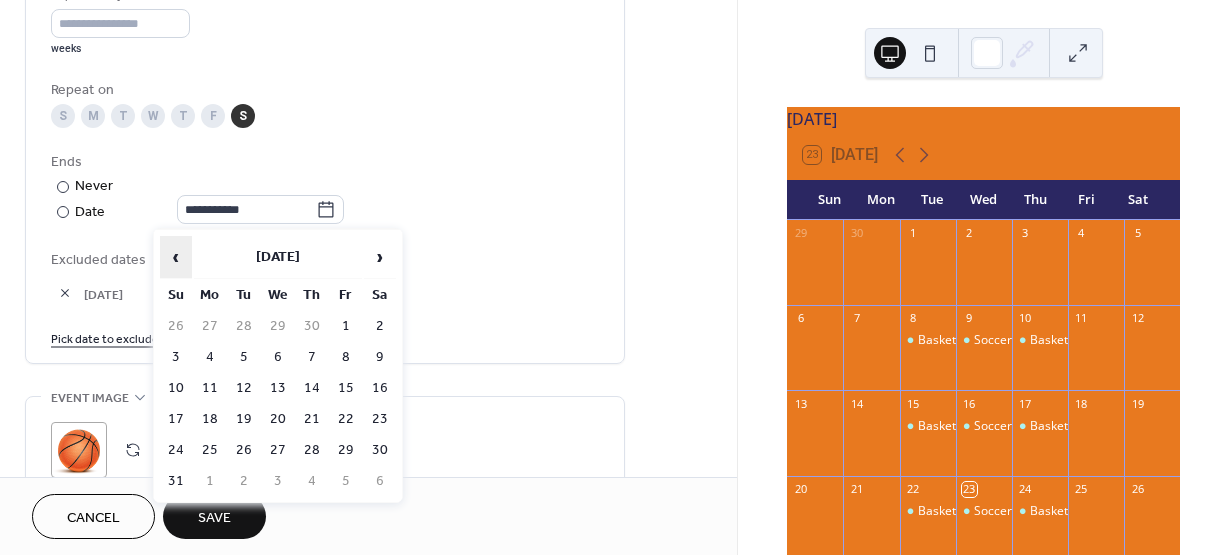 click on "‹" at bounding box center [176, 257] 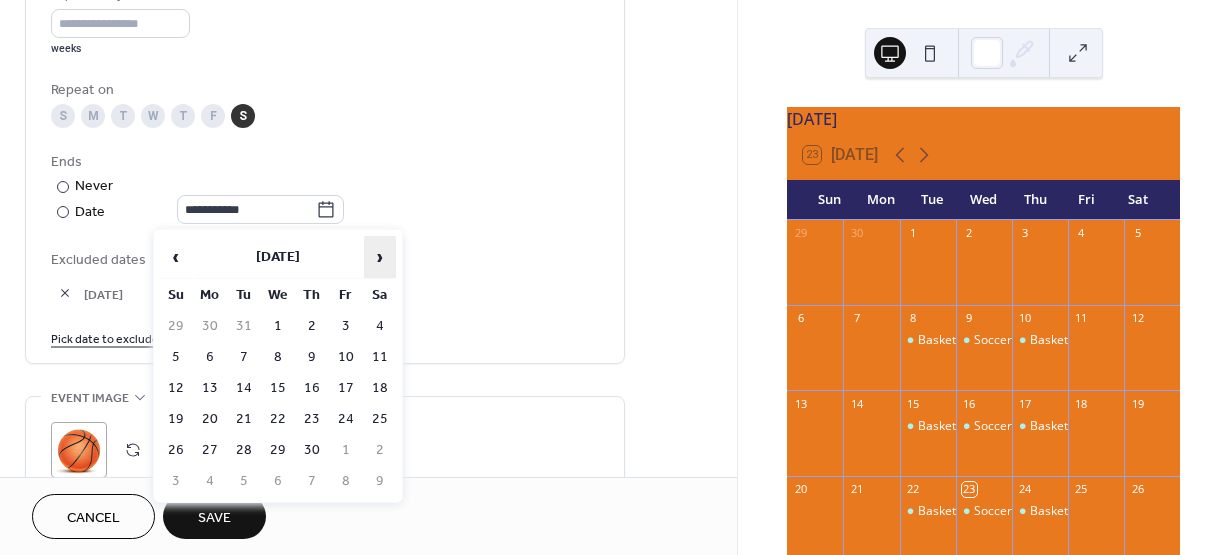 click on "›" at bounding box center [380, 257] 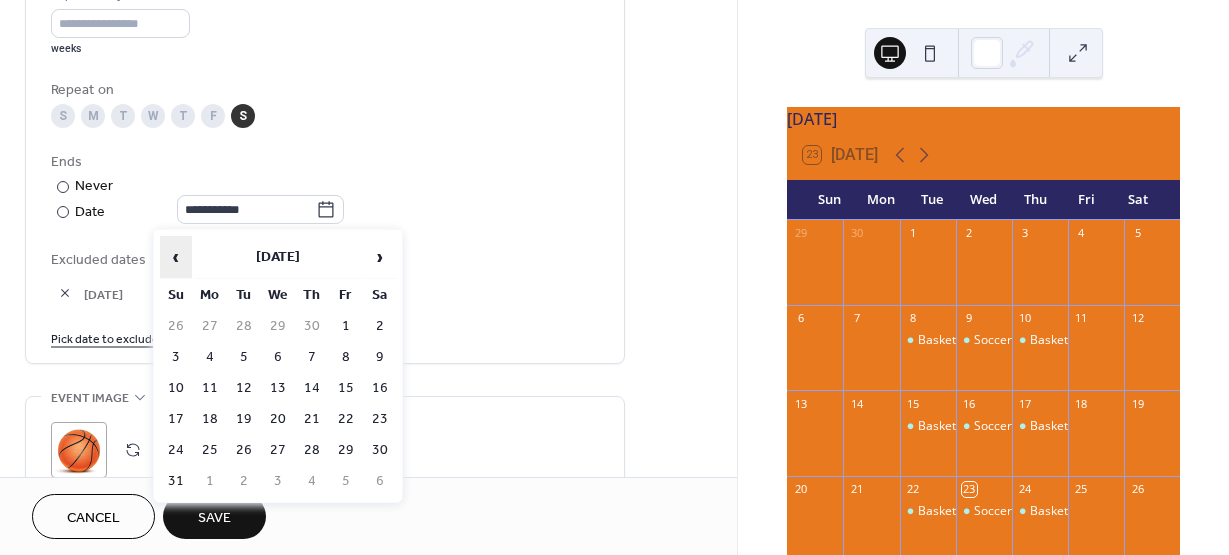 click on "‹" at bounding box center (176, 257) 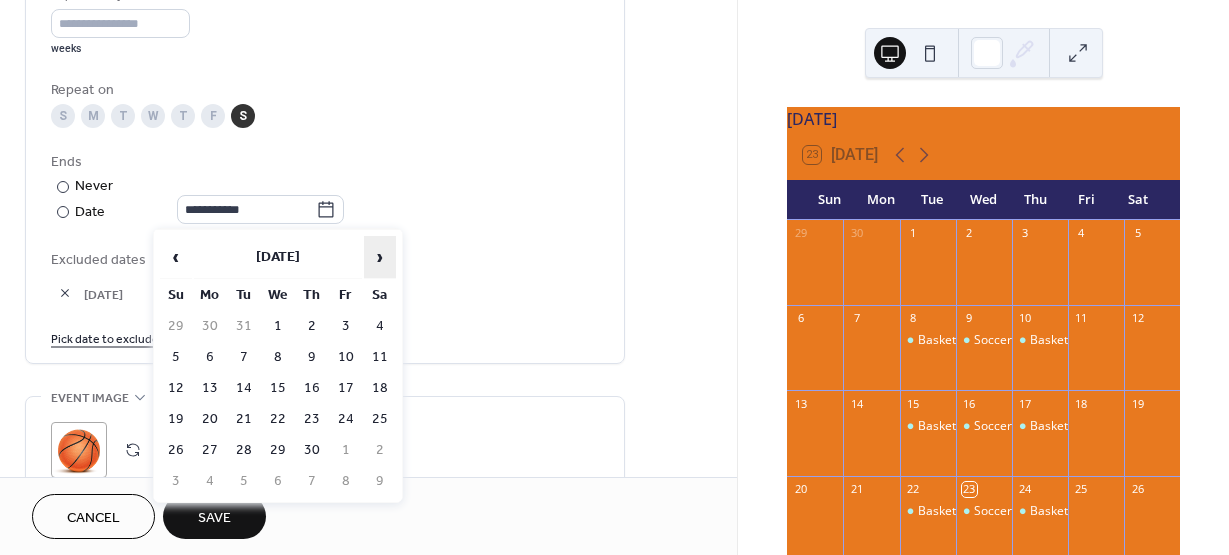 click on "›" at bounding box center (380, 257) 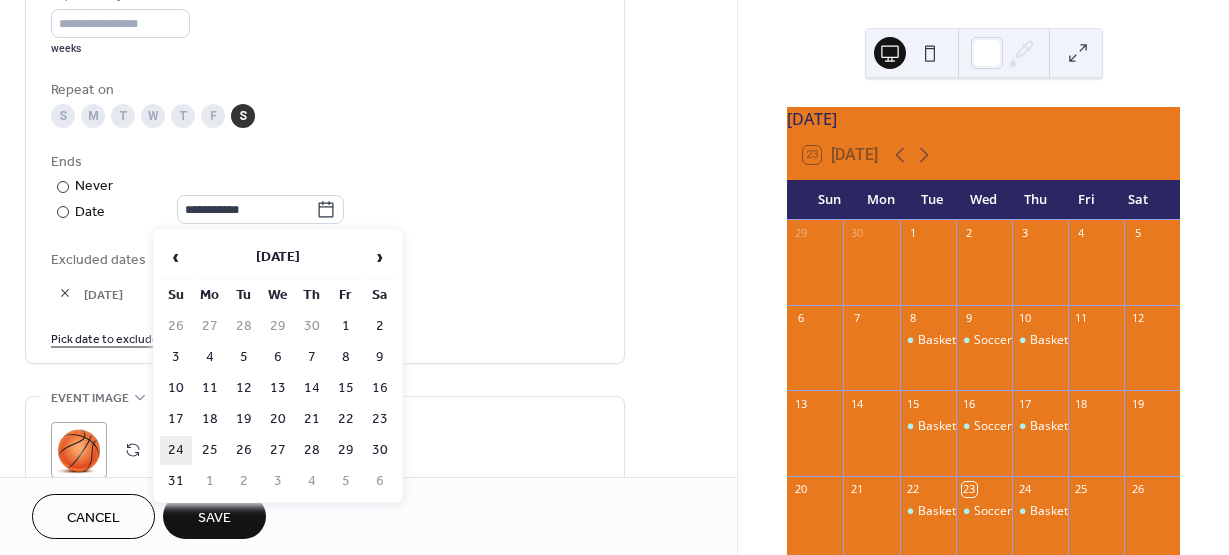 click on "24" at bounding box center (176, 450) 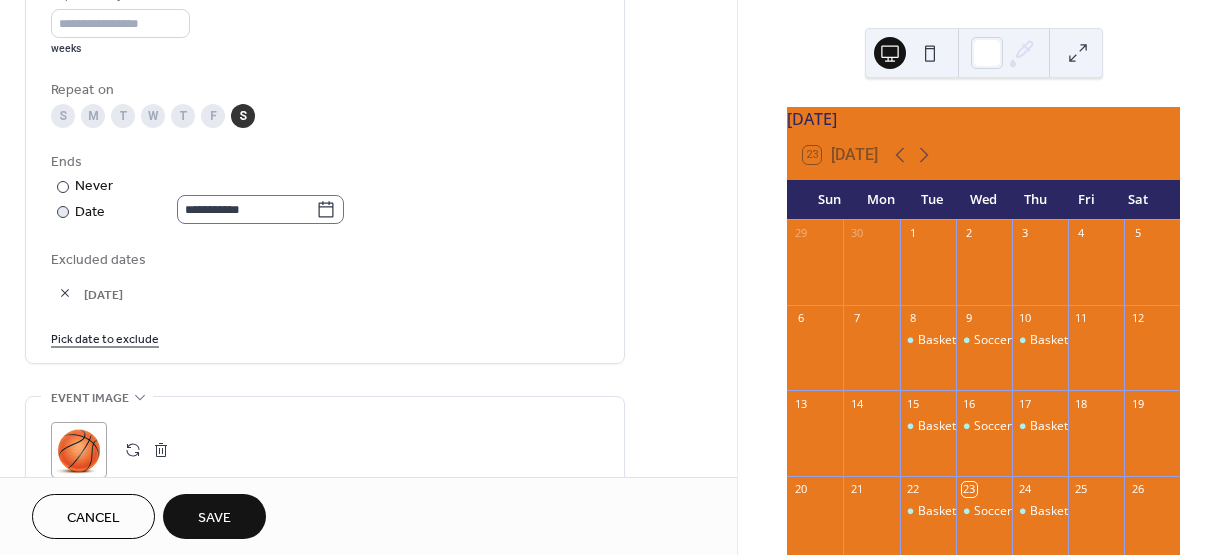 click 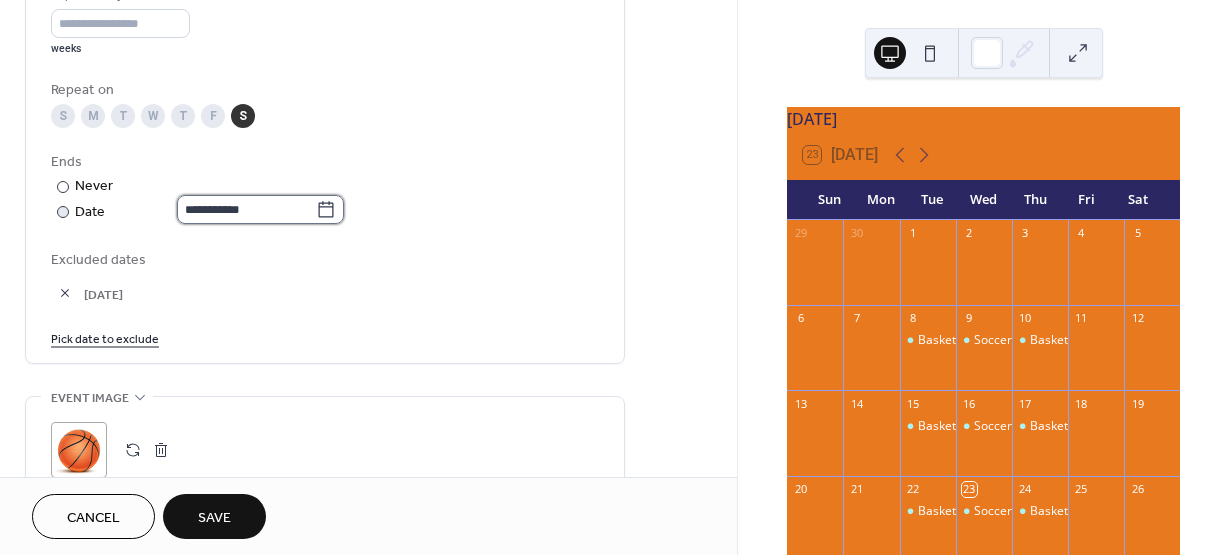 click on "**********" at bounding box center [246, 209] 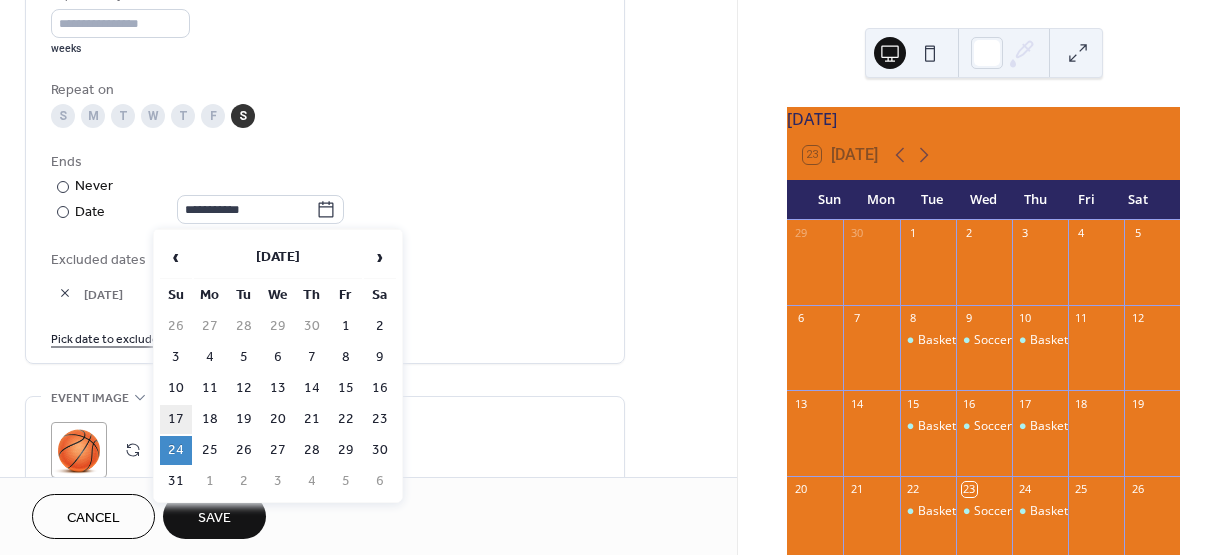 click on "17" at bounding box center (176, 419) 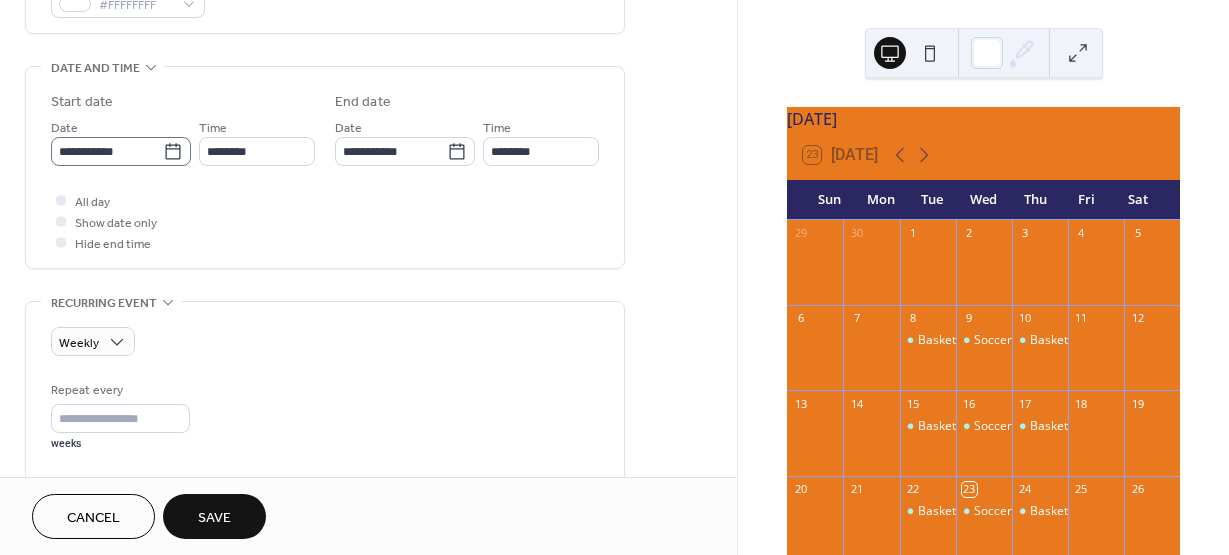 scroll, scrollTop: 580, scrollLeft: 0, axis: vertical 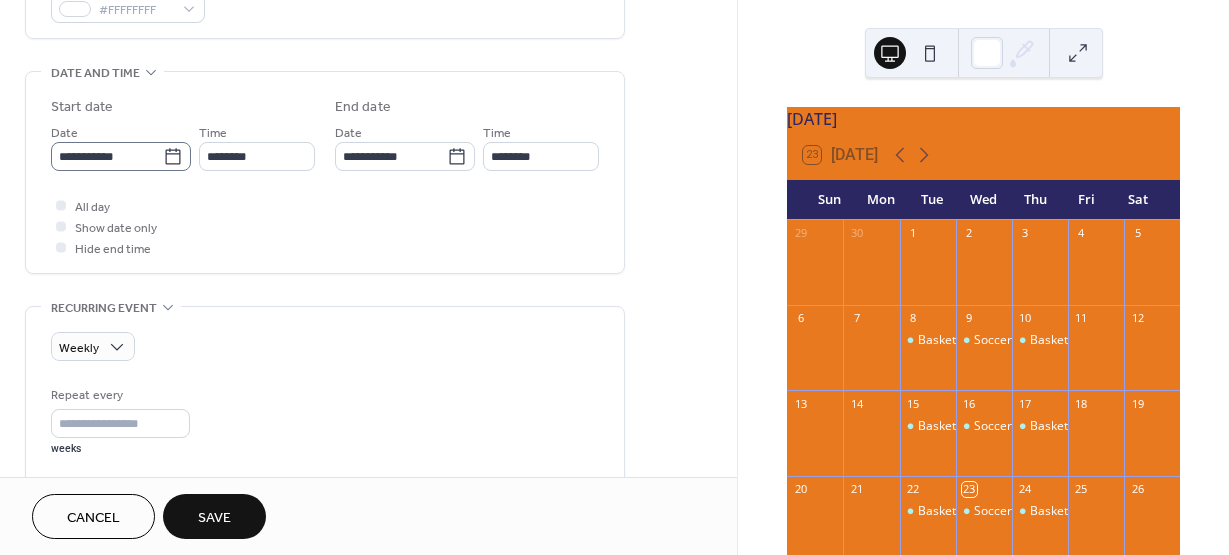 click 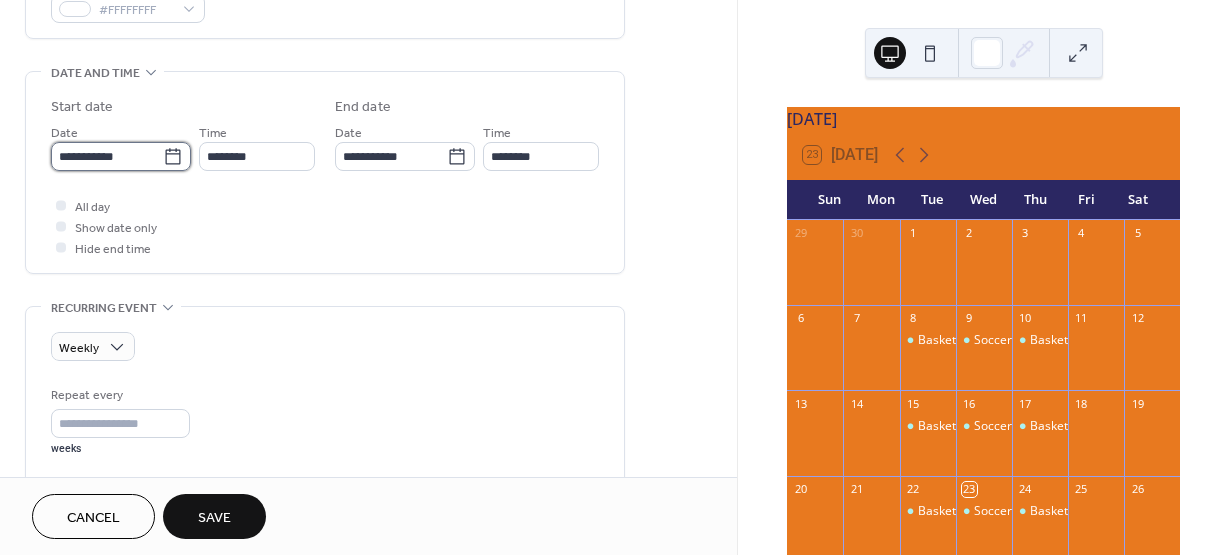 click on "**********" at bounding box center (107, 156) 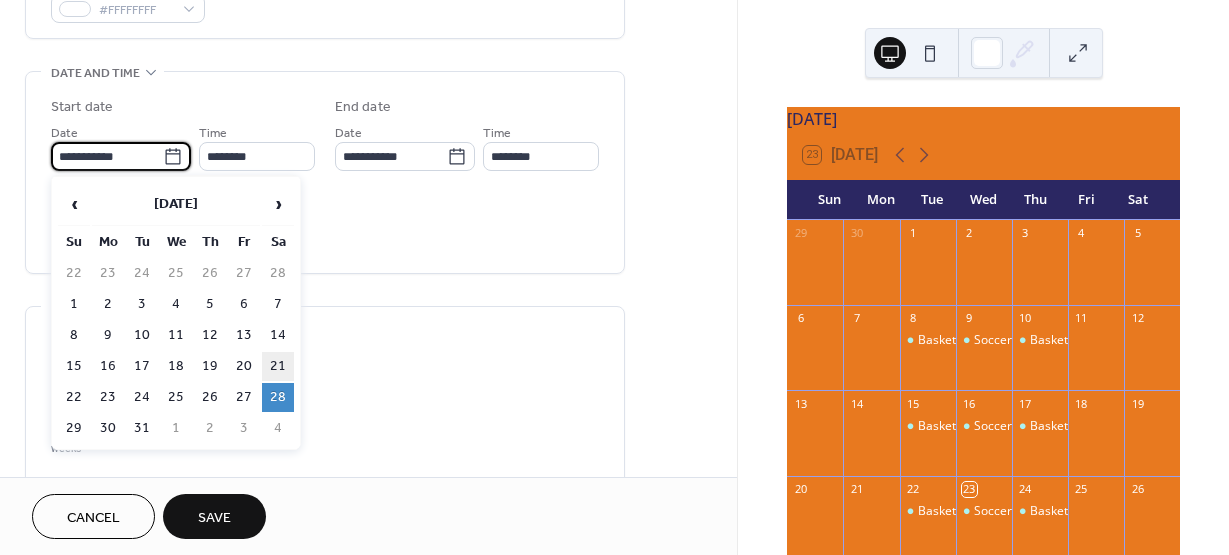 click on "21" at bounding box center (278, 366) 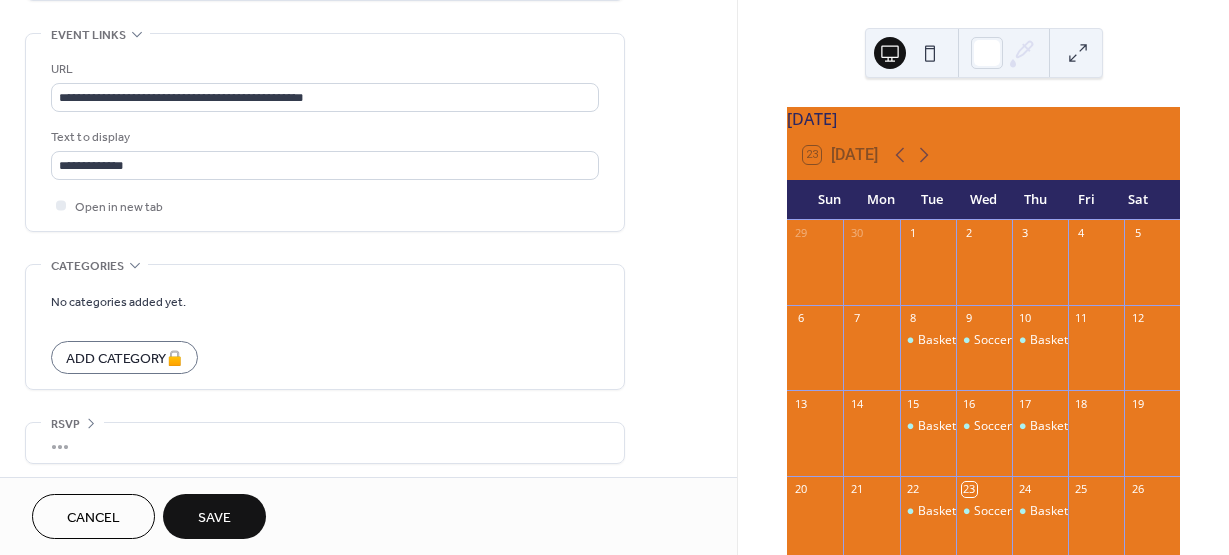 scroll, scrollTop: 1480, scrollLeft: 0, axis: vertical 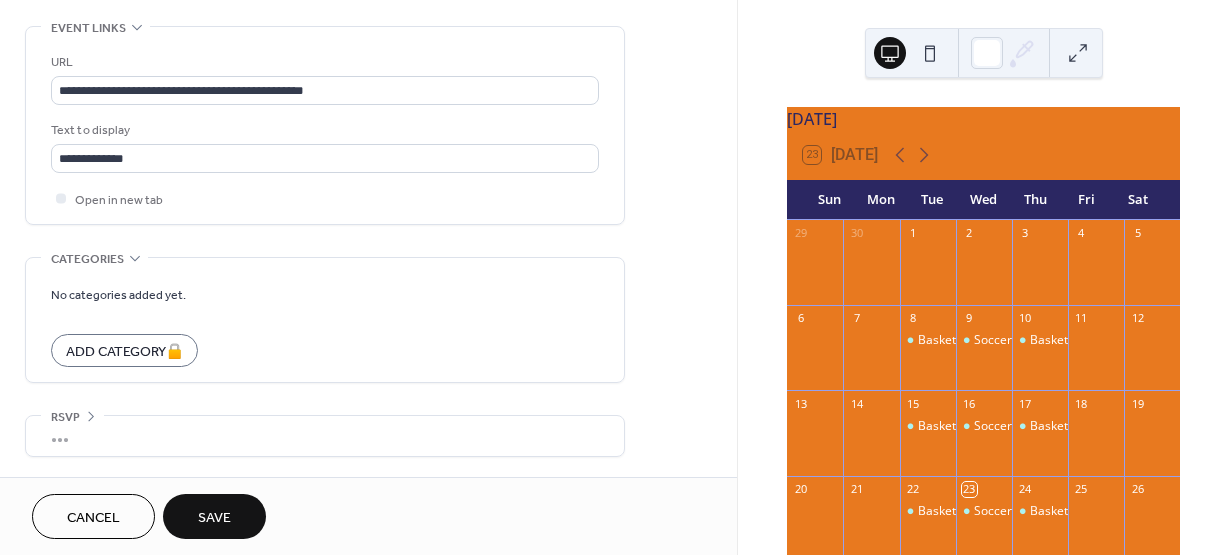 click on "Save" at bounding box center [214, 516] 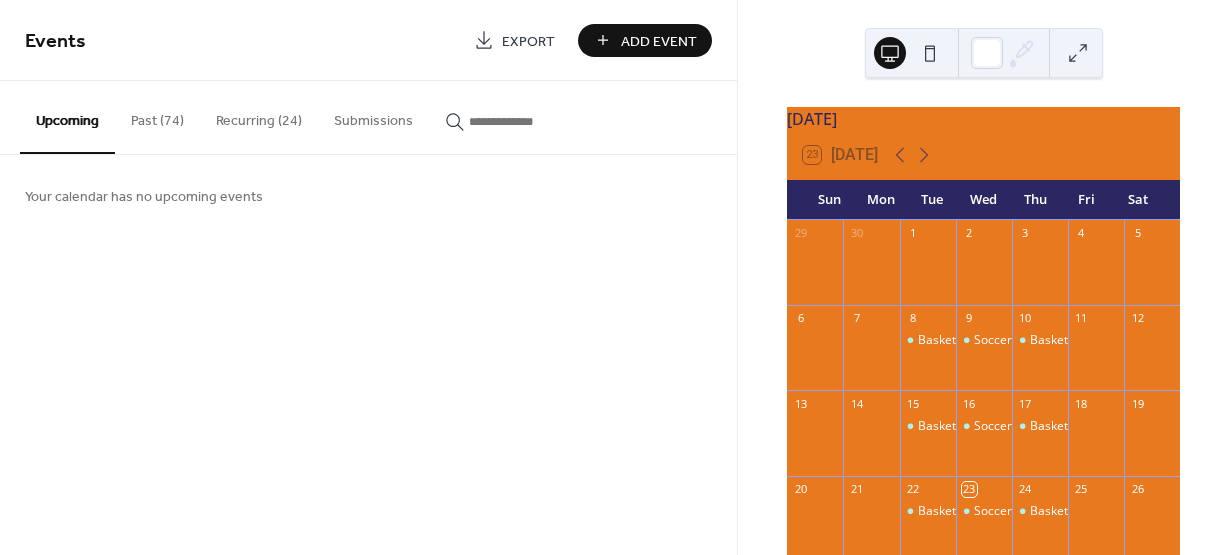 click on "Add Event" at bounding box center [659, 41] 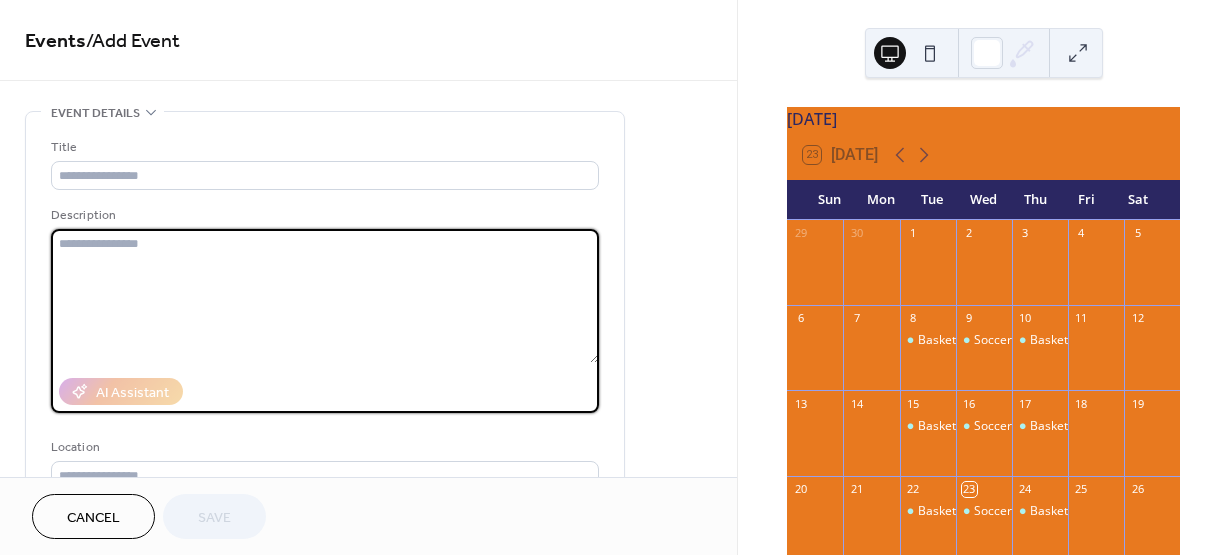 click at bounding box center [325, 296] 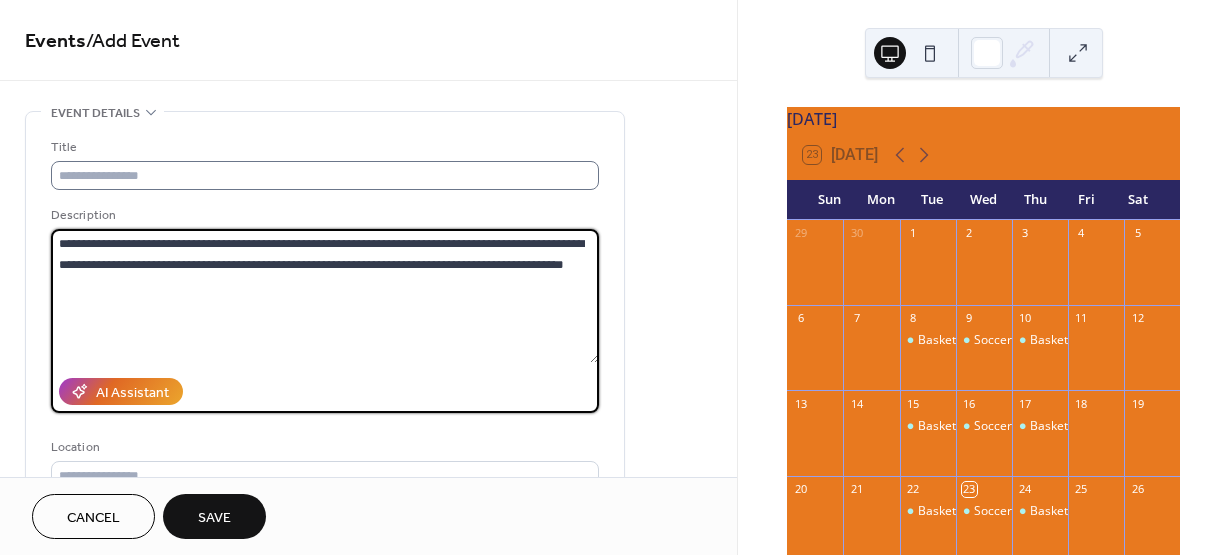 type on "**********" 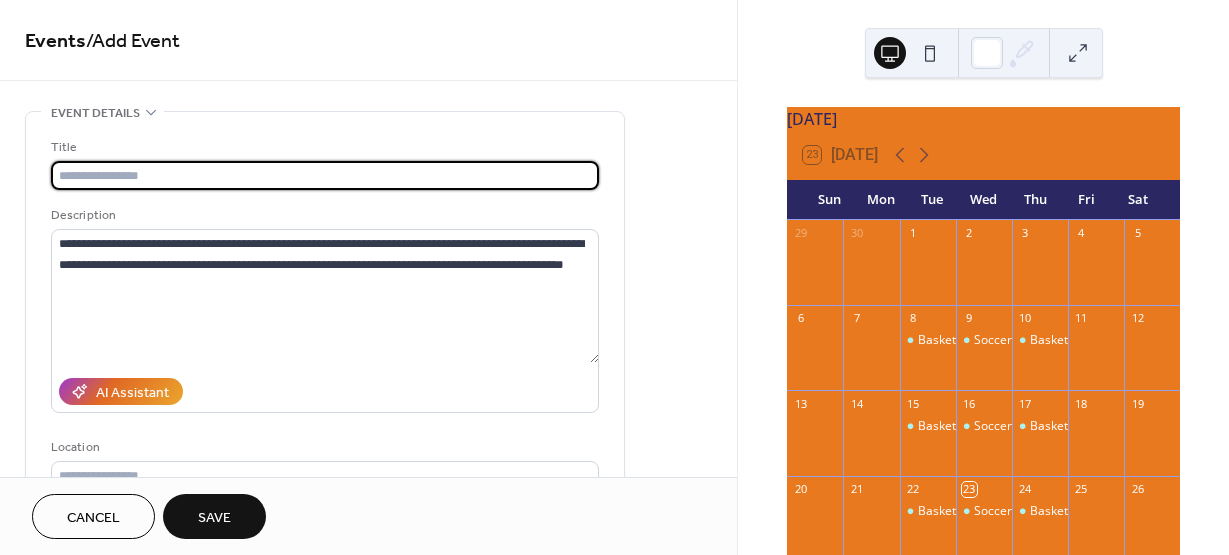 click at bounding box center (325, 175) 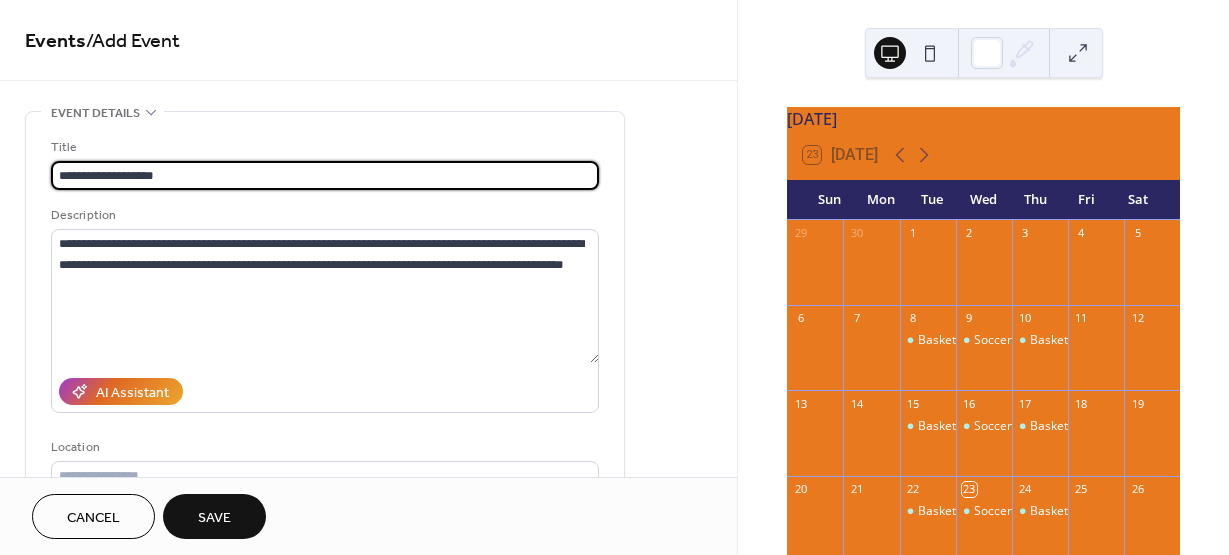 type on "**********" 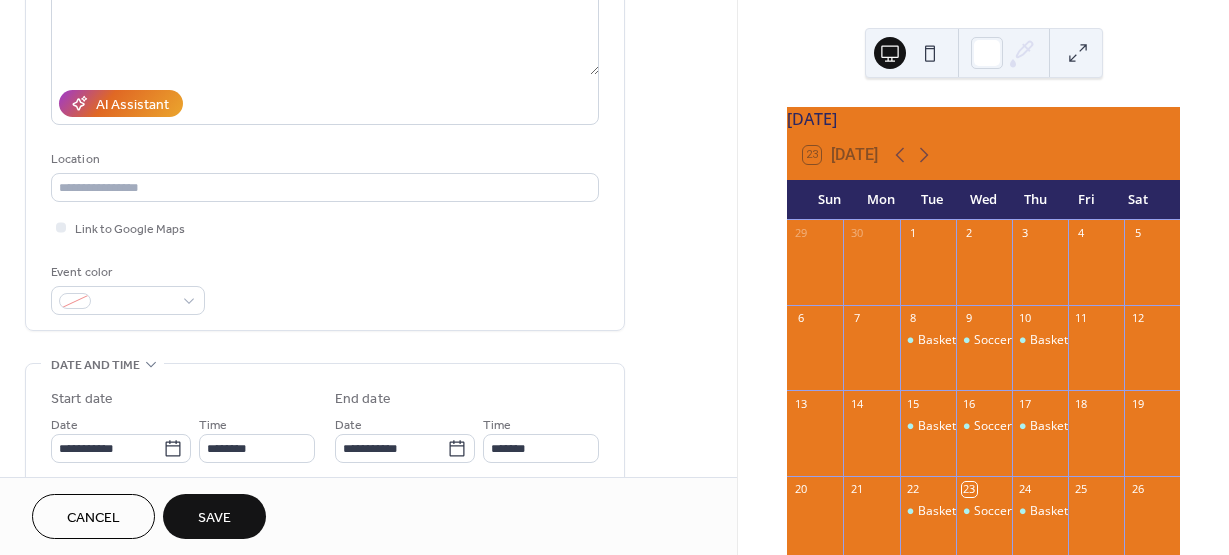 scroll, scrollTop: 300, scrollLeft: 0, axis: vertical 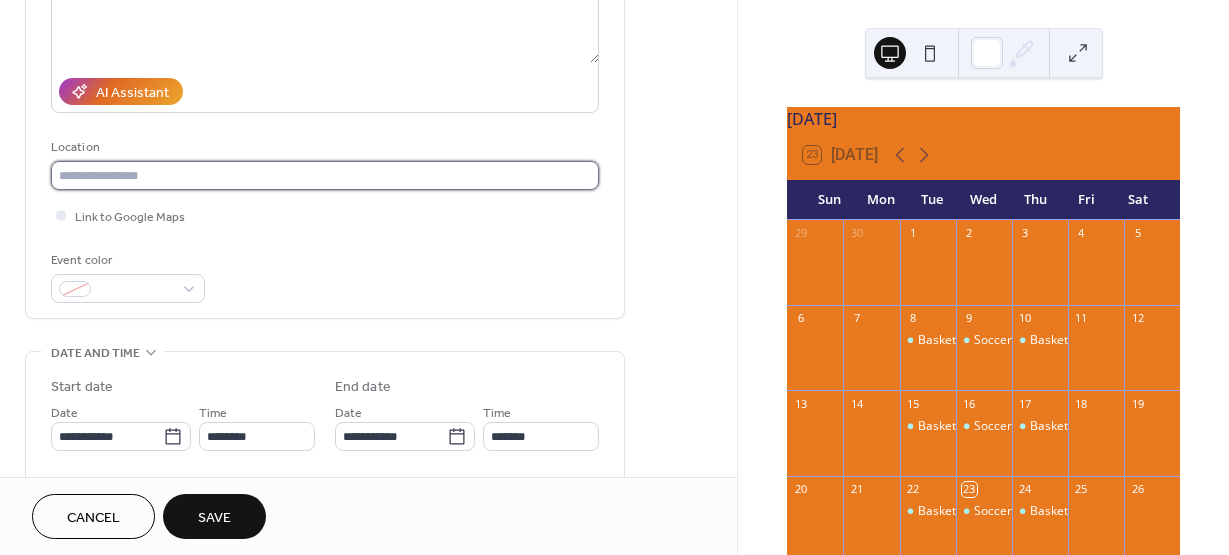 click at bounding box center (325, 175) 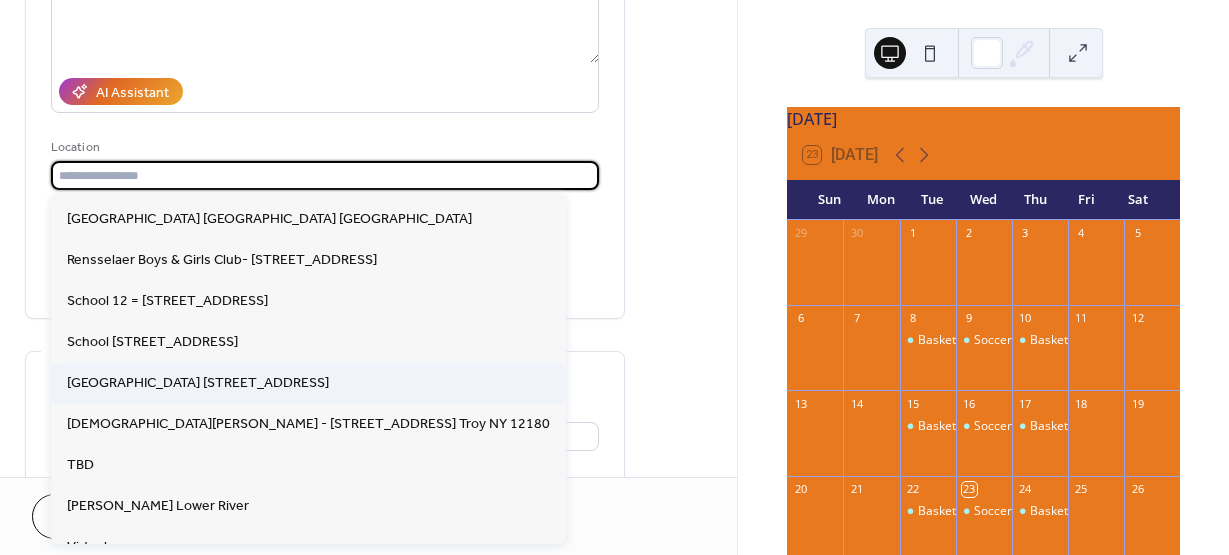 scroll, scrollTop: 183, scrollLeft: 0, axis: vertical 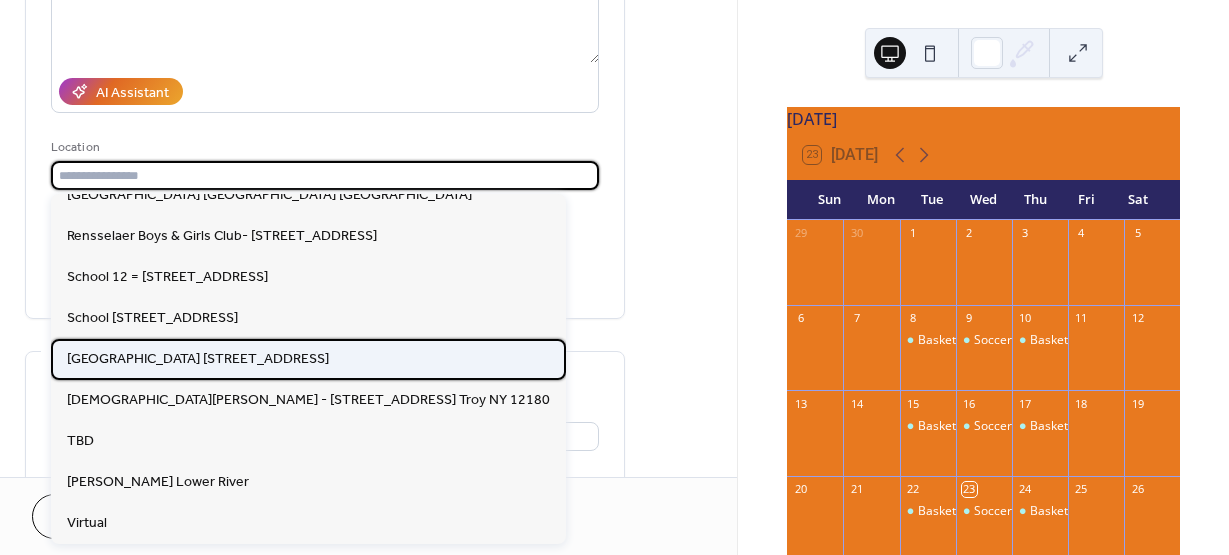 click on "[GEOGRAPHIC_DATA] [STREET_ADDRESS]" at bounding box center (198, 359) 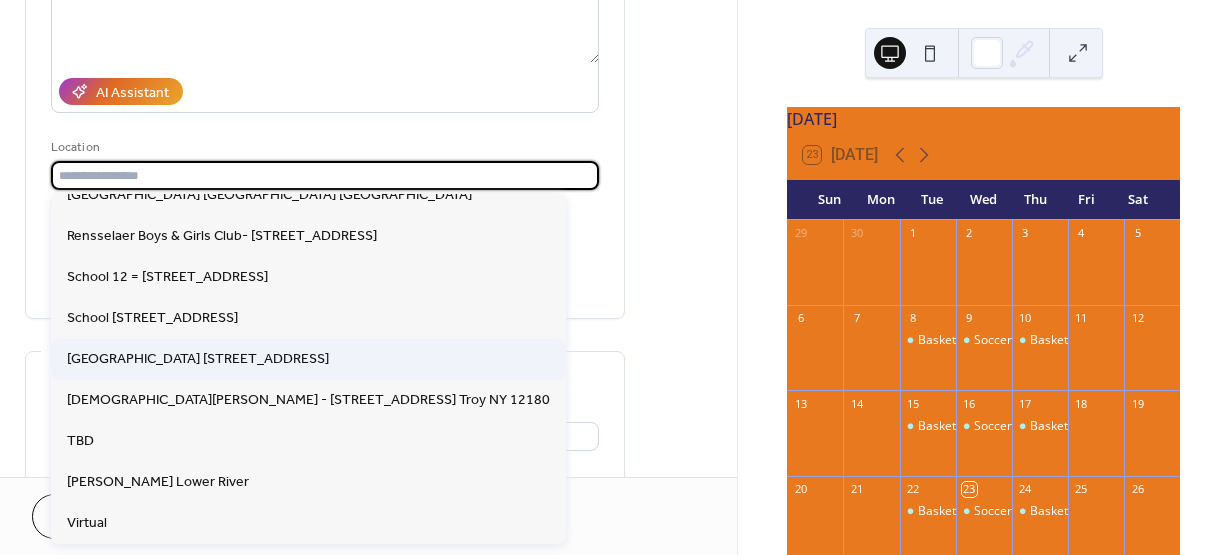 type on "**********" 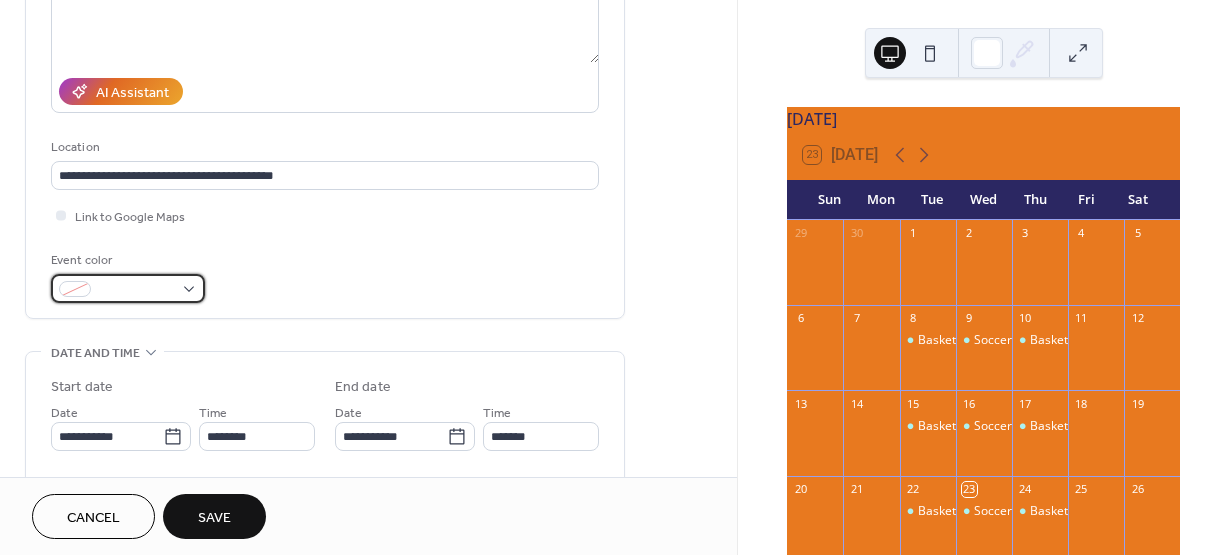 click at bounding box center [128, 288] 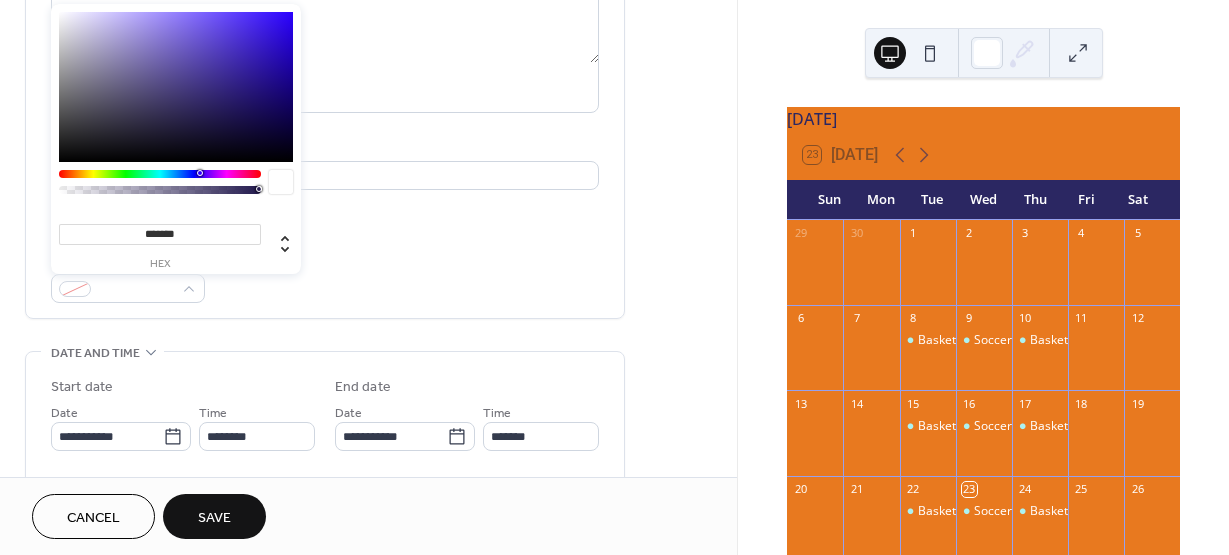 click at bounding box center [160, 190] 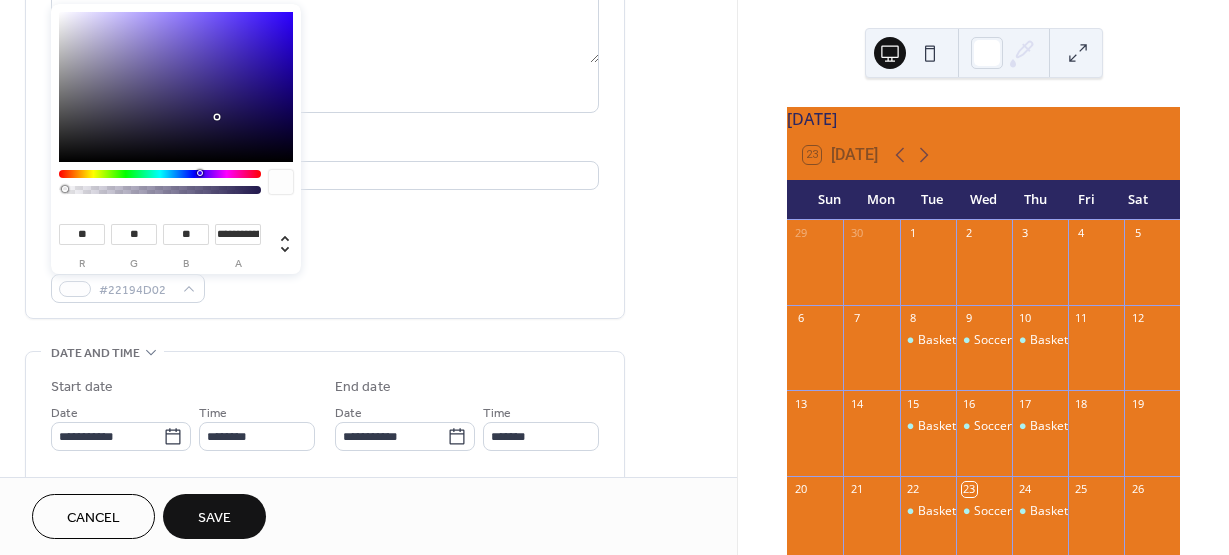 click on "Event color #22194D02" at bounding box center [325, 276] 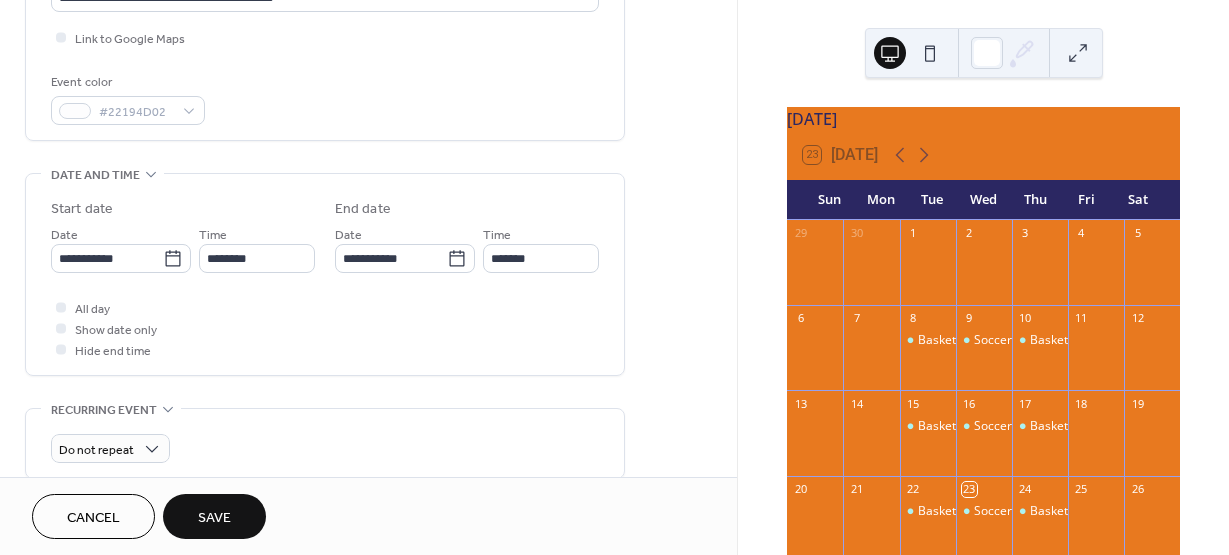 scroll, scrollTop: 500, scrollLeft: 0, axis: vertical 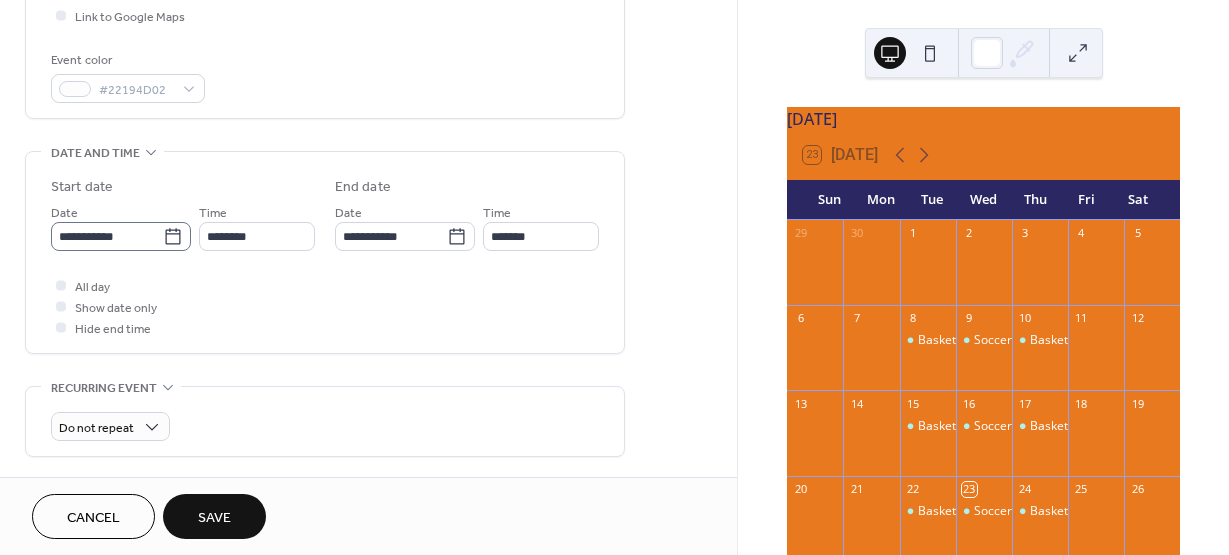 click 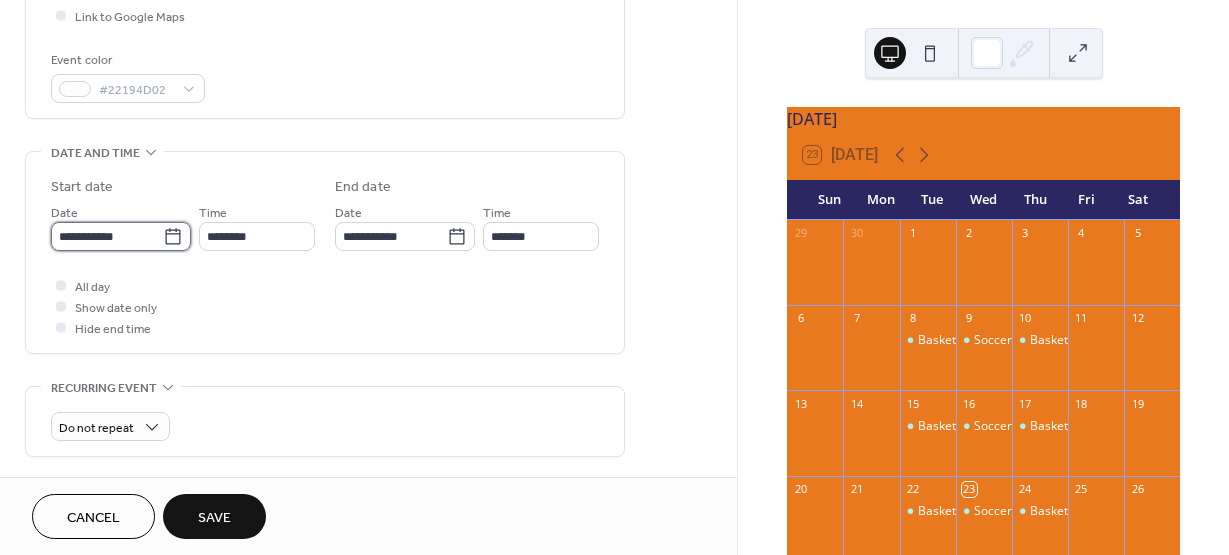 click on "**********" at bounding box center (107, 236) 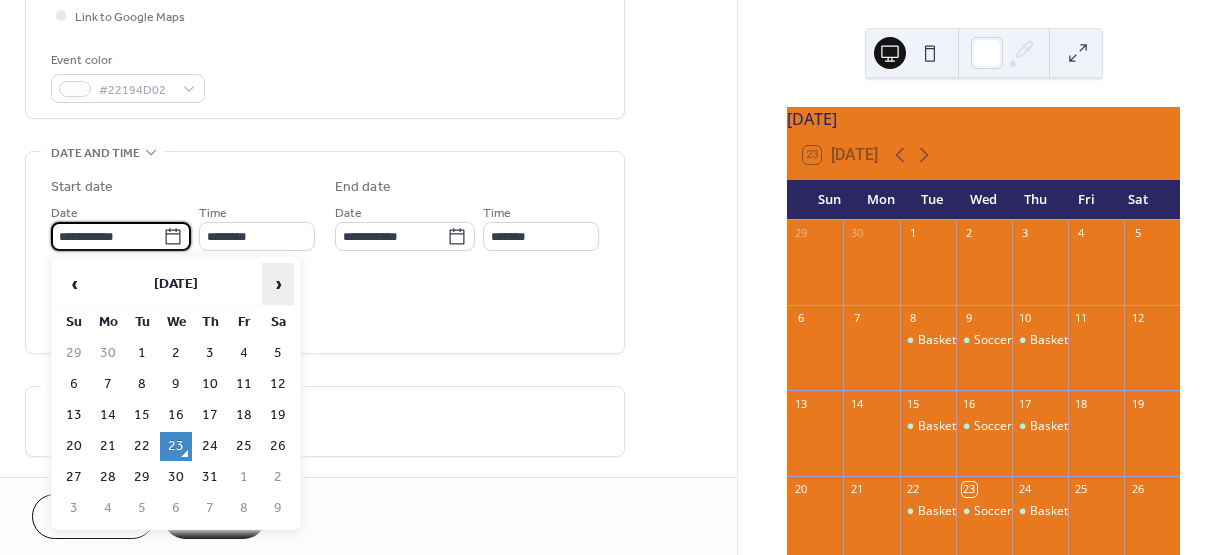 click on "›" at bounding box center (278, 284) 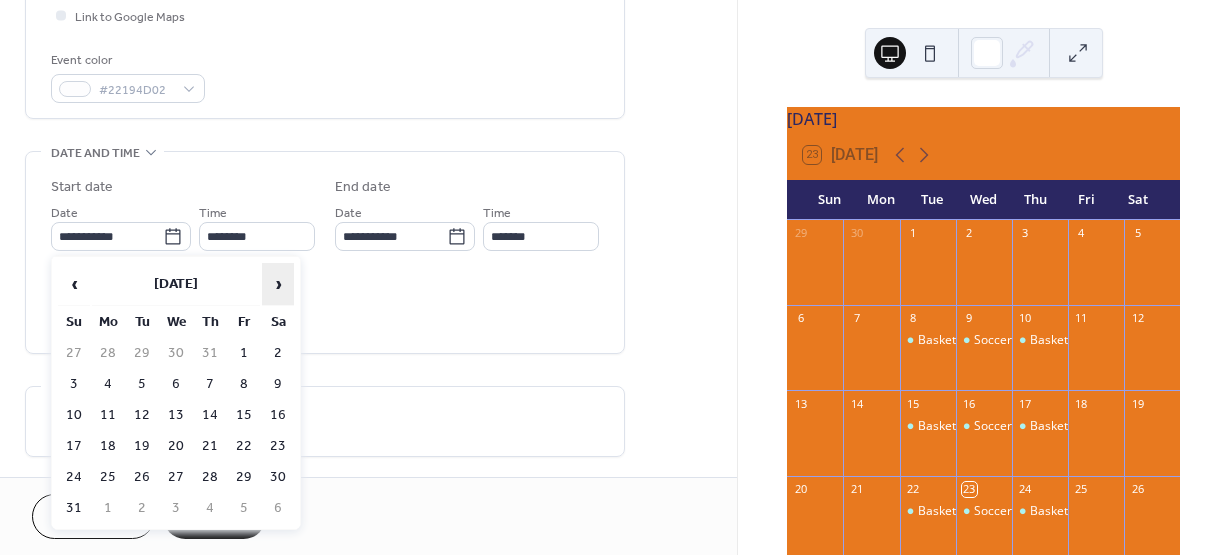 click on "›" at bounding box center [278, 284] 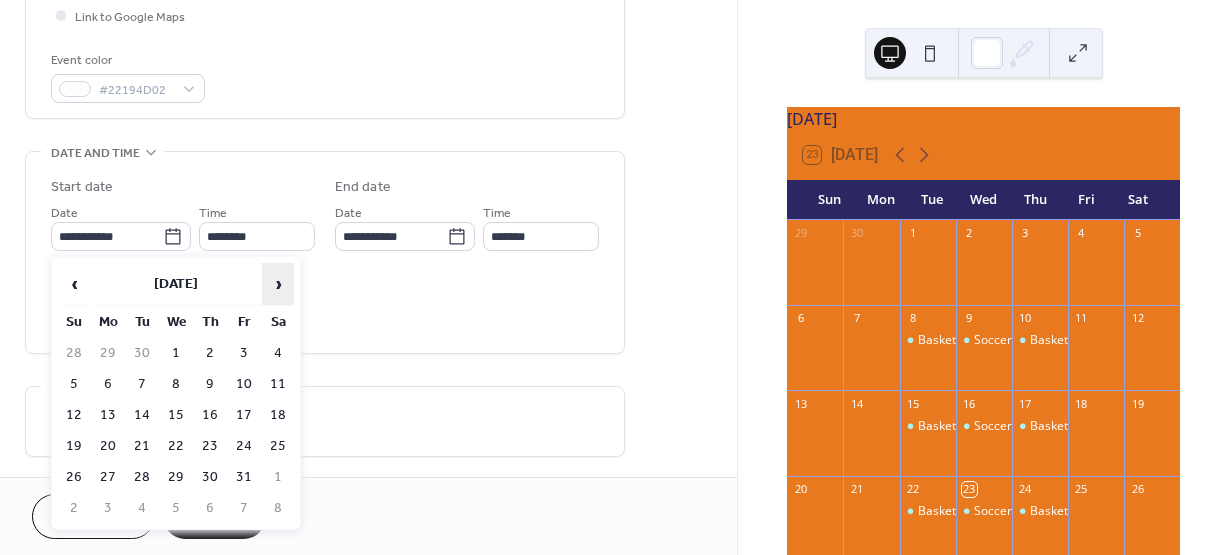 click on "›" at bounding box center (278, 284) 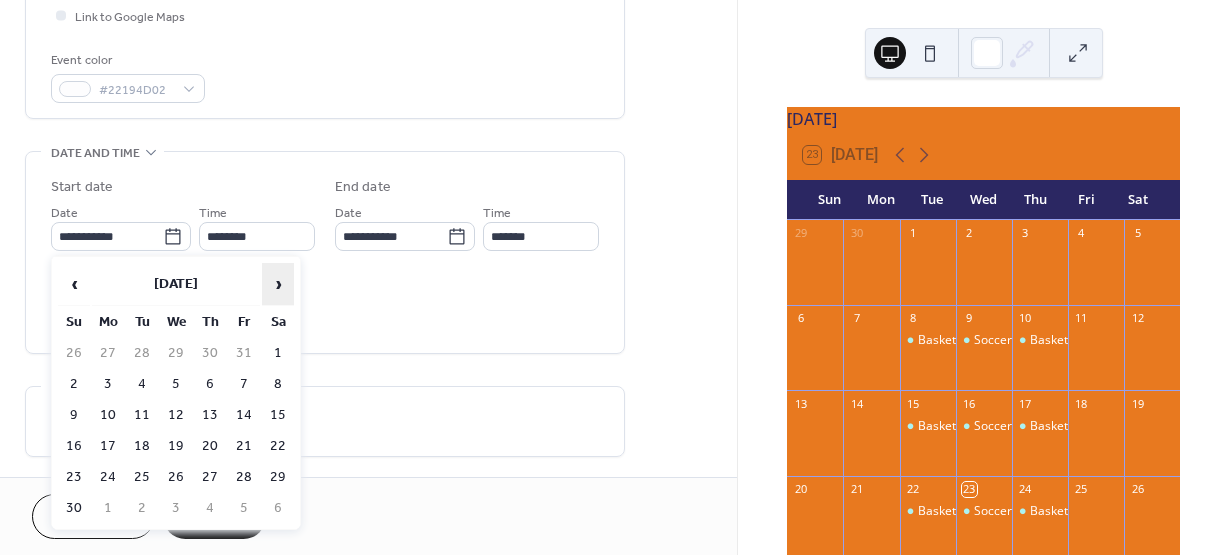 click on "›" at bounding box center (278, 284) 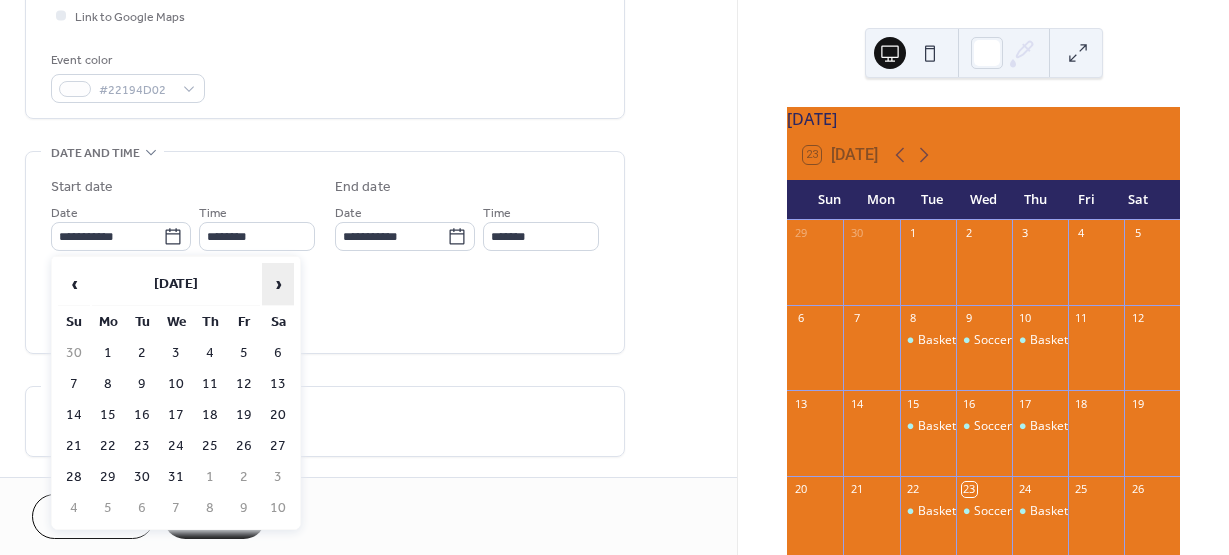 click on "›" at bounding box center (278, 284) 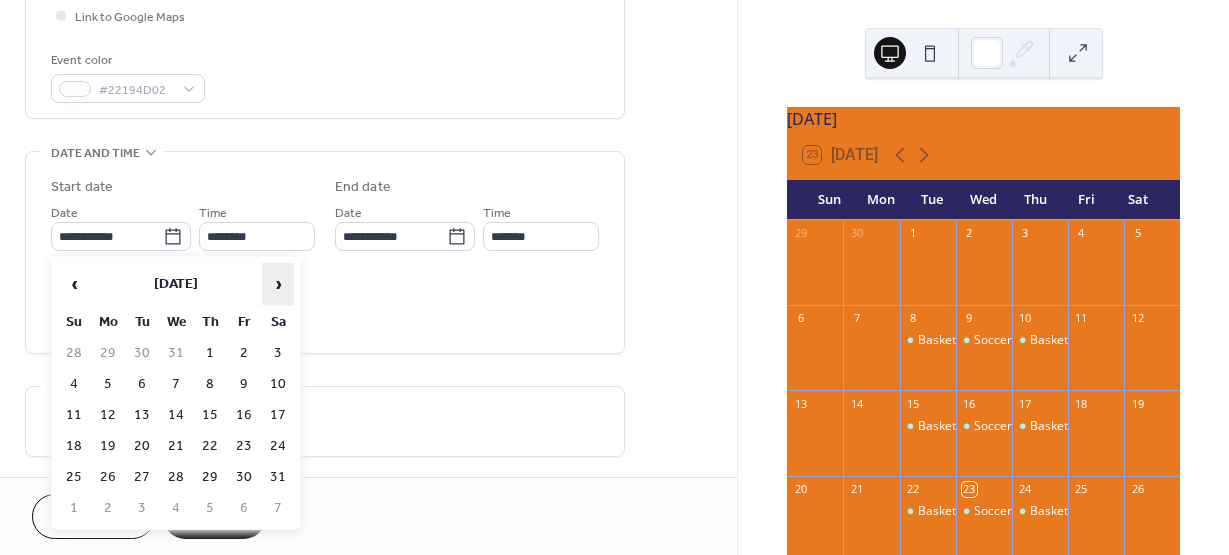 click on "›" at bounding box center [278, 284] 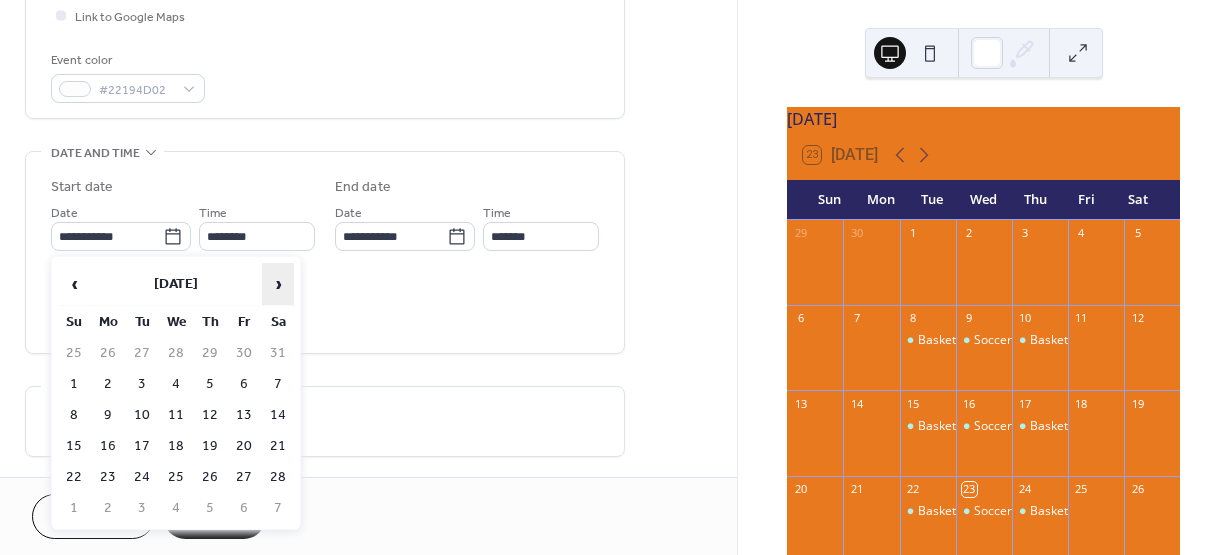click on "›" at bounding box center (278, 284) 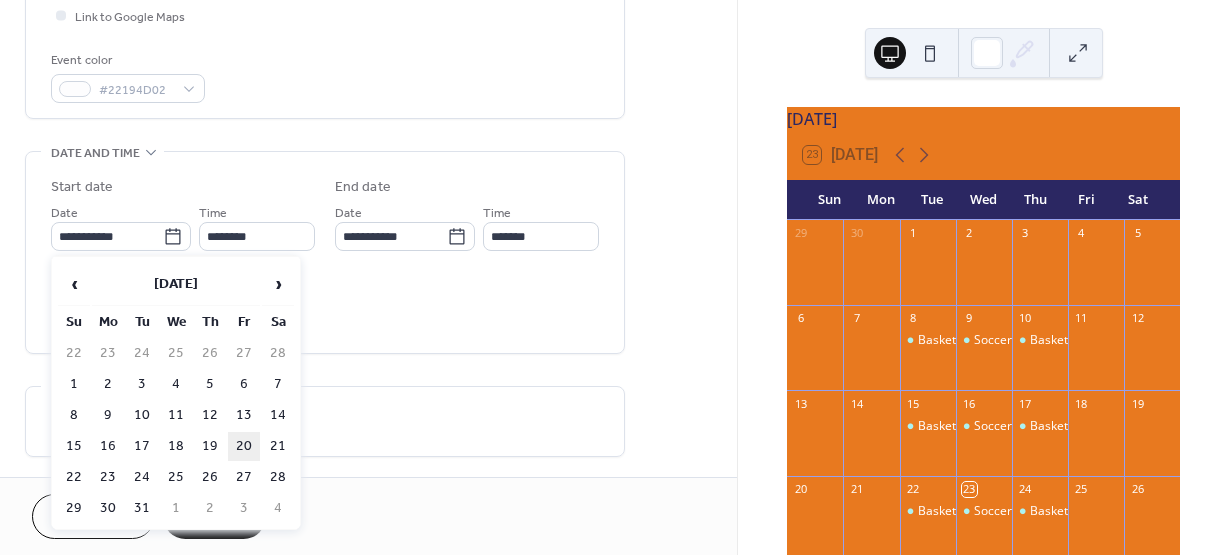 click on "20" at bounding box center [244, 446] 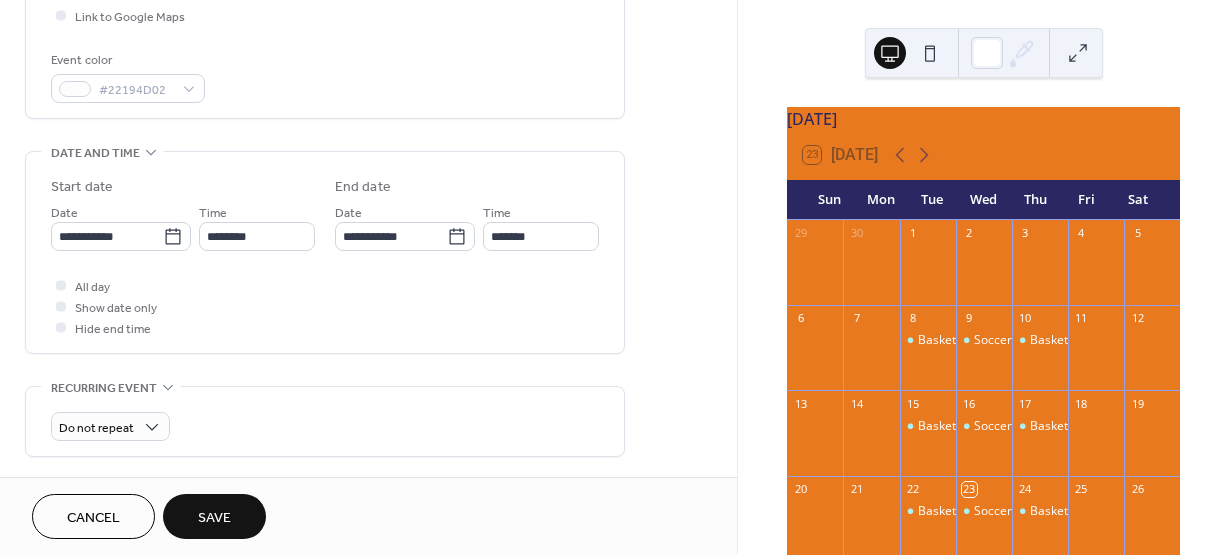 type on "**********" 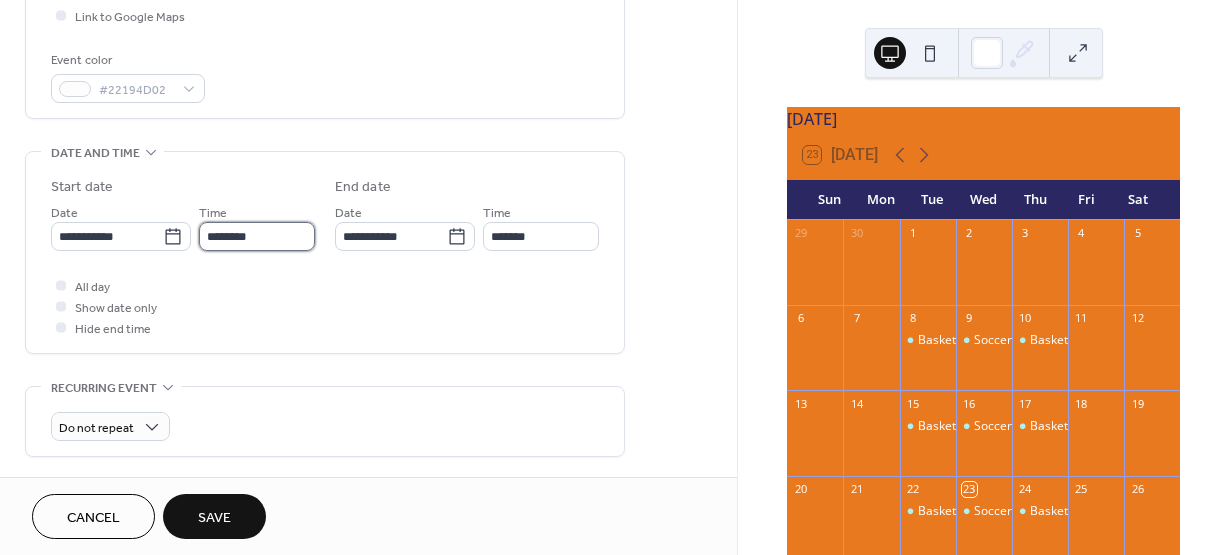 click on "********" at bounding box center [257, 236] 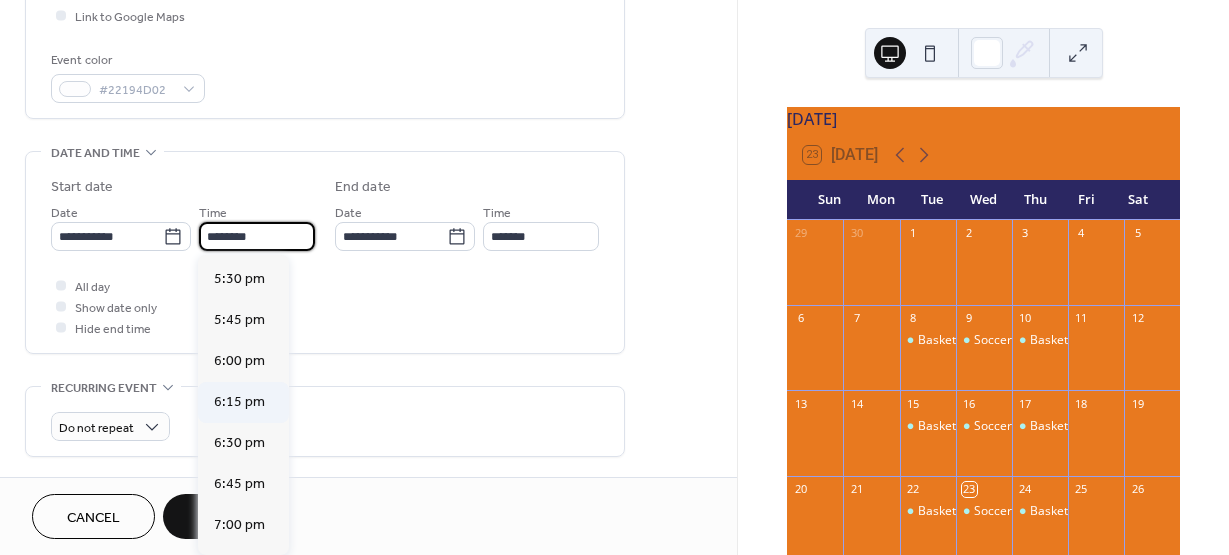 scroll, scrollTop: 2868, scrollLeft: 0, axis: vertical 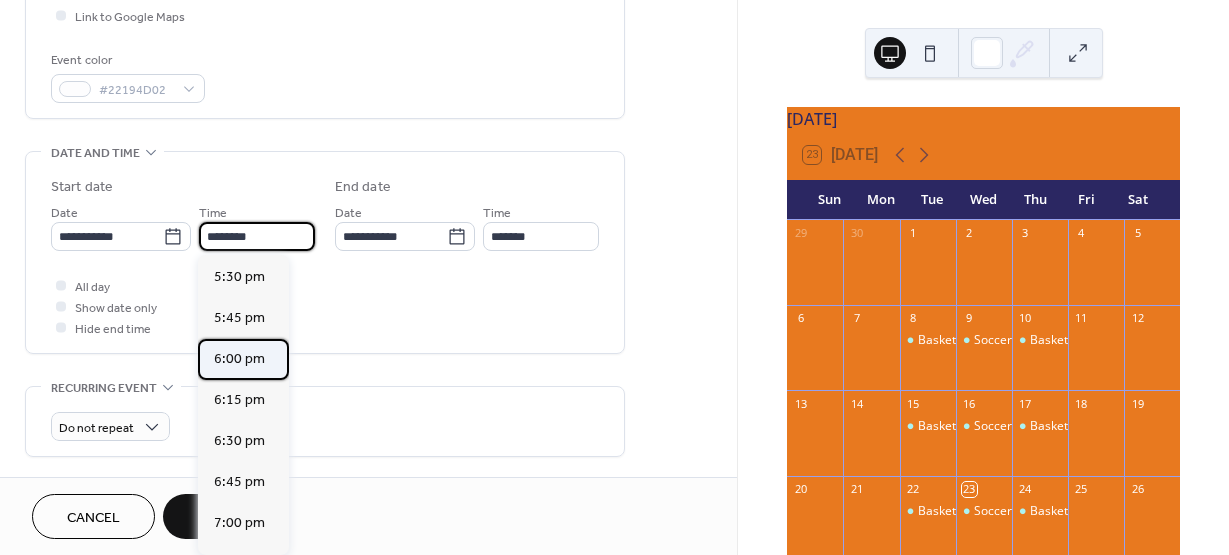 click on "6:00 pm" at bounding box center (239, 359) 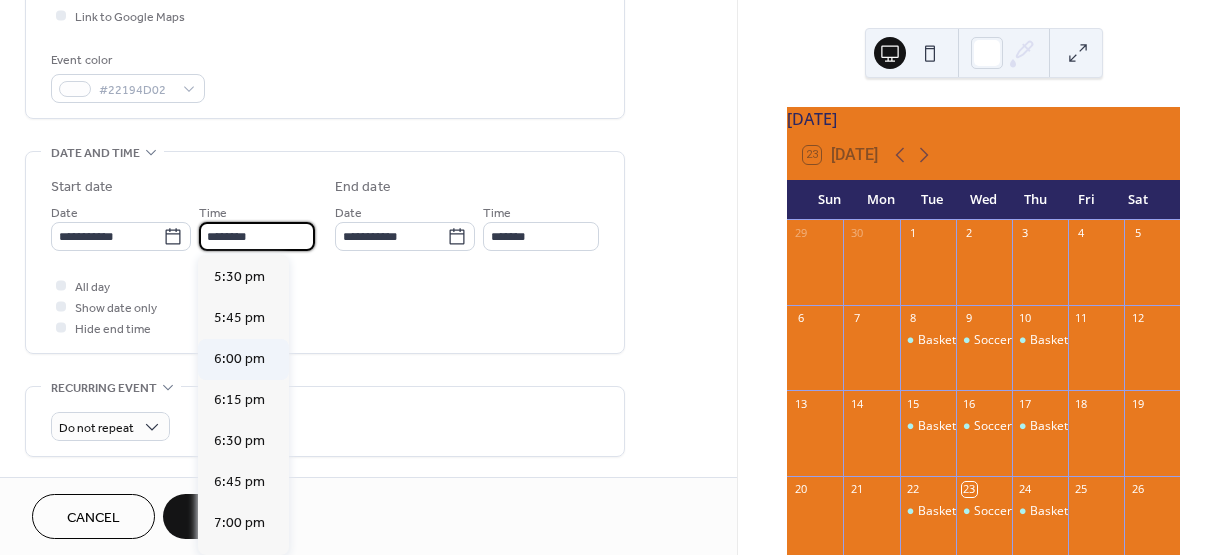 type on "*******" 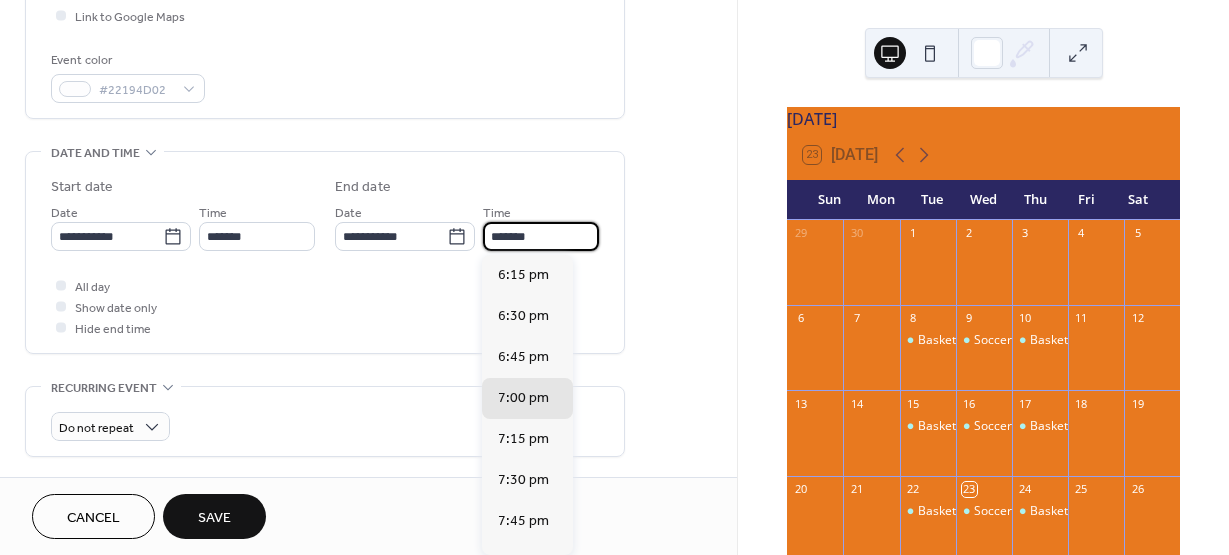 click on "*******" at bounding box center (541, 236) 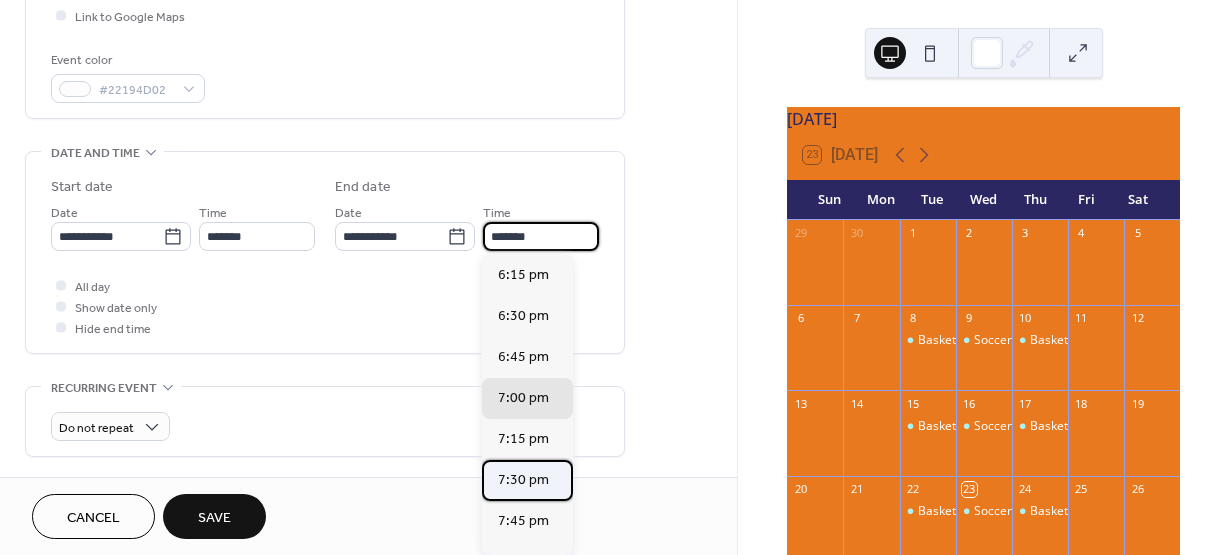 click on "7:30 pm" at bounding box center [523, 480] 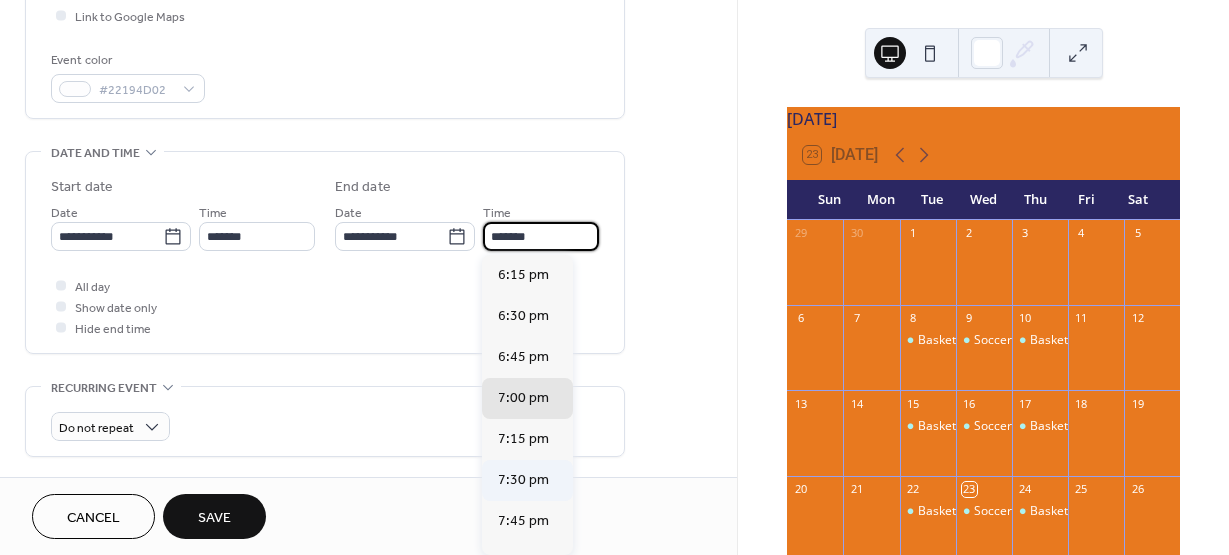type on "*******" 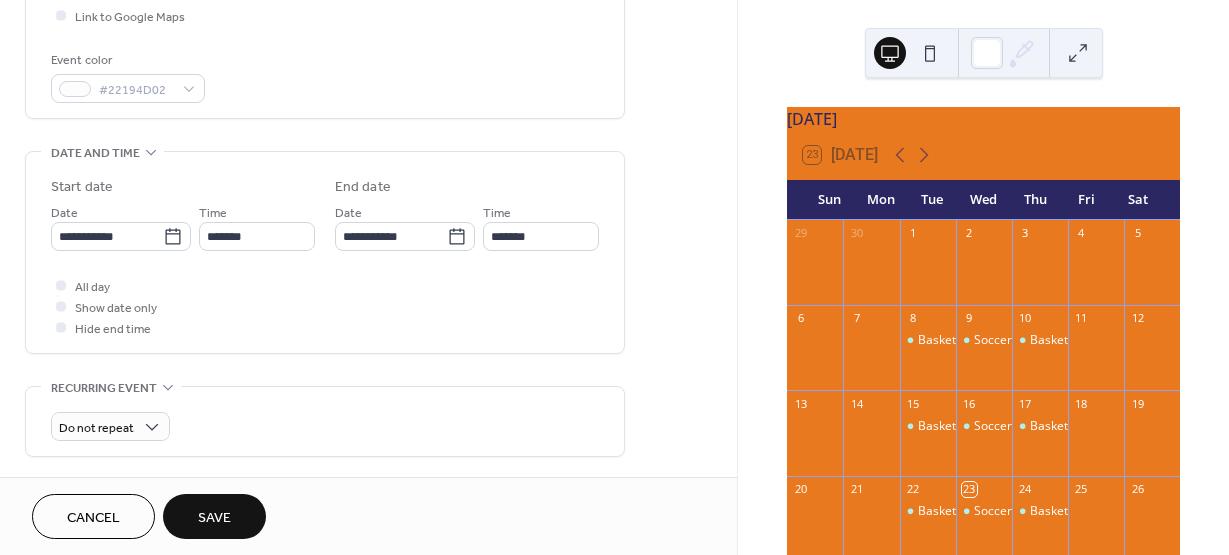 click on "All day Show date only Hide end time" at bounding box center (325, 306) 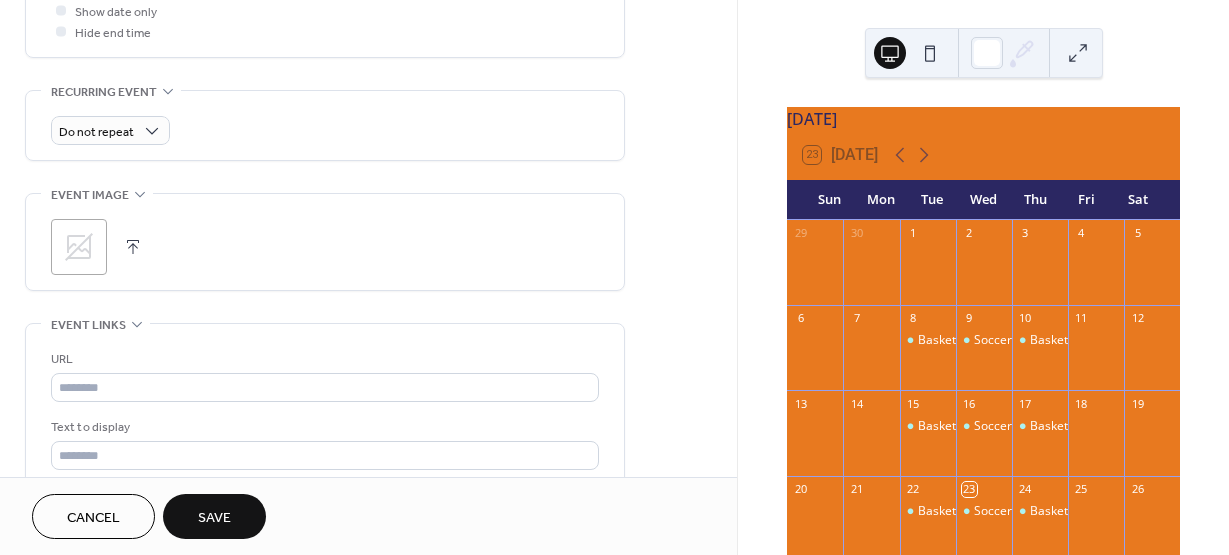 scroll, scrollTop: 800, scrollLeft: 0, axis: vertical 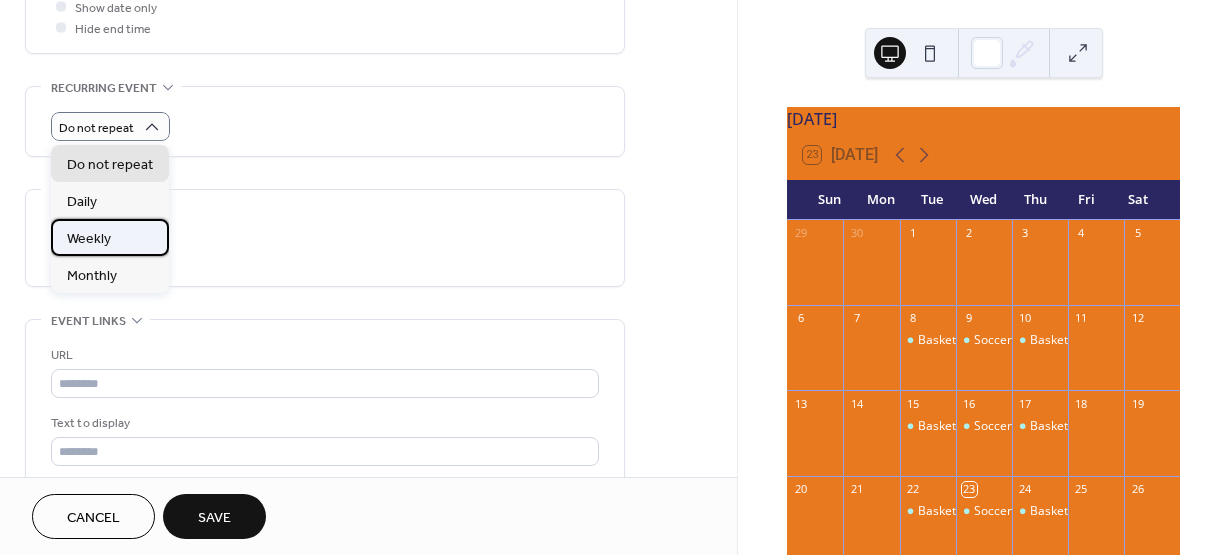 click on "Weekly" at bounding box center [110, 237] 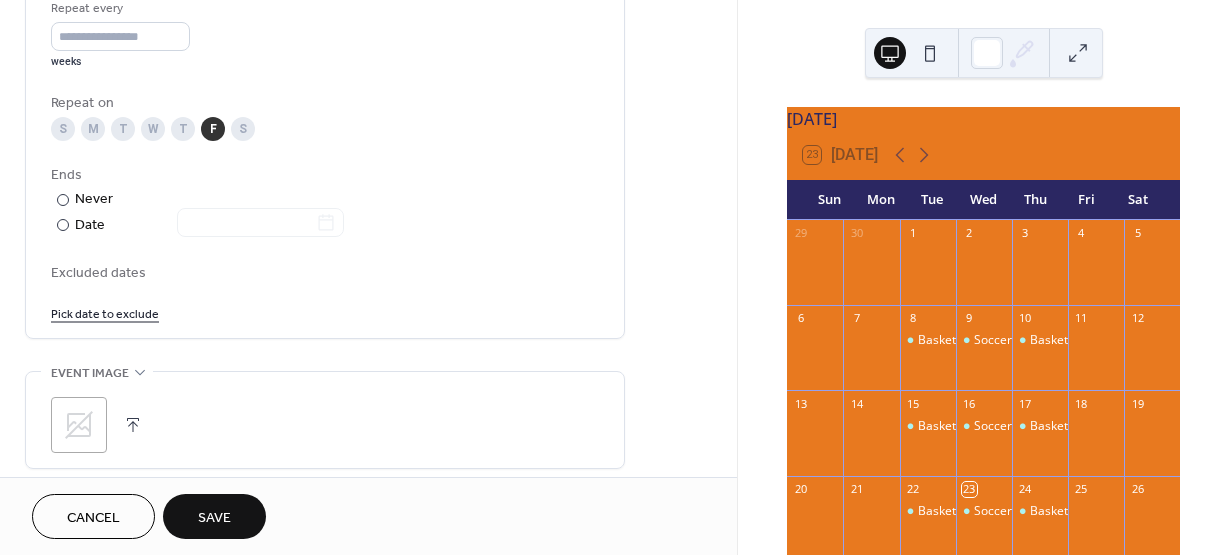 scroll, scrollTop: 1000, scrollLeft: 0, axis: vertical 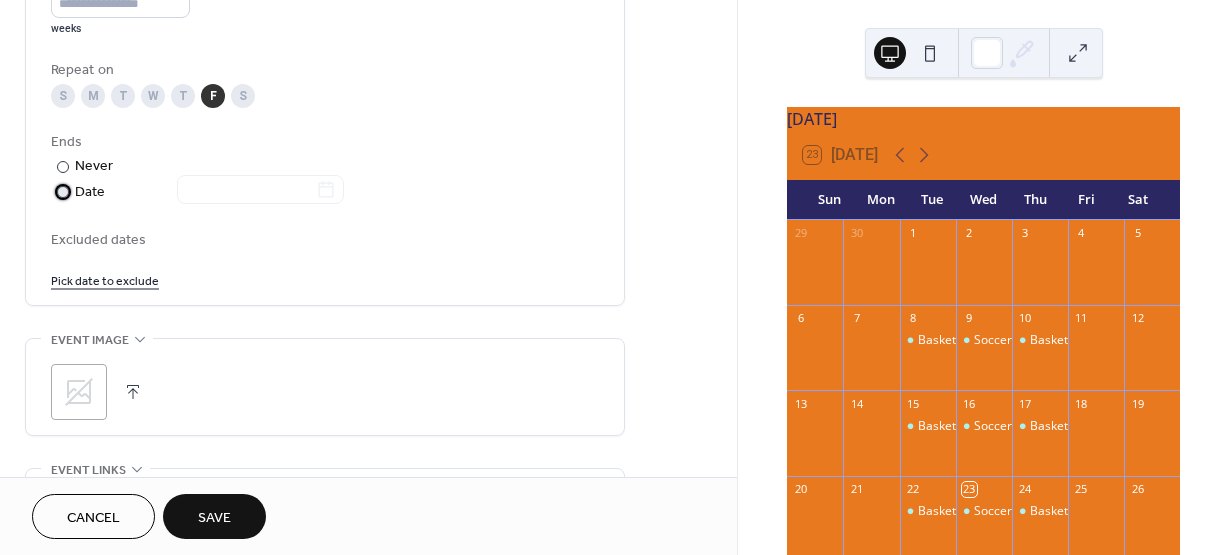 click on "Date" at bounding box center (209, 192) 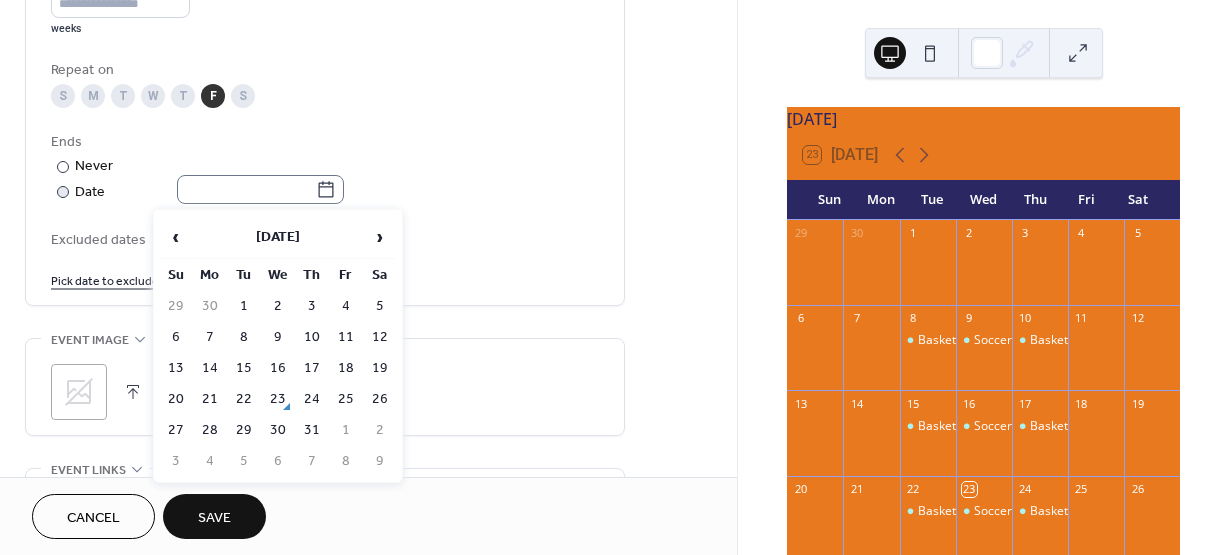 click 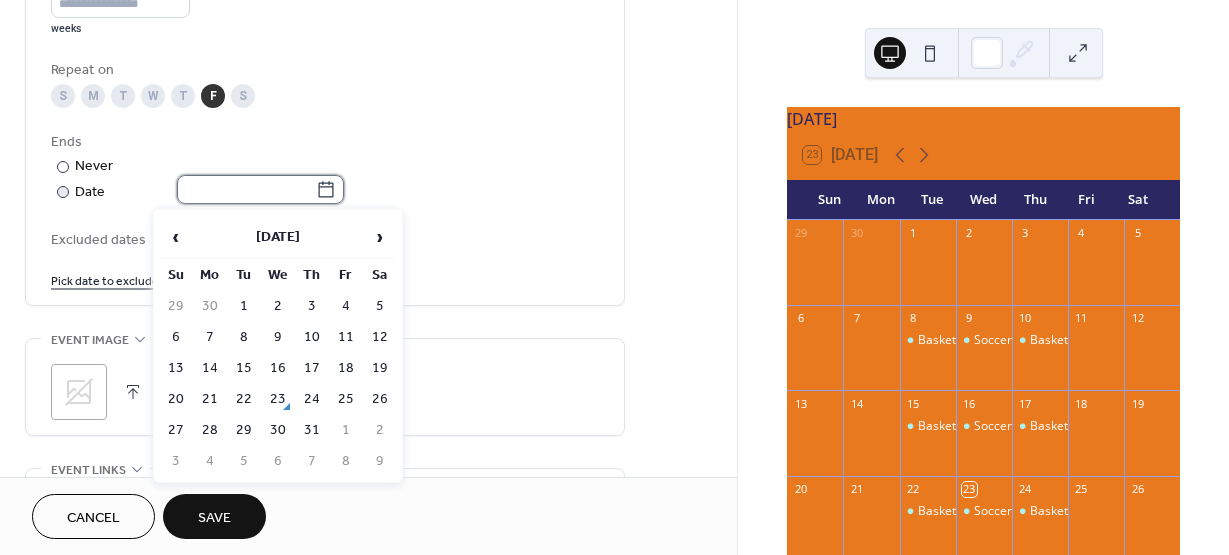 click at bounding box center [246, 189] 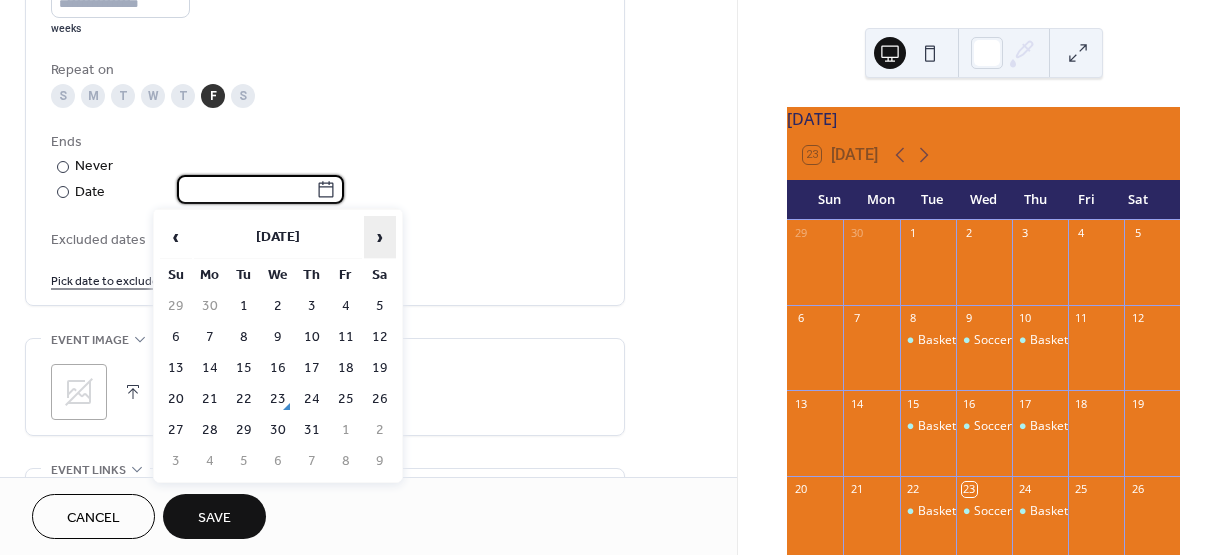 click on "›" at bounding box center (380, 237) 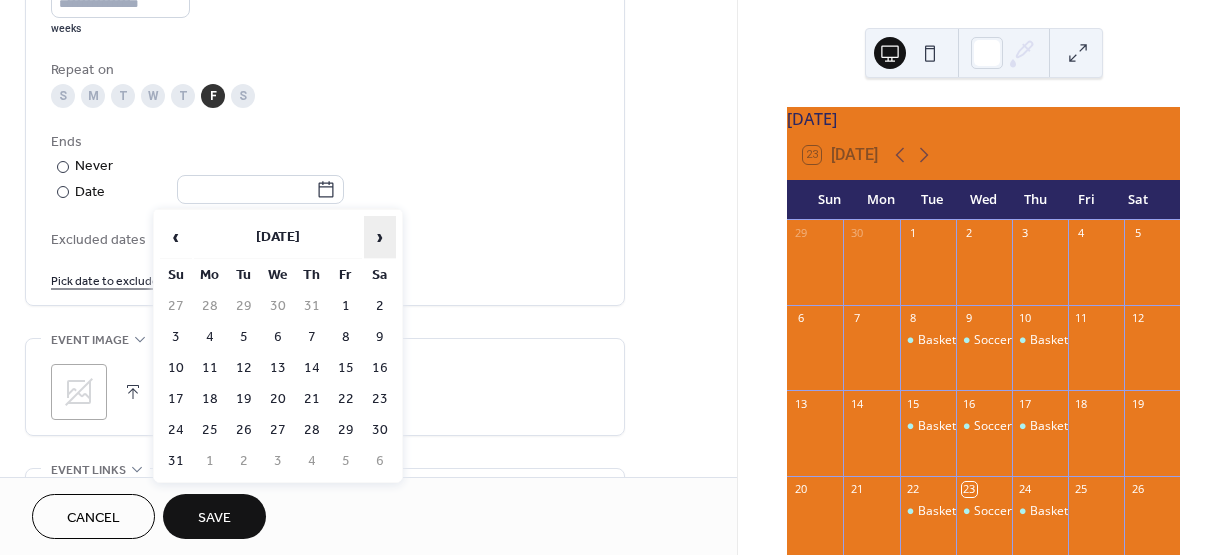 click on "›" at bounding box center (380, 237) 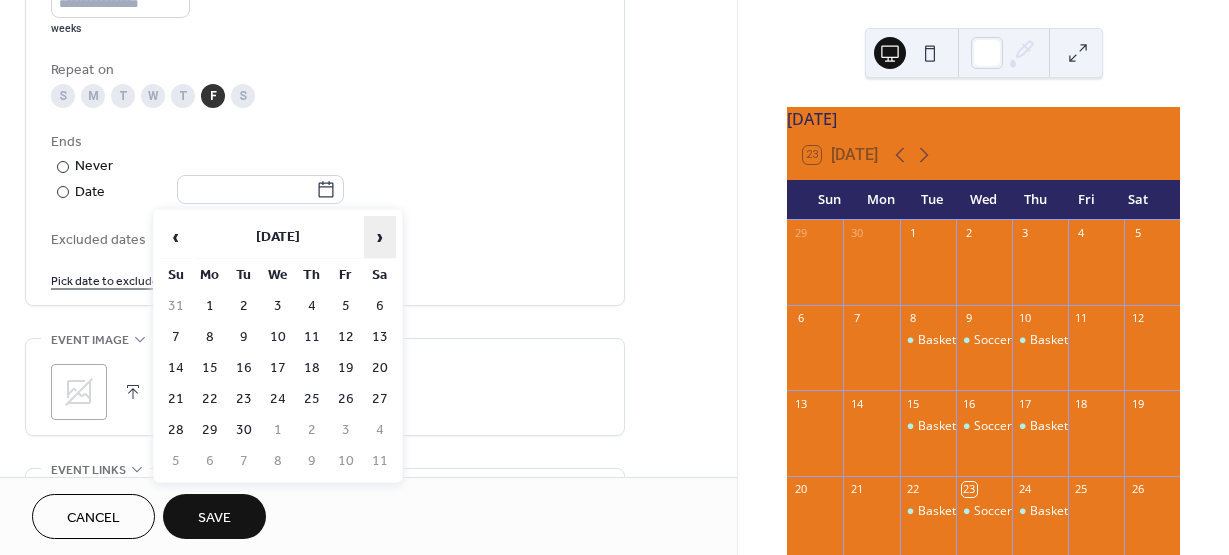 click on "›" at bounding box center [380, 237] 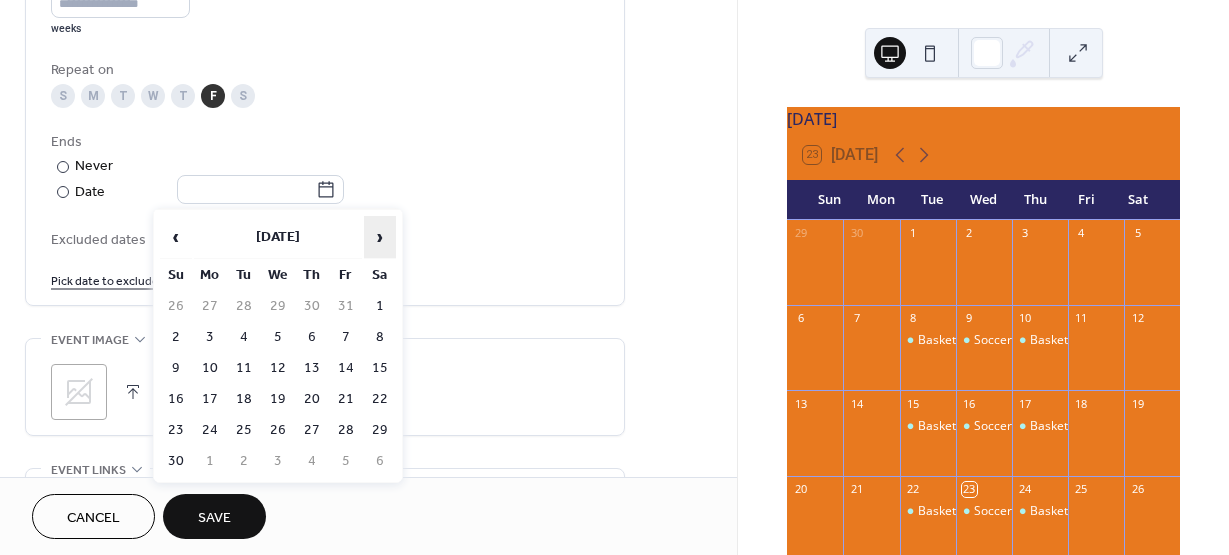 click on "›" at bounding box center [380, 237] 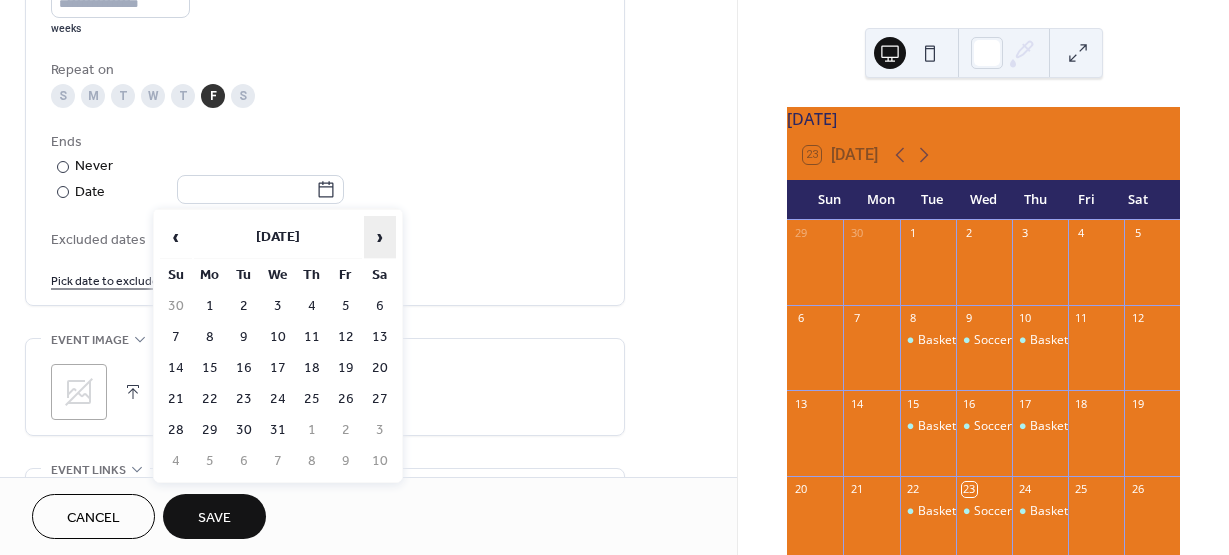 click on "›" at bounding box center [380, 237] 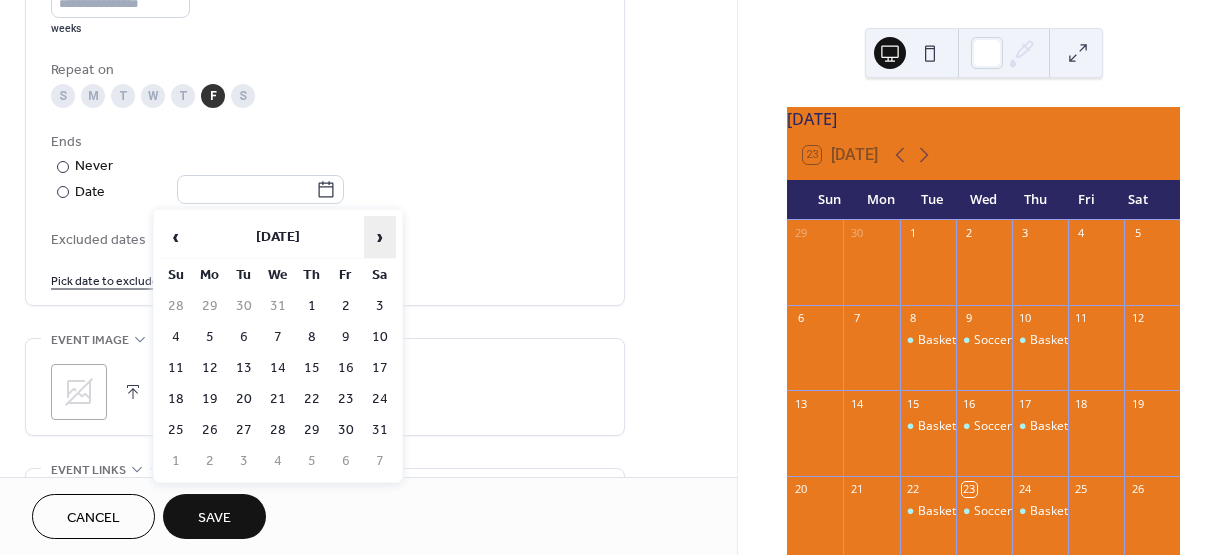 click on "›" at bounding box center (380, 237) 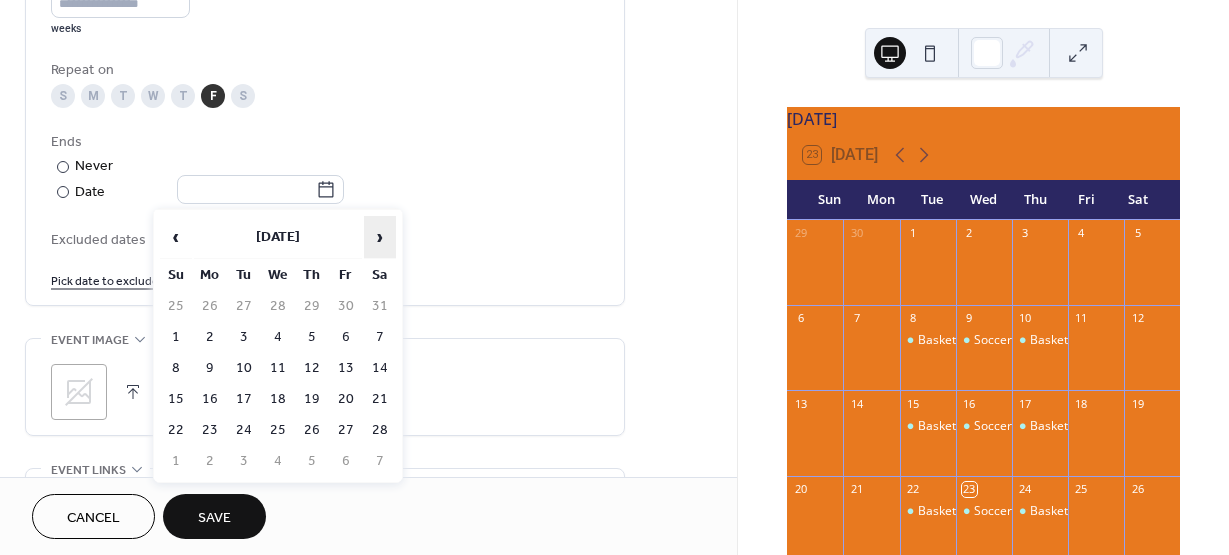 click on "›" at bounding box center [380, 237] 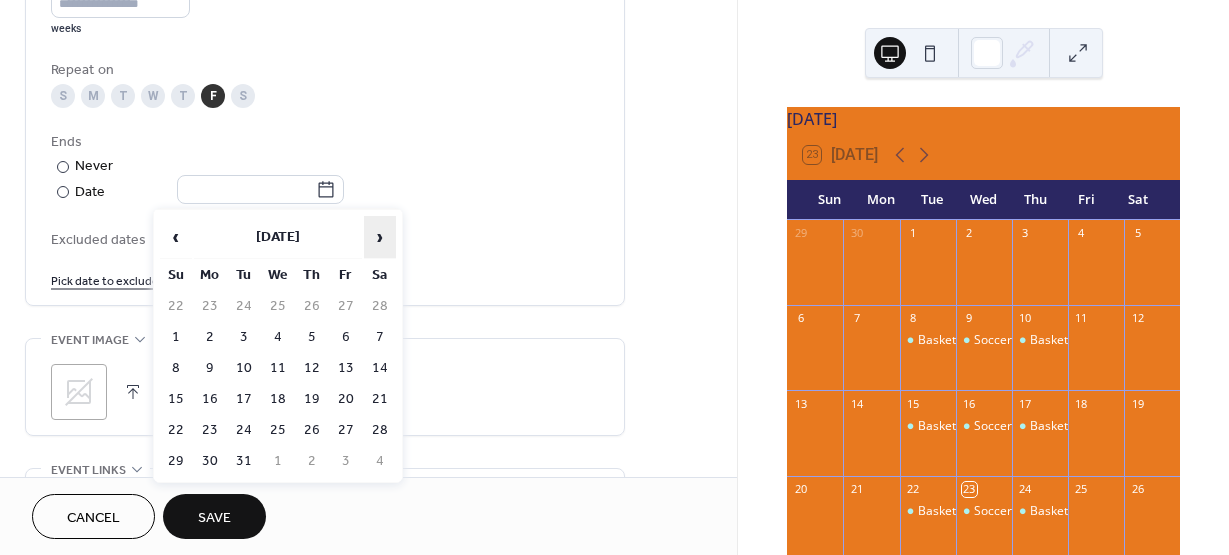 click on "›" at bounding box center (380, 237) 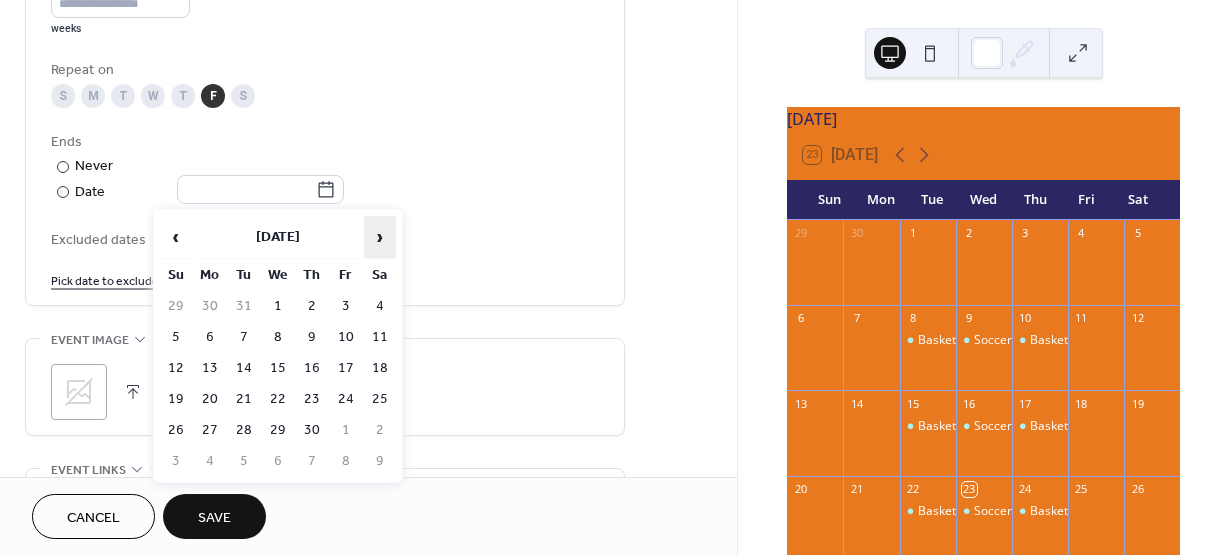 click on "›" at bounding box center (380, 237) 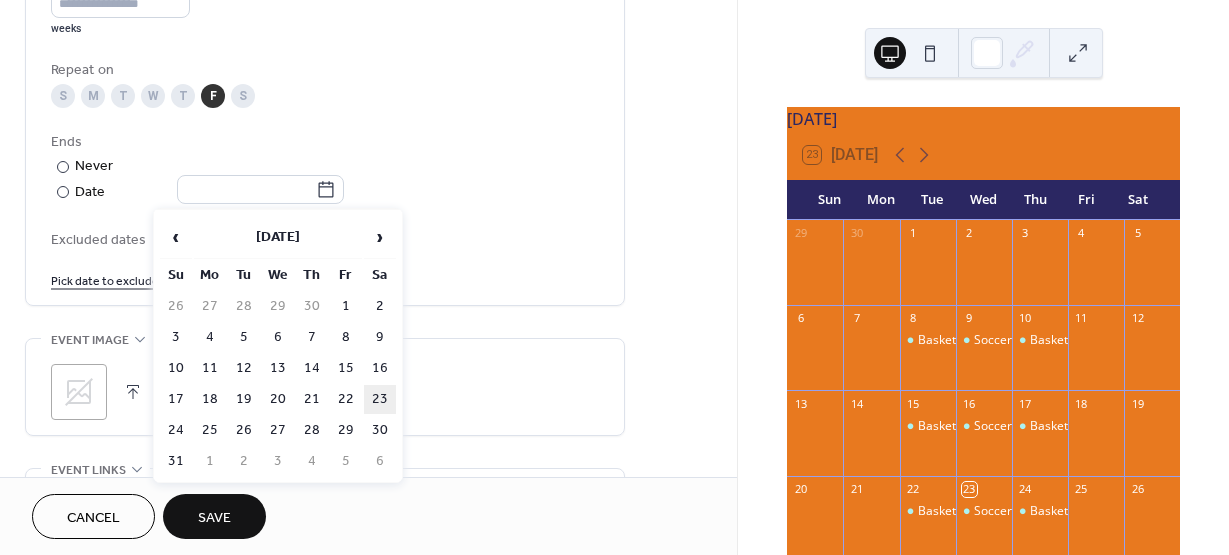 click on "23" at bounding box center (380, 399) 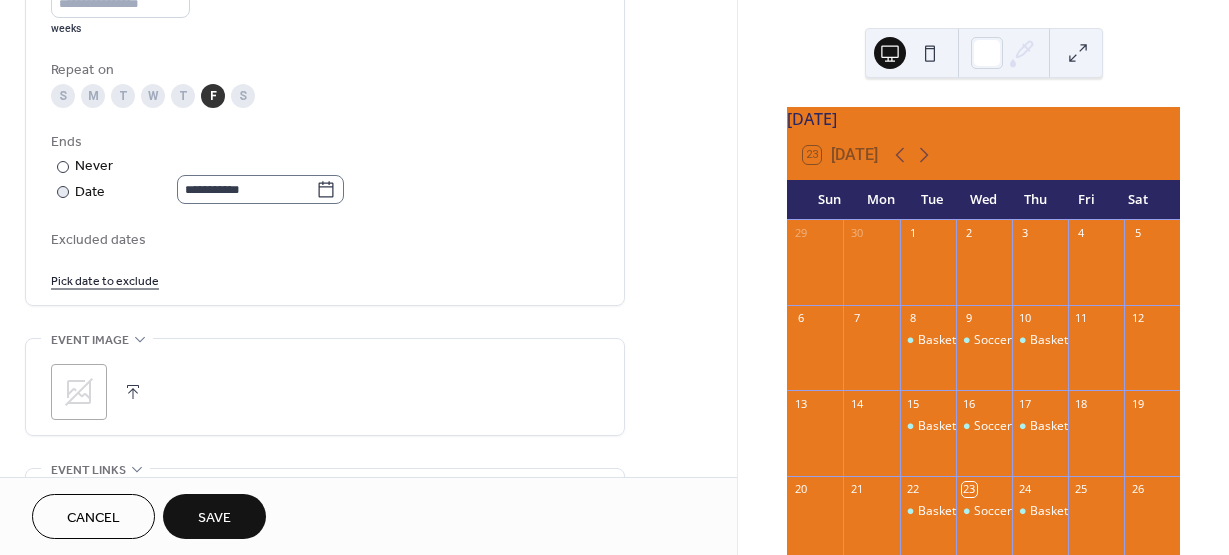 click 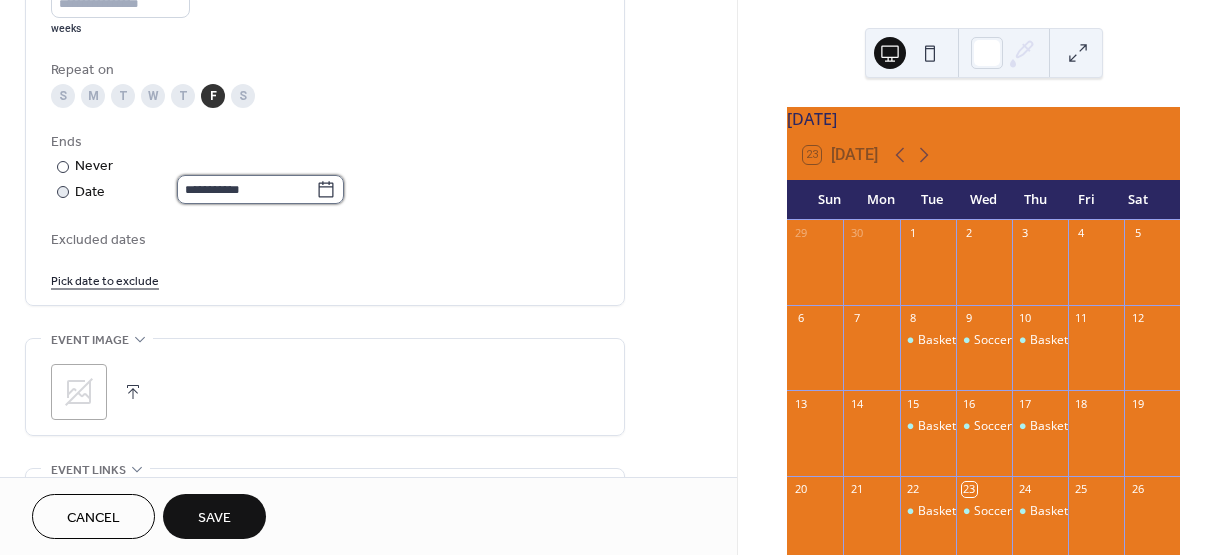 click on "**********" at bounding box center [246, 189] 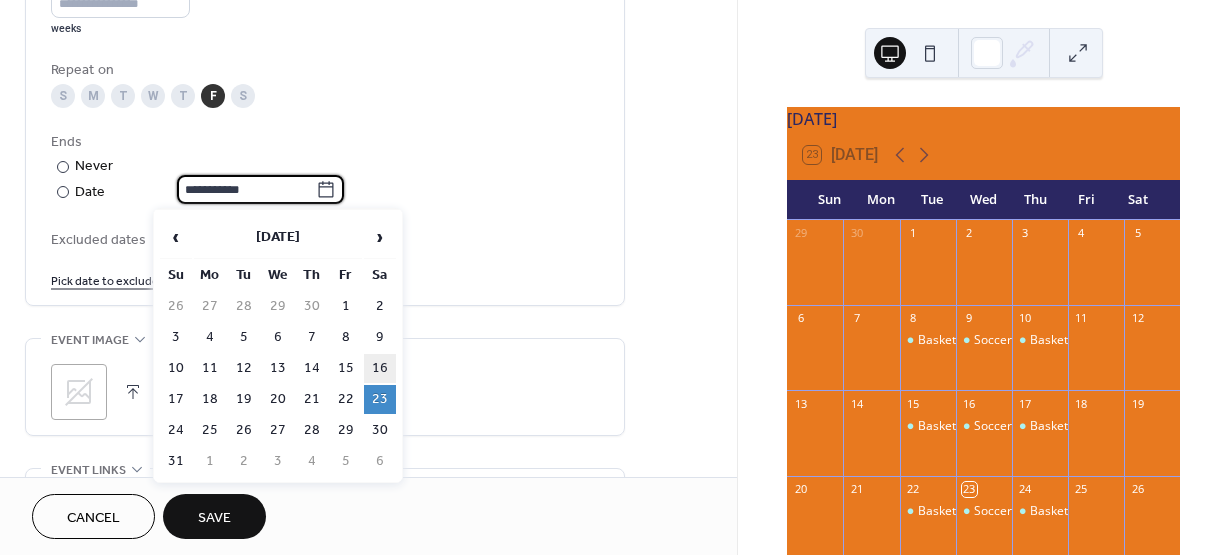 click on "16" at bounding box center (380, 368) 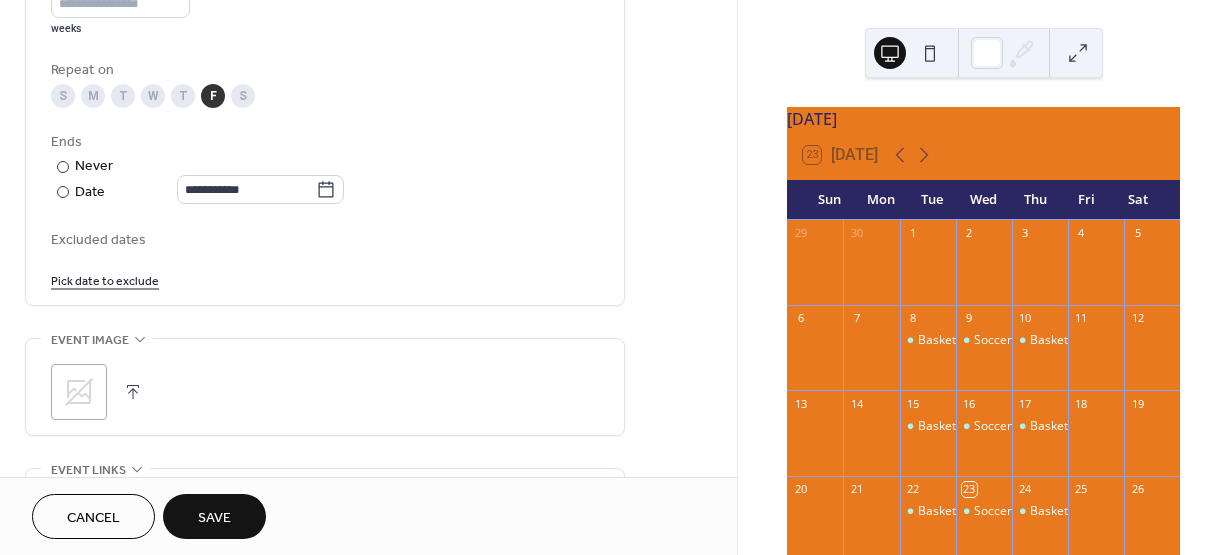 type on "**********" 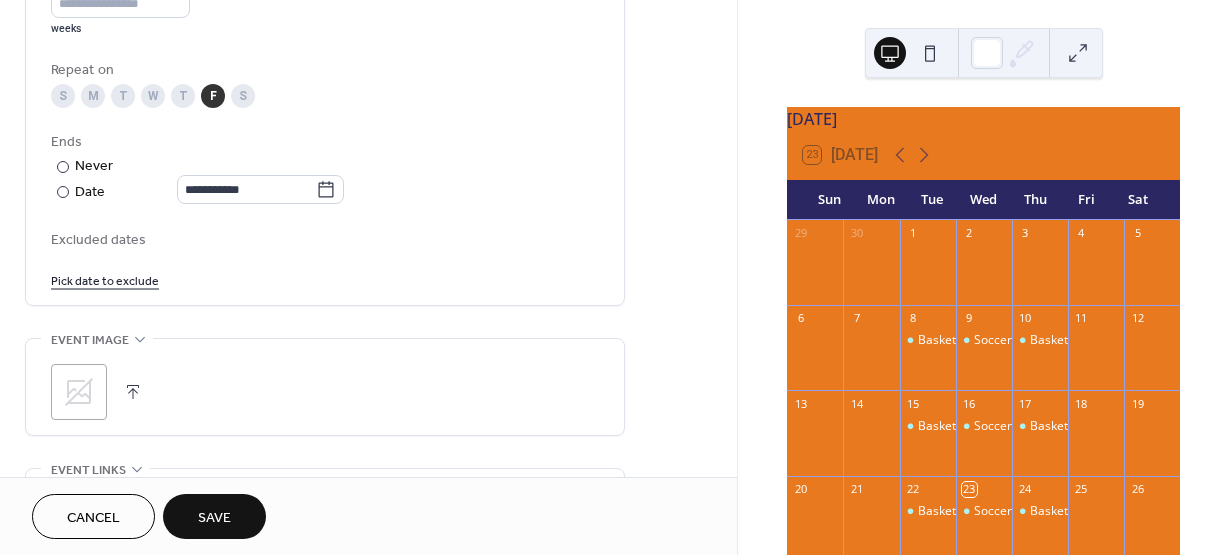scroll, scrollTop: 1100, scrollLeft: 0, axis: vertical 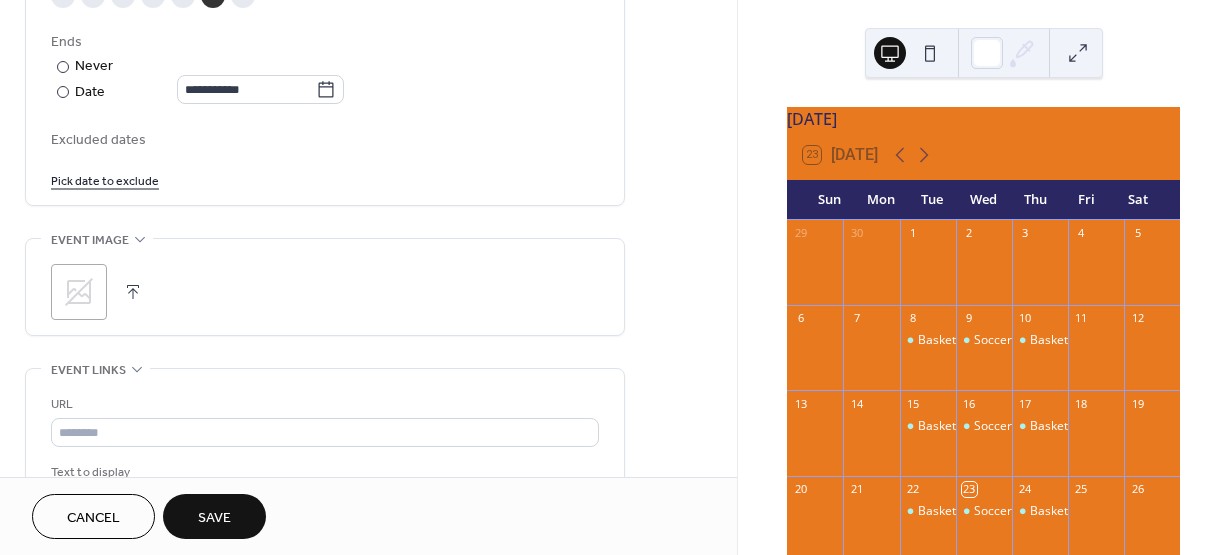 click on "Pick date to exclude" at bounding box center [105, 179] 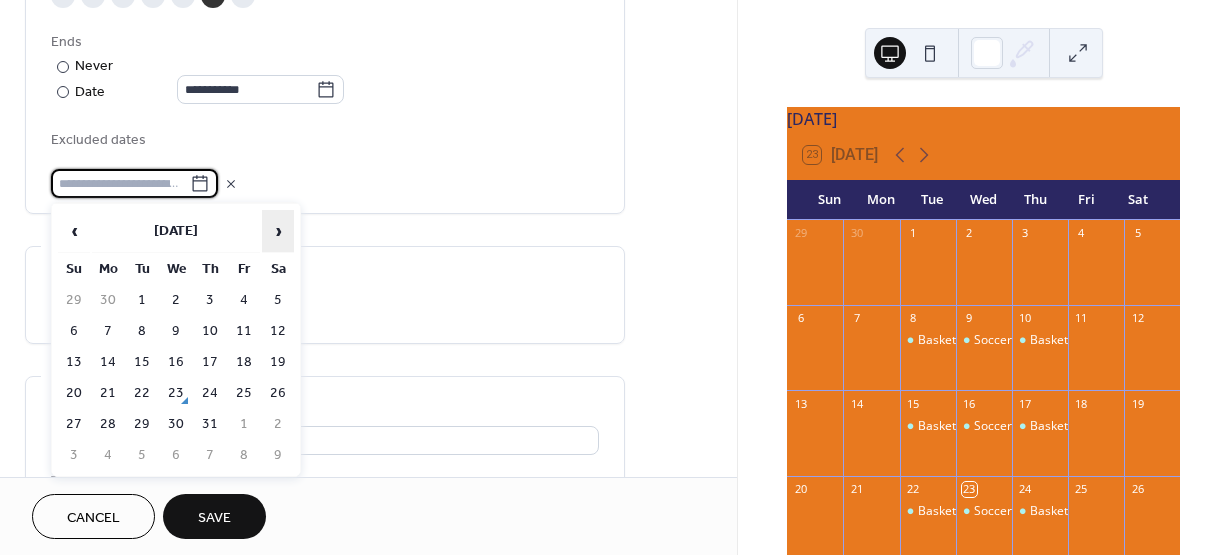 click on "›" at bounding box center [278, 231] 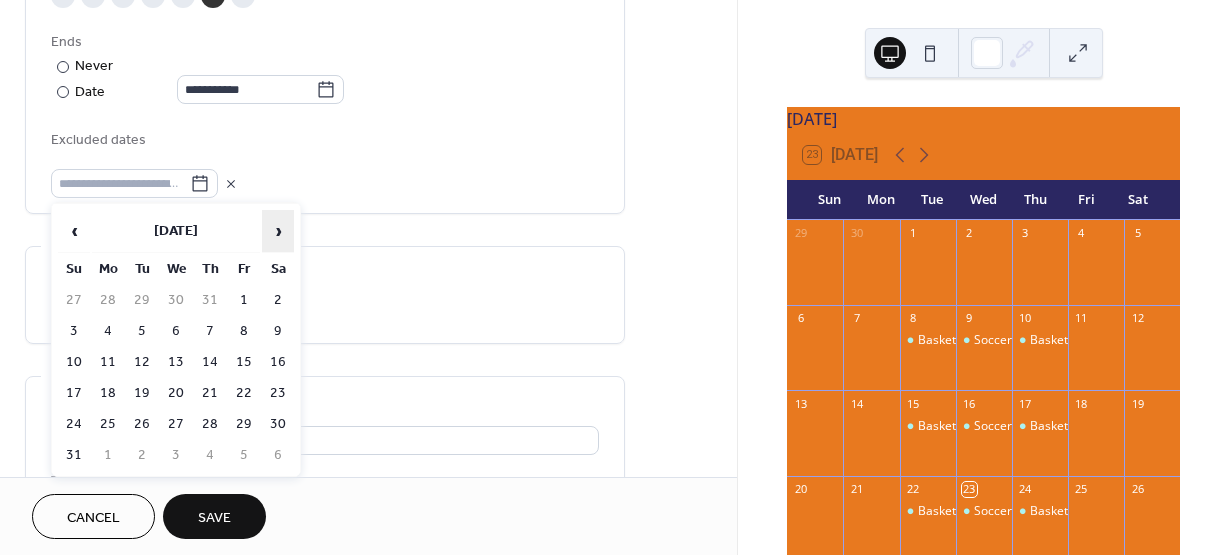 click on "›" at bounding box center (278, 231) 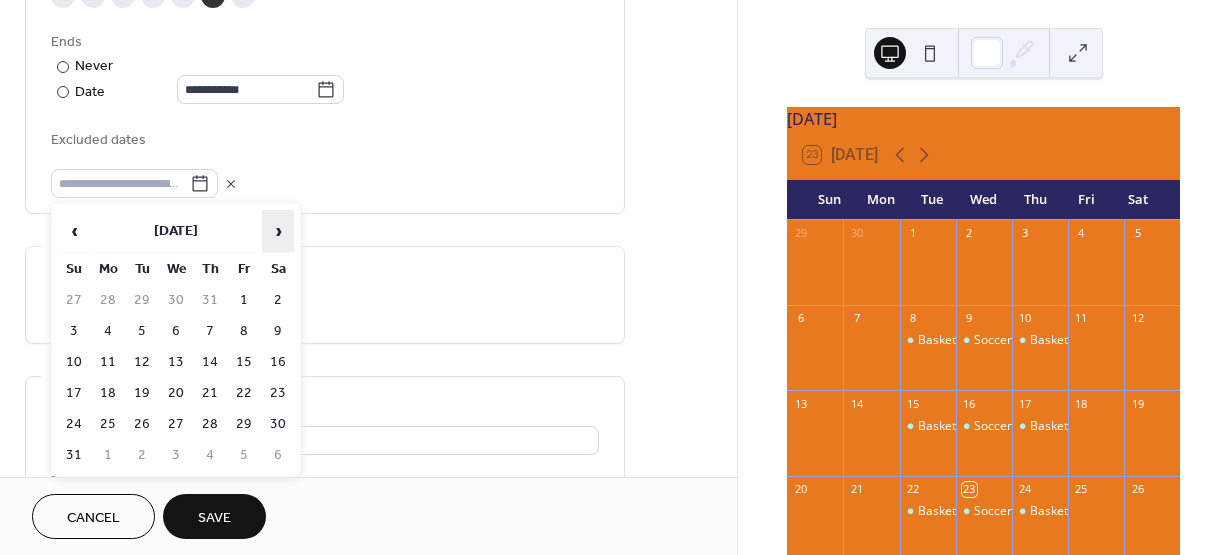 click on "›" at bounding box center (278, 231) 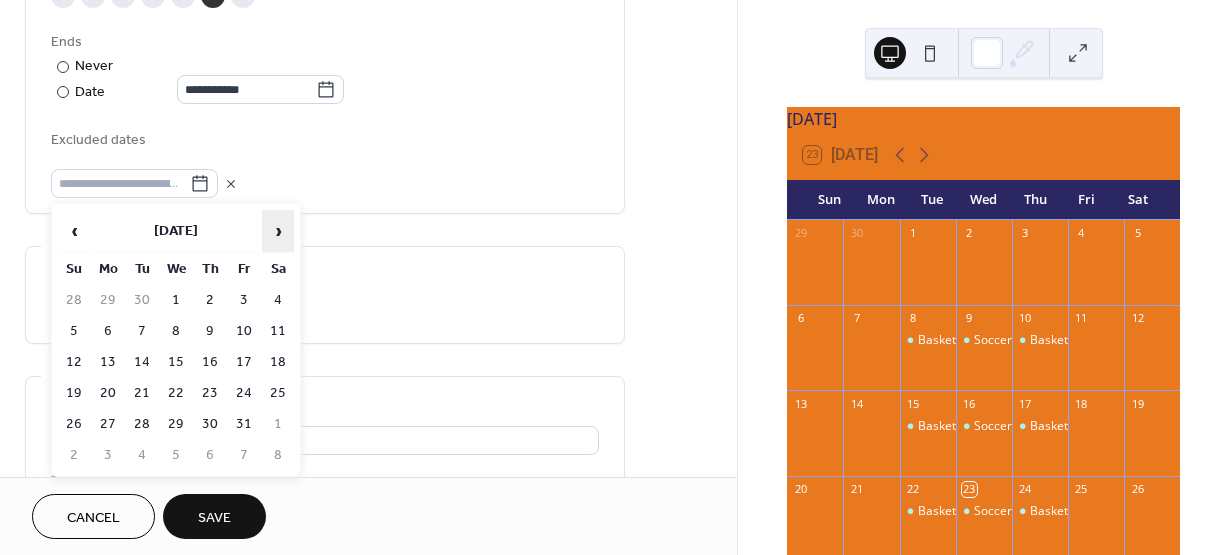 click on "›" at bounding box center (278, 231) 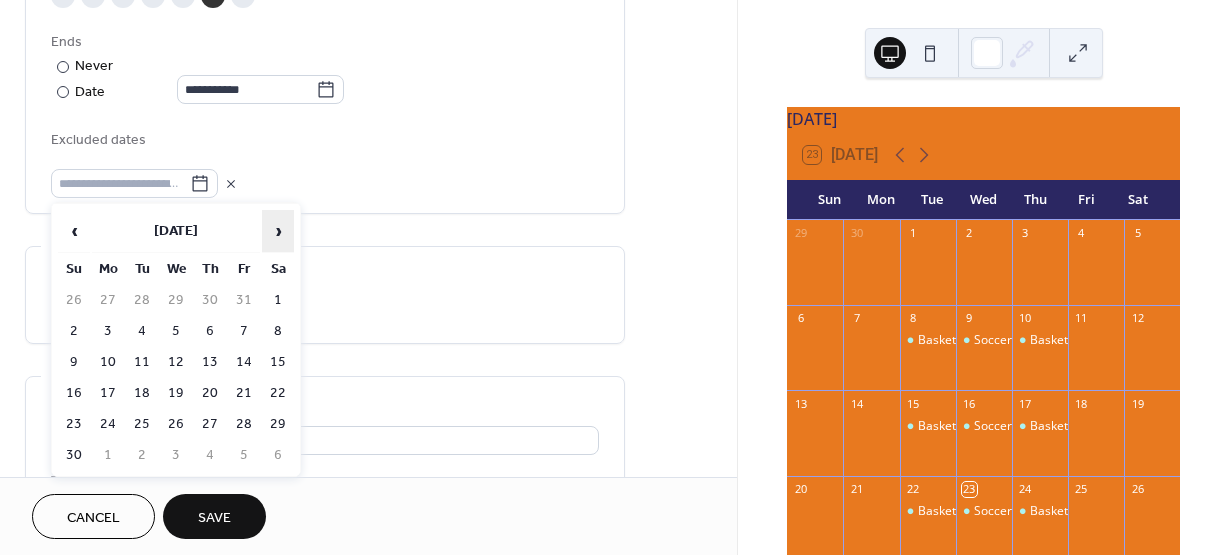 click on "›" at bounding box center [278, 231] 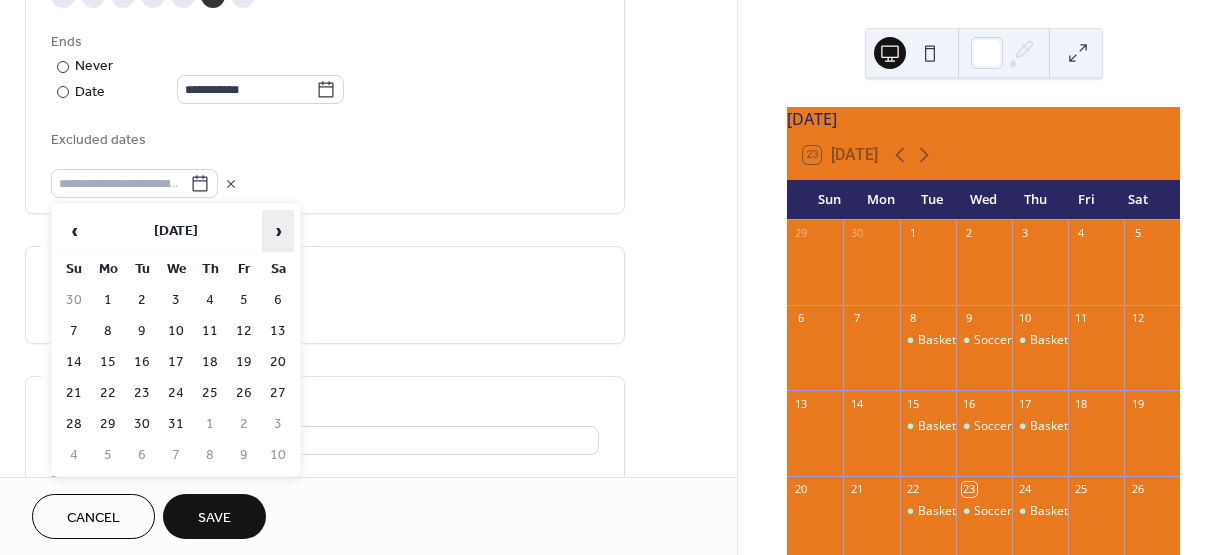click on "›" at bounding box center (278, 231) 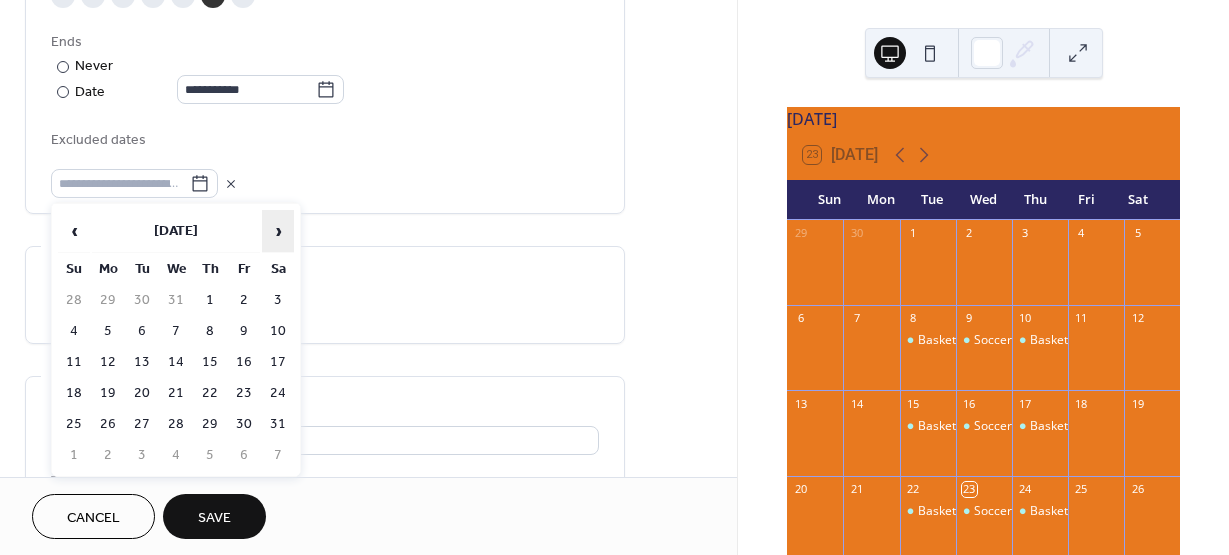 click on "›" at bounding box center [278, 231] 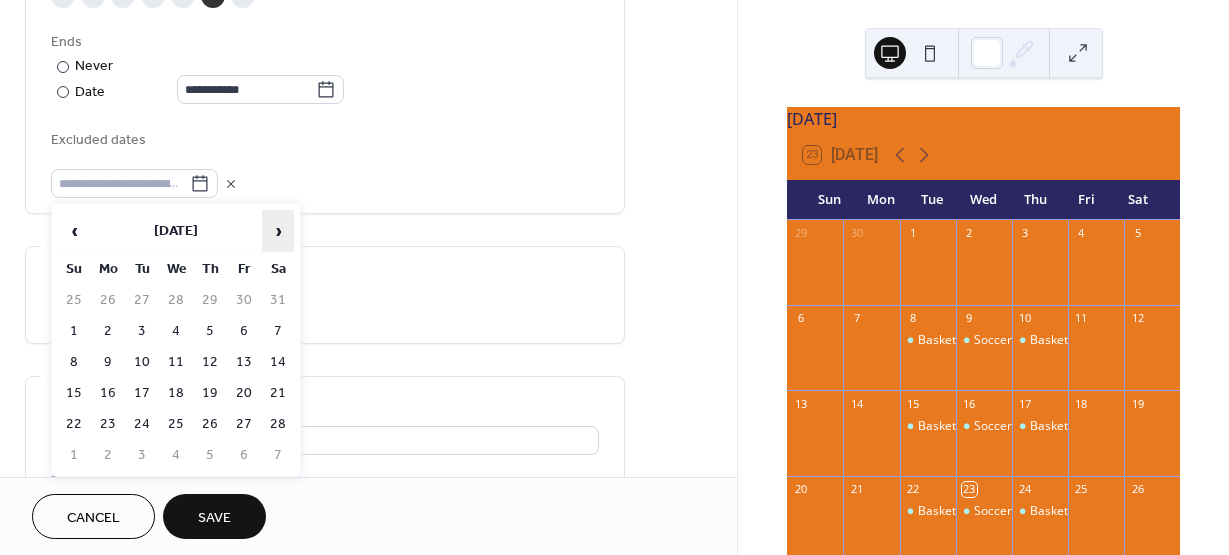 click on "›" at bounding box center (278, 231) 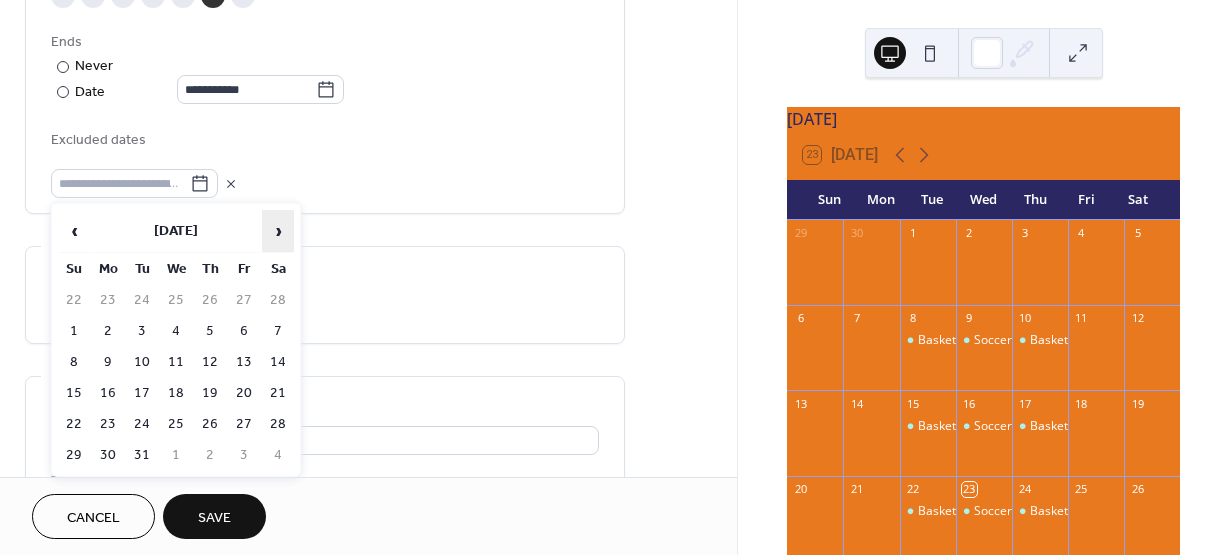 click on "›" at bounding box center [278, 231] 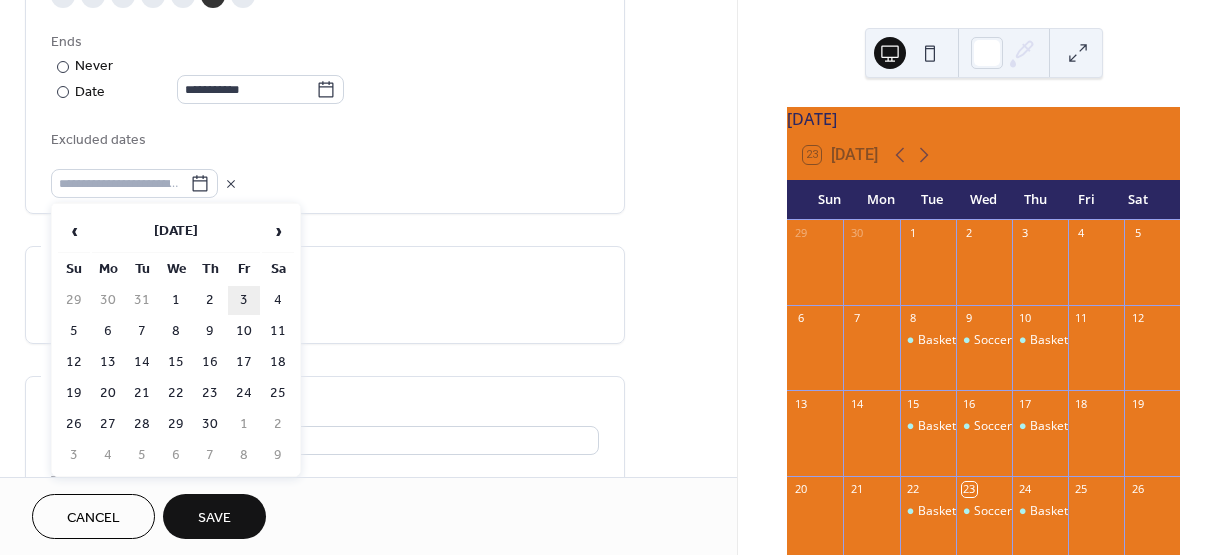 click on "3" at bounding box center [244, 300] 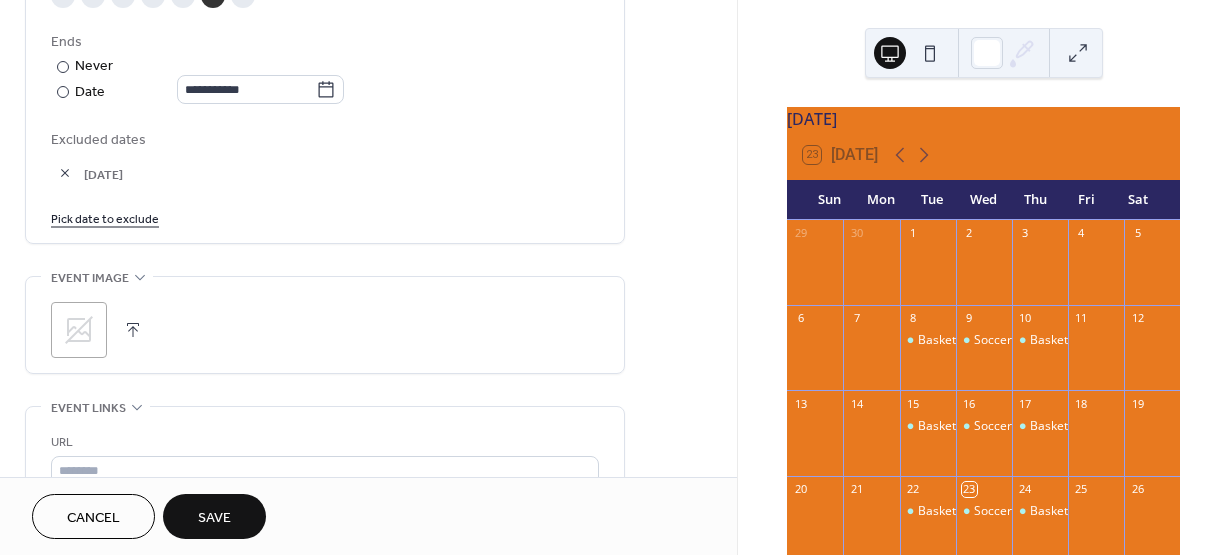 click on "Pick date to exclude" at bounding box center (105, 217) 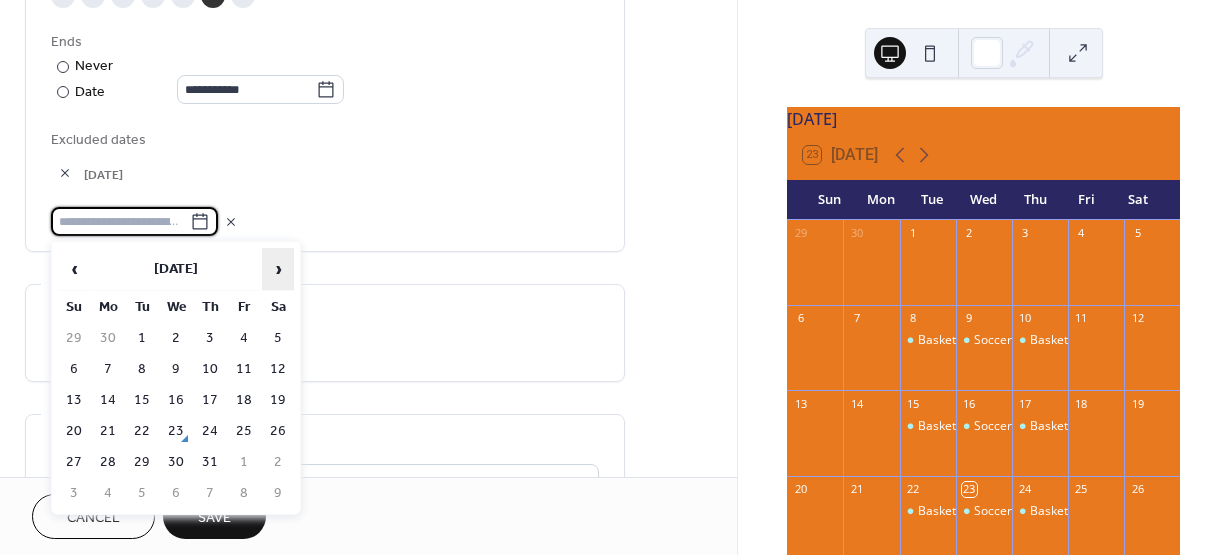 click on "›" at bounding box center (278, 269) 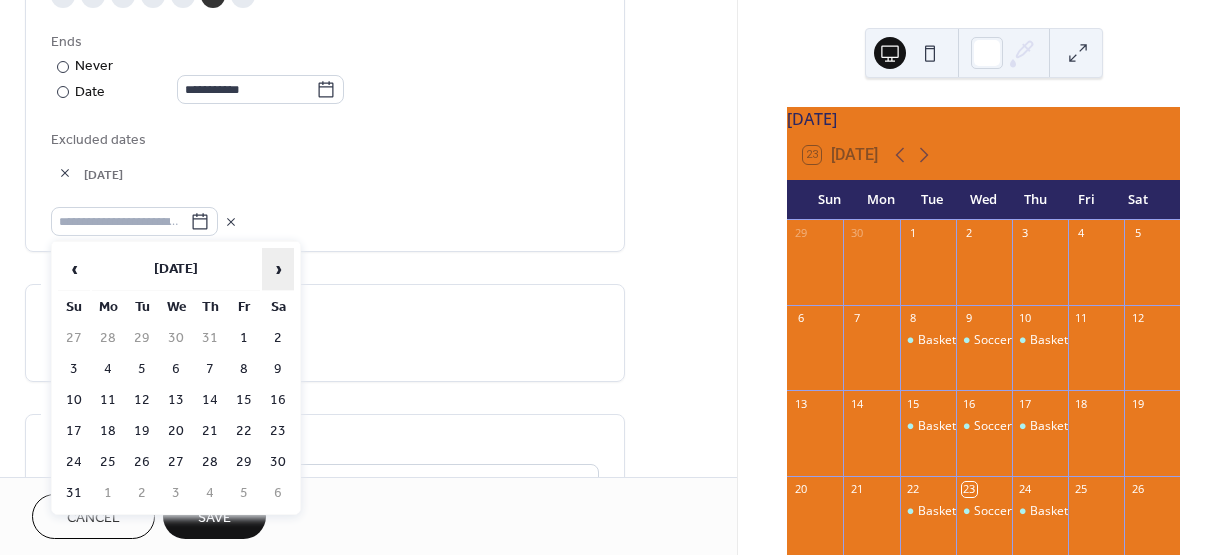 click on "›" at bounding box center [278, 269] 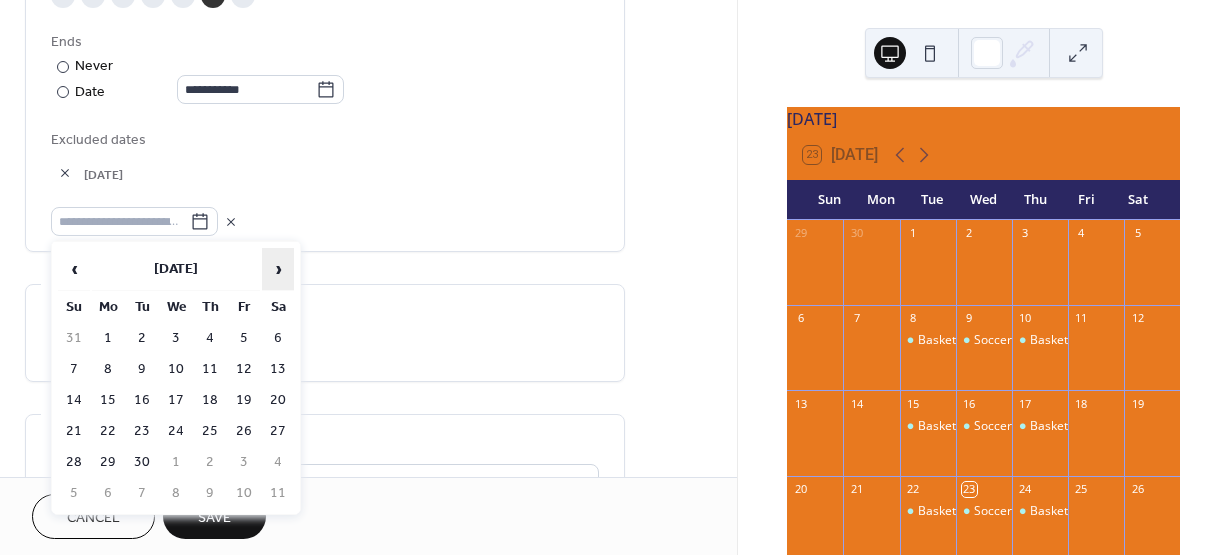 click on "›" at bounding box center [278, 269] 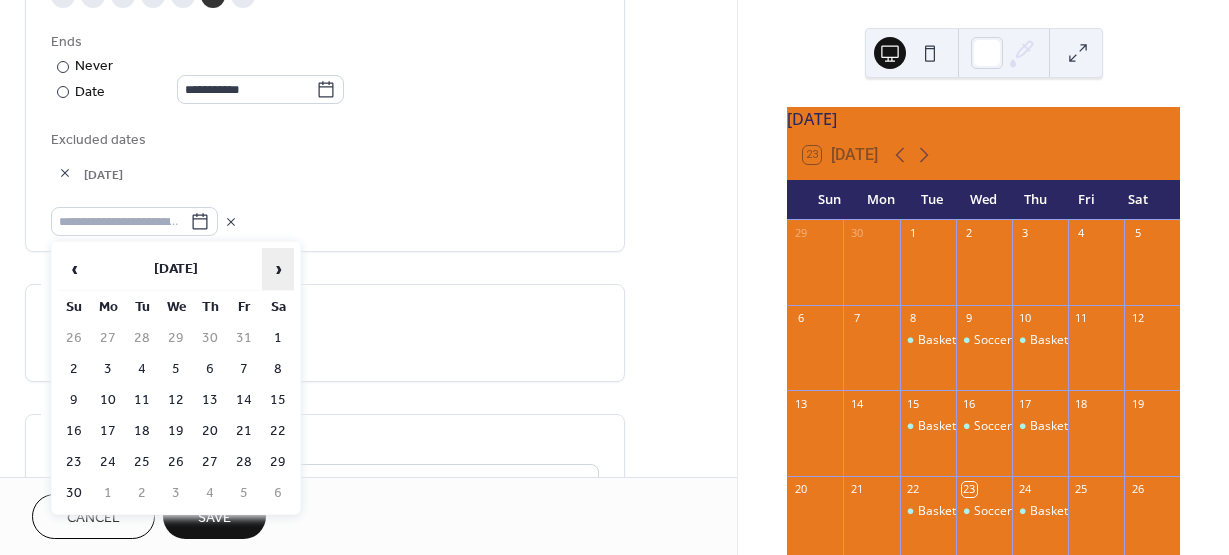 click on "›" at bounding box center (278, 269) 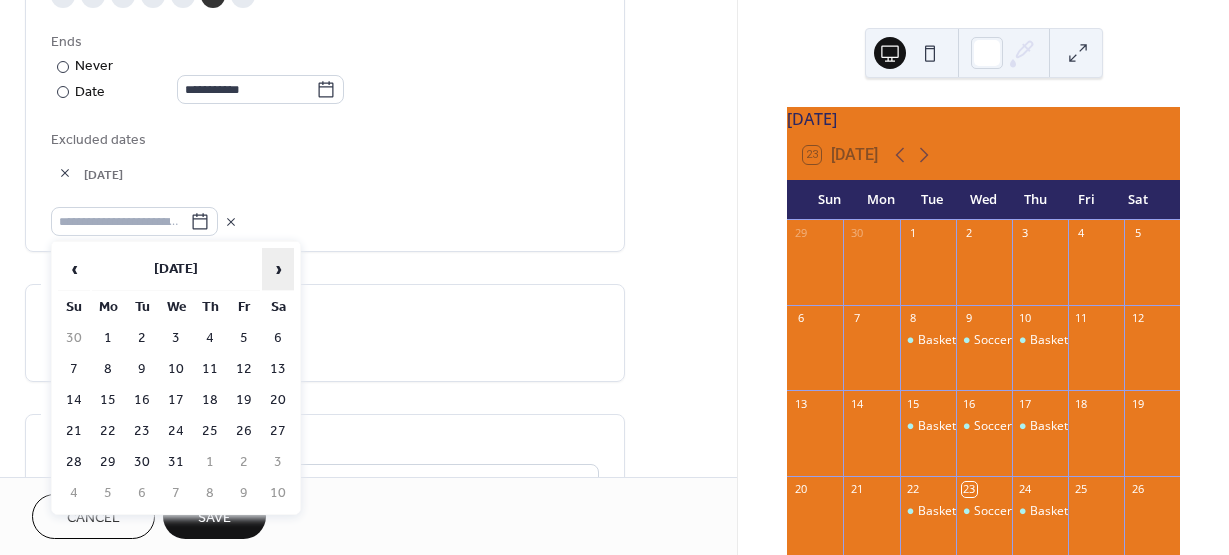 click on "›" at bounding box center (278, 269) 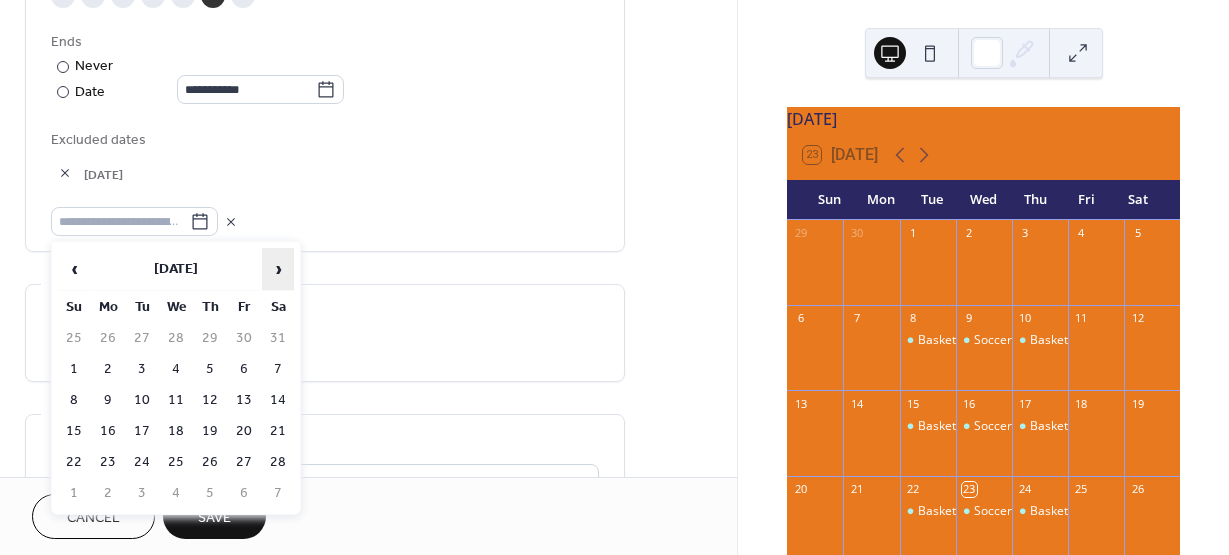 click on "›" at bounding box center (278, 269) 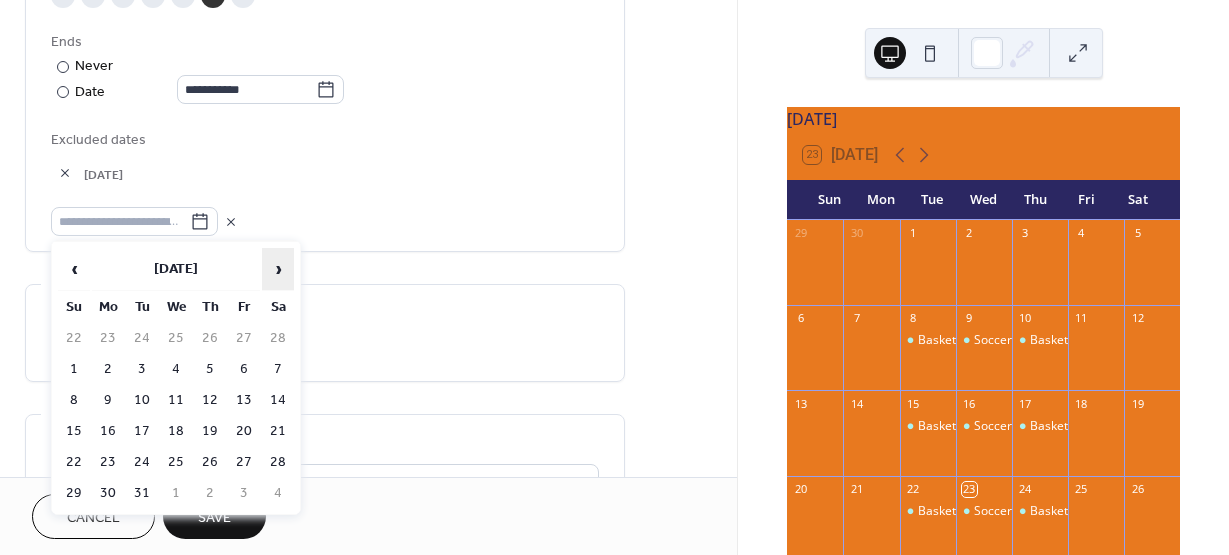 click on "›" at bounding box center [278, 269] 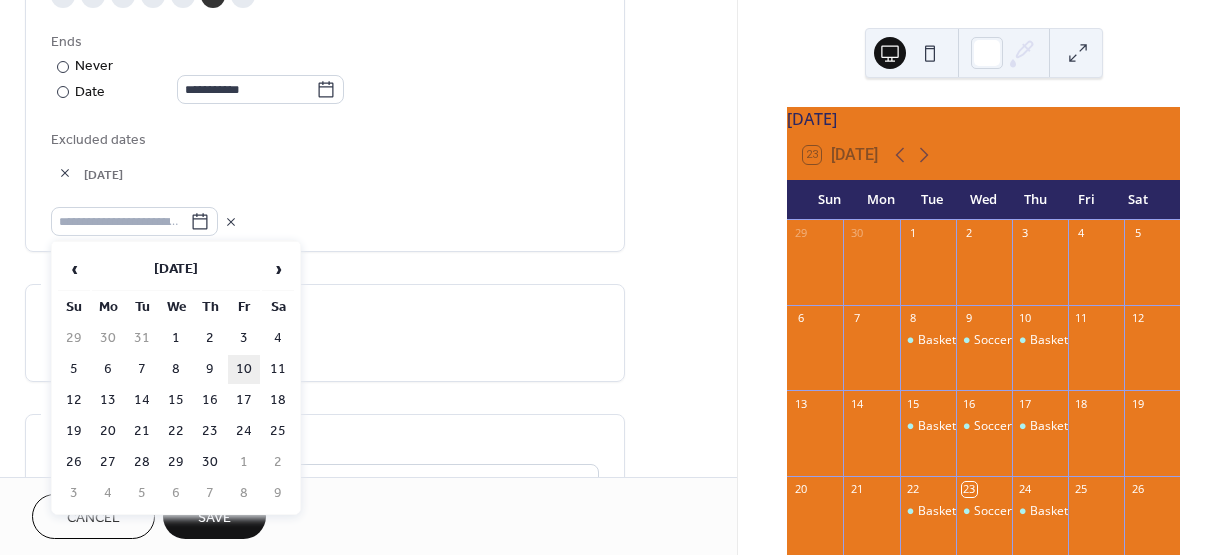 click on "10" at bounding box center [244, 369] 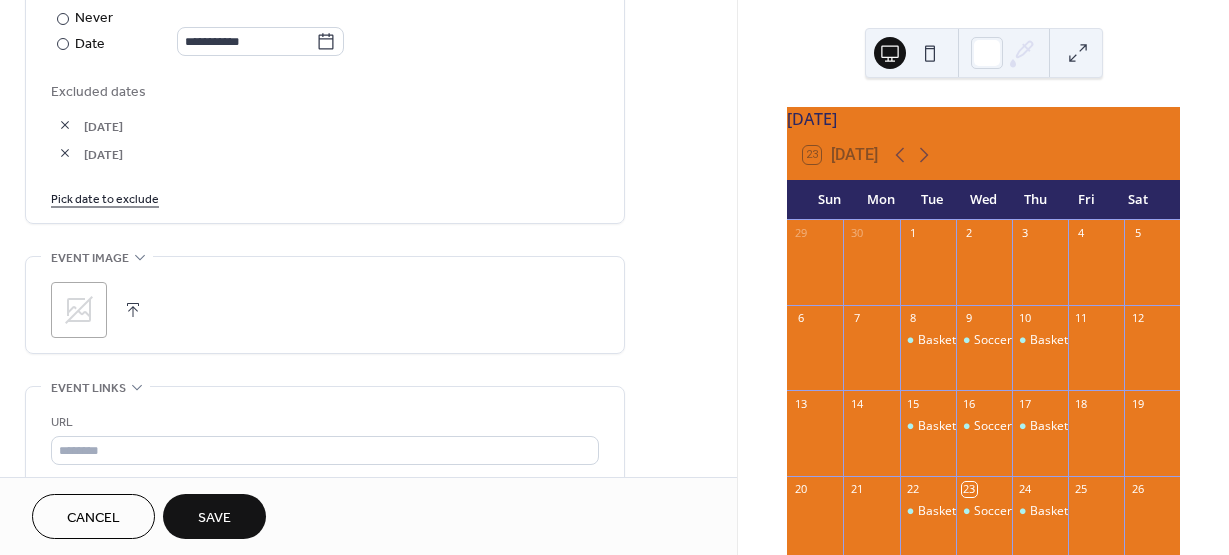 scroll, scrollTop: 1300, scrollLeft: 0, axis: vertical 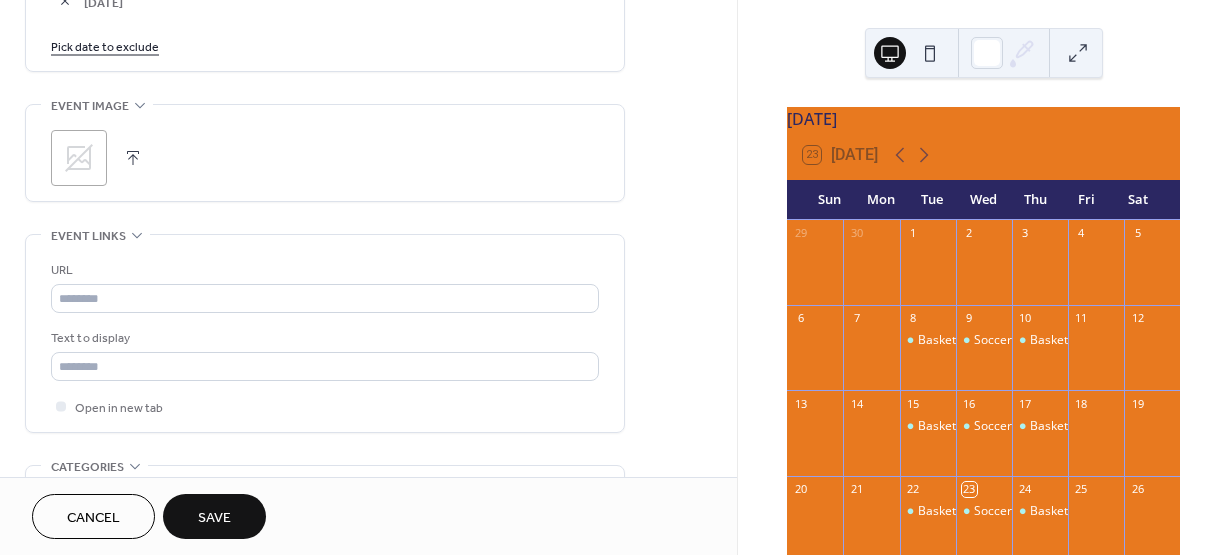 click at bounding box center (133, 158) 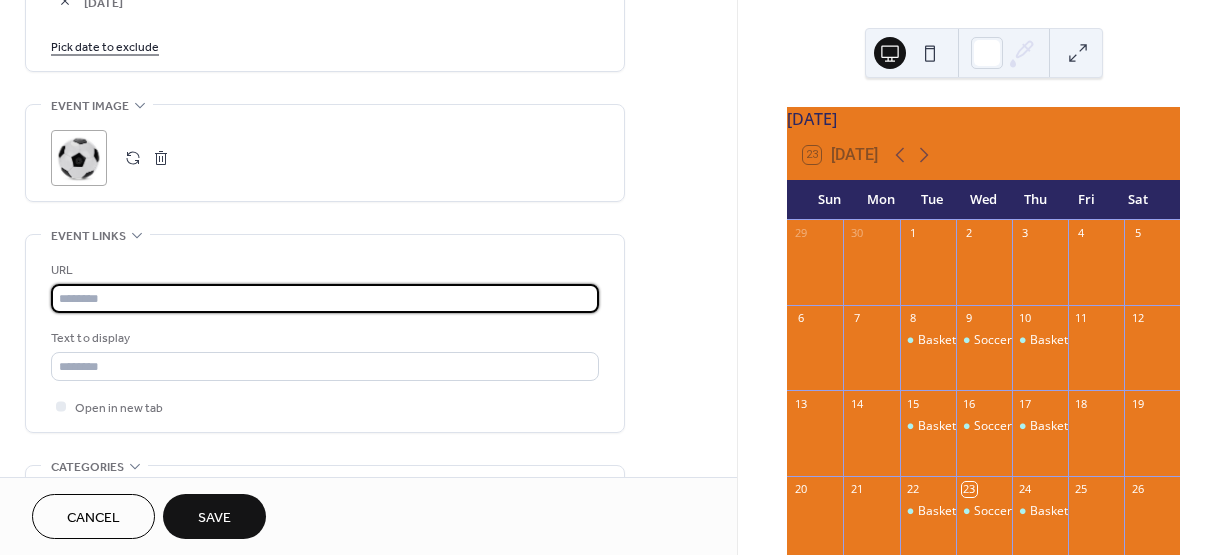 click at bounding box center [325, 298] 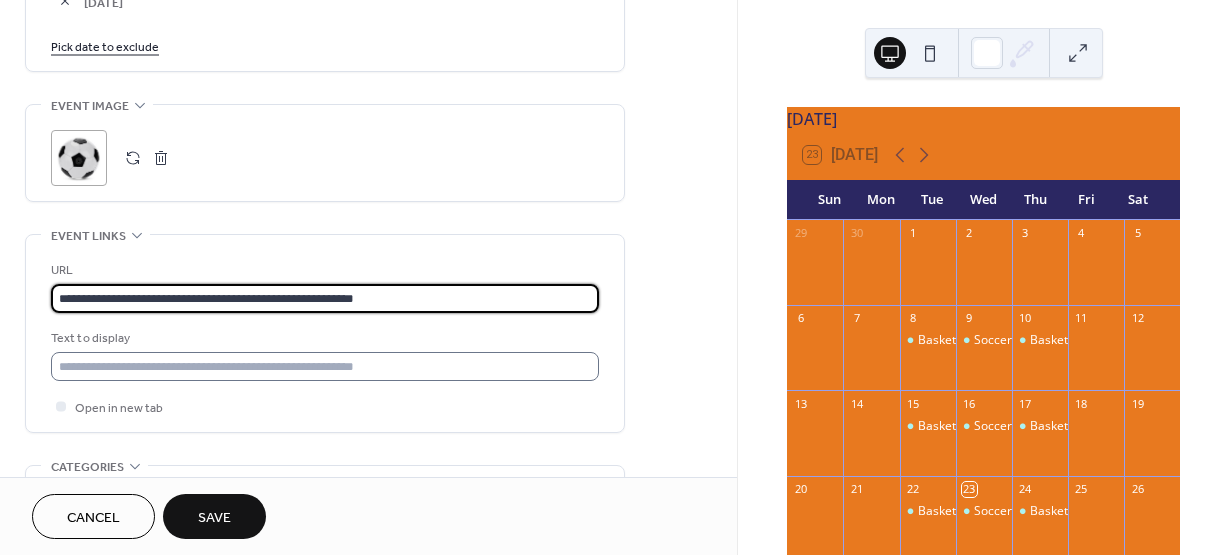 type on "**********" 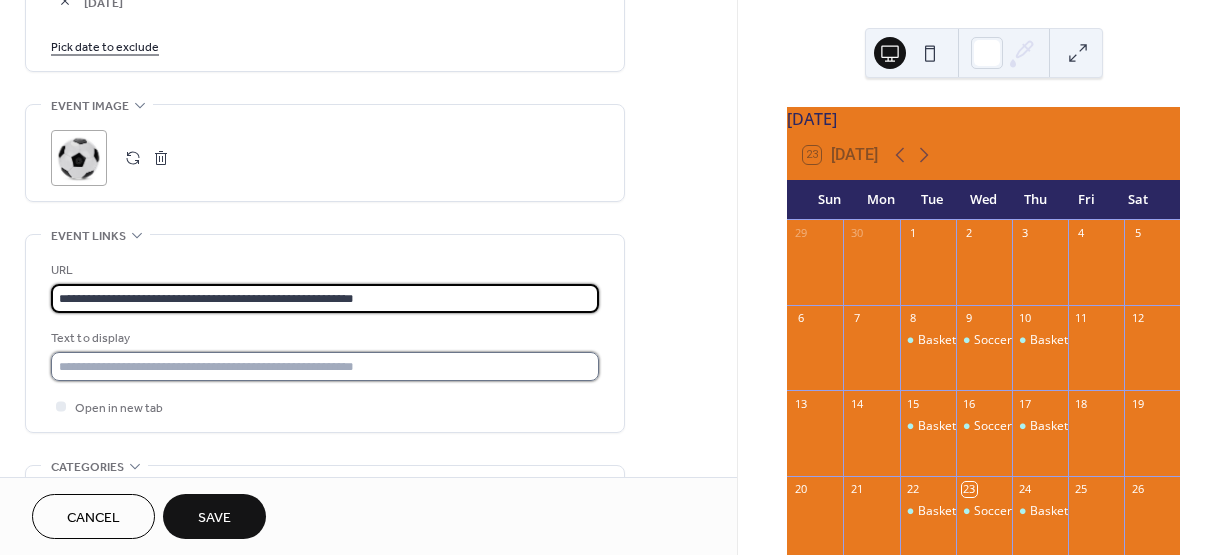 click at bounding box center [325, 366] 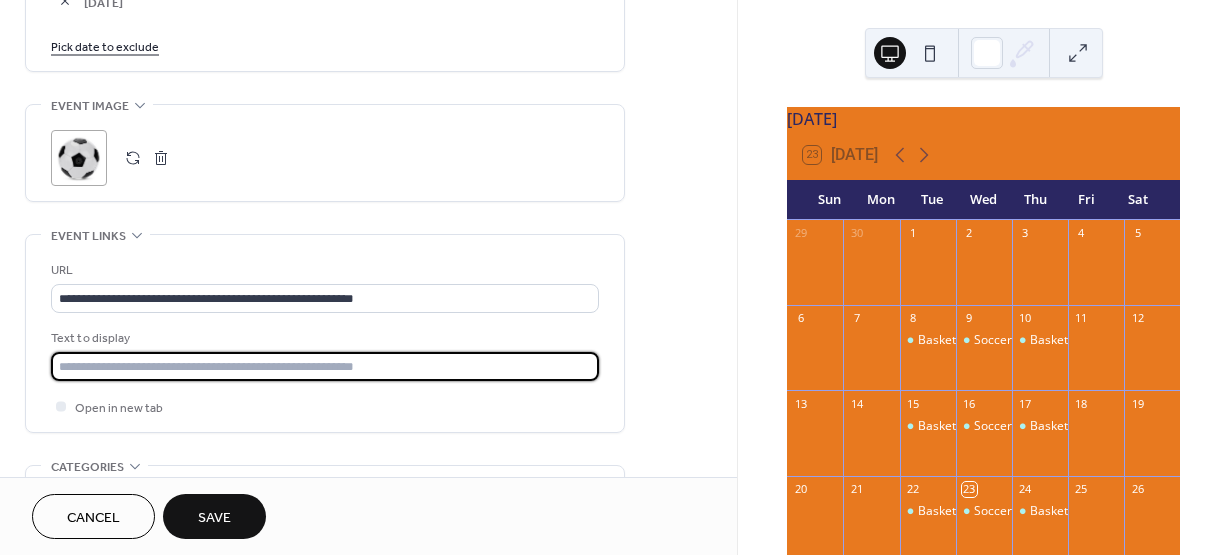 type on "**********" 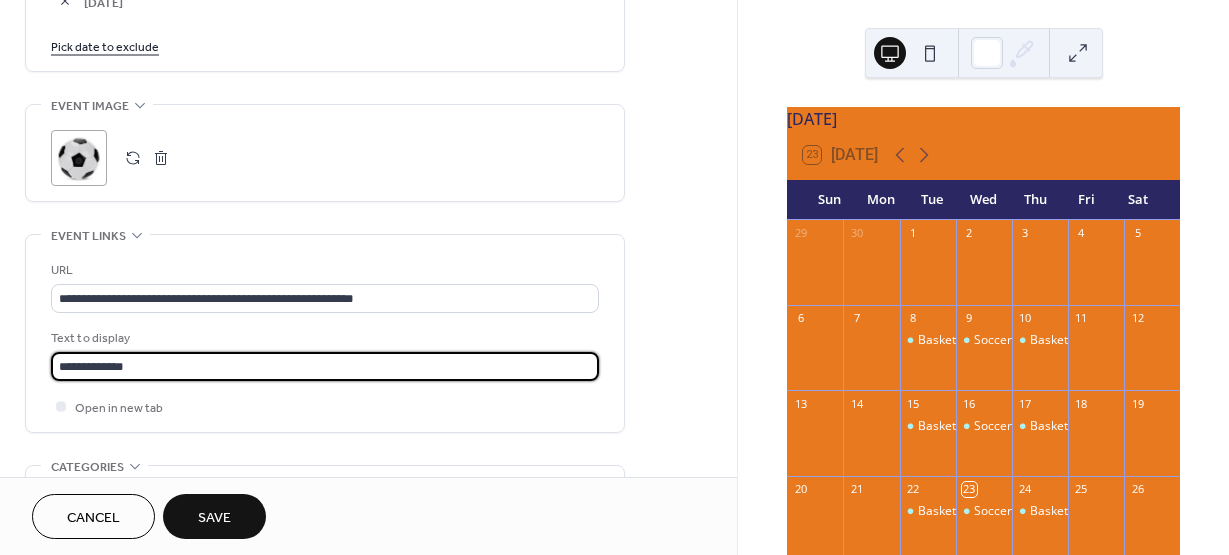 click on "Open in new tab" at bounding box center (325, 406) 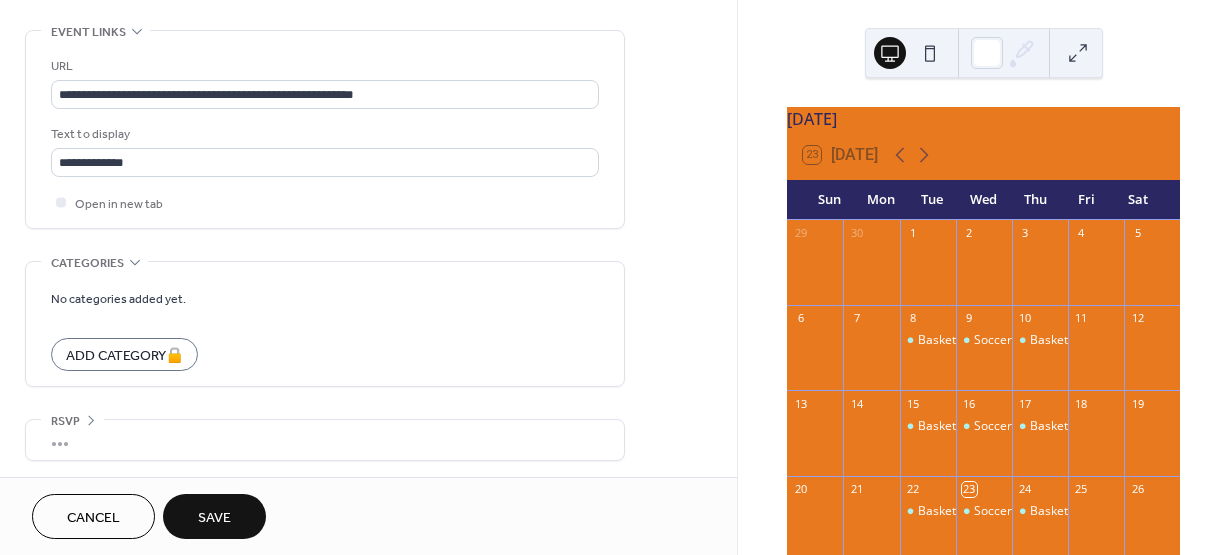 scroll, scrollTop: 1508, scrollLeft: 0, axis: vertical 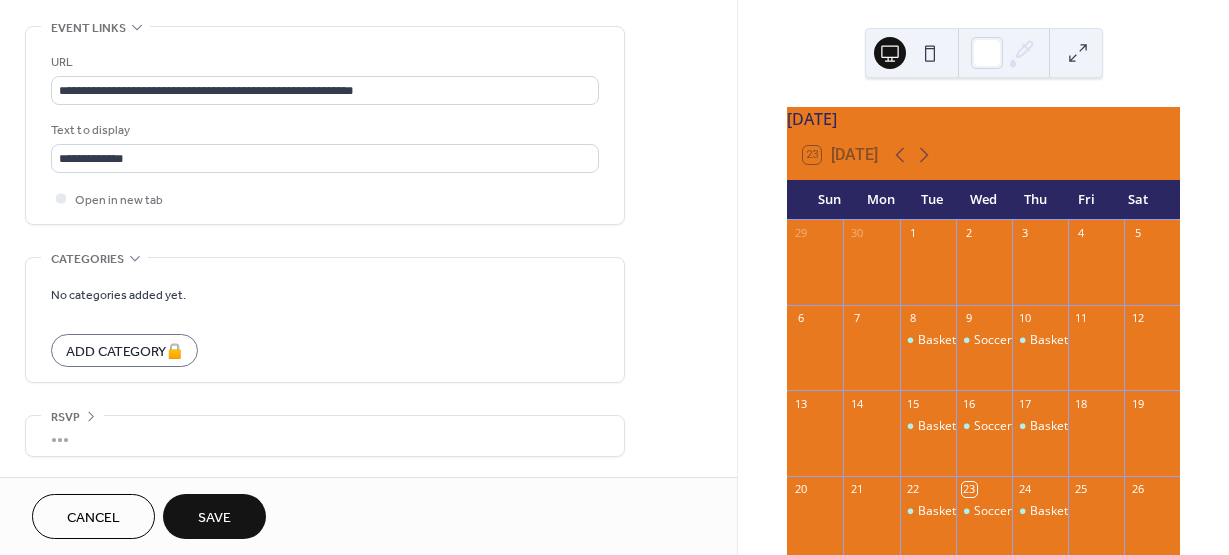 click on "Save" at bounding box center (214, 518) 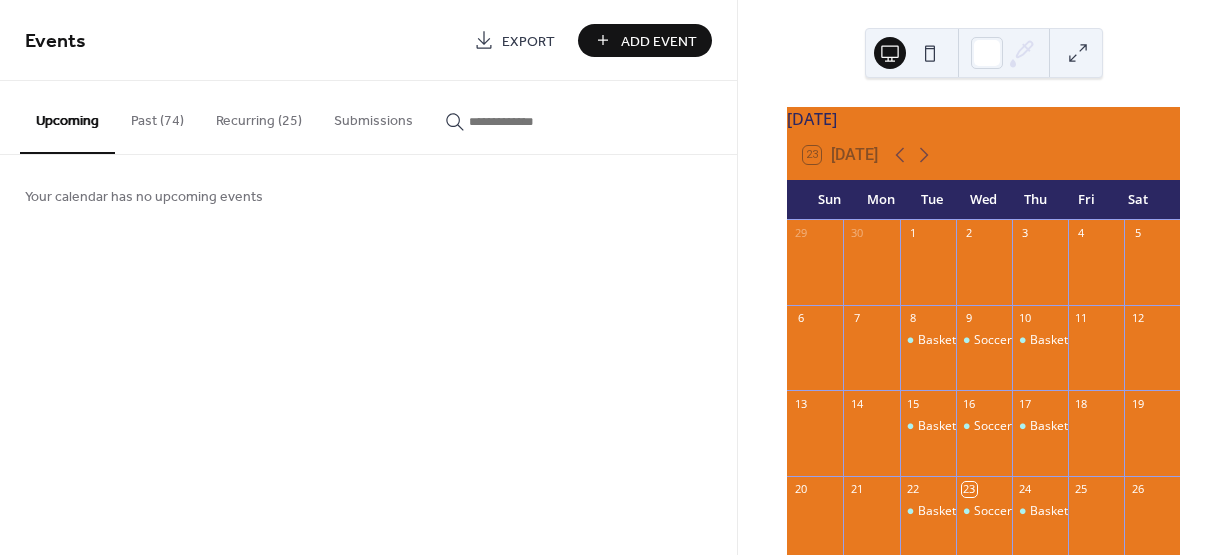scroll, scrollTop: 0, scrollLeft: 0, axis: both 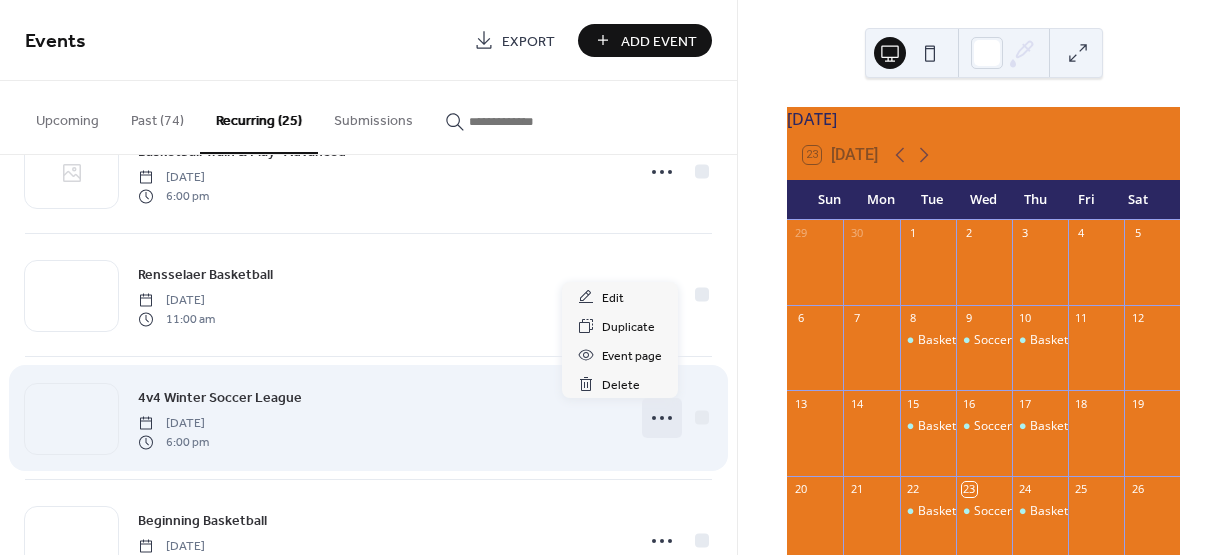 click 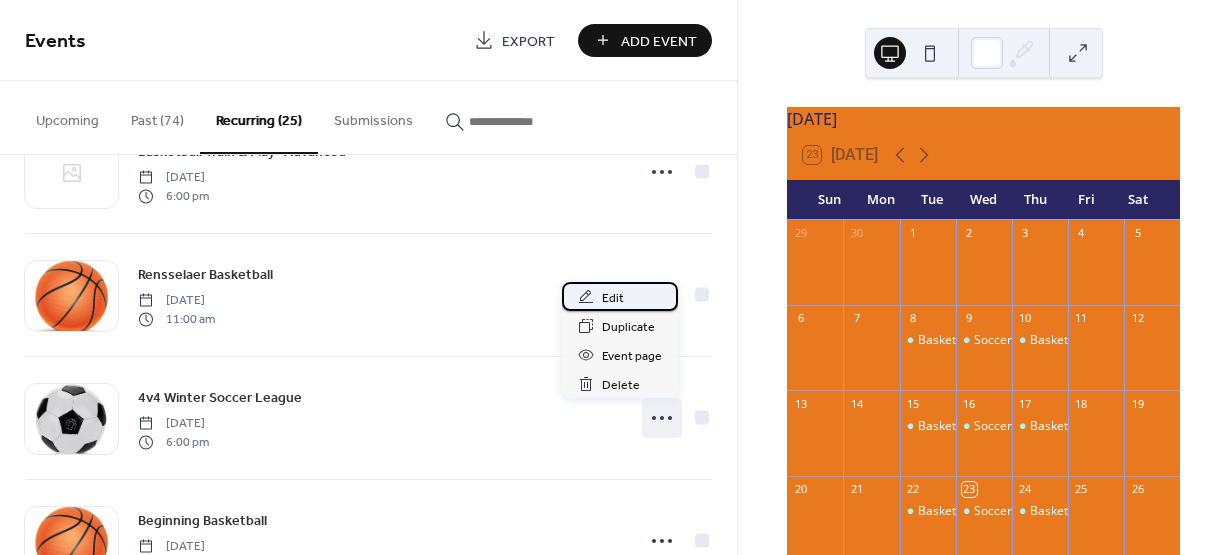 click on "Edit" at bounding box center (613, 298) 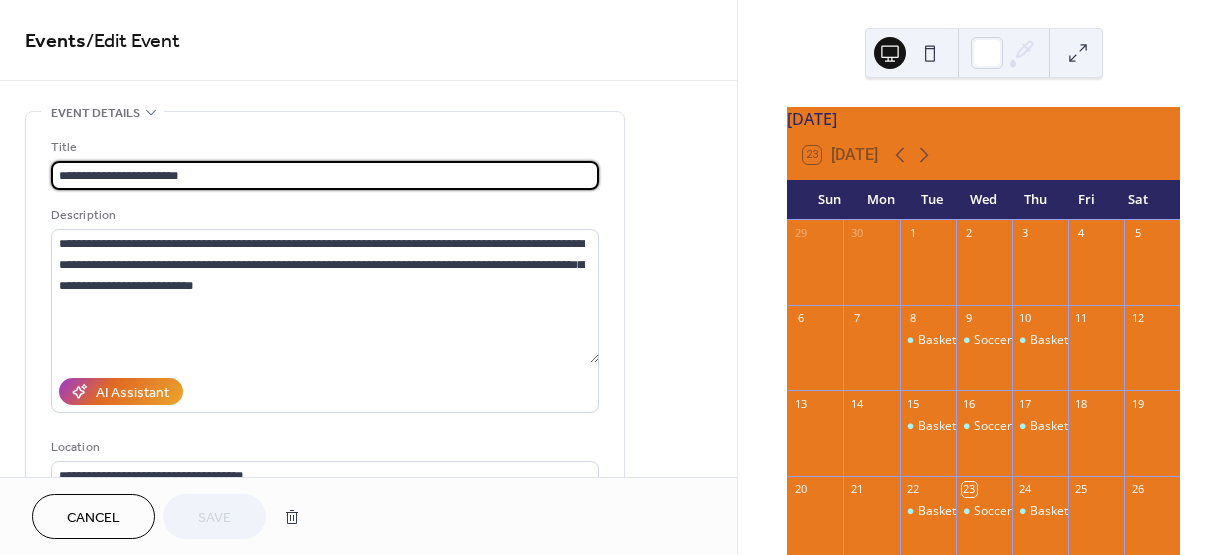 type on "**********" 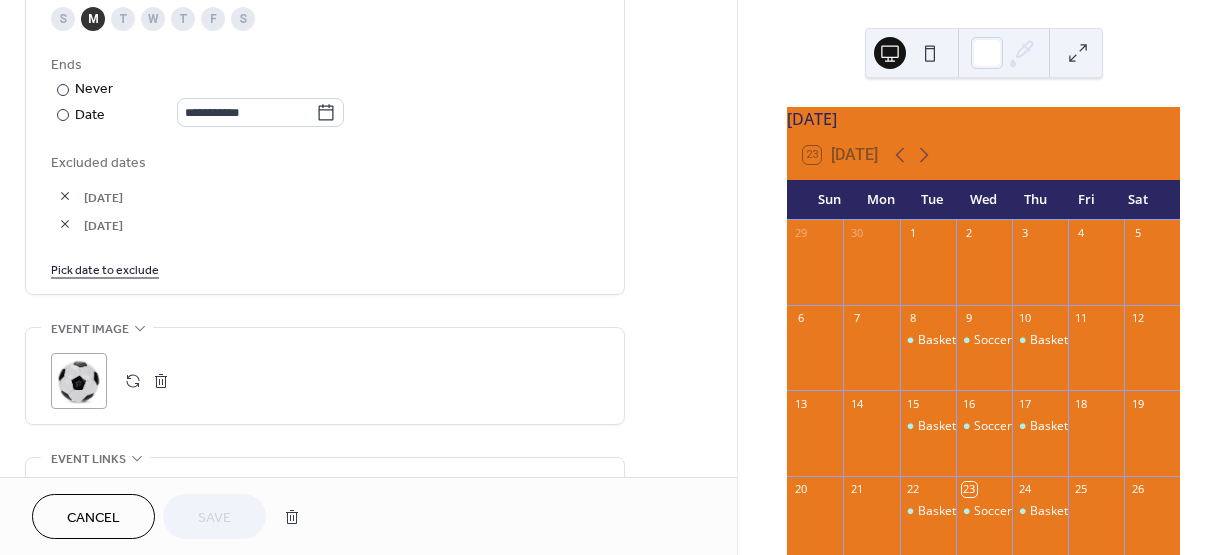 scroll, scrollTop: 1100, scrollLeft: 0, axis: vertical 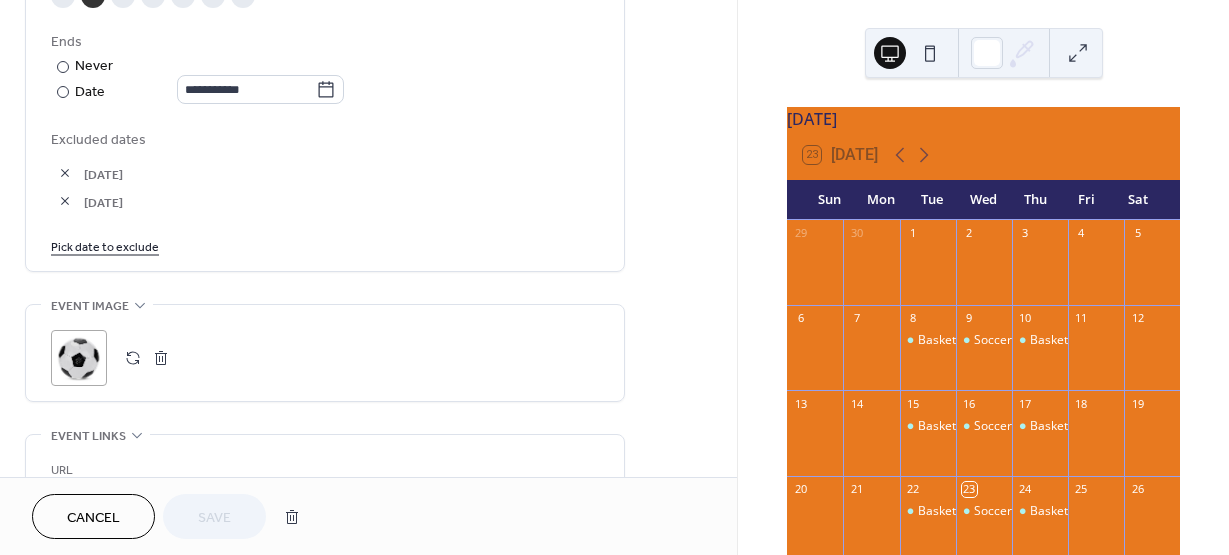 click on "Pick date to exclude" at bounding box center [105, 245] 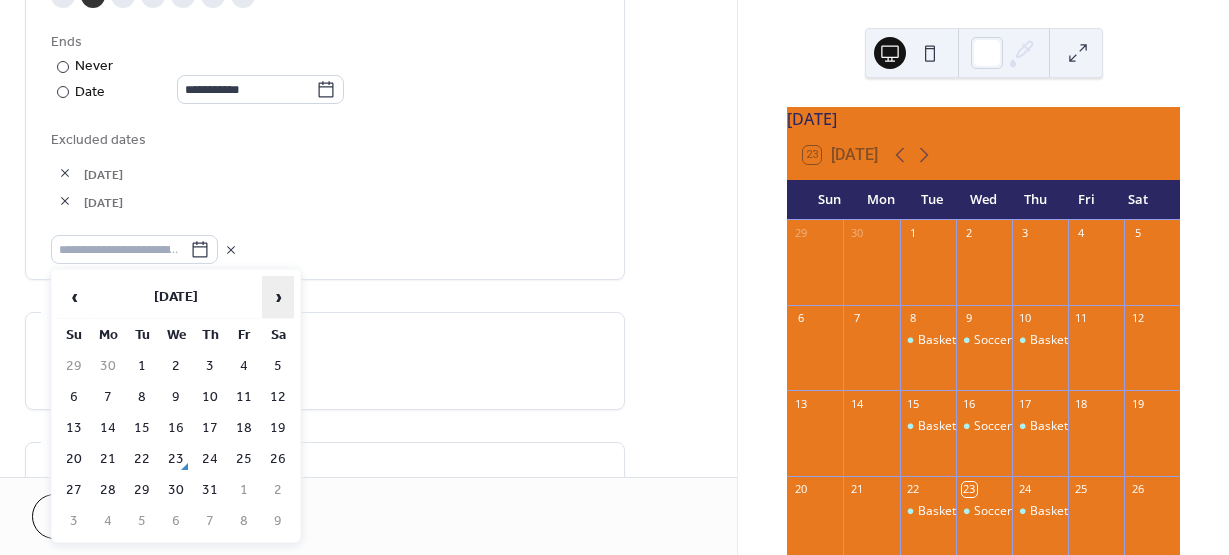 click on "›" at bounding box center [278, 297] 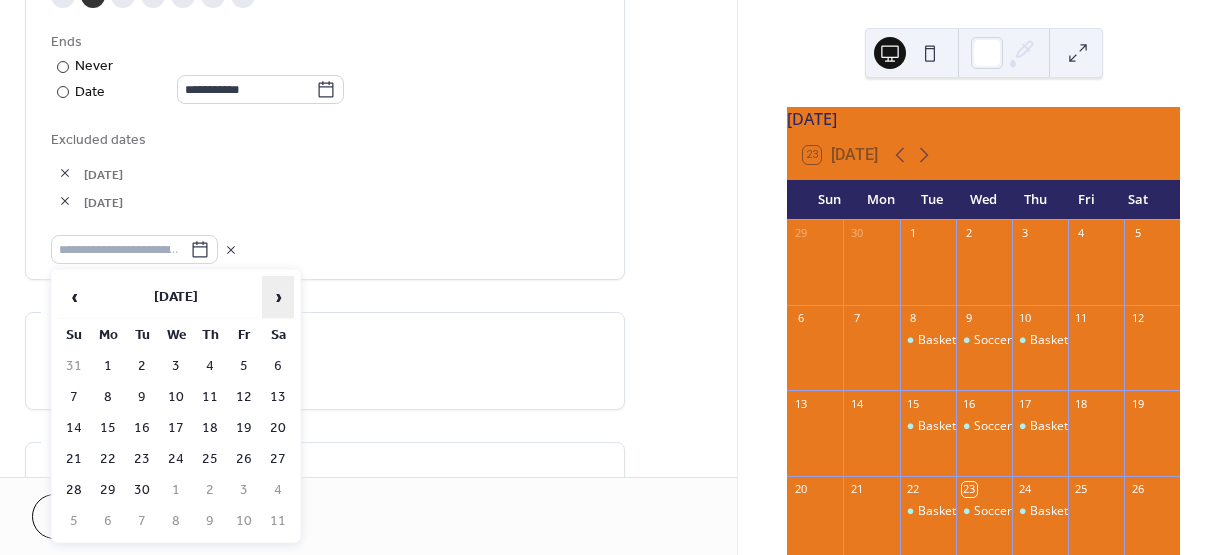 click on "›" at bounding box center [278, 297] 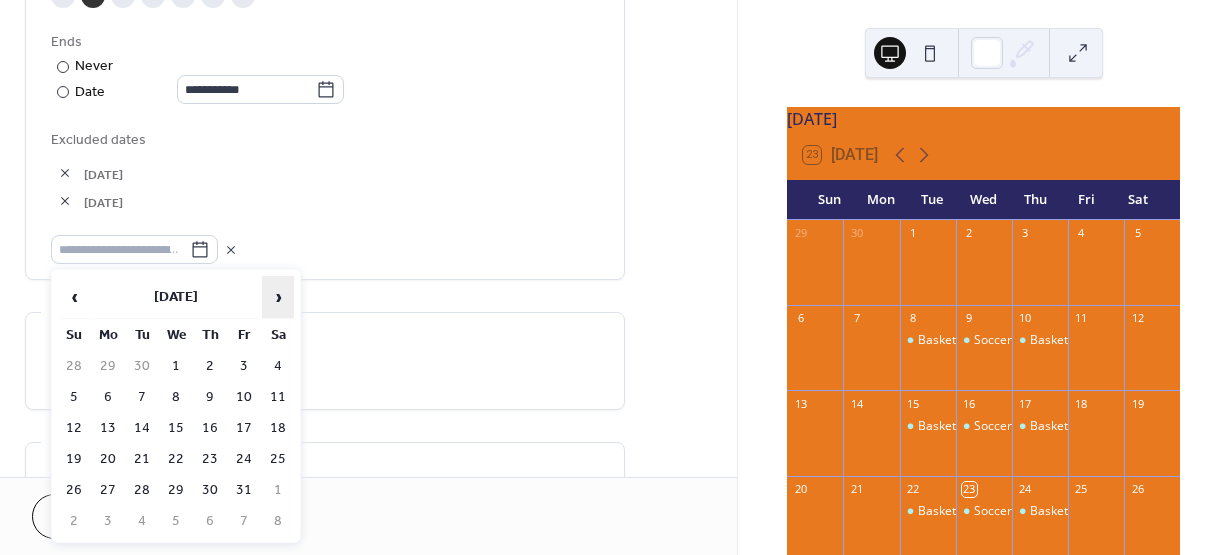 click on "›" at bounding box center [278, 297] 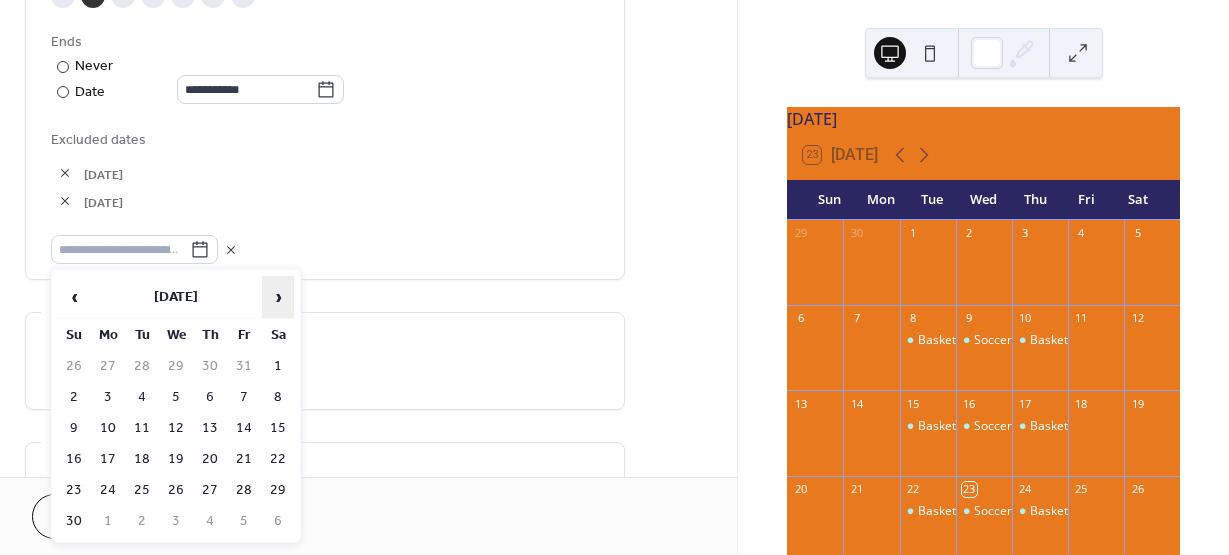 click on "›" at bounding box center (278, 297) 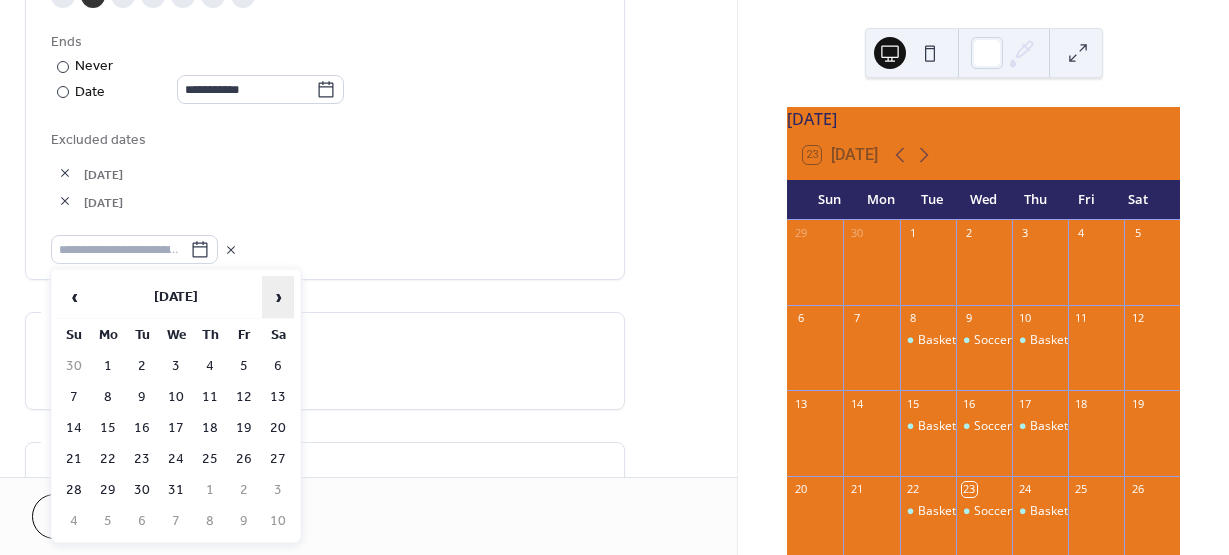 click on "›" at bounding box center [278, 297] 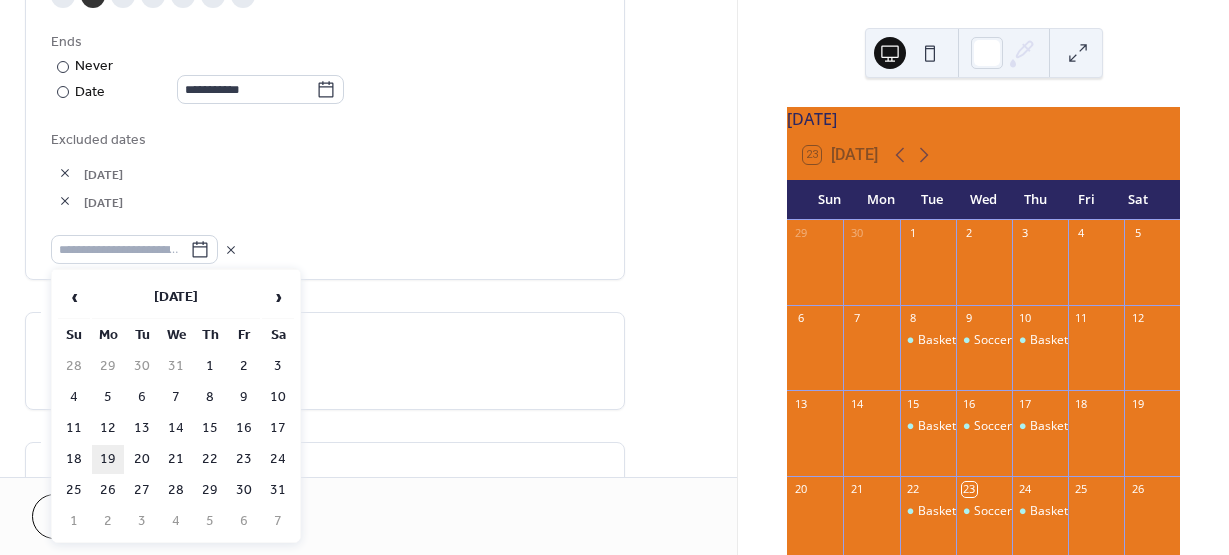 click on "19" at bounding box center (108, 459) 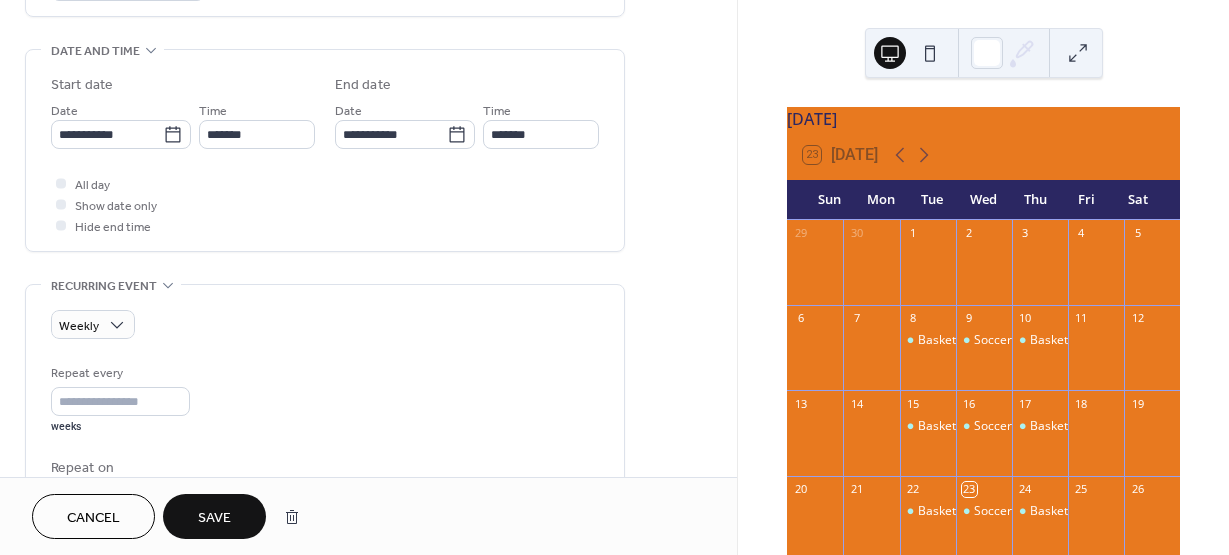 scroll, scrollTop: 600, scrollLeft: 0, axis: vertical 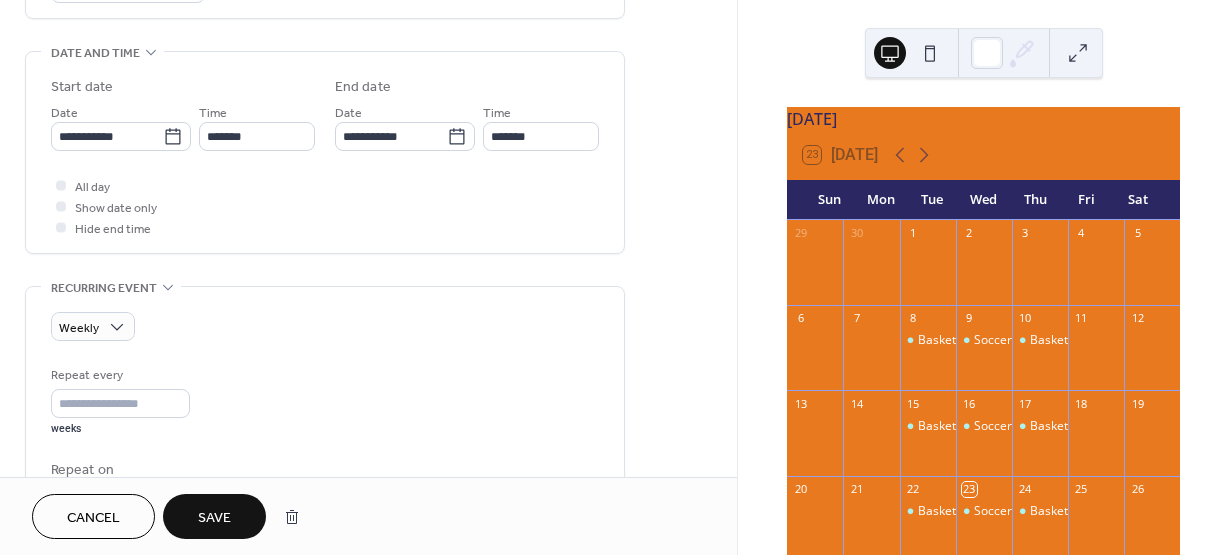 click 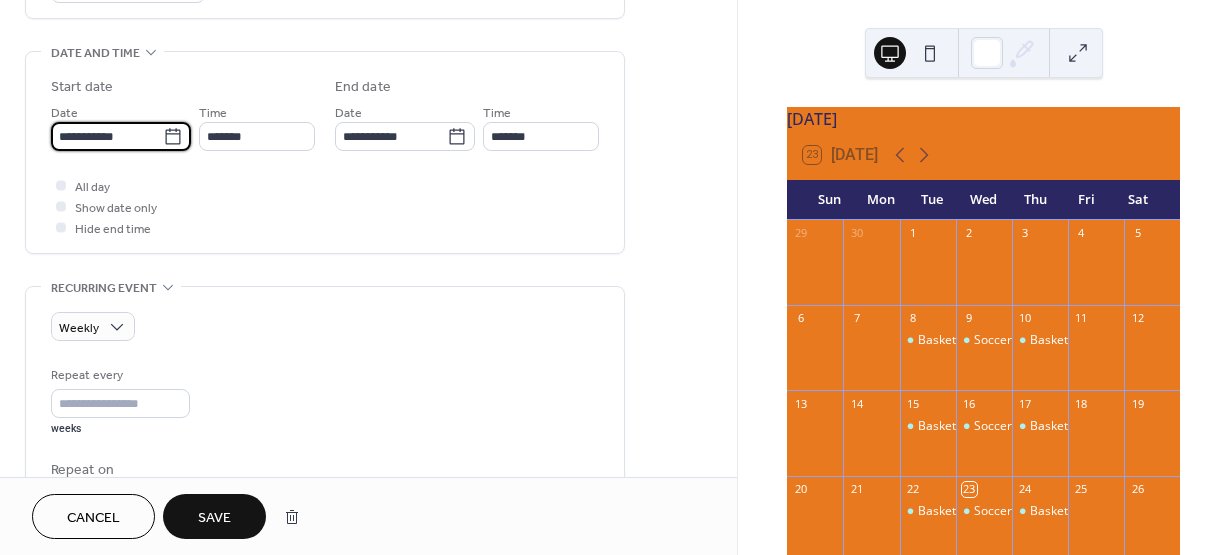 click on "**********" at bounding box center [107, 136] 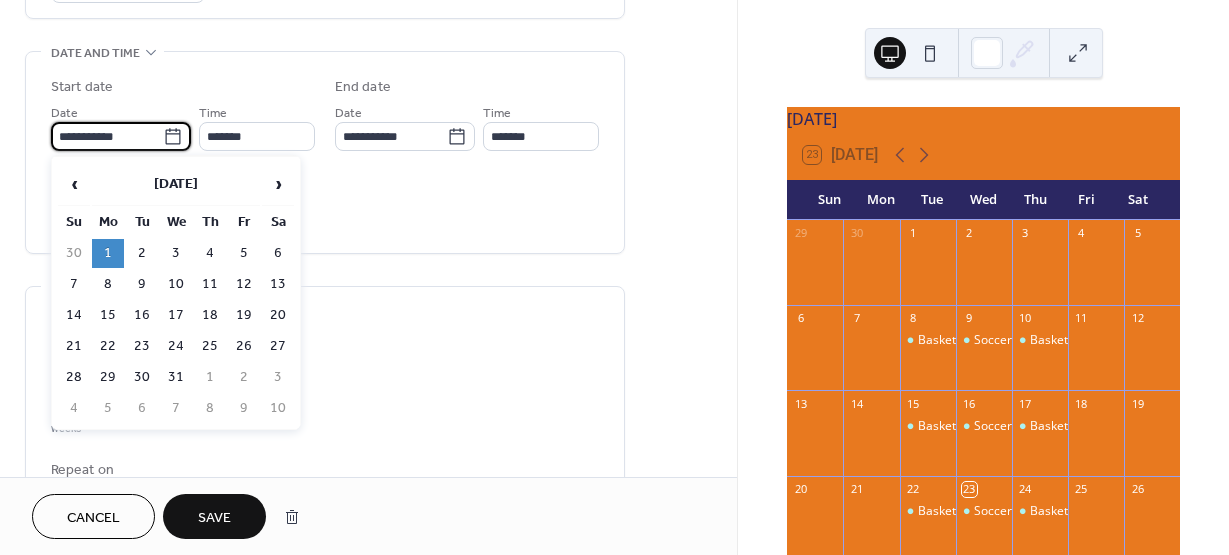 click 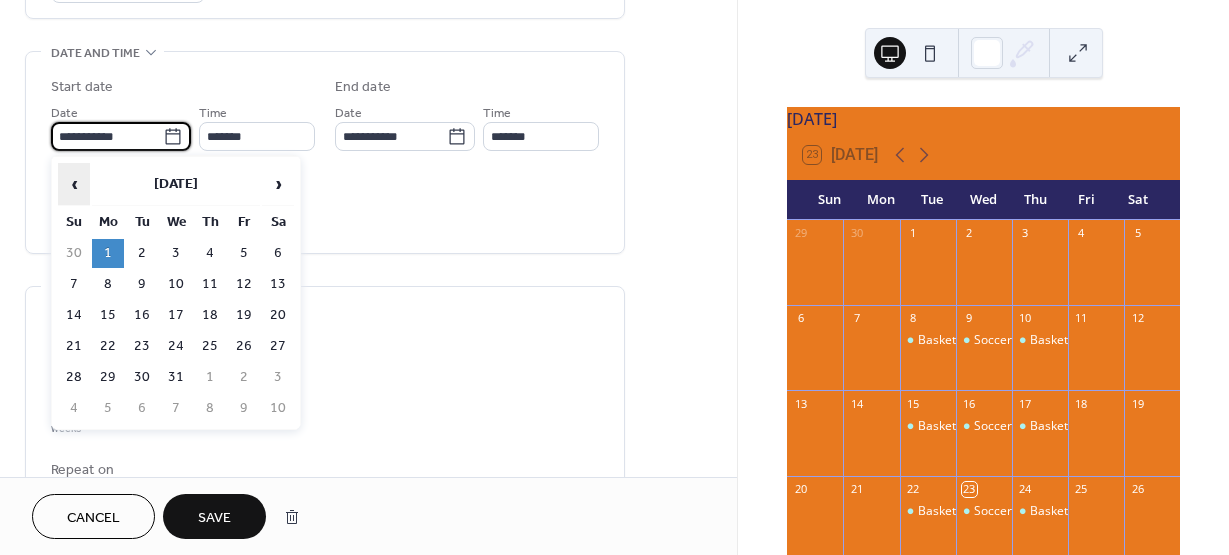 click on "‹" at bounding box center [74, 184] 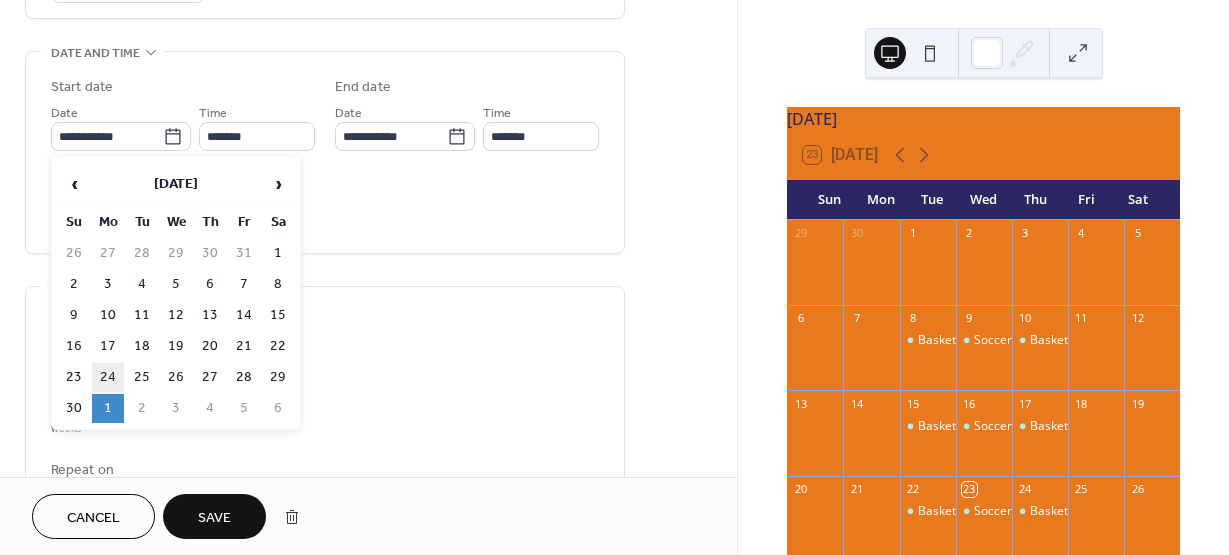 click on "24" at bounding box center [108, 377] 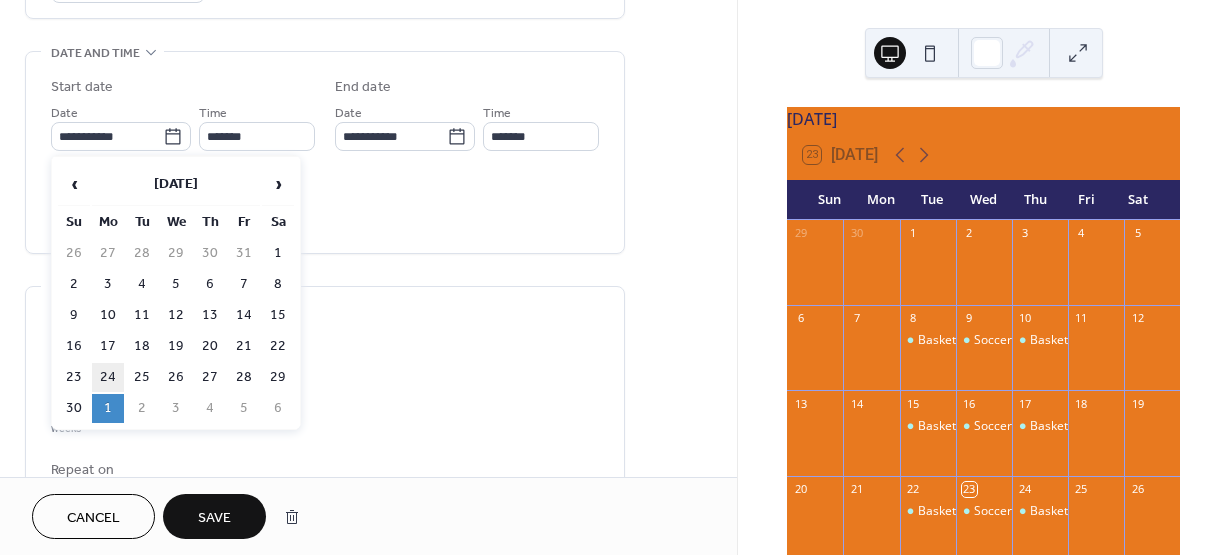 type on "**********" 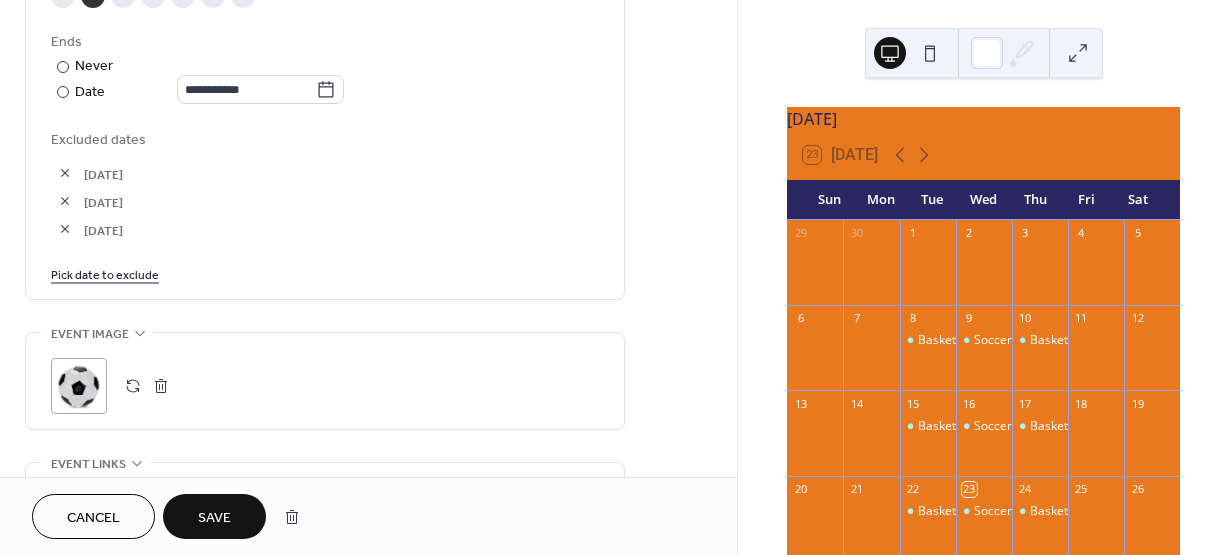 scroll, scrollTop: 1200, scrollLeft: 0, axis: vertical 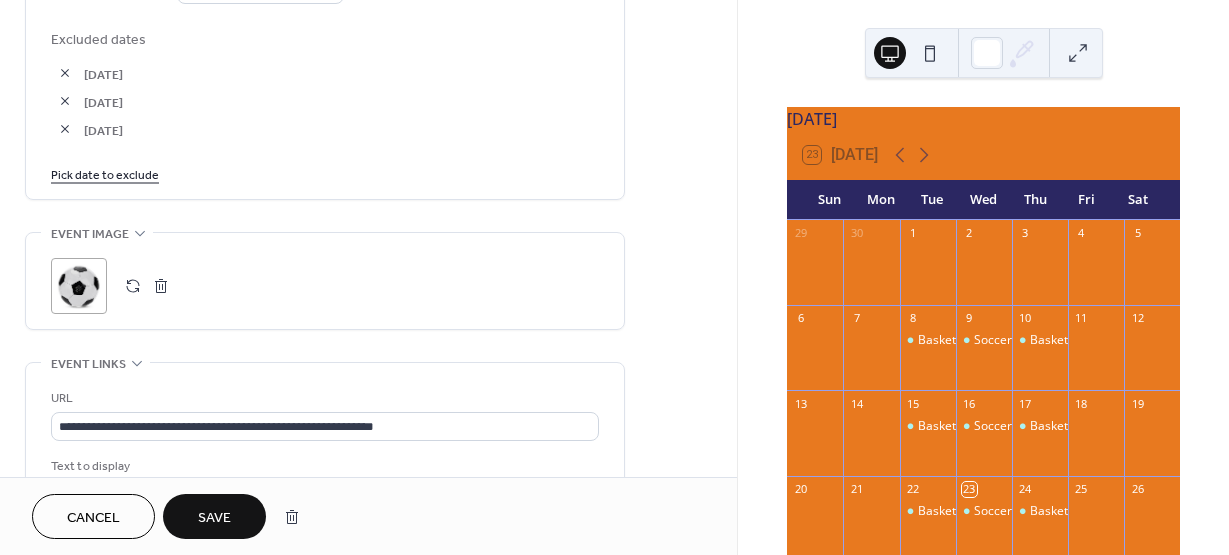 click on "Save" at bounding box center [214, 518] 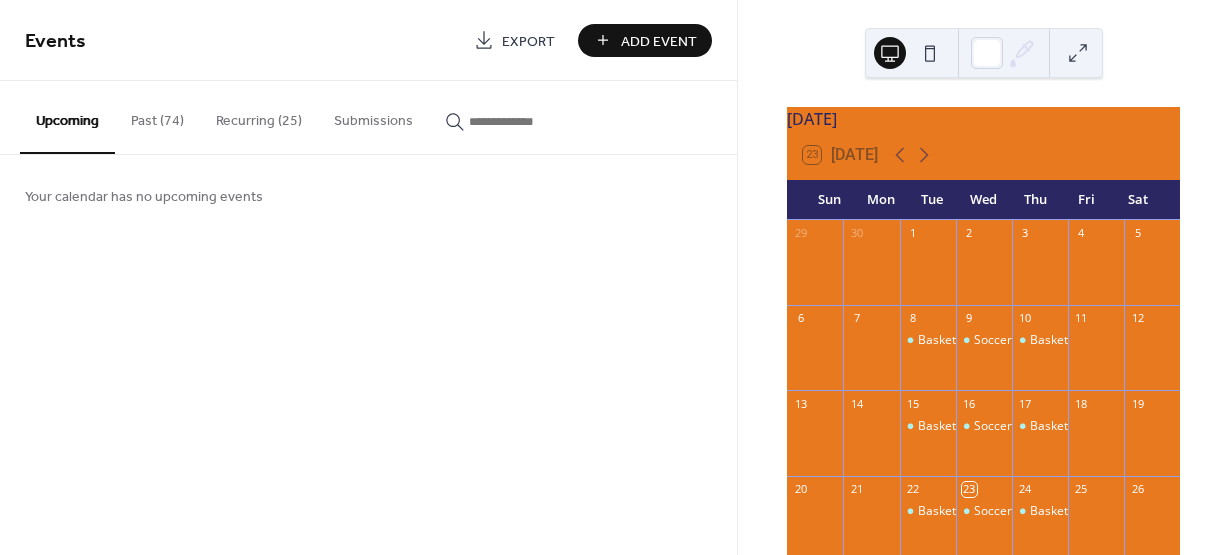 click on "Recurring (25)" at bounding box center (259, 116) 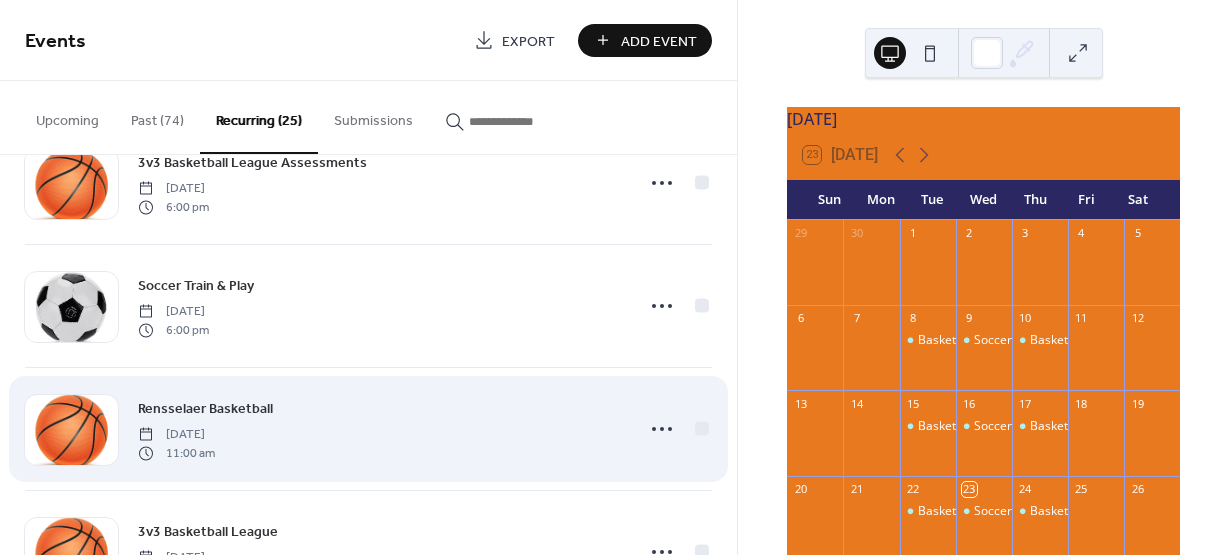 scroll, scrollTop: 2450, scrollLeft: 0, axis: vertical 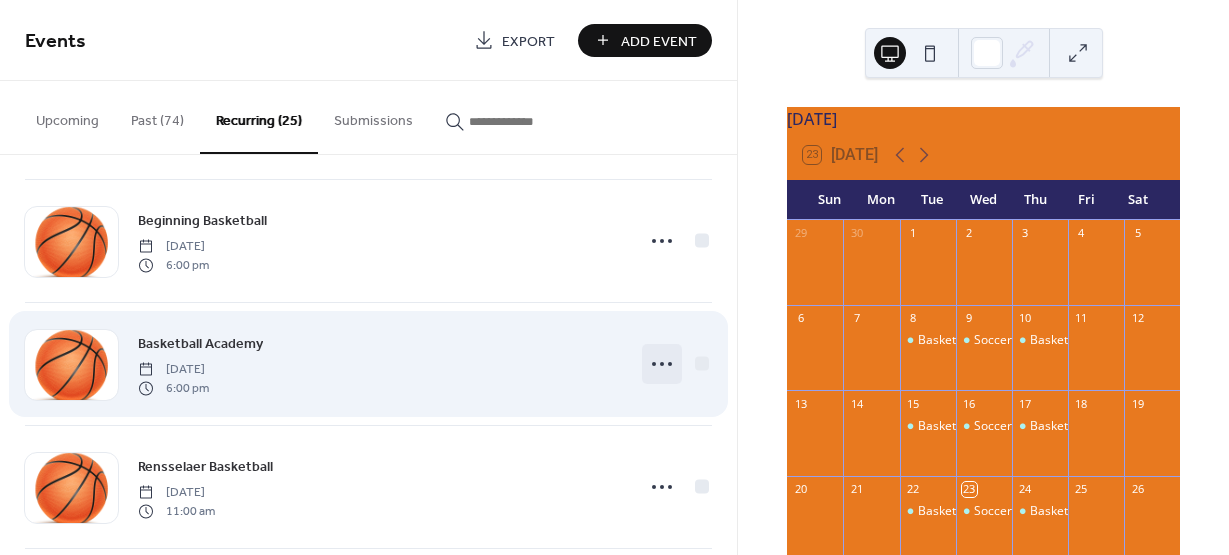 click 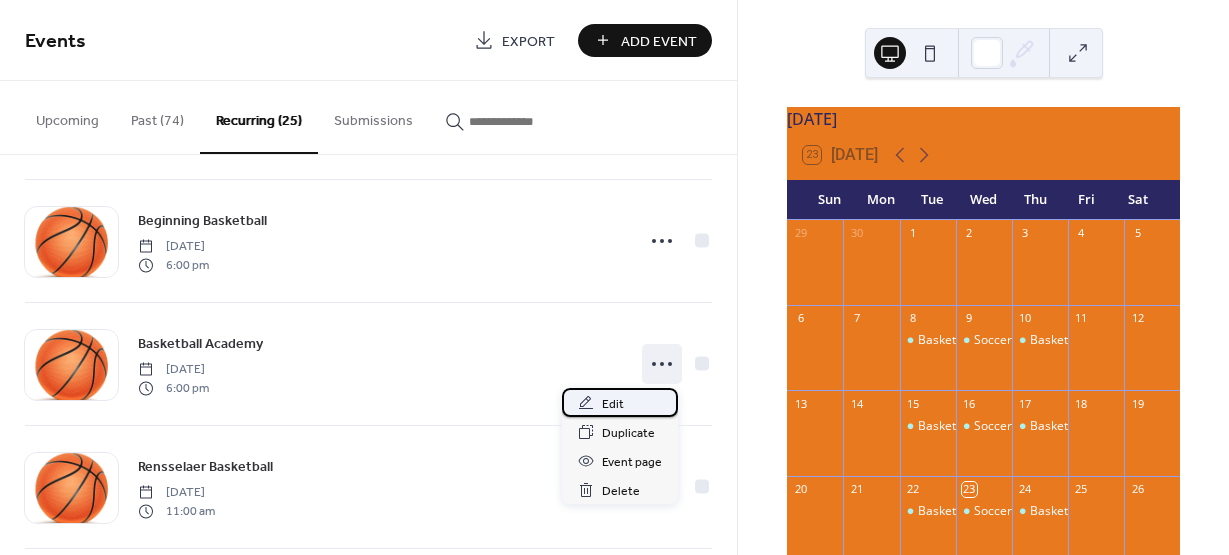 click on "Edit" at bounding box center [613, 404] 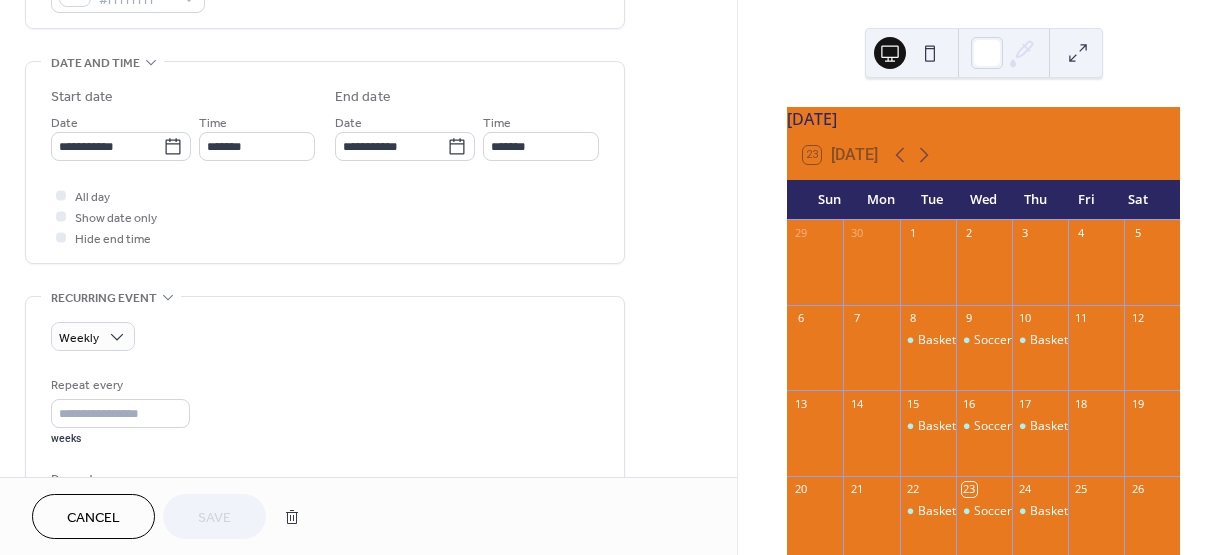 scroll, scrollTop: 600, scrollLeft: 0, axis: vertical 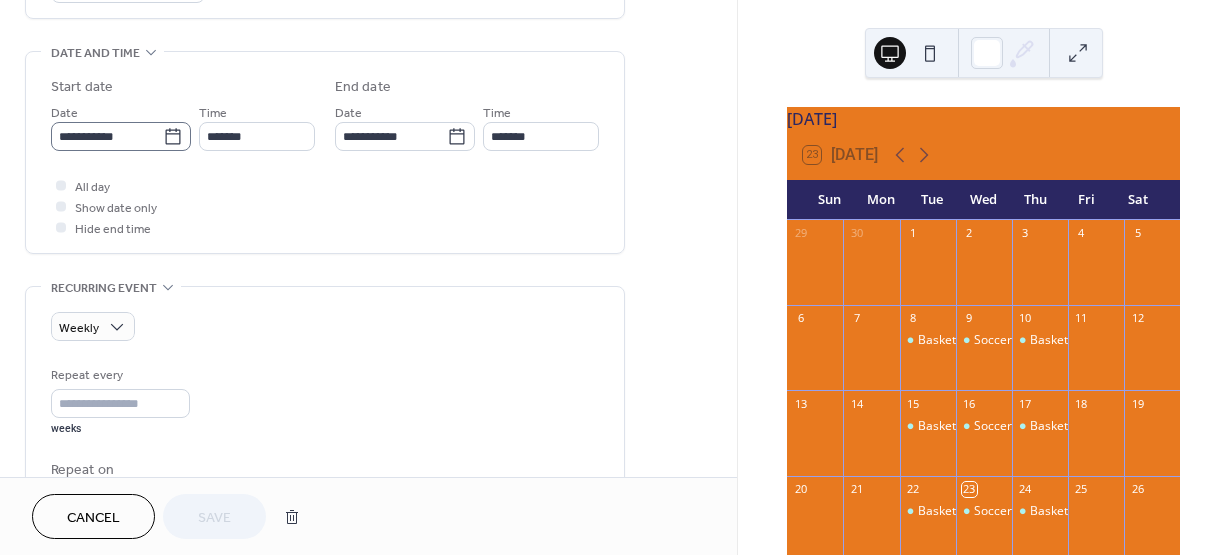 click 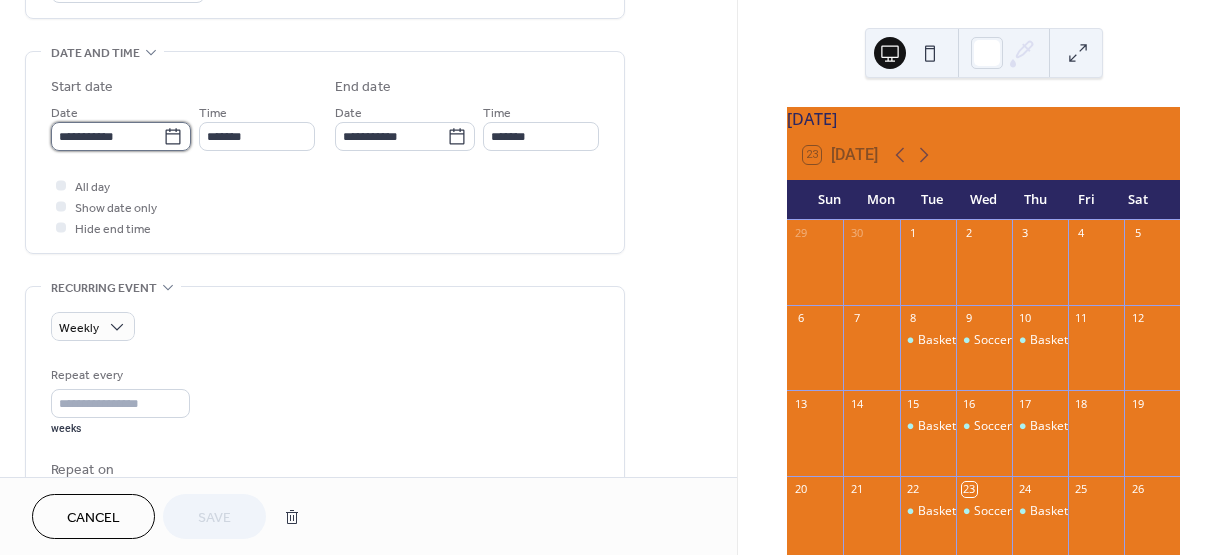 click on "**********" at bounding box center (107, 136) 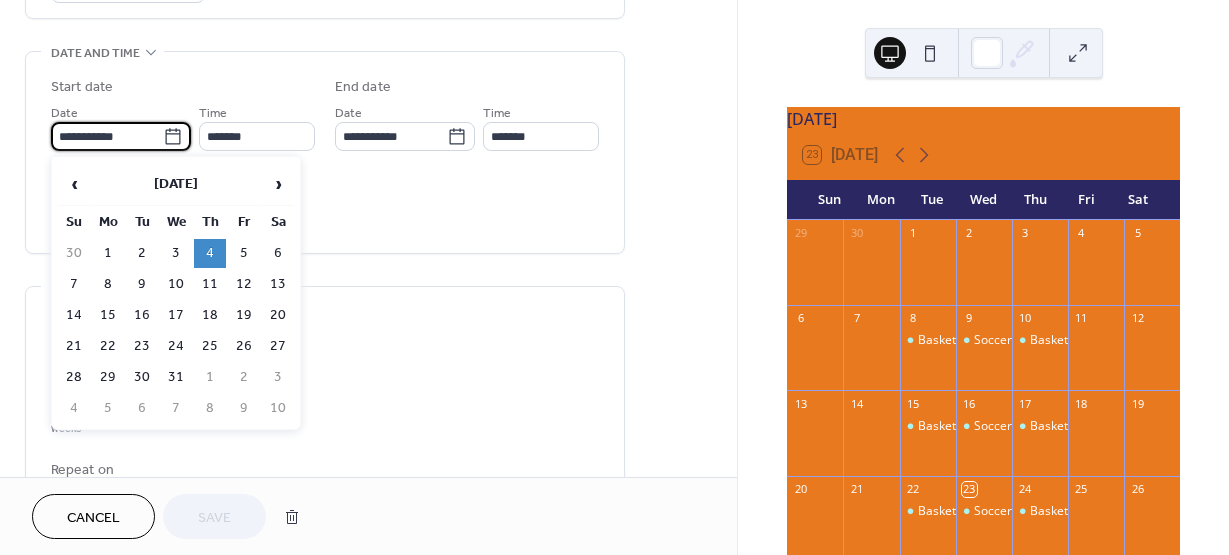 click 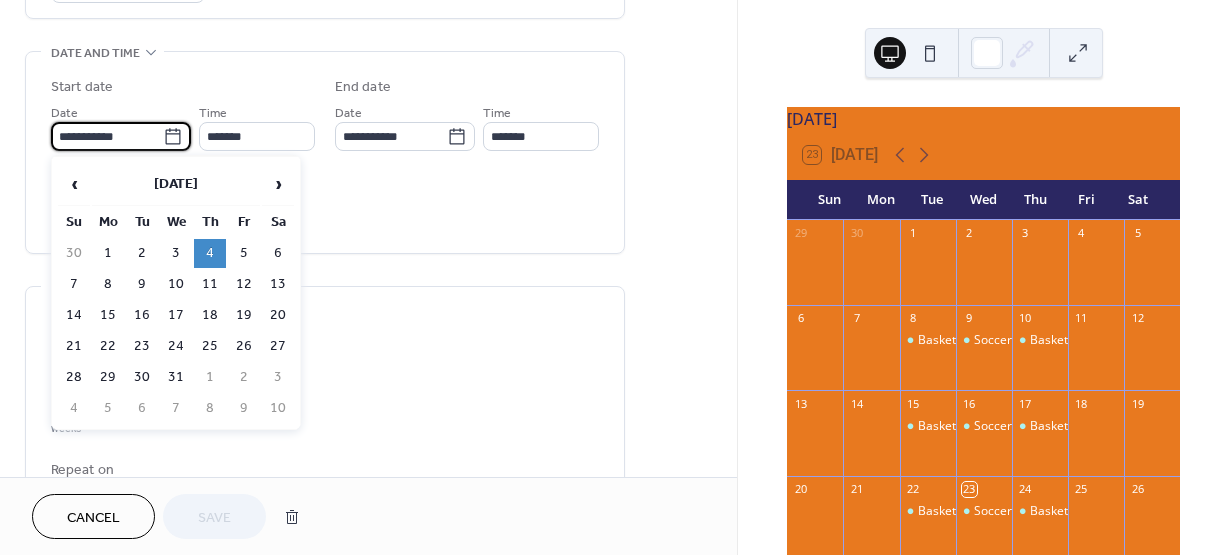 click on "All day Show date only Hide end time" at bounding box center [325, 206] 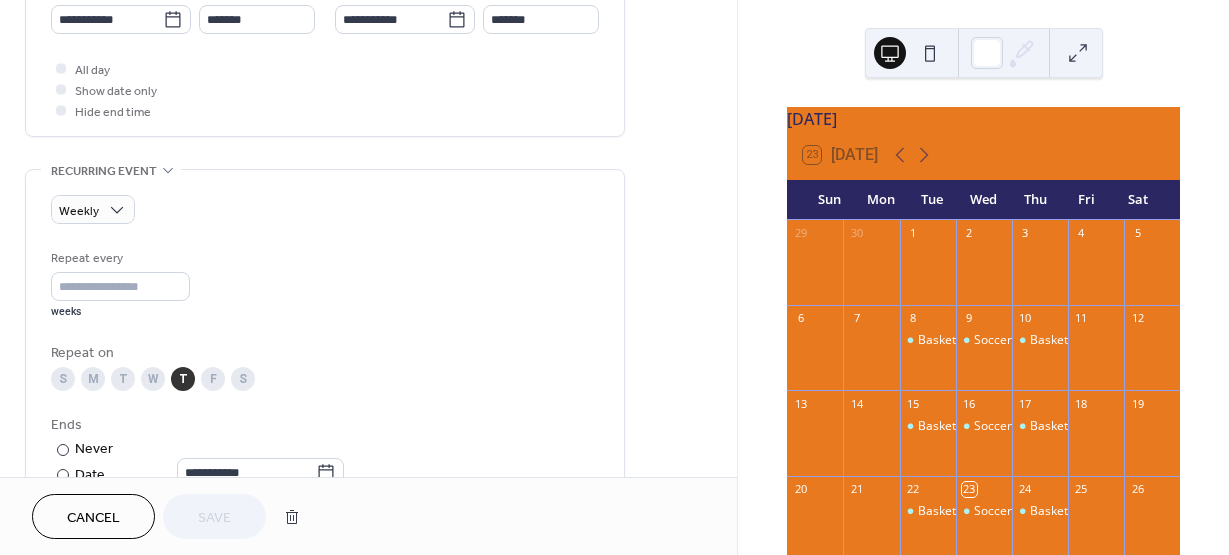 scroll, scrollTop: 900, scrollLeft: 0, axis: vertical 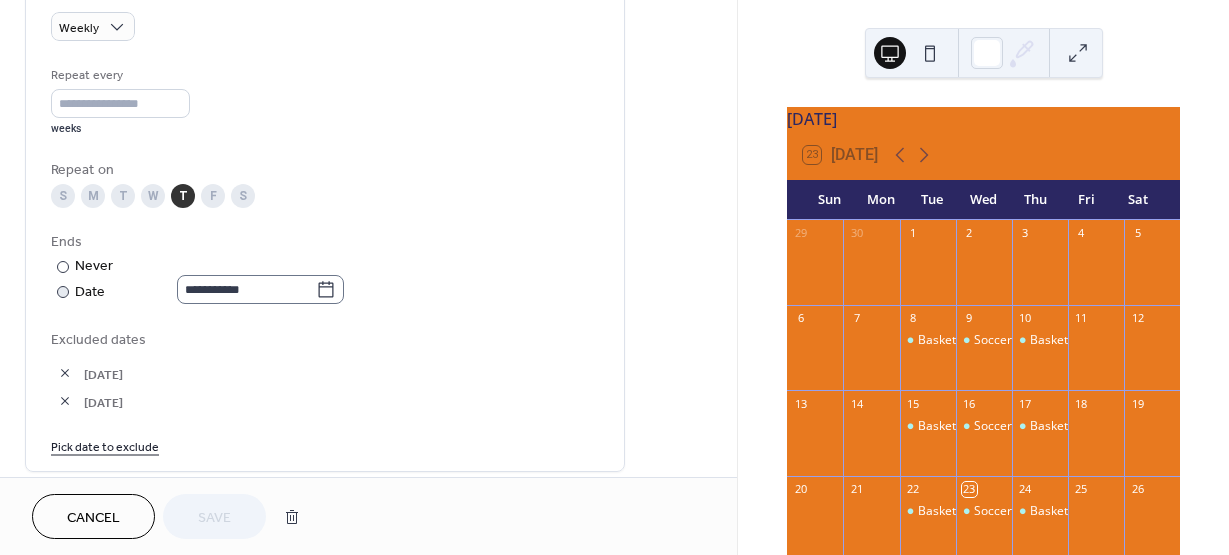 click 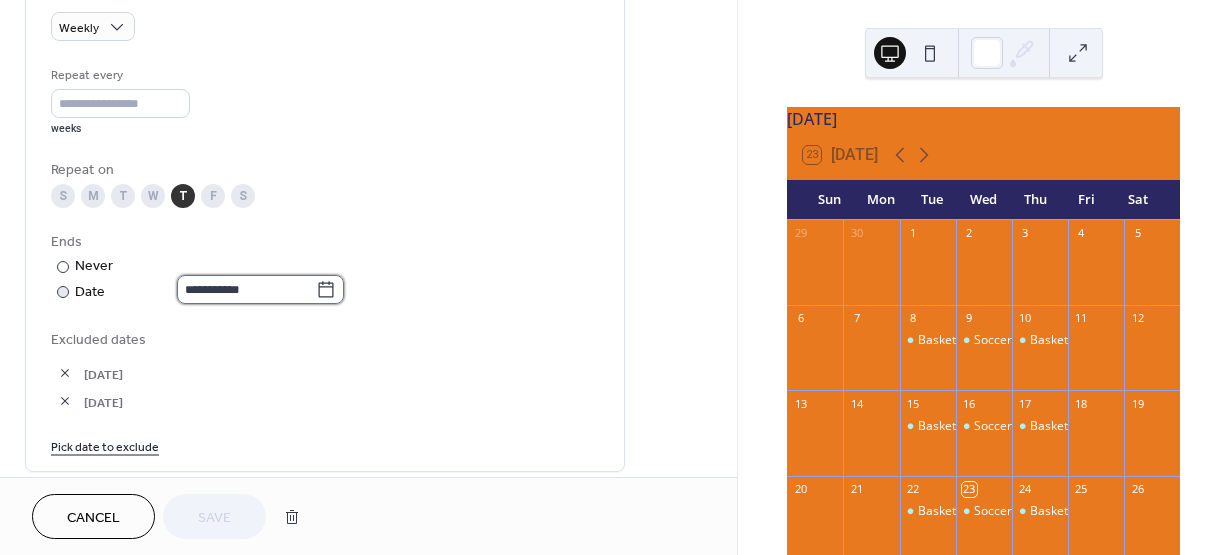 click on "**********" at bounding box center (246, 289) 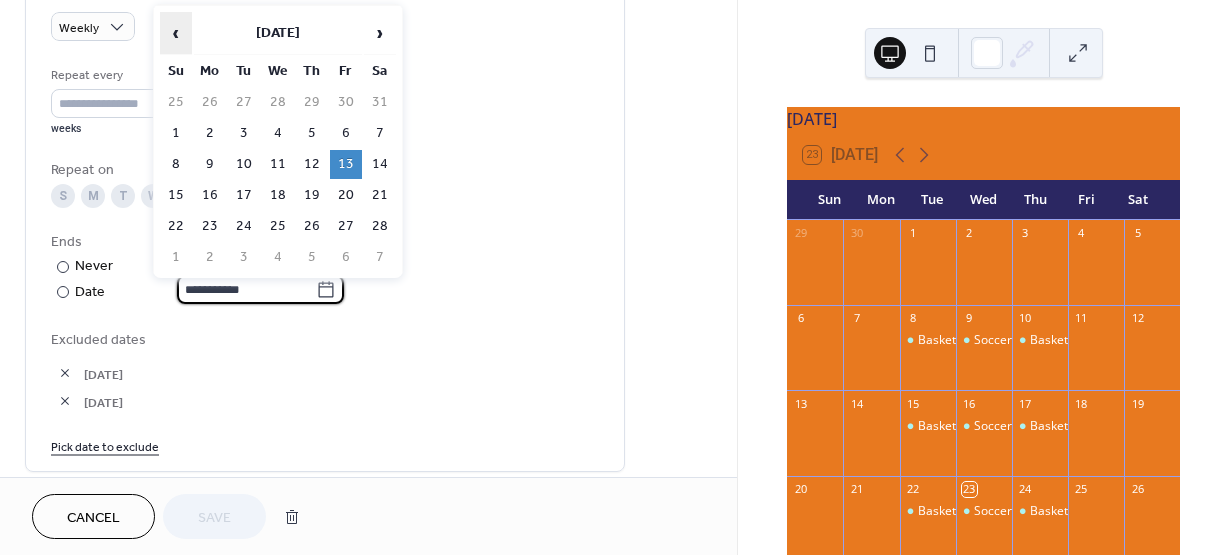 click on "‹" at bounding box center [176, 33] 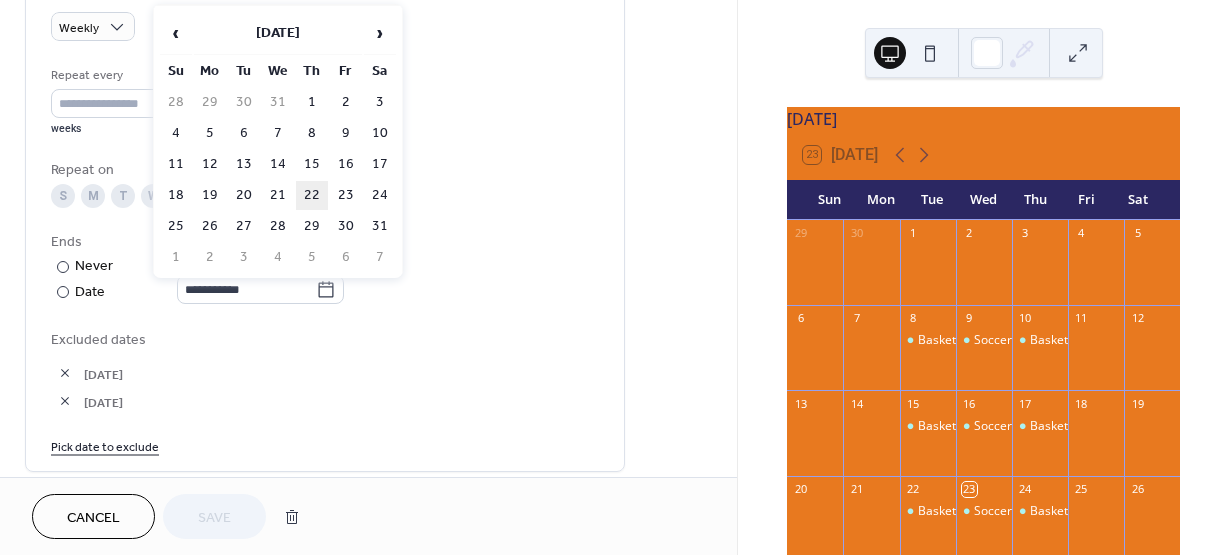 click on "22" at bounding box center (312, 195) 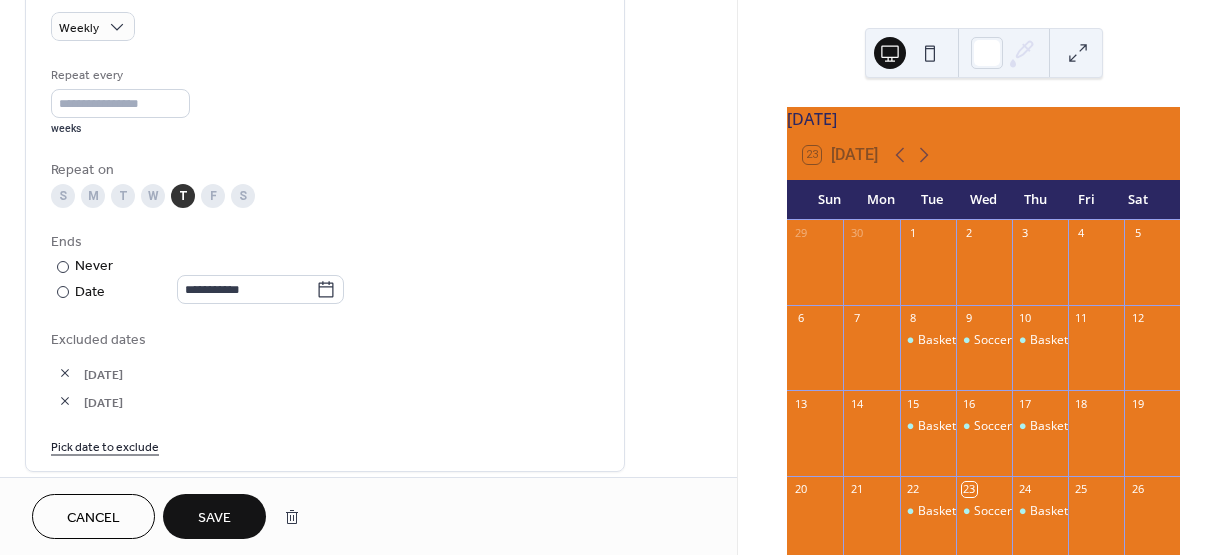 click on "Save" at bounding box center [214, 518] 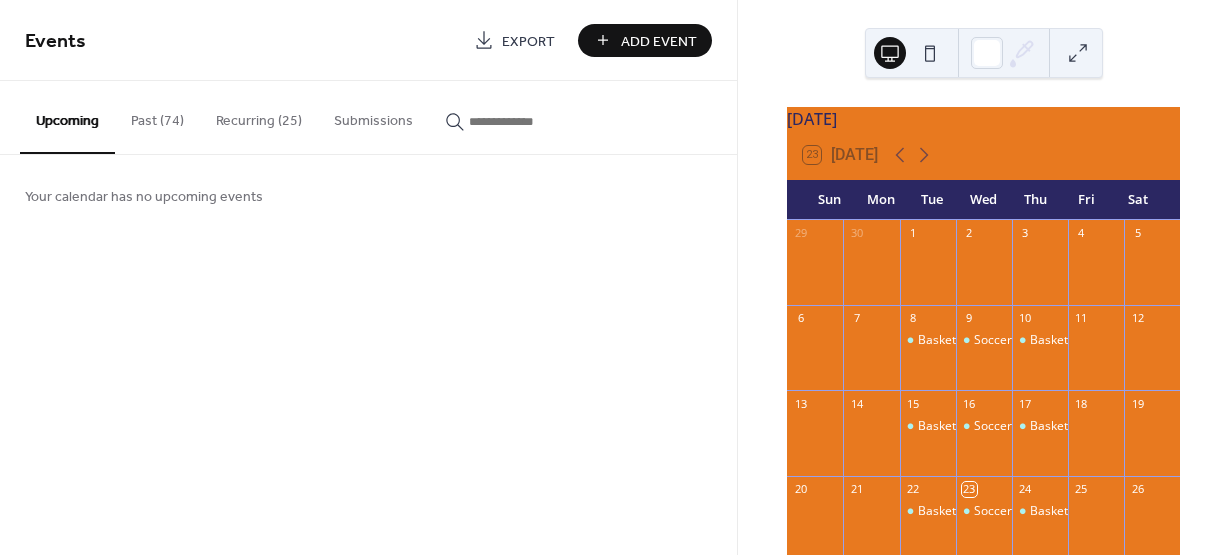 click on "Recurring (25)" at bounding box center [259, 116] 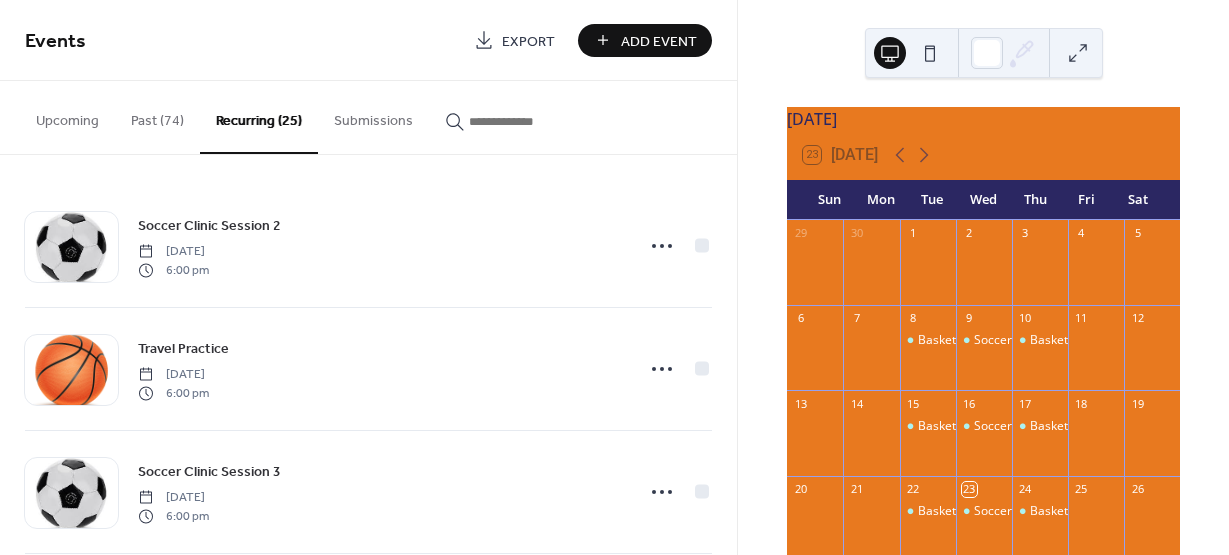 click on "Soccer Clinic Session 2 Wednesday, January 8, 2025 6:00 pm Travel Practice Monday, March 10, 2025 6:00 pm Soccer Clinic Session 3 Wednesday, March 12, 2025 6:00 pm 3v3 Basketball League Assessments Thursday, March 20, 2025 5:45 pm 3v3 Basketball League Tuesday, April 1, 2025 5:30 pm 3v3 Basketball League Thursday, April 3, 2025 5:30 pm Soccer Clinic Session 4 Wednesday, April 23, 2025 6:00 pm Basketball Boot Camp Tuesday, July 8, 2025 5:45 pm  Soccer Boot Camp Wednesday, July 9, 2025 5:45 pm Basketball Boot Camp Thursday, July 10, 2025 5:45 pm Basketball Train & Play- Beginner Tuesday, September 16, 2025 6:00 pm Soccer Clinics Wednesday, September 17, 2025 6:00 pm Basketball Train & Play- Advanced Thursday, September 18, 2025 6:00 pm Rensselaer Basketball Saturday, September 20, 2025 11:00 am 4v4 Winter Soccer League Monday, November 24, 2025 6:00 pm Beginning Basketball Tuesday, December 2, 2025 6:00 pm Basketball Academy Thursday, December 4, 2025 6:00 pm Rensselaer Basketball Saturday, December 6, 2025" at bounding box center (368, 355) 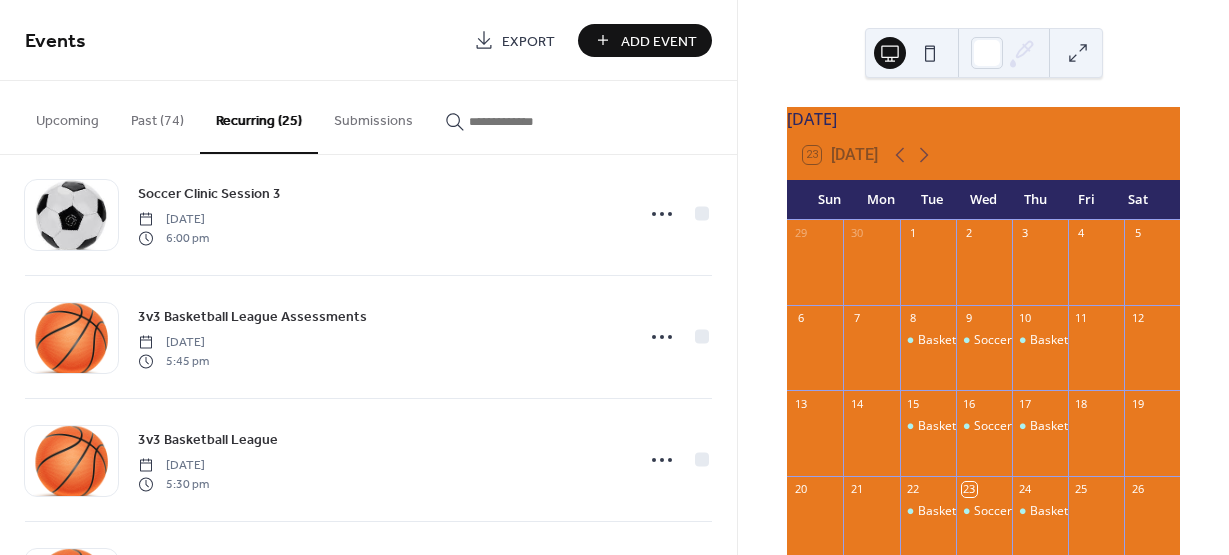 scroll, scrollTop: 350, scrollLeft: 0, axis: vertical 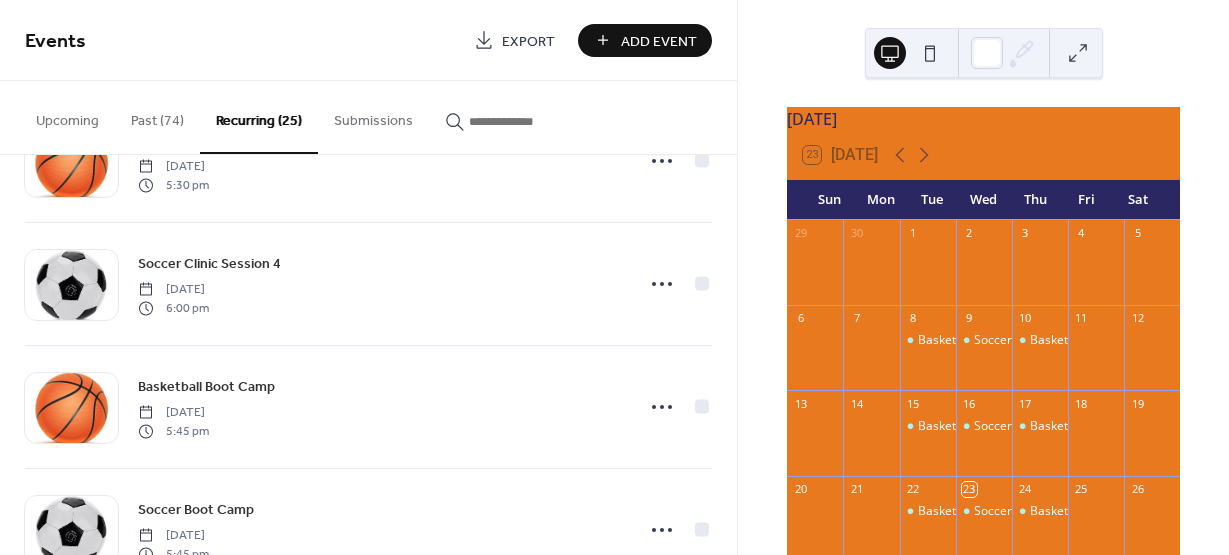 click on "Soccer Clinic Session 2 Wednesday, January 8, 2025 6:00 pm Travel Practice Monday, March 10, 2025 6:00 pm Soccer Clinic Session 3 Wednesday, March 12, 2025 6:00 pm 3v3 Basketball League Assessments Thursday, March 20, 2025 5:45 pm 3v3 Basketball League Tuesday, April 1, 2025 5:30 pm 3v3 Basketball League Thursday, April 3, 2025 5:30 pm Soccer Clinic Session 4 Wednesday, April 23, 2025 6:00 pm Basketball Boot Camp Tuesday, July 8, 2025 5:45 pm  Soccer Boot Camp Wednesday, July 9, 2025 5:45 pm Basketball Boot Camp Thursday, July 10, 2025 5:45 pm Basketball Train & Play- Beginner Tuesday, September 16, 2025 6:00 pm Soccer Clinics Wednesday, September 17, 2025 6:00 pm Basketball Train & Play- Advanced Thursday, September 18, 2025 6:00 pm Rensselaer Basketball Saturday, September 20, 2025 11:00 am 4v4 Winter Soccer League Monday, November 24, 2025 6:00 pm Beginning Basketball Tuesday, December 2, 2025 6:00 pm Basketball Academy Thursday, December 4, 2025 6:00 pm Rensselaer Basketball Saturday, December 6, 2025" at bounding box center [368, 355] 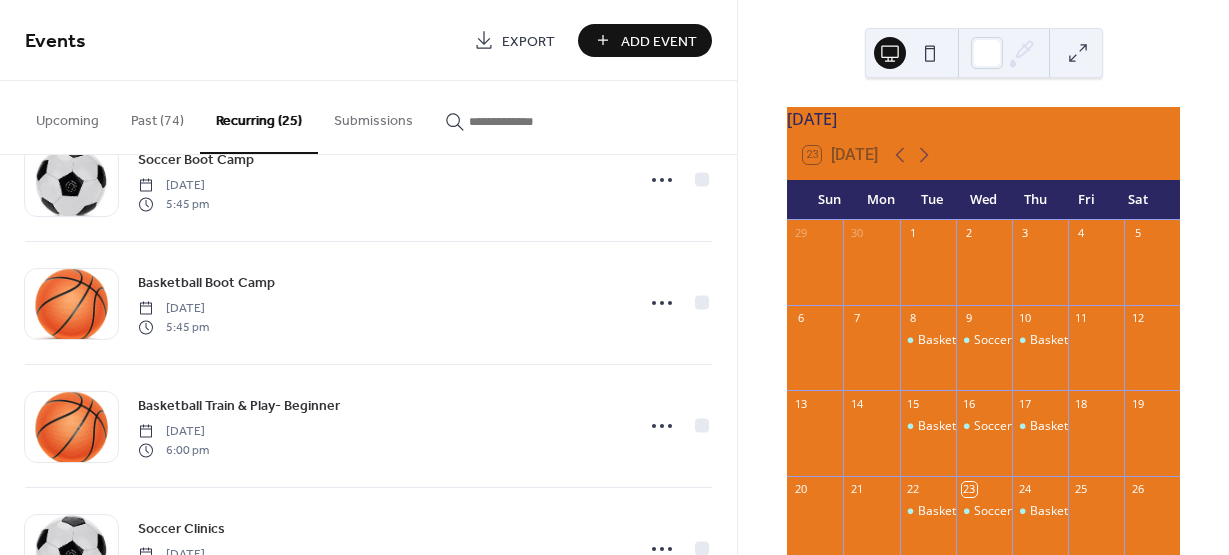 scroll, scrollTop: 1400, scrollLeft: 0, axis: vertical 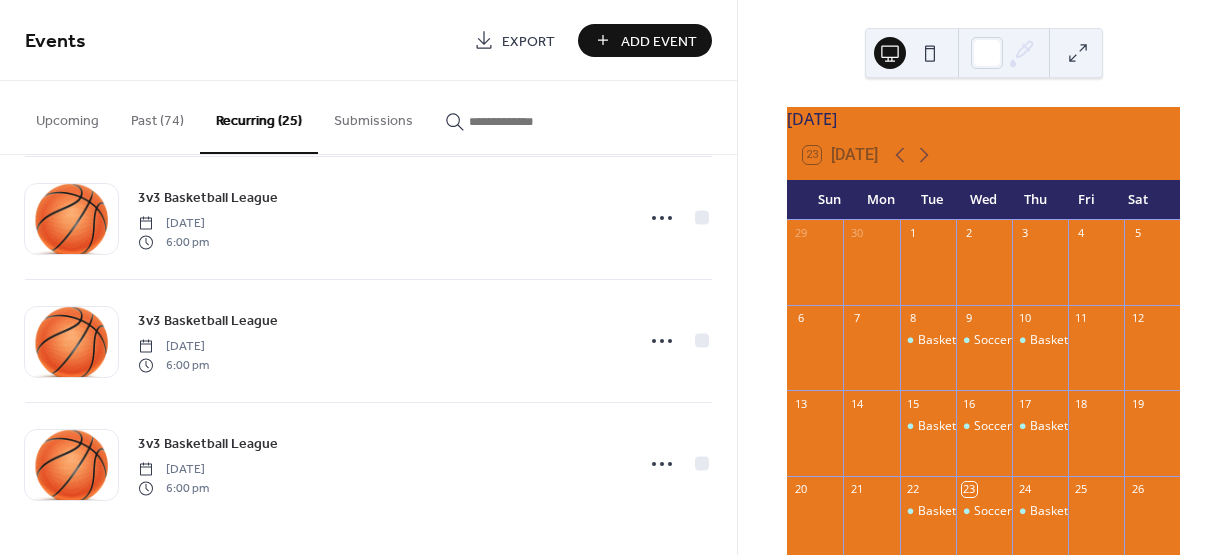 click on "Past (74)" at bounding box center (157, 116) 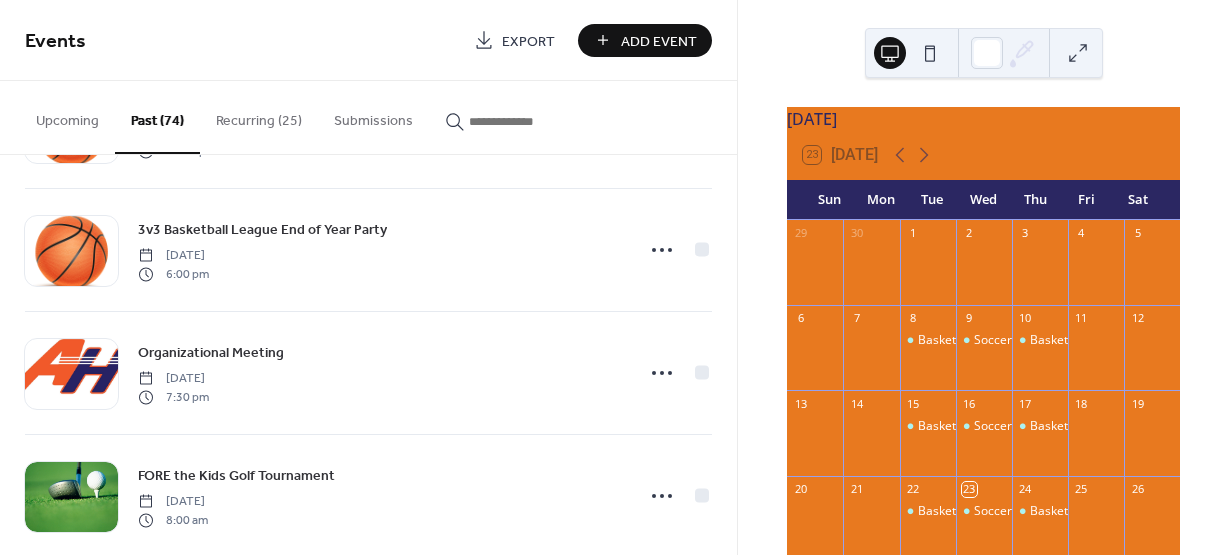 scroll, scrollTop: 350, scrollLeft: 0, axis: vertical 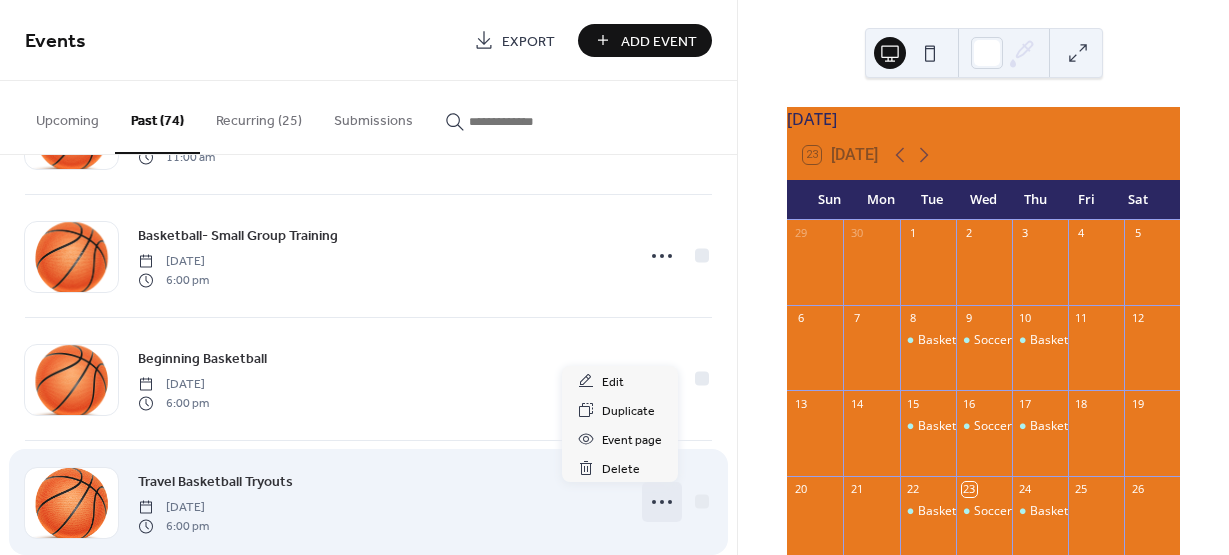 click 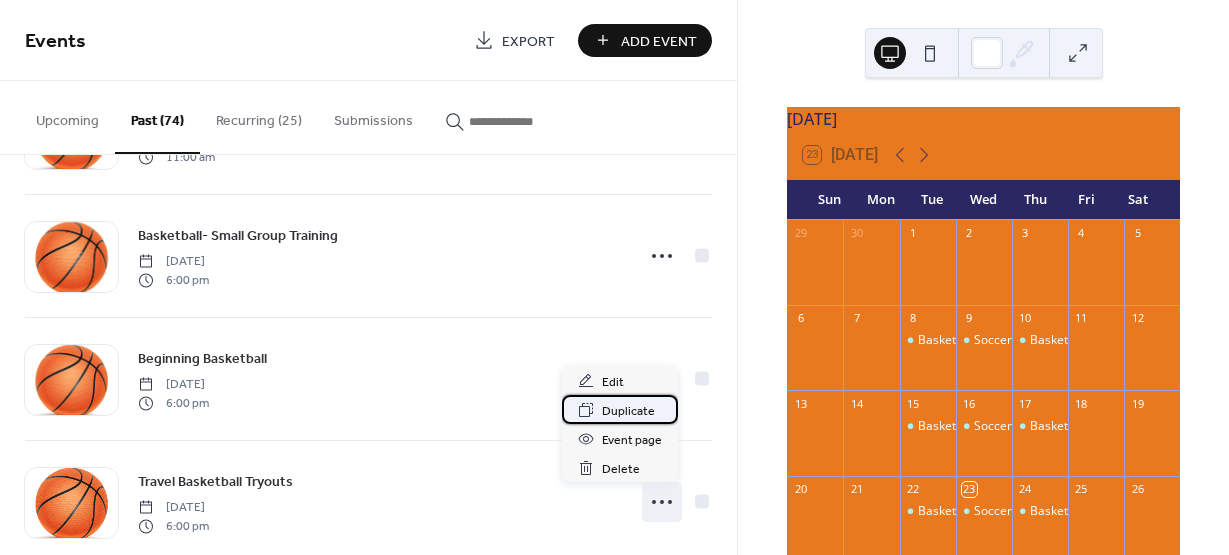 click on "Duplicate" at bounding box center [628, 411] 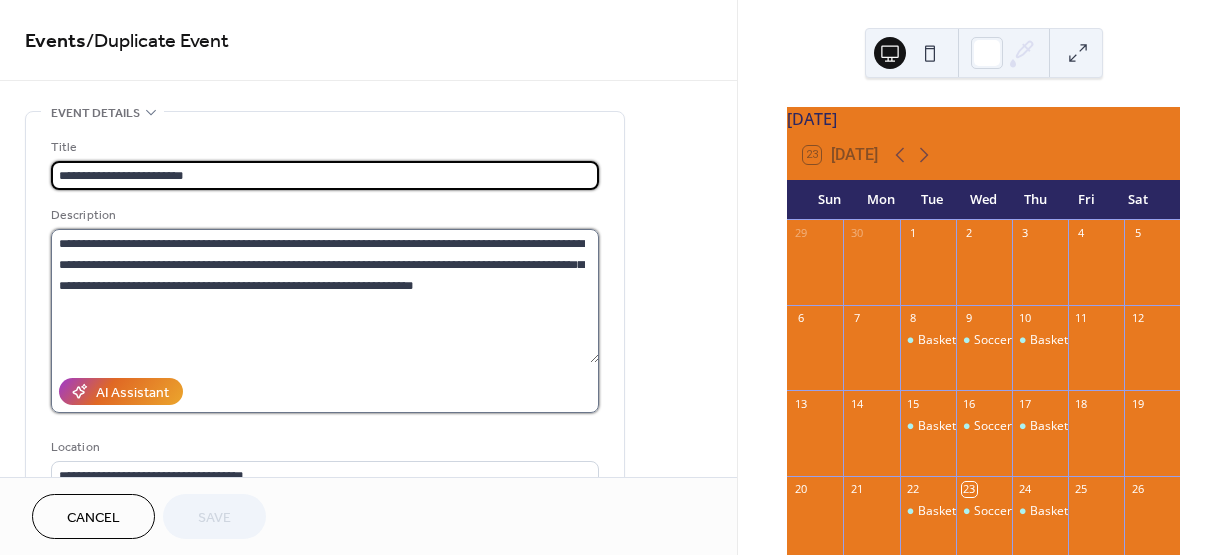 click on "**********" at bounding box center (325, 296) 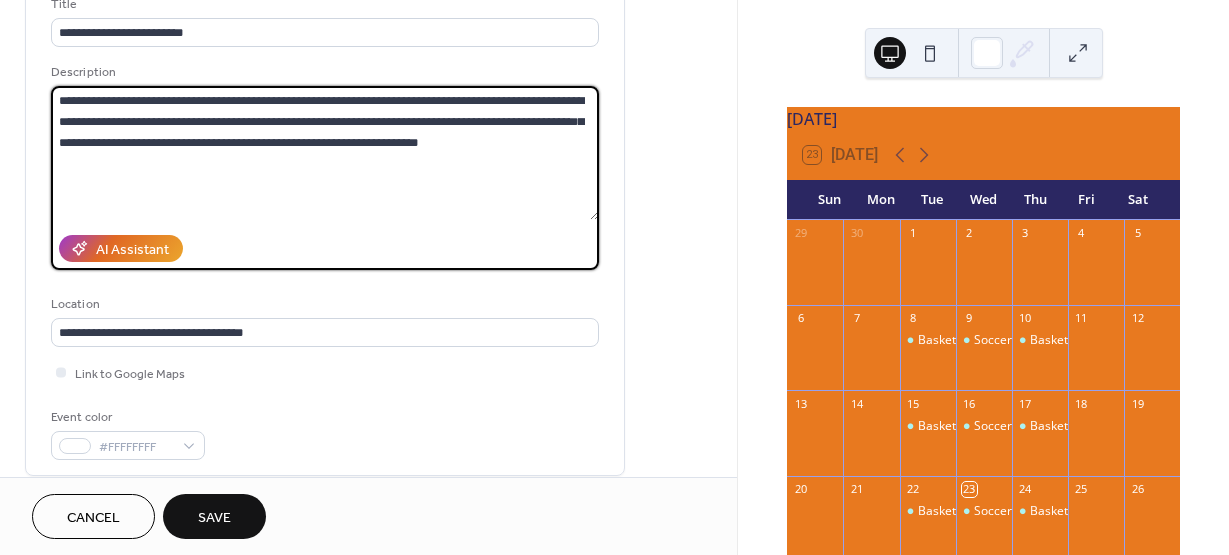 scroll, scrollTop: 0, scrollLeft: 0, axis: both 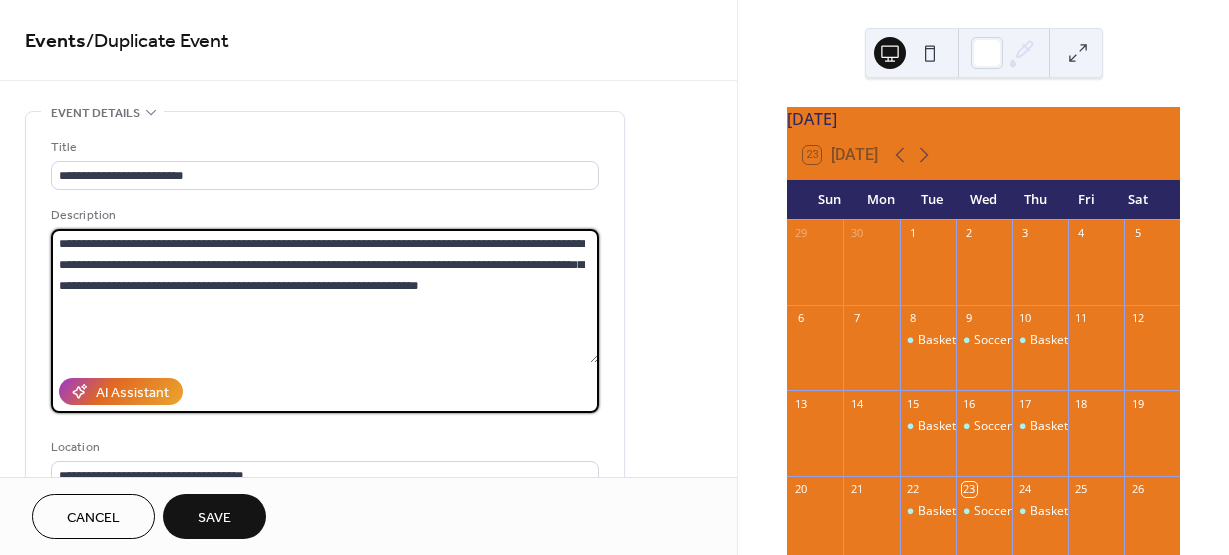 click on "**********" at bounding box center (325, 296) 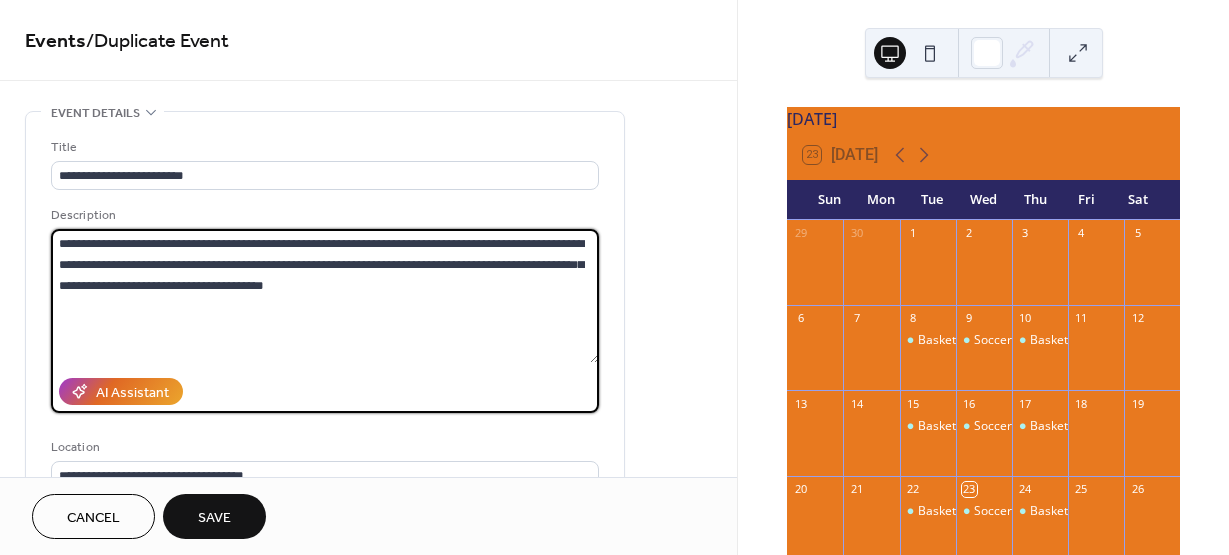 click on "**********" at bounding box center [325, 296] 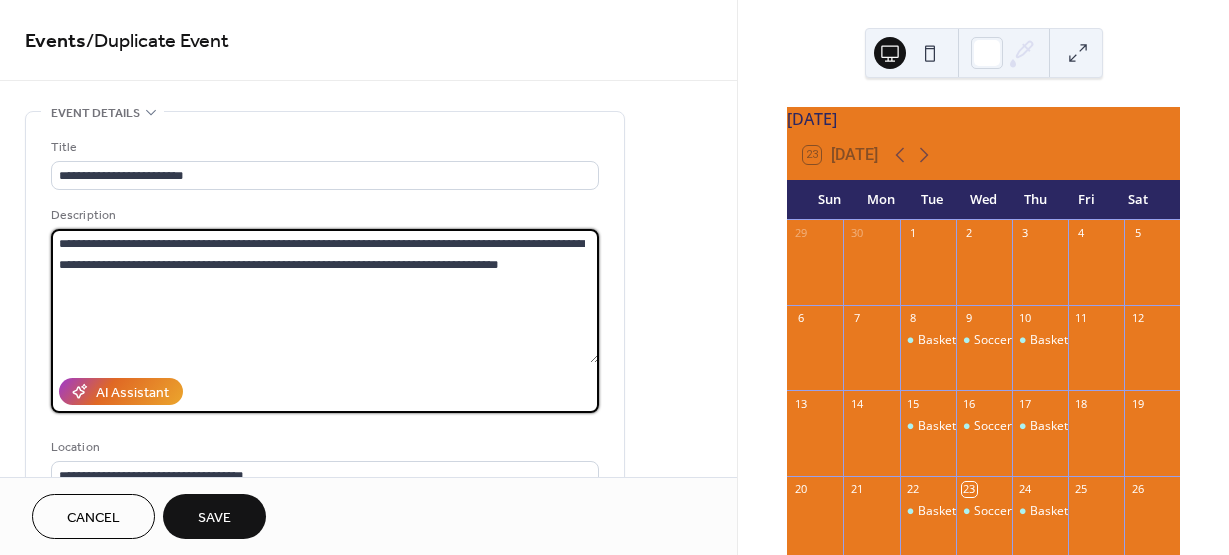 type on "**********" 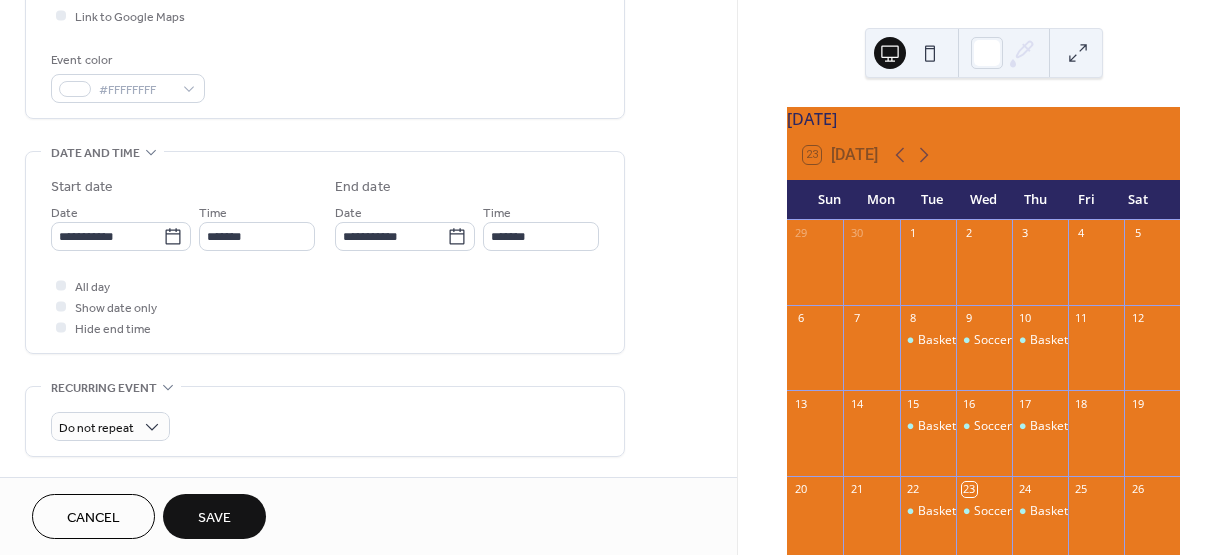 scroll, scrollTop: 539, scrollLeft: 0, axis: vertical 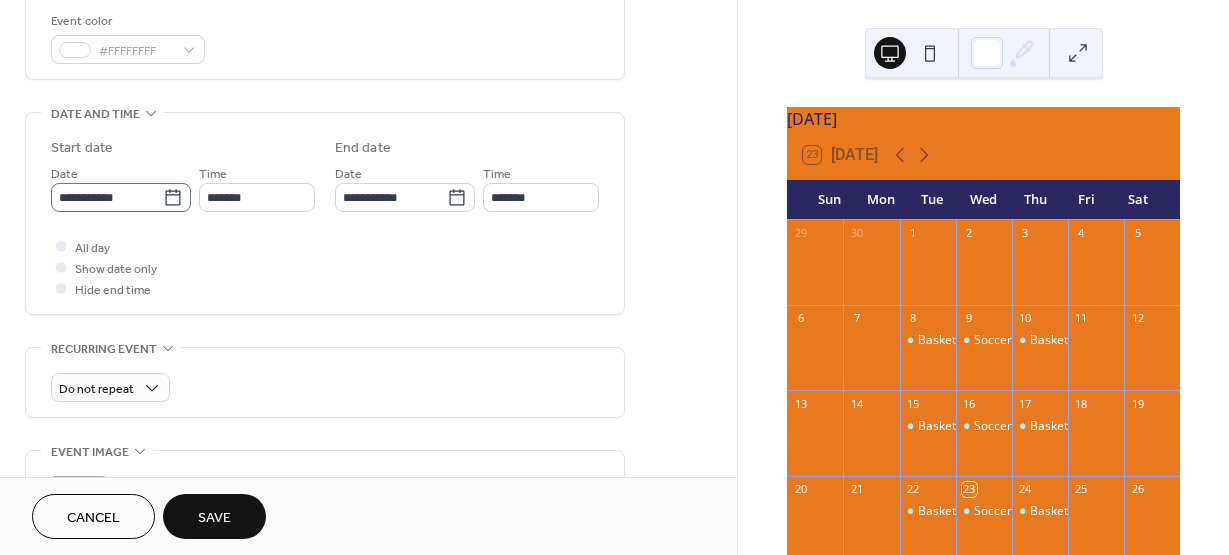 click 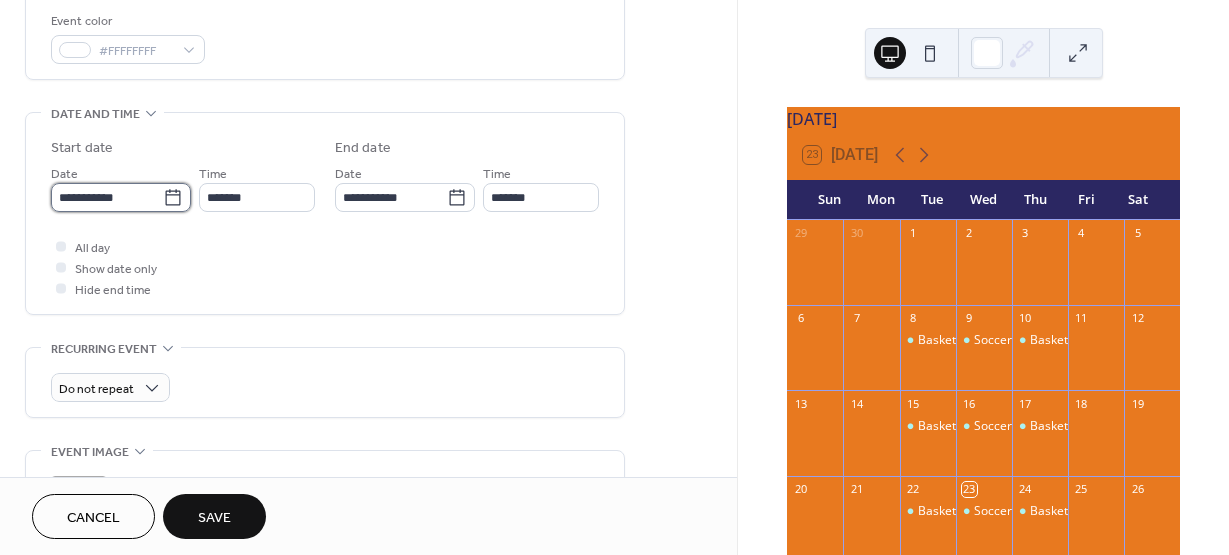 click on "**********" at bounding box center (107, 197) 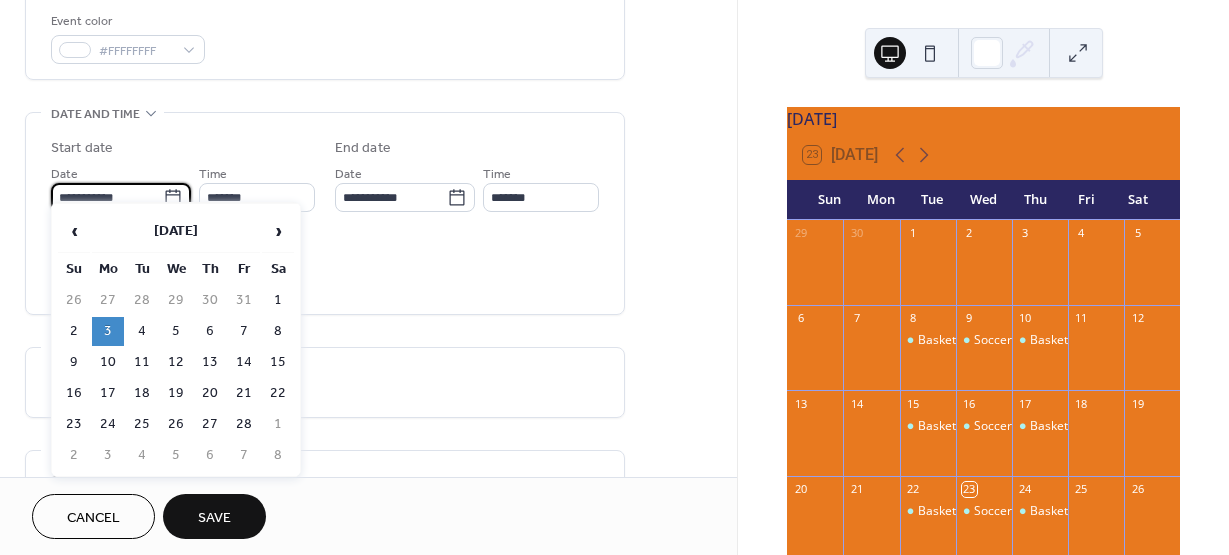 scroll, scrollTop: 600, scrollLeft: 0, axis: vertical 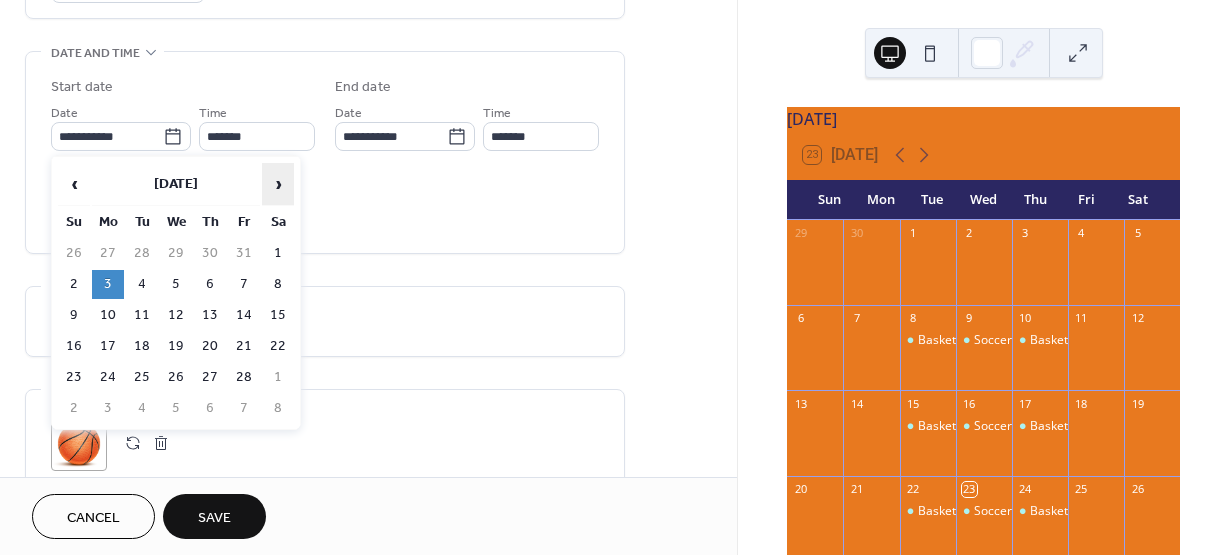 click on "›" at bounding box center [278, 184] 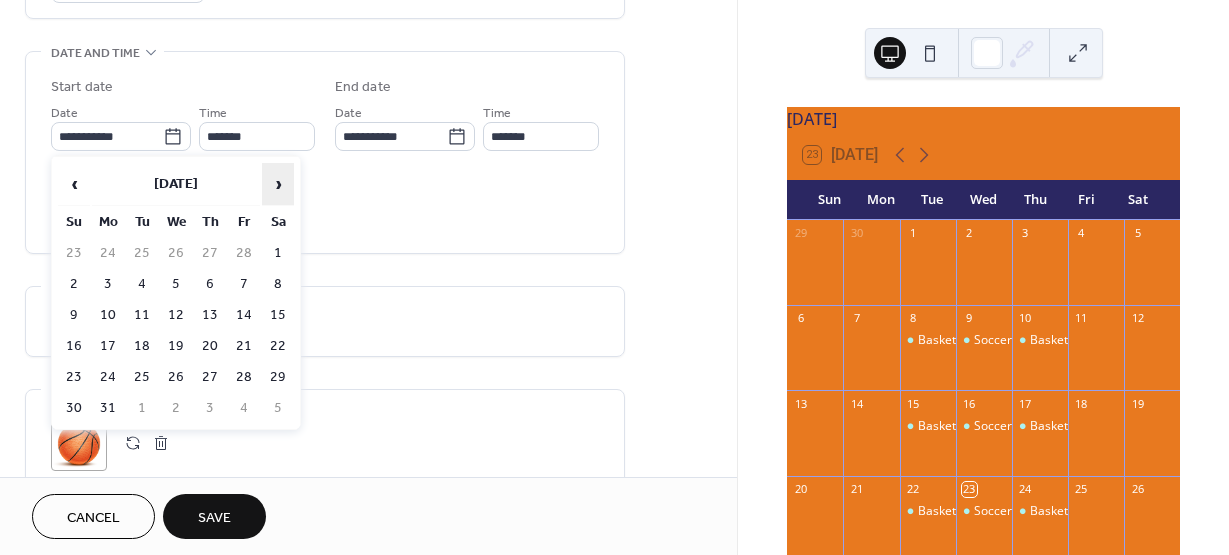 click on "›" at bounding box center (278, 184) 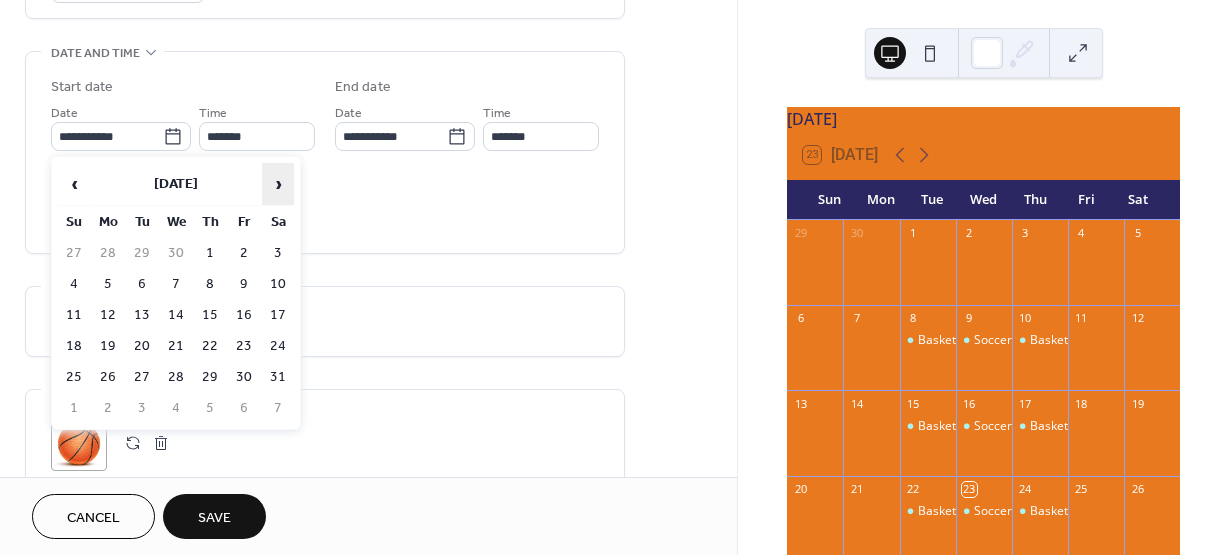 click on "›" at bounding box center [278, 184] 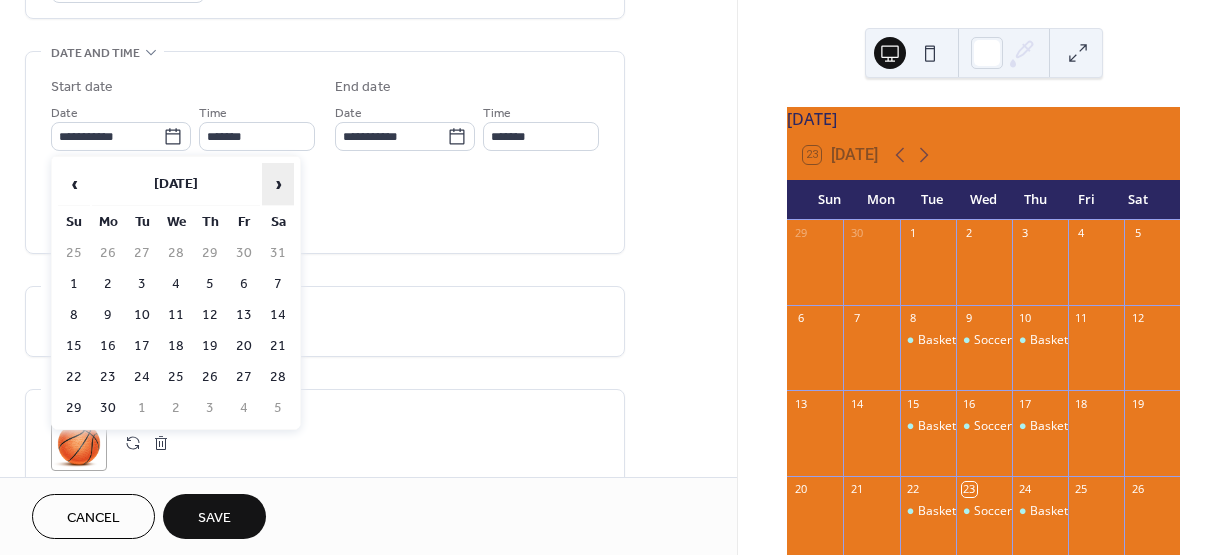 click on "›" at bounding box center [278, 184] 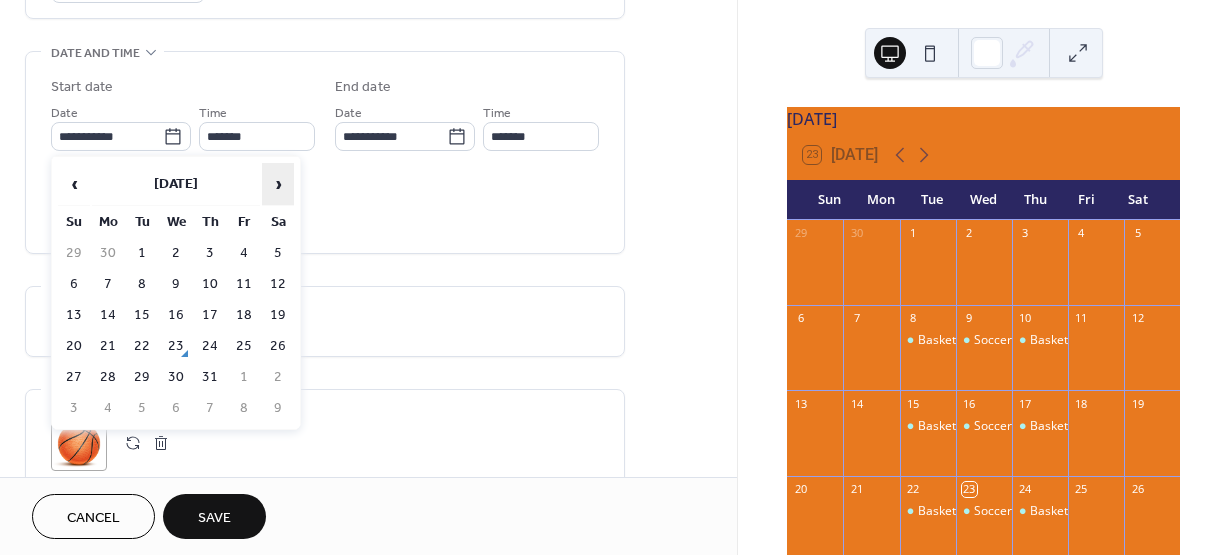click on "›" at bounding box center (278, 184) 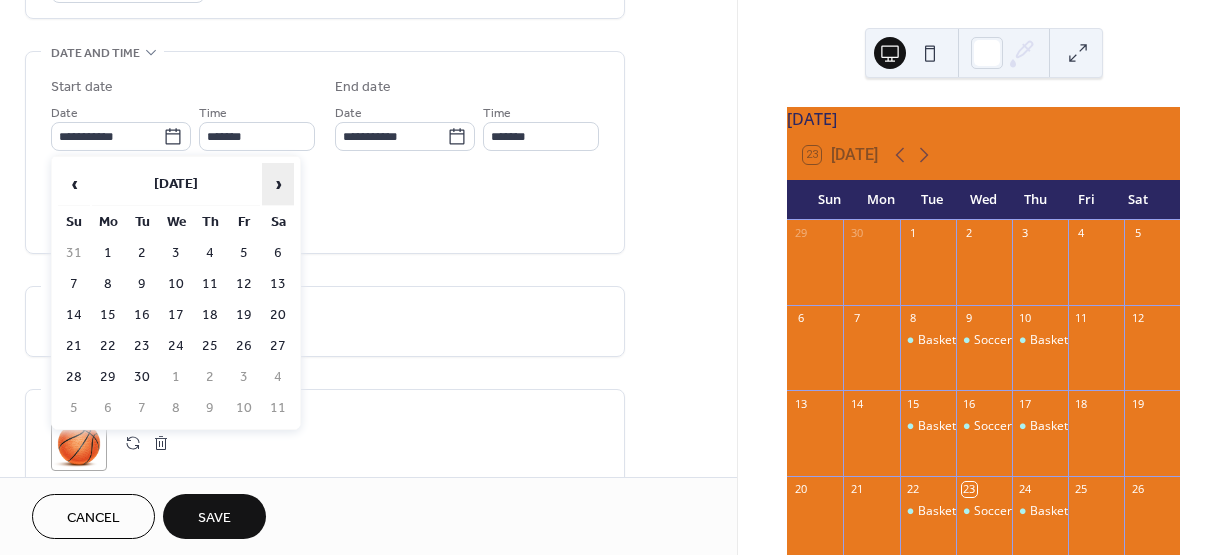 click on "›" at bounding box center (278, 184) 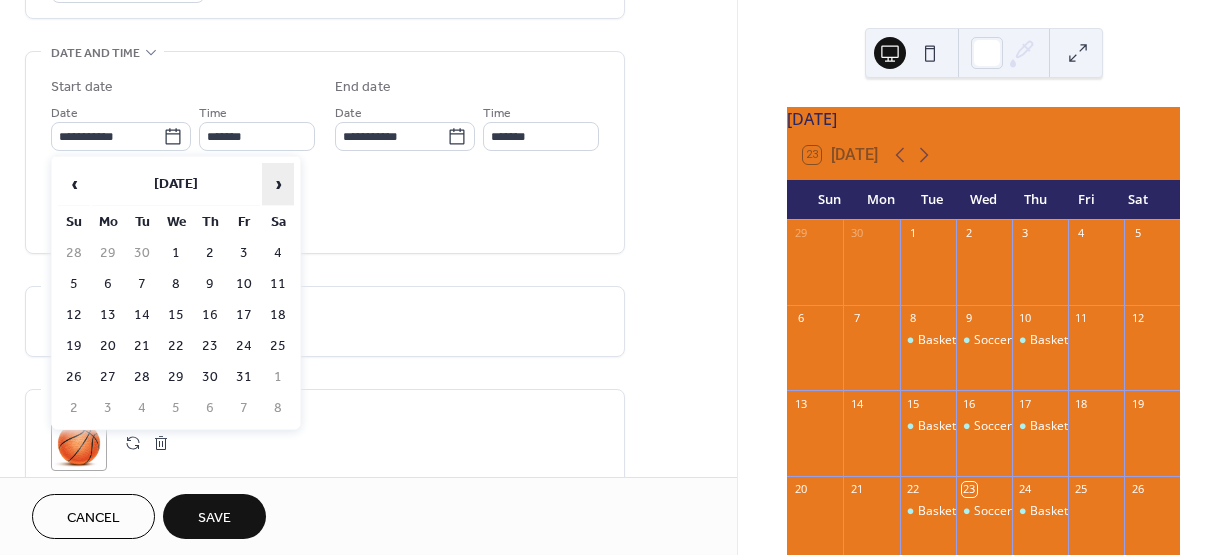 click on "›" at bounding box center [278, 184] 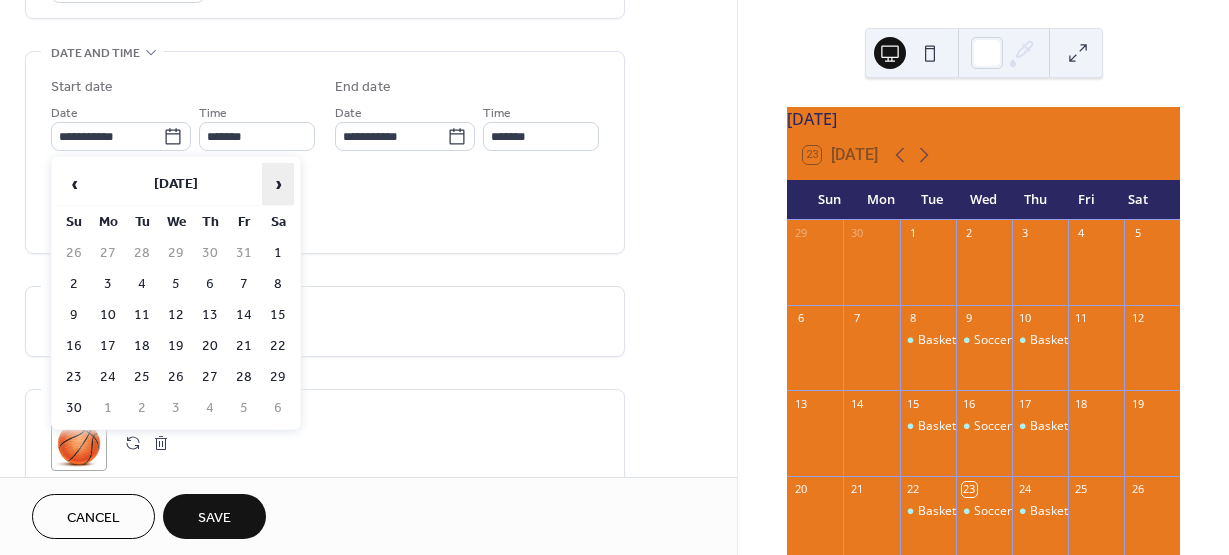 click on "›" at bounding box center [278, 184] 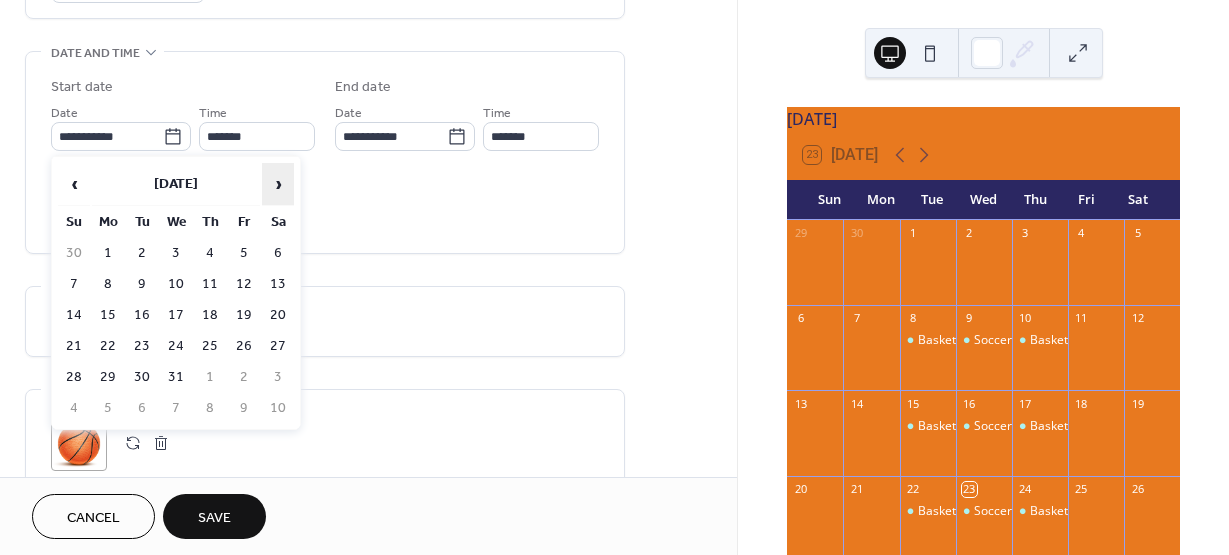 click on "›" at bounding box center (278, 184) 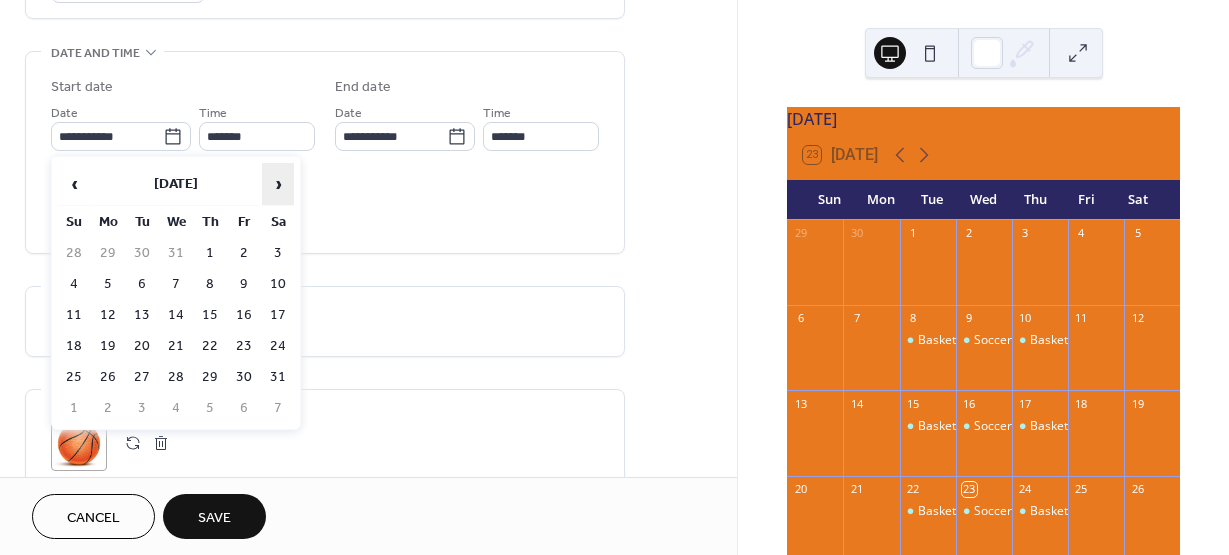 click on "›" at bounding box center (278, 184) 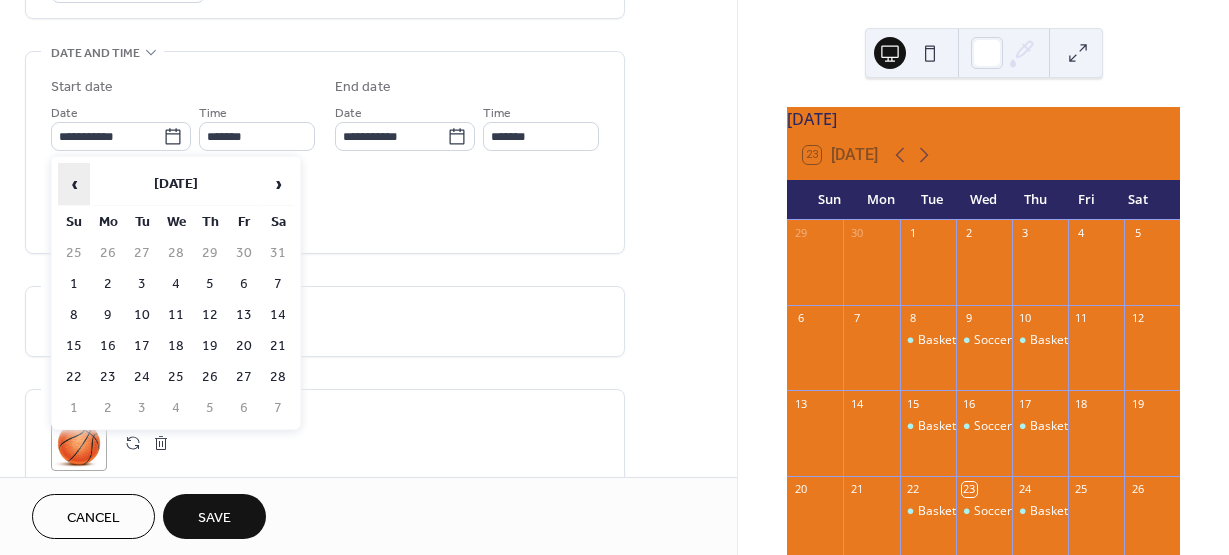 click on "‹" at bounding box center (74, 184) 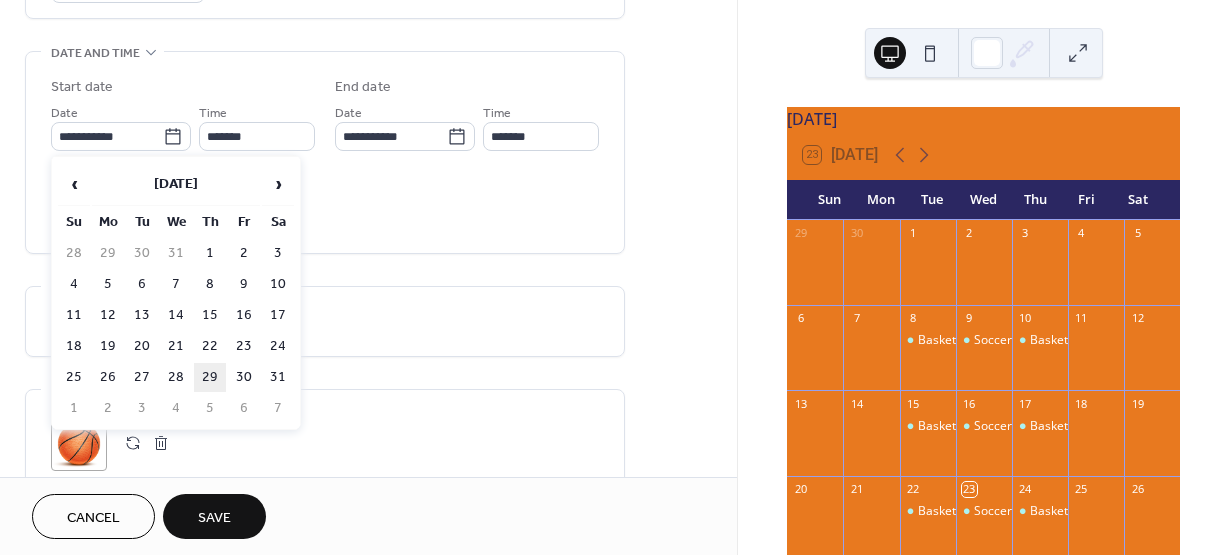 click on "29" at bounding box center (210, 377) 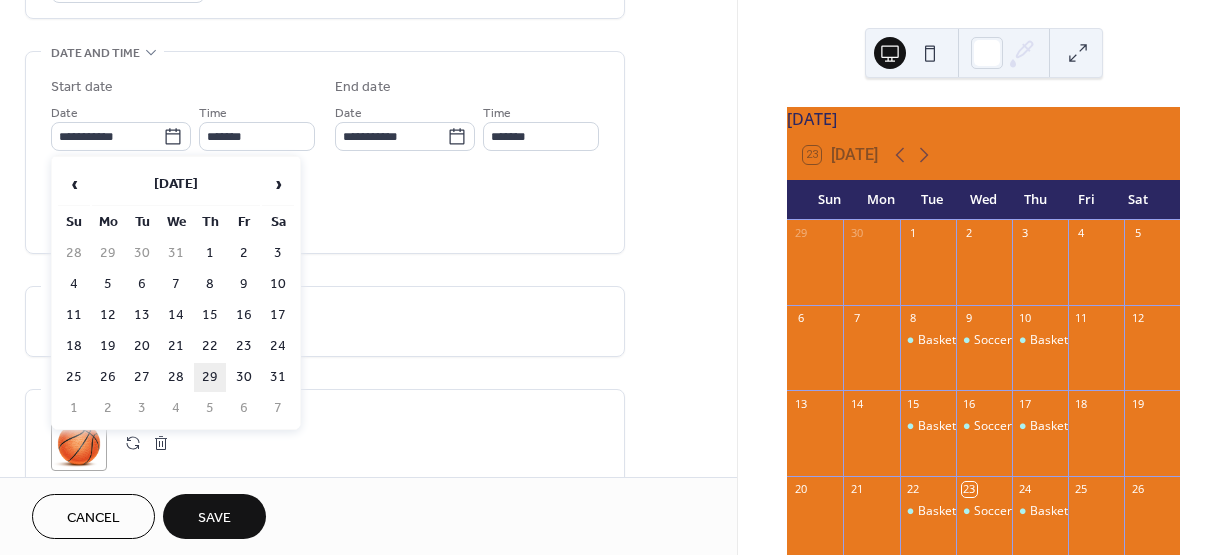 type on "**********" 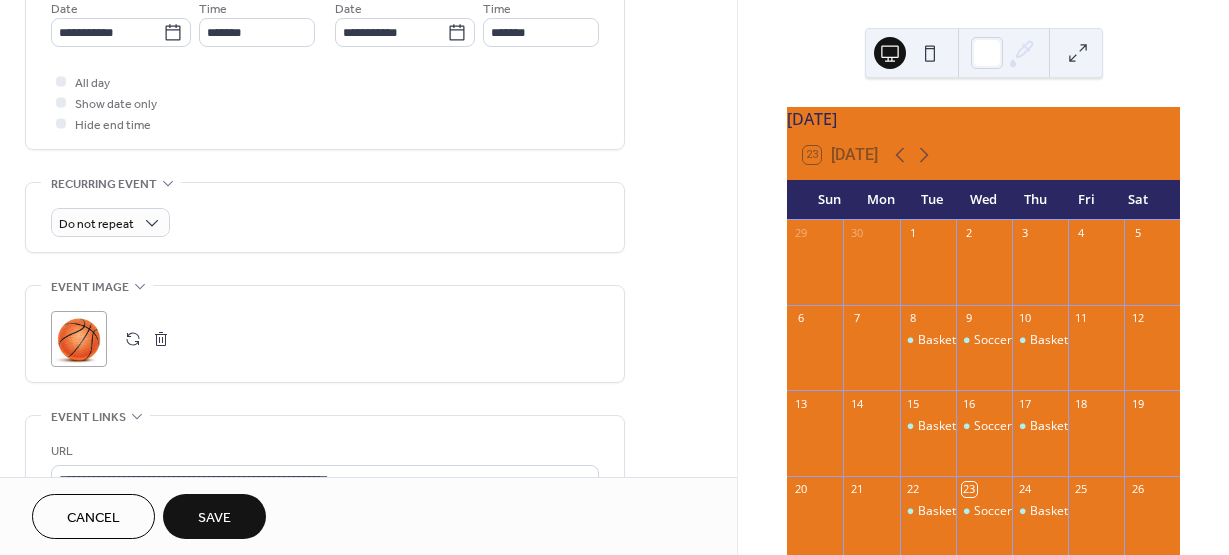 scroll, scrollTop: 700, scrollLeft: 0, axis: vertical 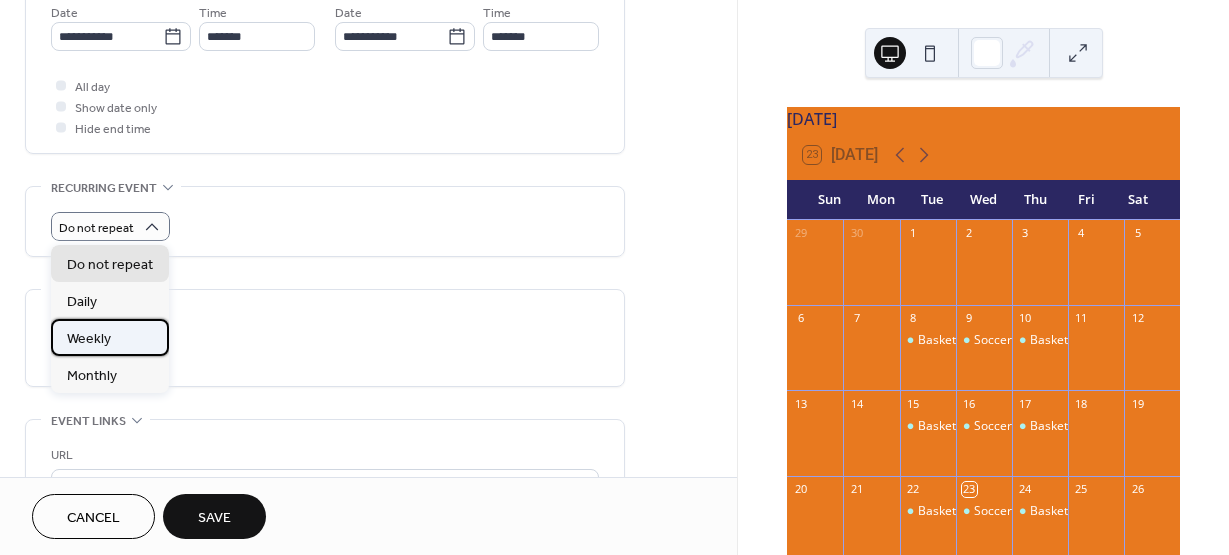 click on "Weekly" at bounding box center [110, 337] 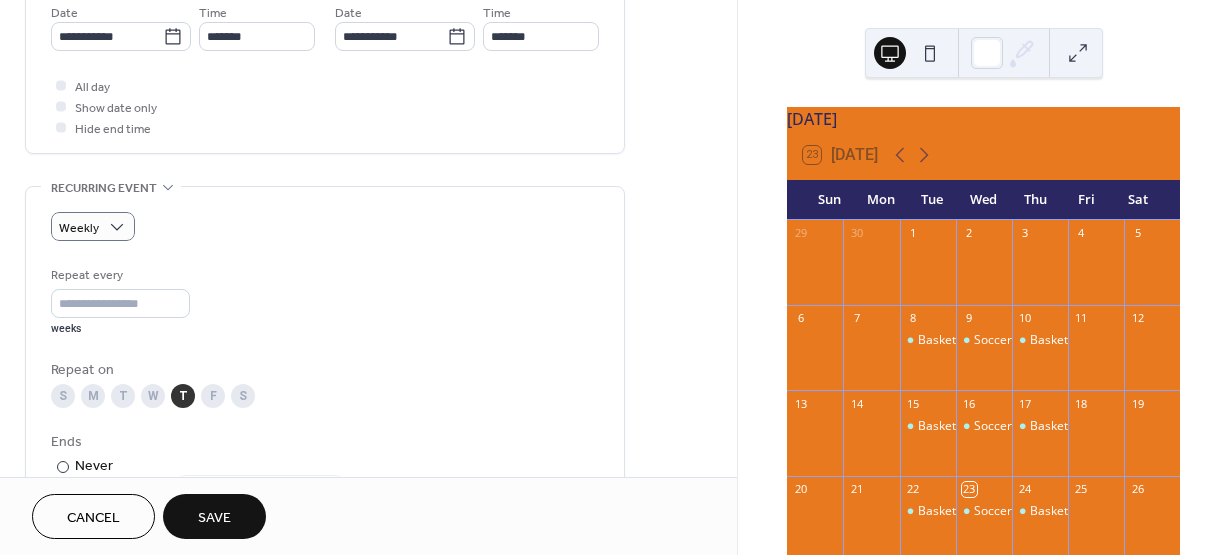 click on "Weekly" at bounding box center (325, 226) 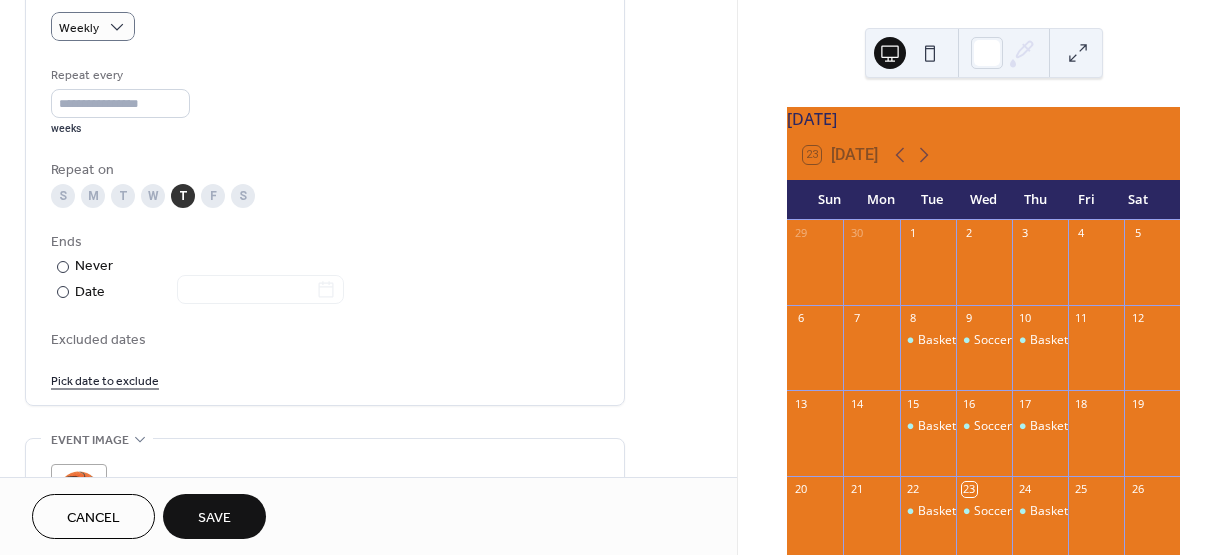 scroll, scrollTop: 1000, scrollLeft: 0, axis: vertical 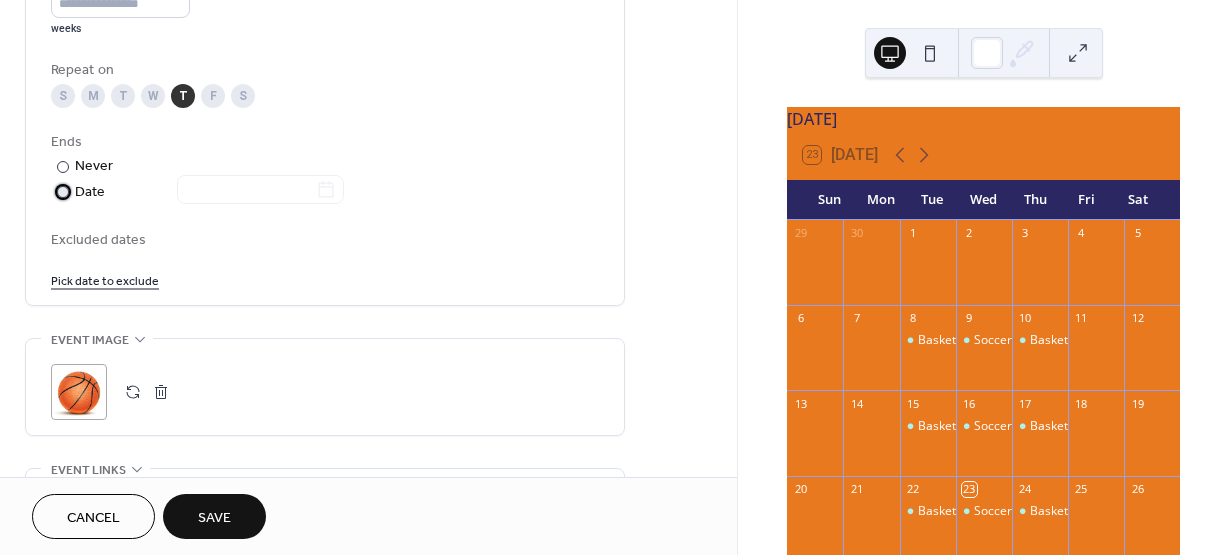click on "Date" at bounding box center (209, 192) 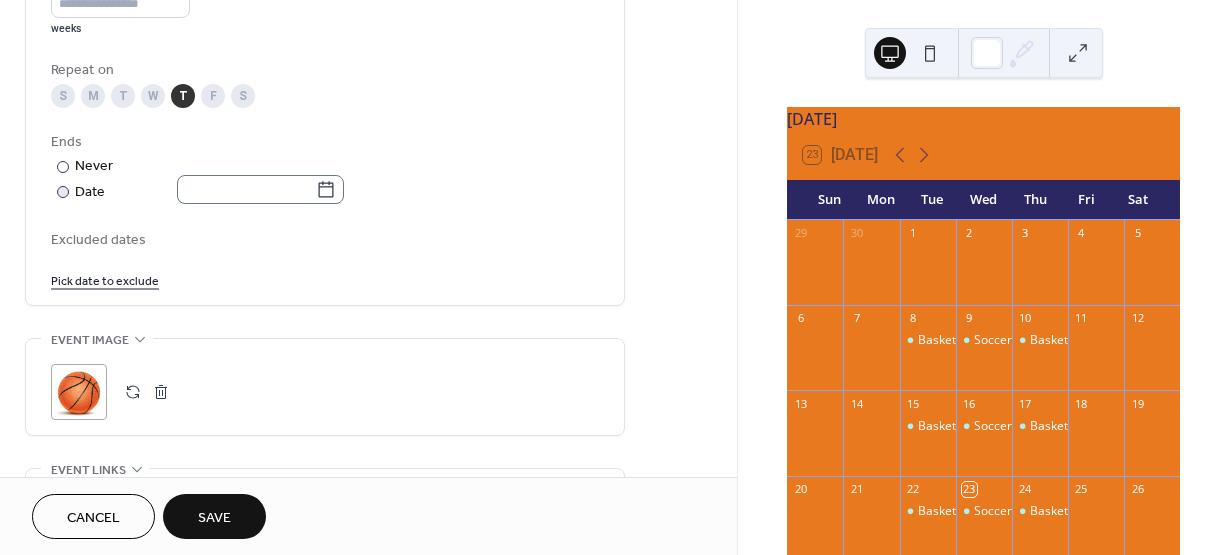 click 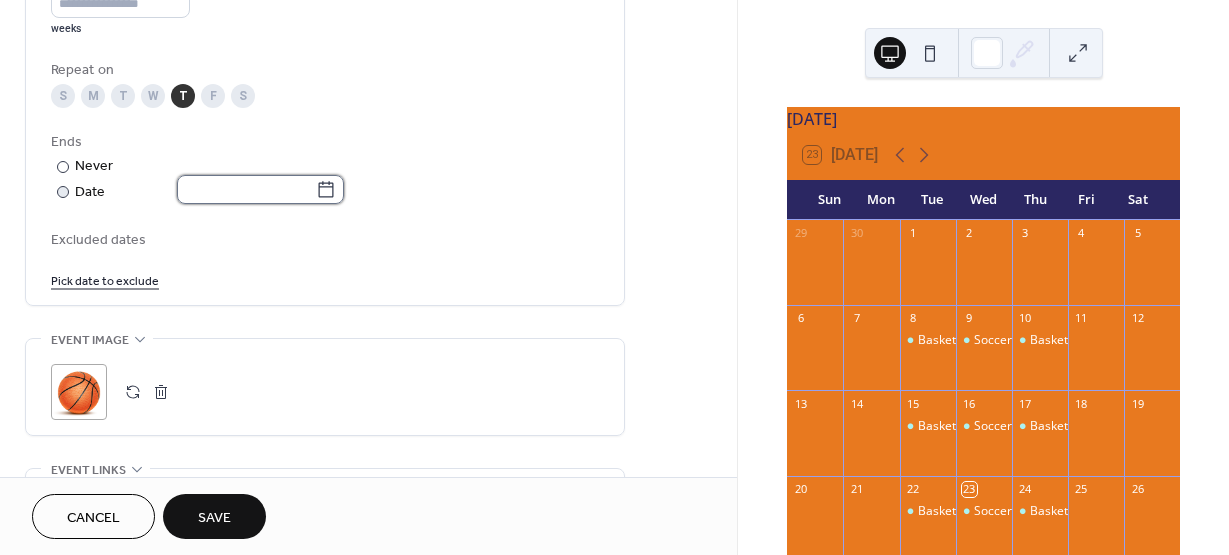 click at bounding box center (246, 189) 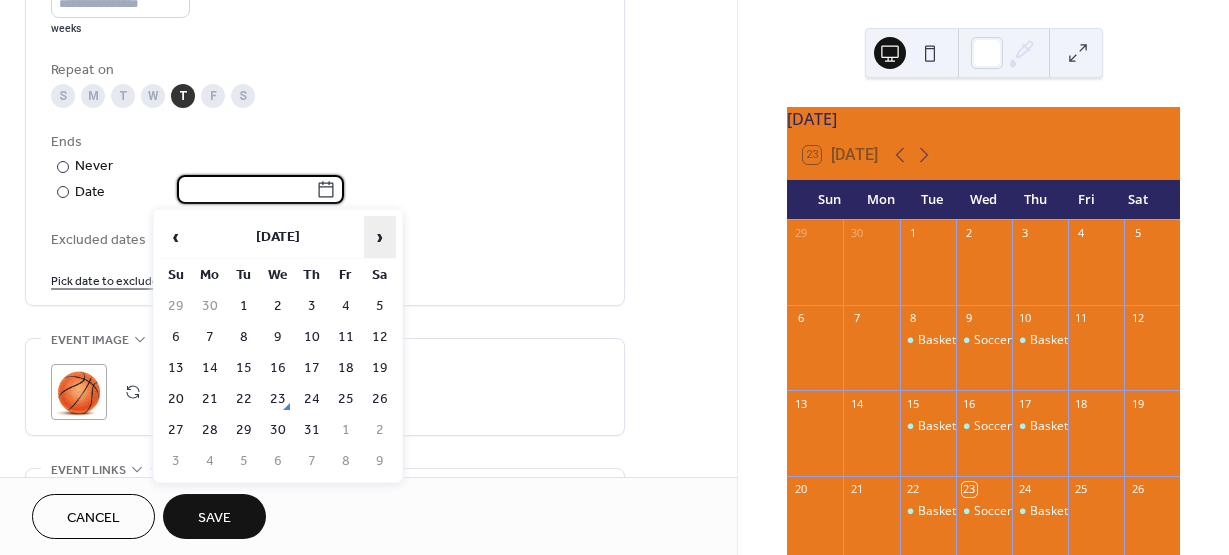 click on "›" at bounding box center (380, 237) 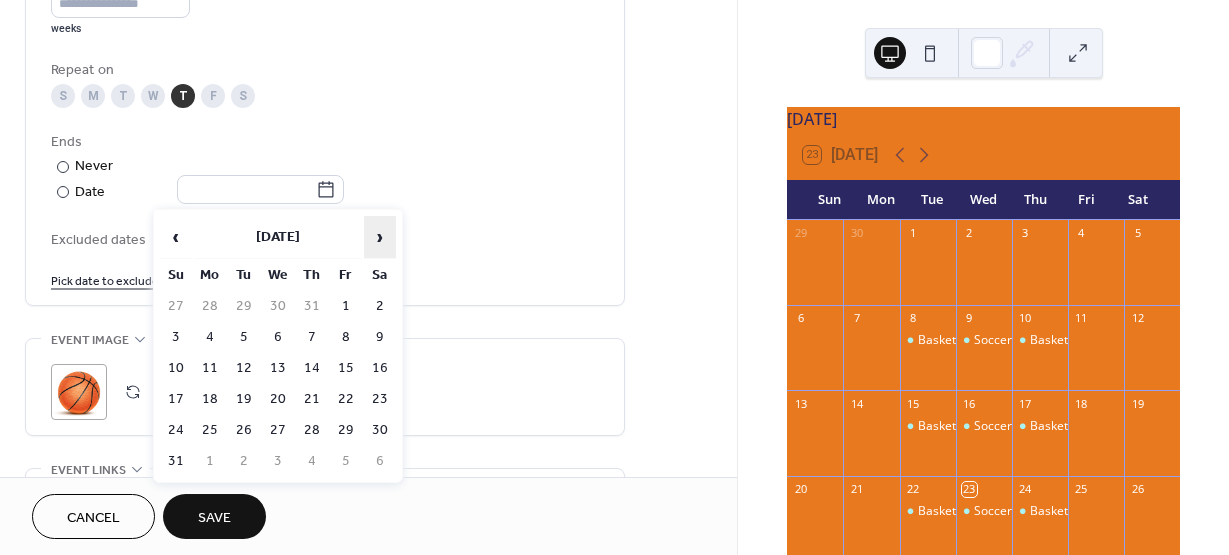 click on "›" at bounding box center (380, 237) 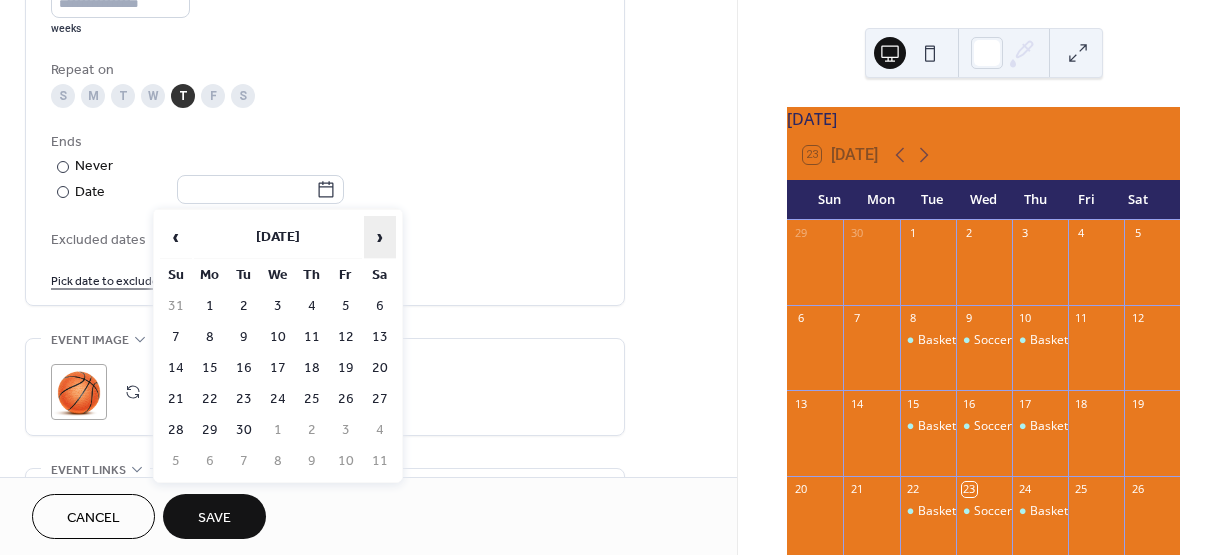 click on "›" at bounding box center [380, 237] 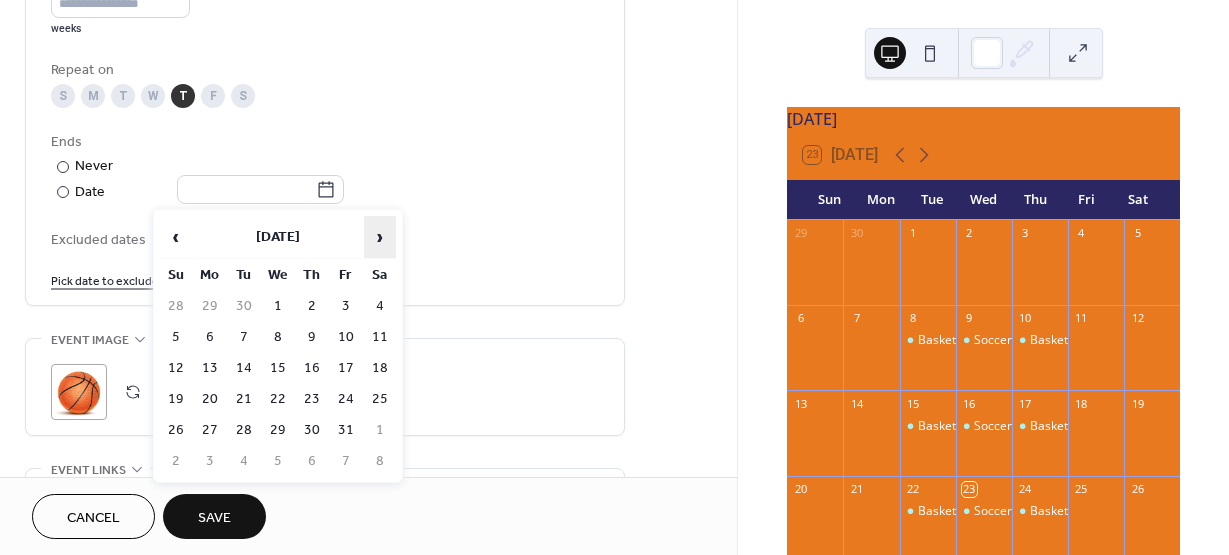click on "›" at bounding box center (380, 237) 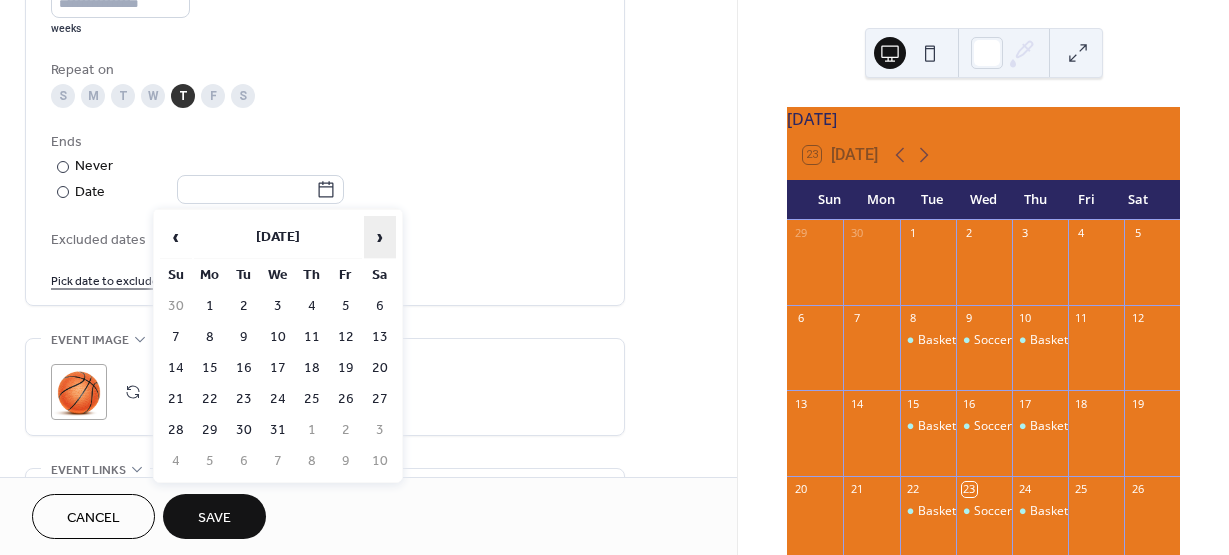 click on "›" at bounding box center (380, 237) 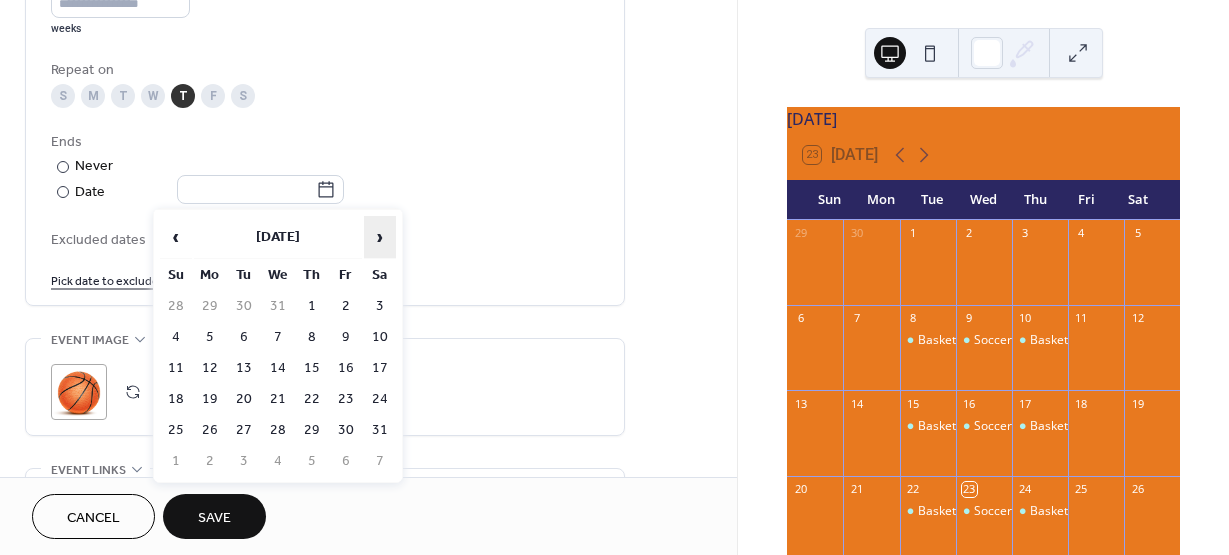 click on "›" at bounding box center [380, 237] 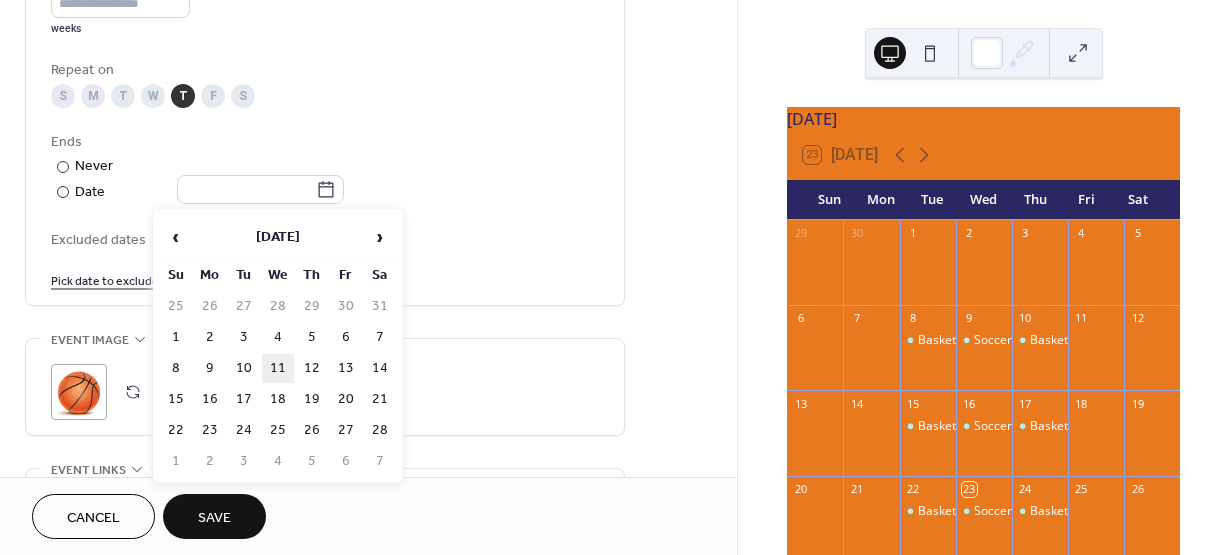 click on "11" at bounding box center (278, 368) 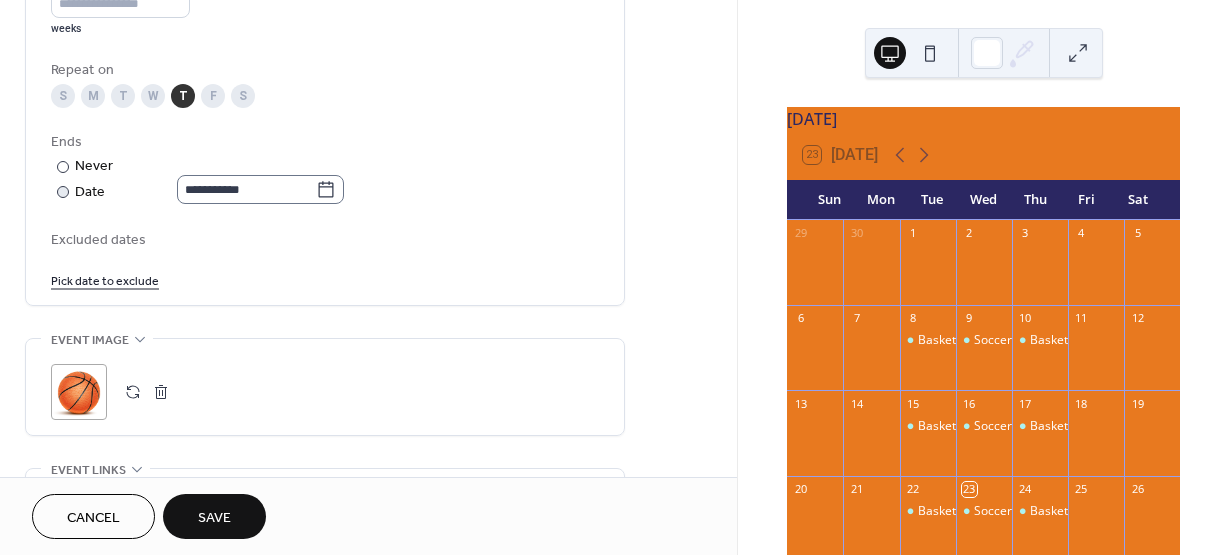 click 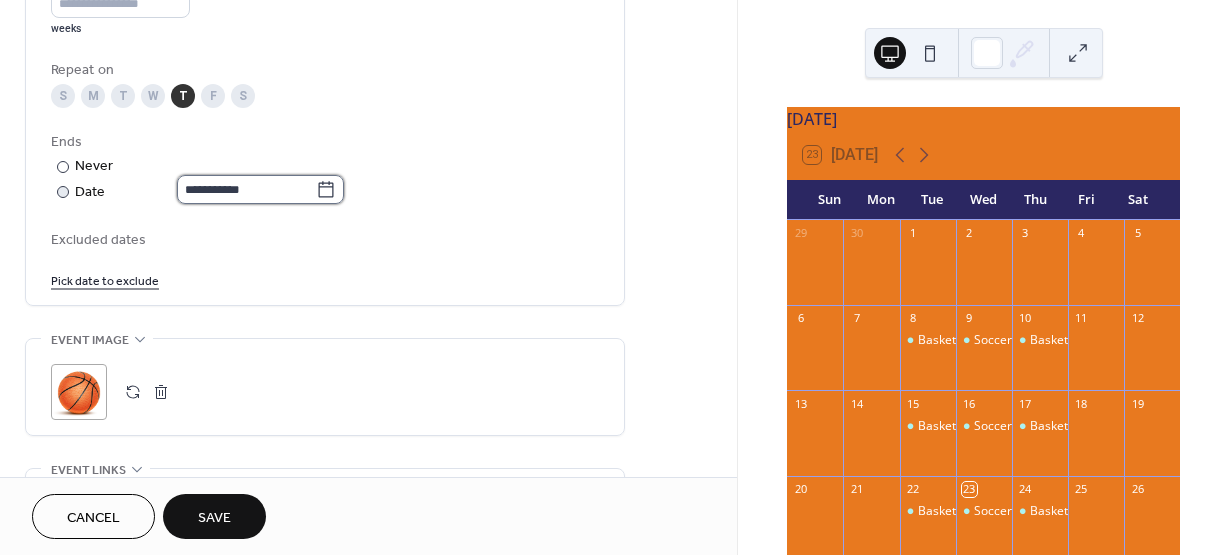 click on "**********" at bounding box center (246, 189) 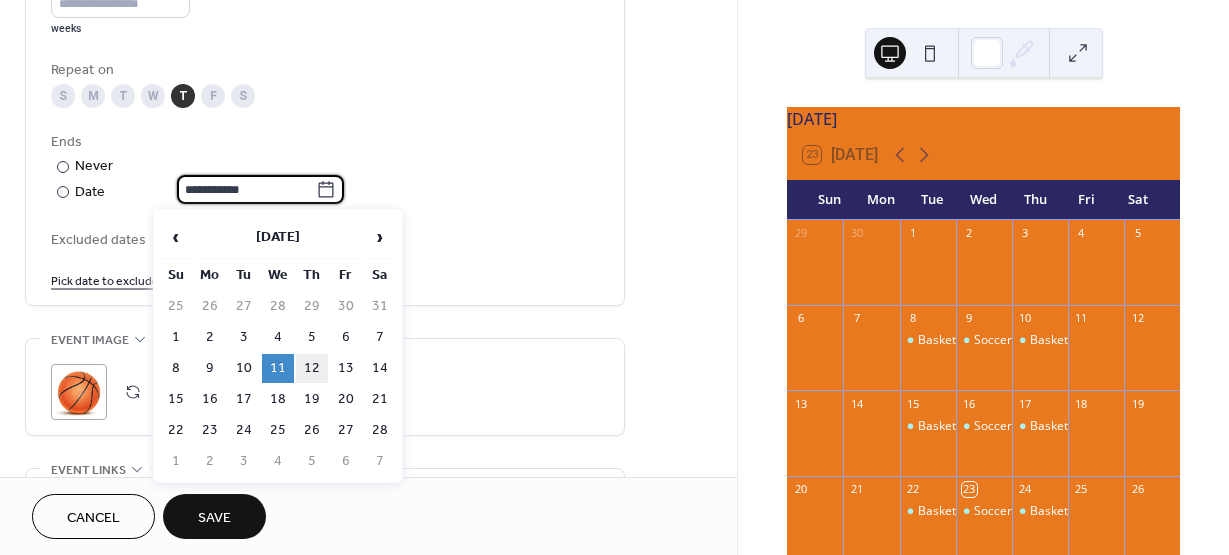 click on "12" at bounding box center [312, 368] 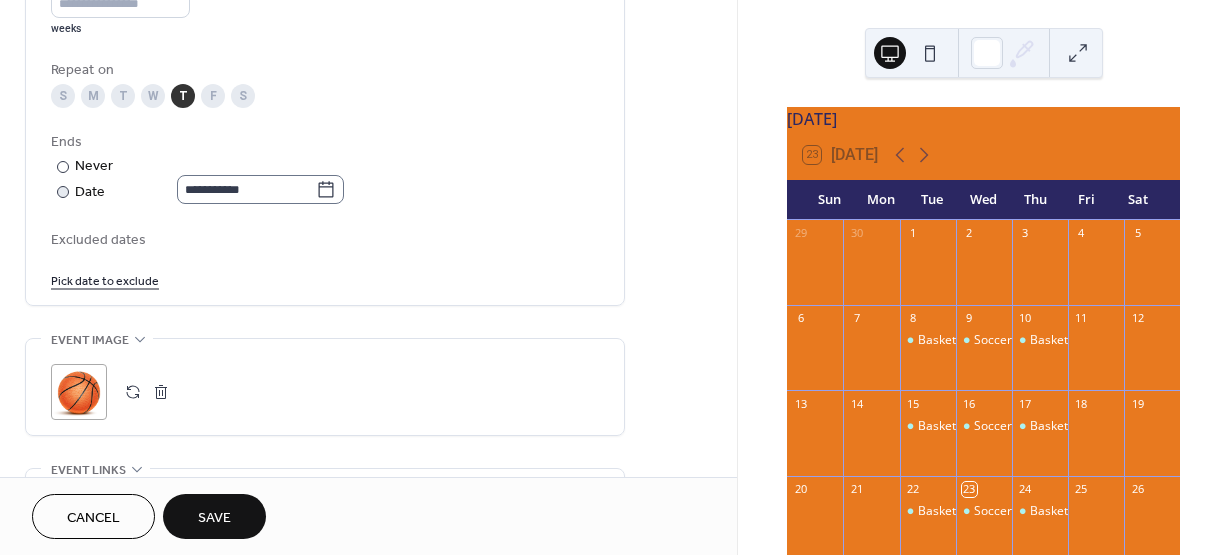 click 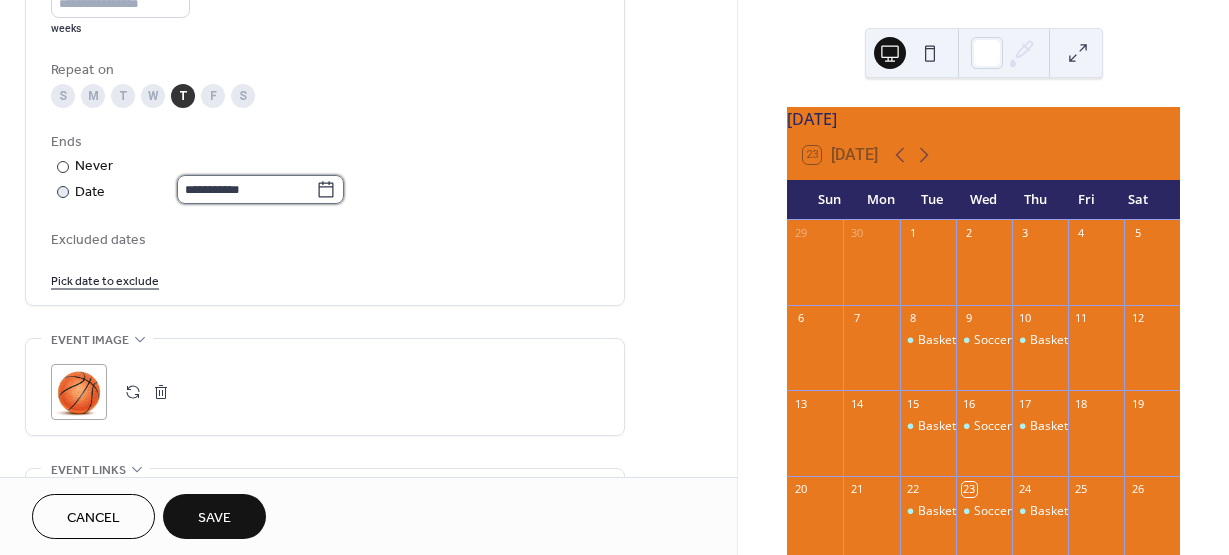 click on "**********" at bounding box center (246, 189) 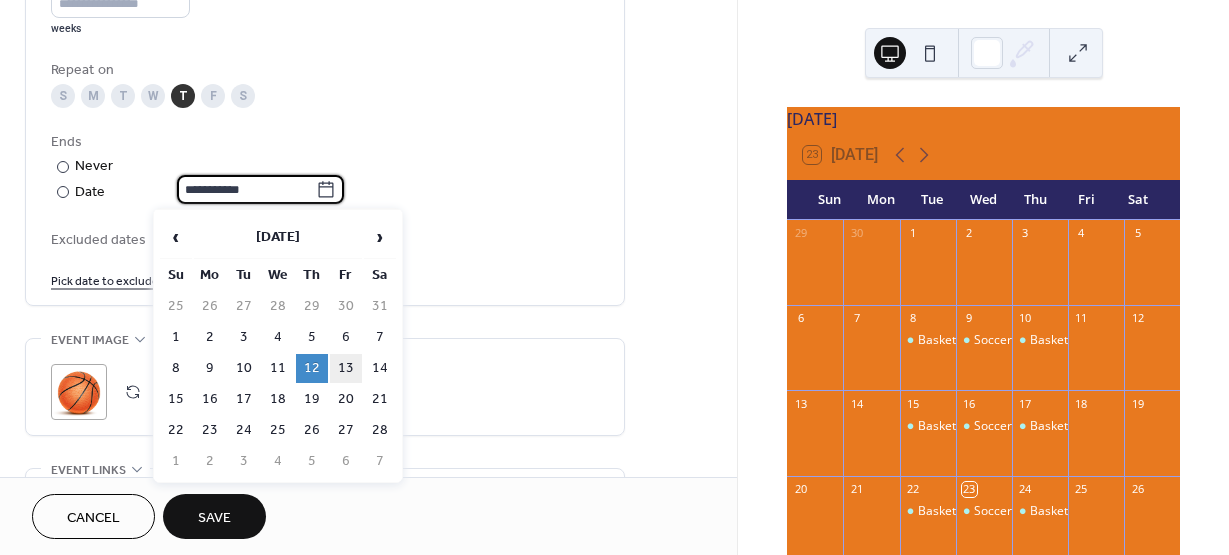 click on "13" at bounding box center (346, 368) 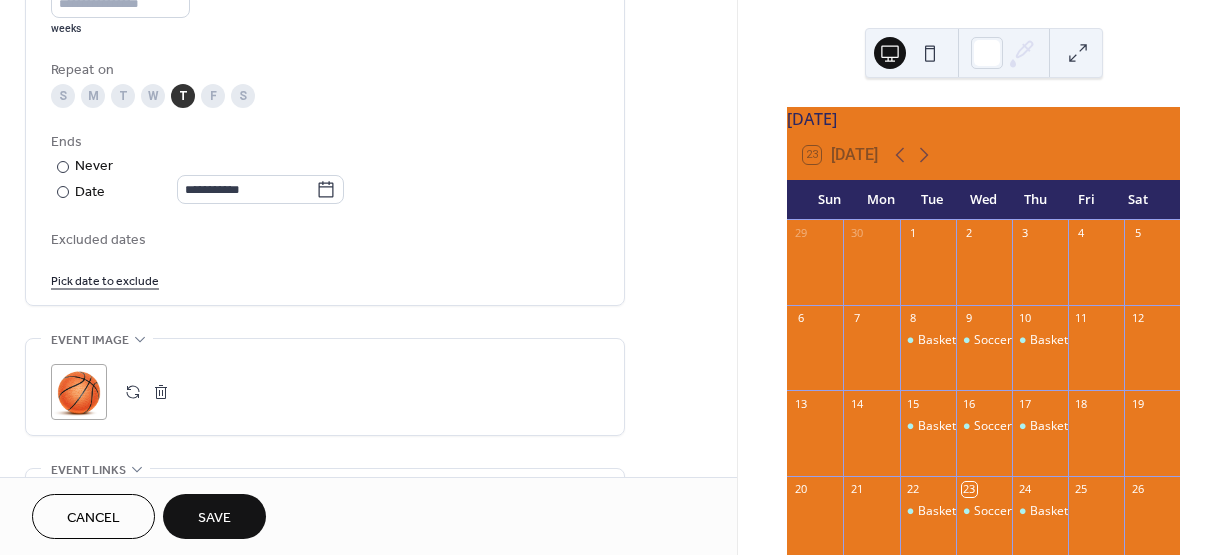 click on "Excluded dates" at bounding box center [325, 240] 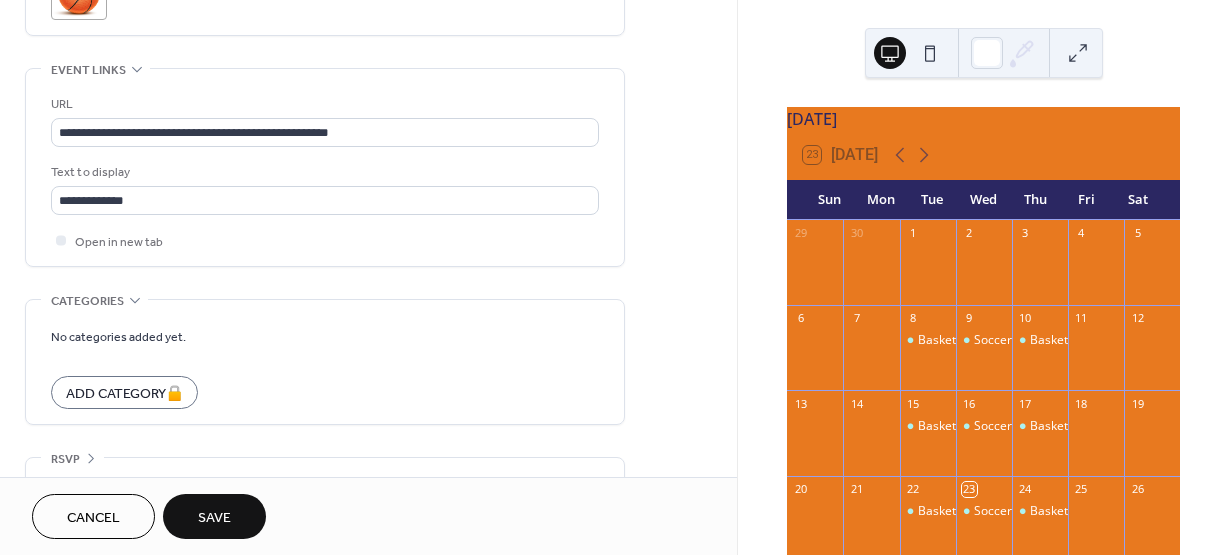 scroll, scrollTop: 1442, scrollLeft: 0, axis: vertical 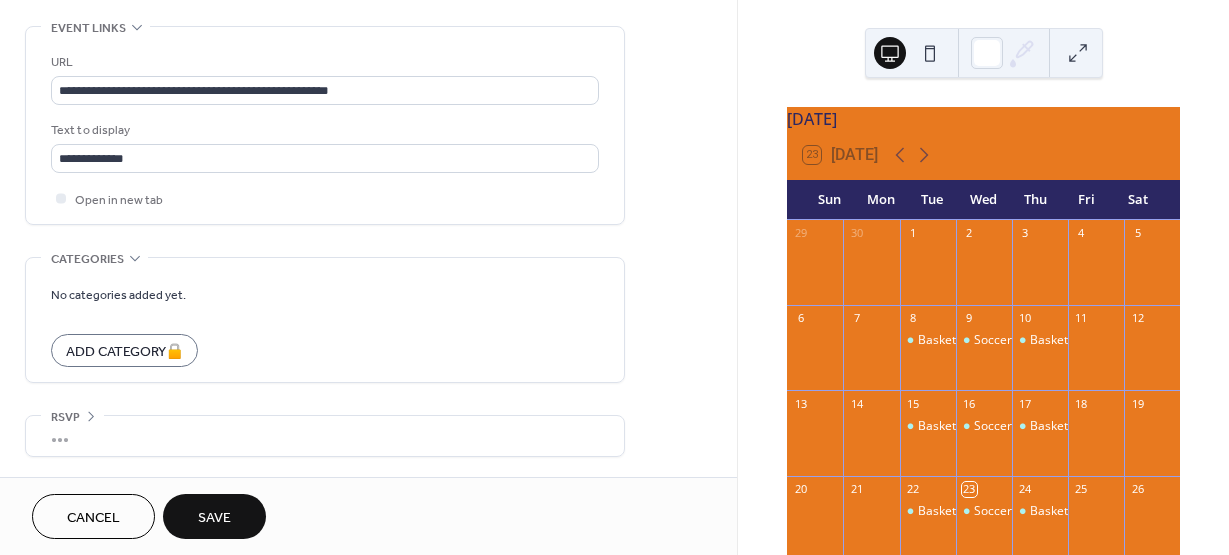 click on "Save" at bounding box center [214, 518] 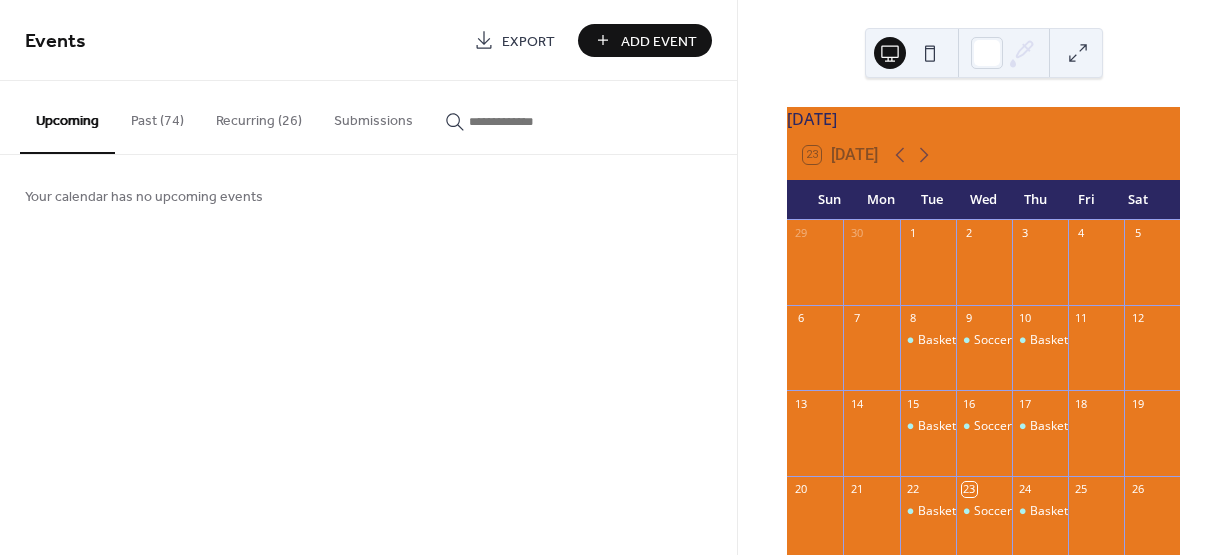 click on "Past (74)" at bounding box center (157, 116) 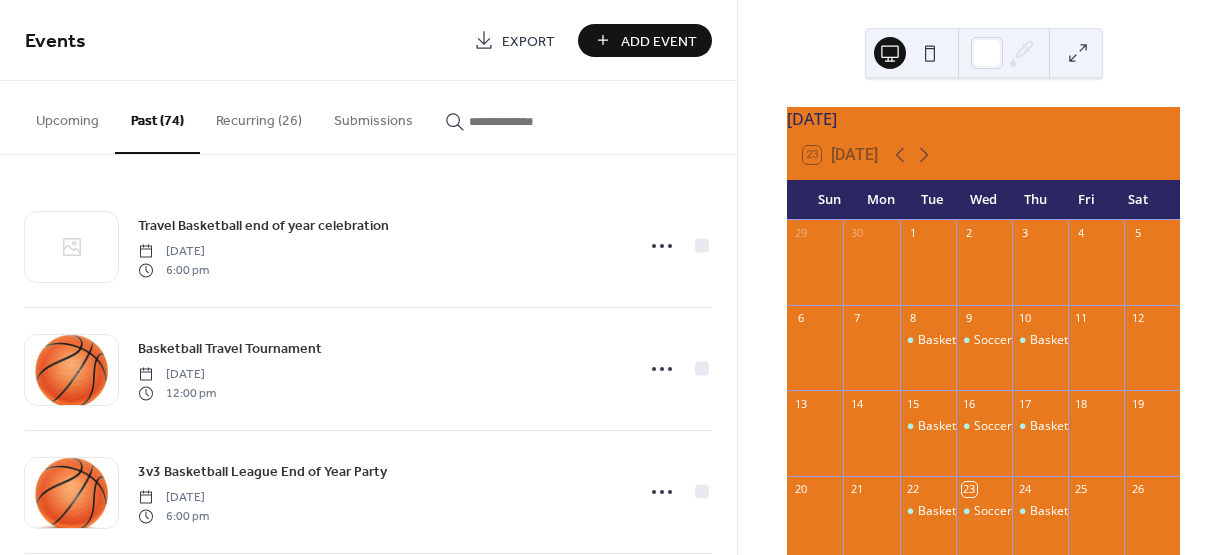 click on "Recurring (26)" at bounding box center (259, 116) 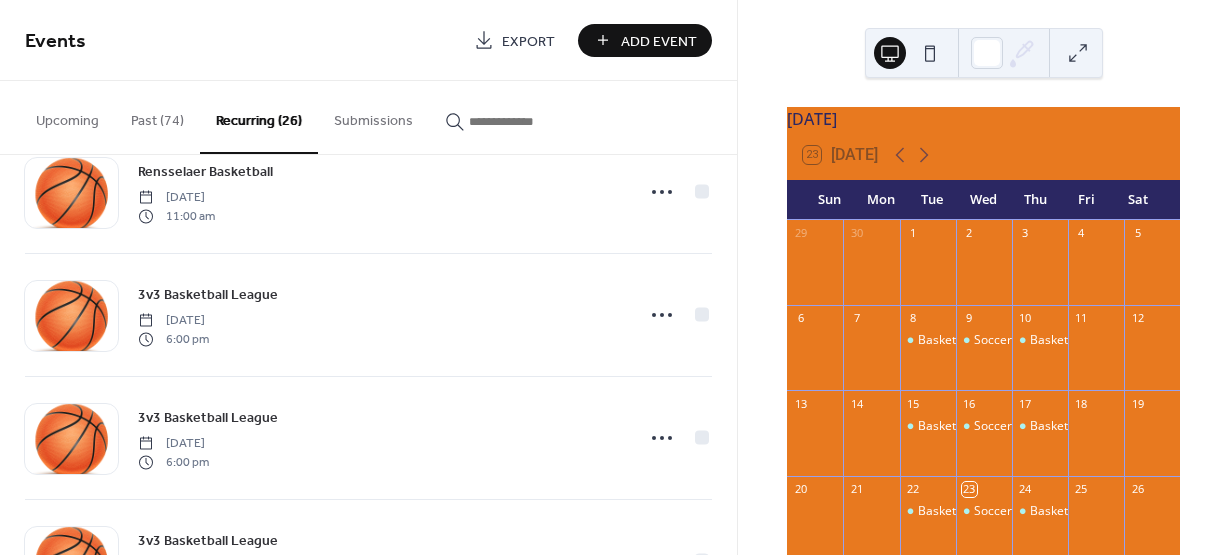 scroll, scrollTop: 2857, scrollLeft: 0, axis: vertical 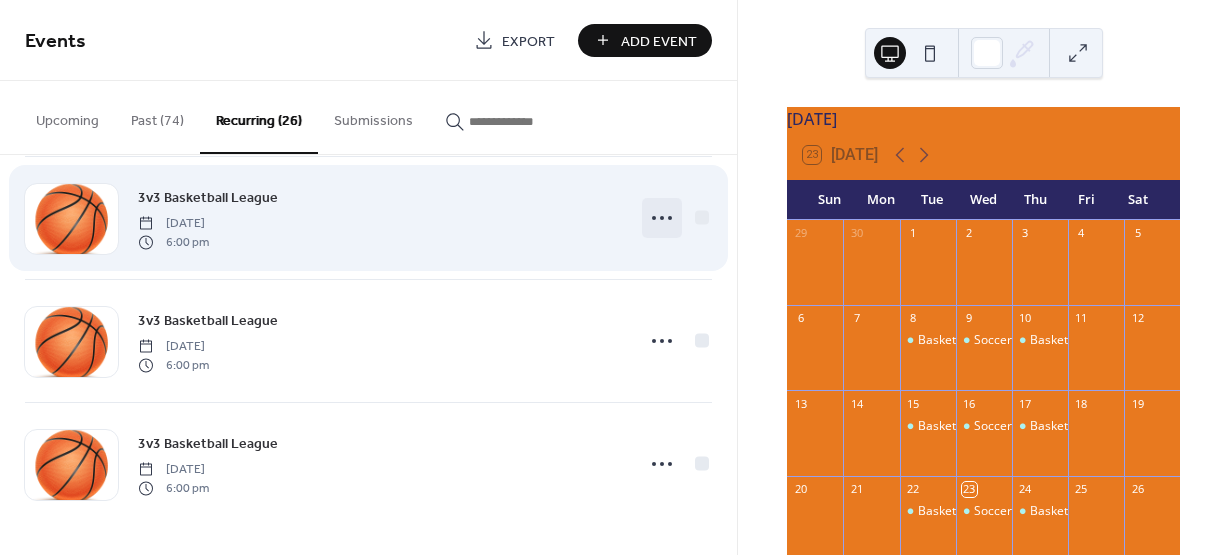 click 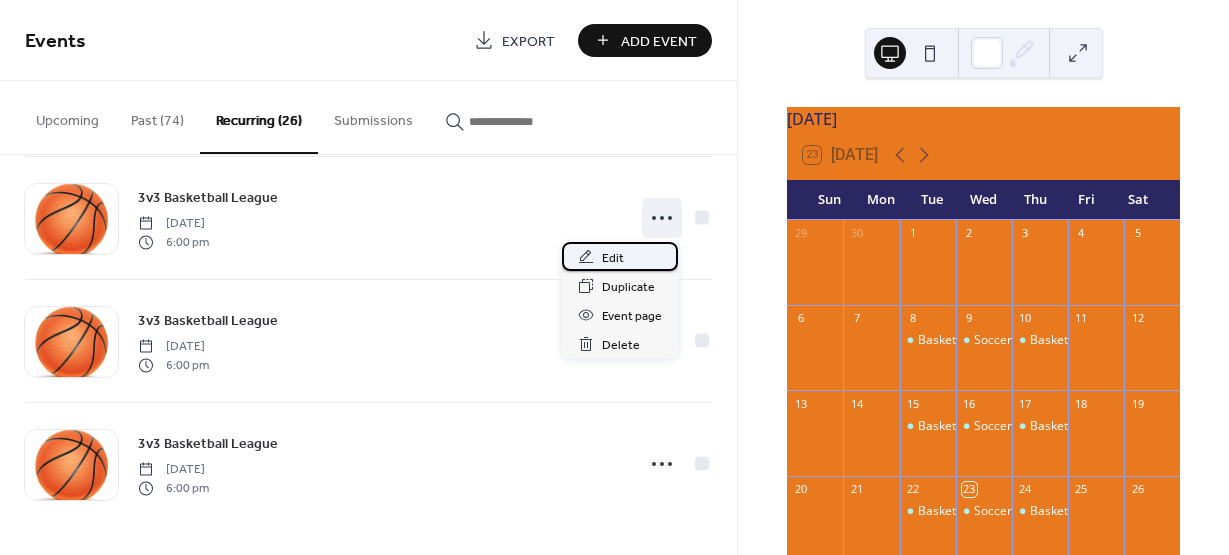 click on "Edit" at bounding box center (613, 258) 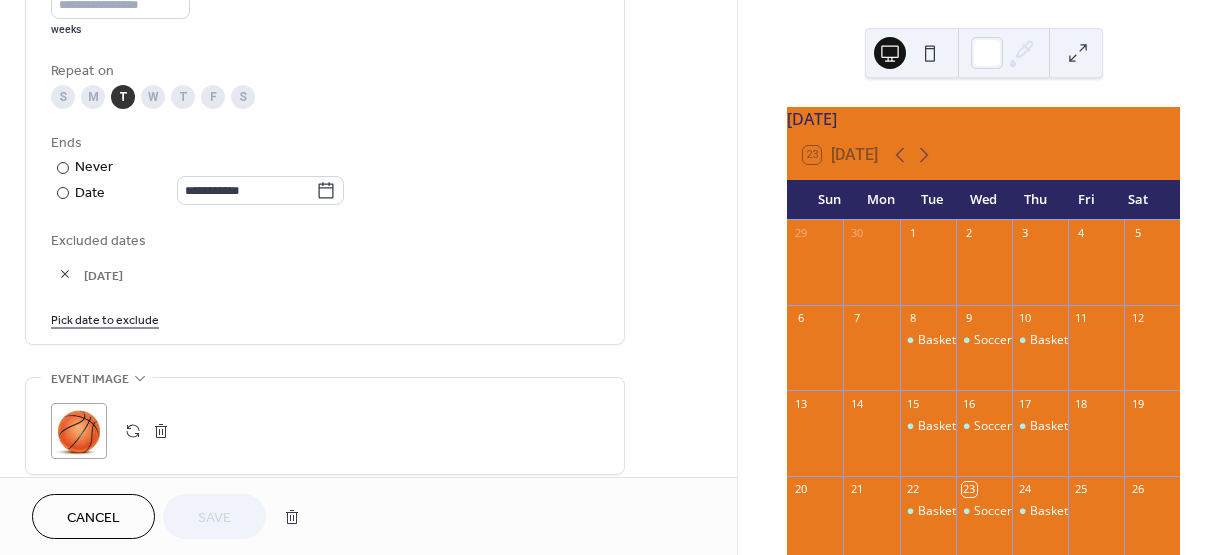 scroll, scrollTop: 1000, scrollLeft: 0, axis: vertical 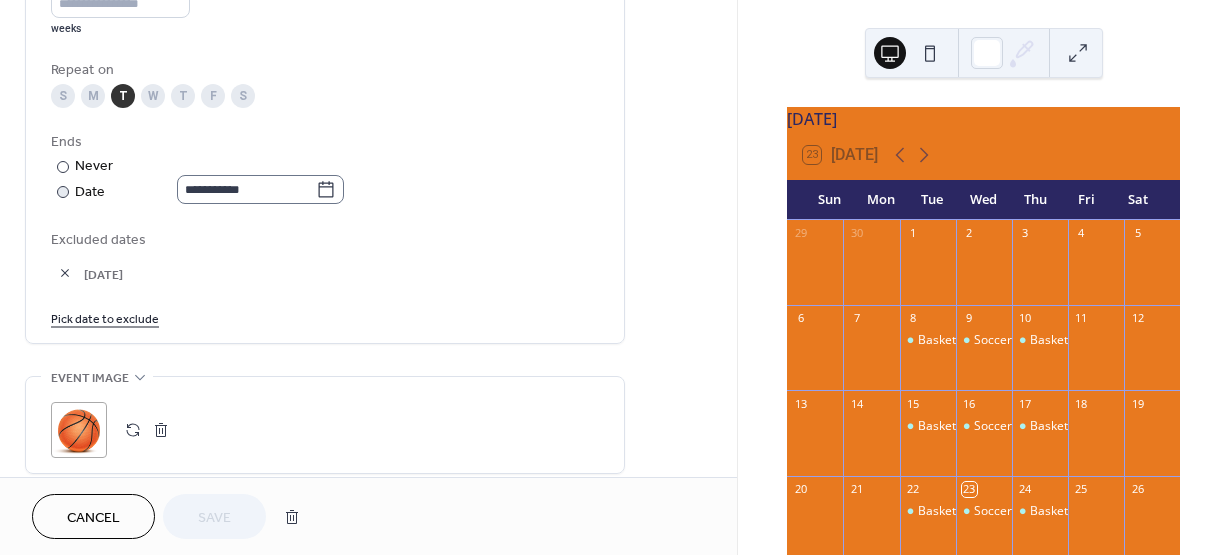 click 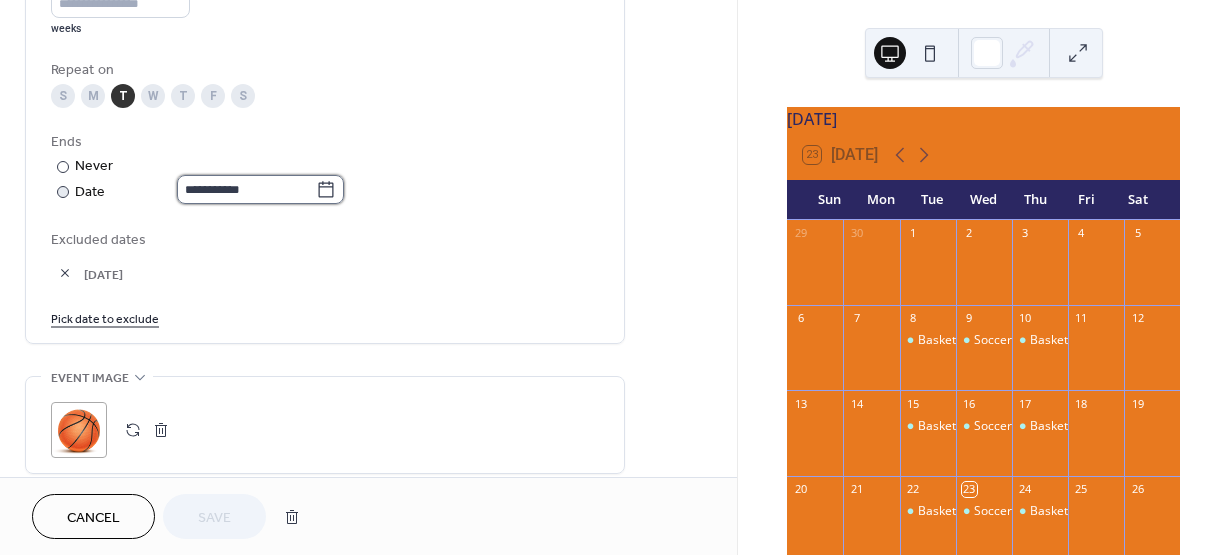 click on "**********" at bounding box center (246, 189) 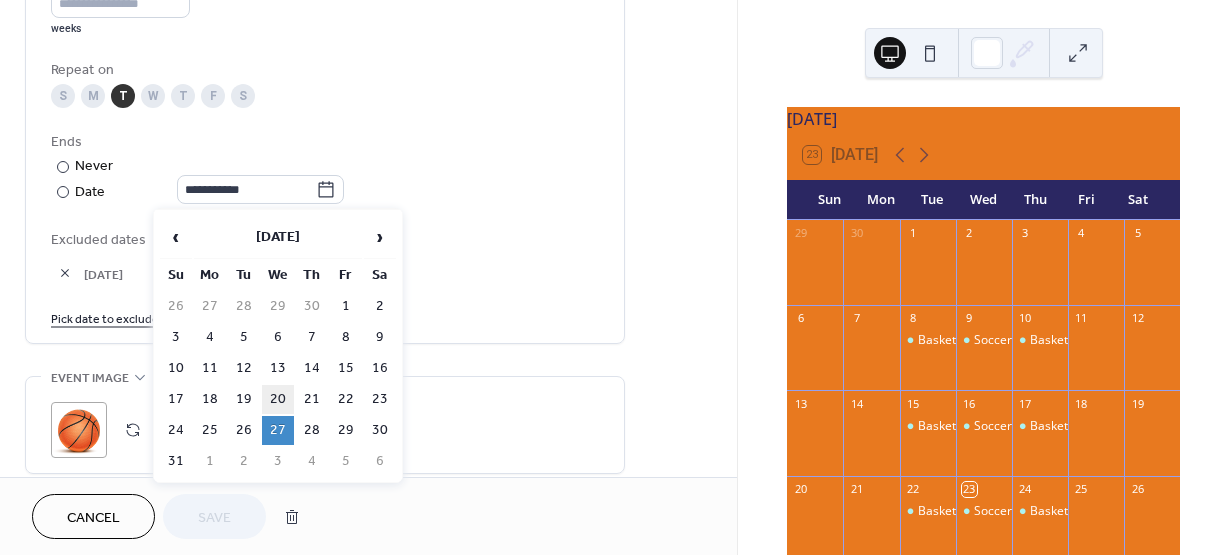 click on "20" at bounding box center (278, 399) 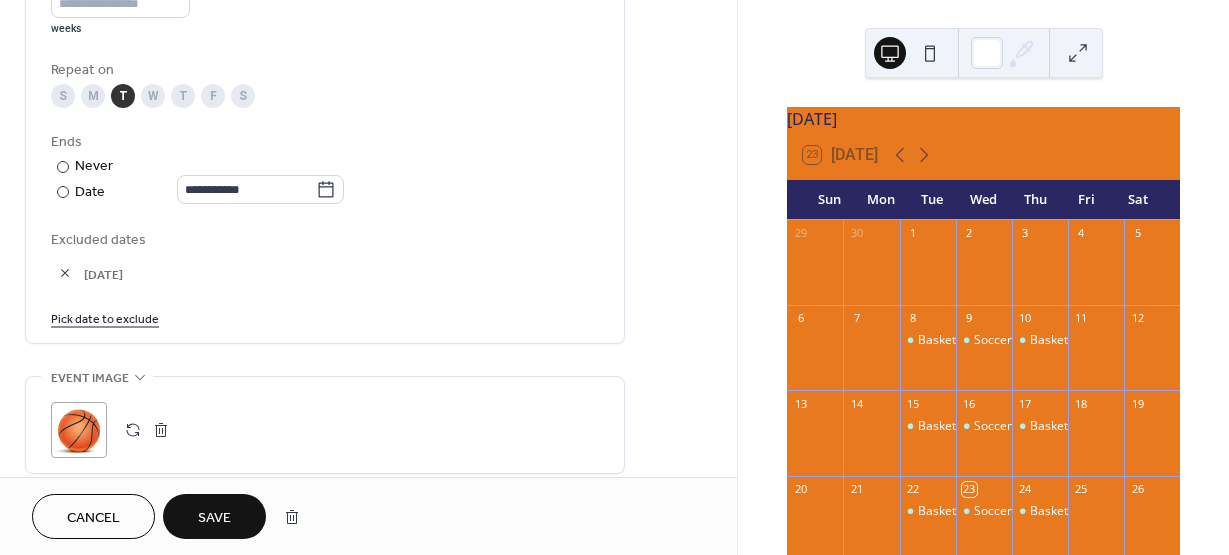 click on "Save" at bounding box center (214, 518) 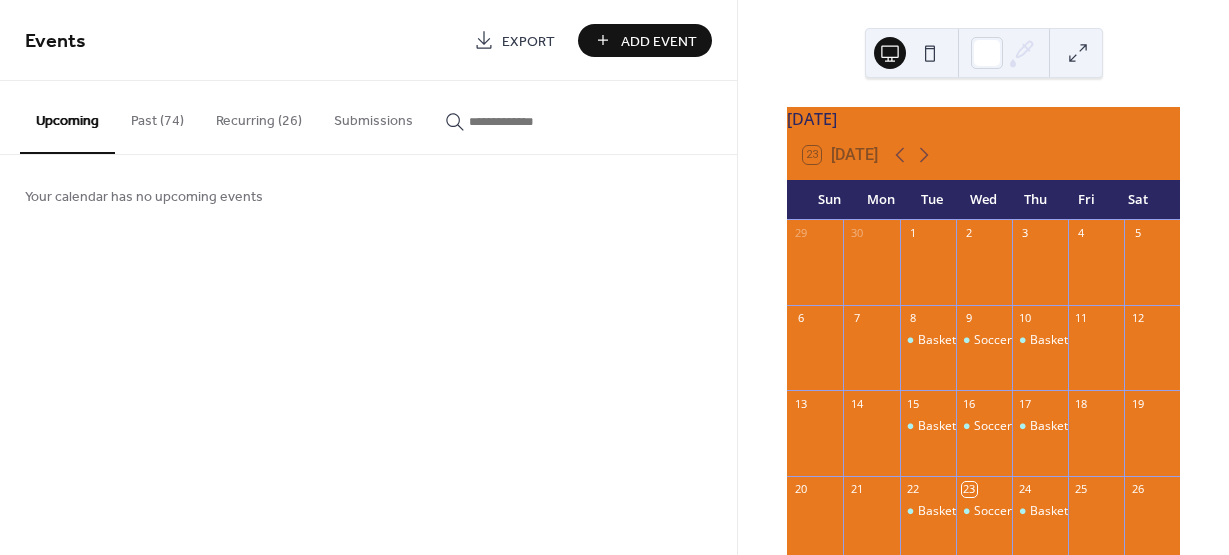 click on "Recurring (26)" at bounding box center [259, 116] 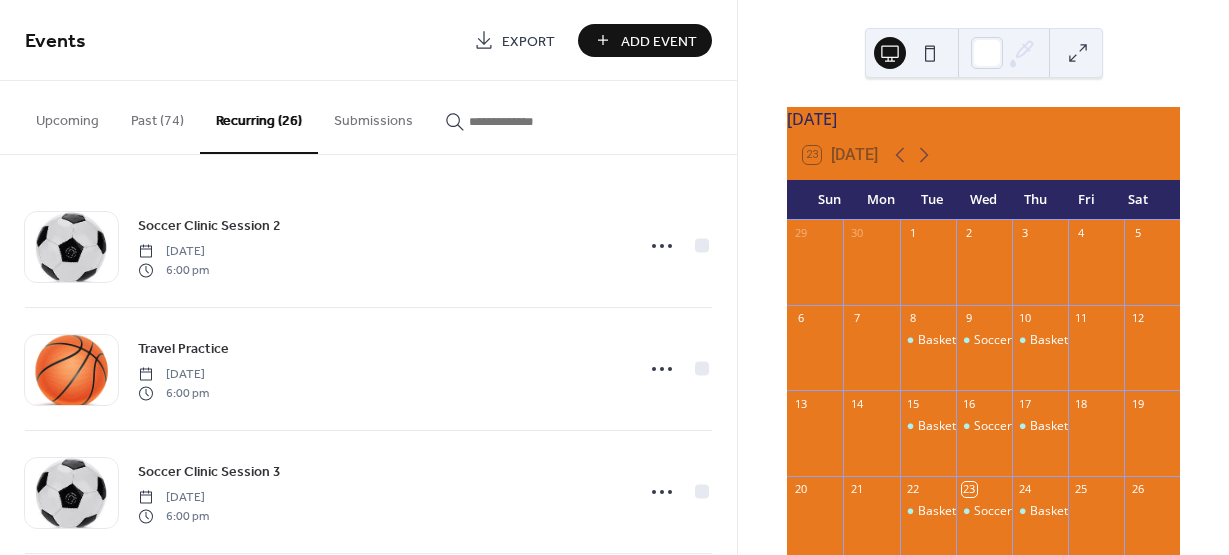 drag, startPoint x: 736, startPoint y: 516, endPoint x: 736, endPoint y: 531, distance: 15 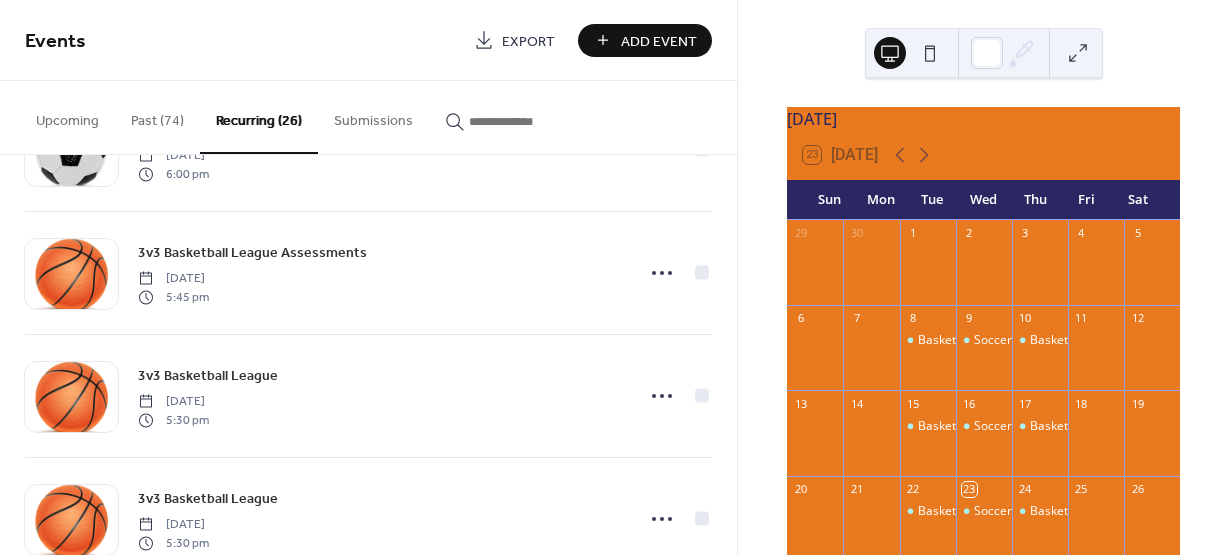 scroll, scrollTop: 1775, scrollLeft: 0, axis: vertical 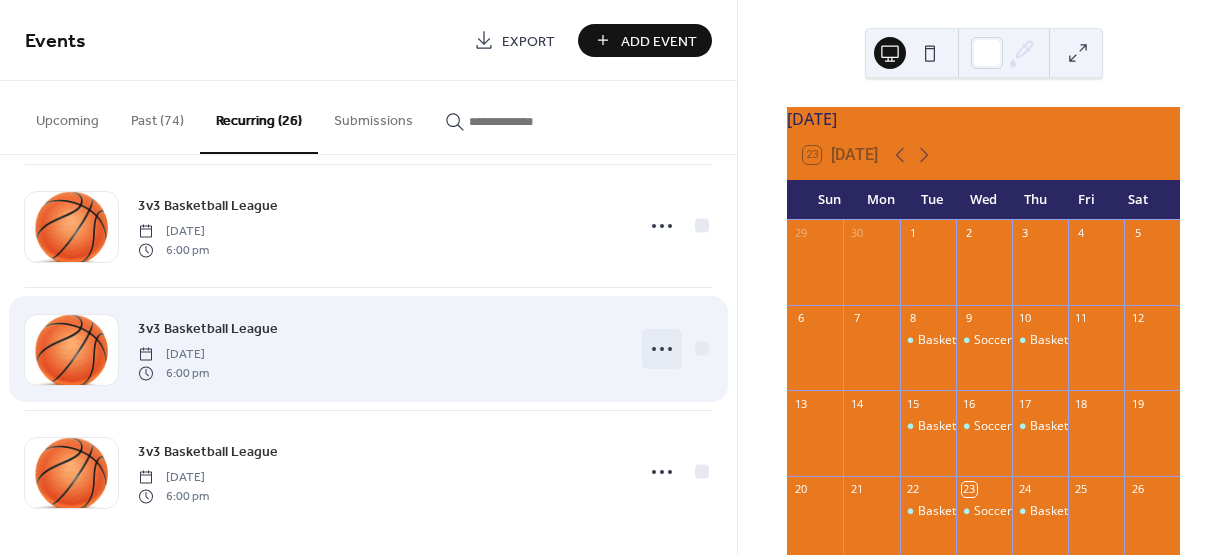 click 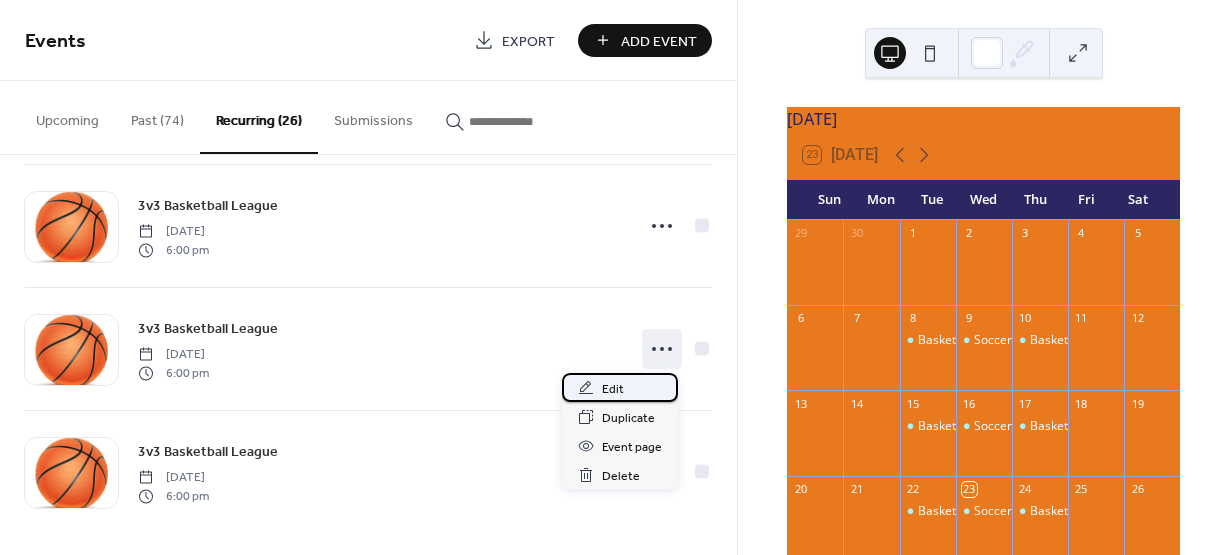 click on "Edit" at bounding box center [613, 389] 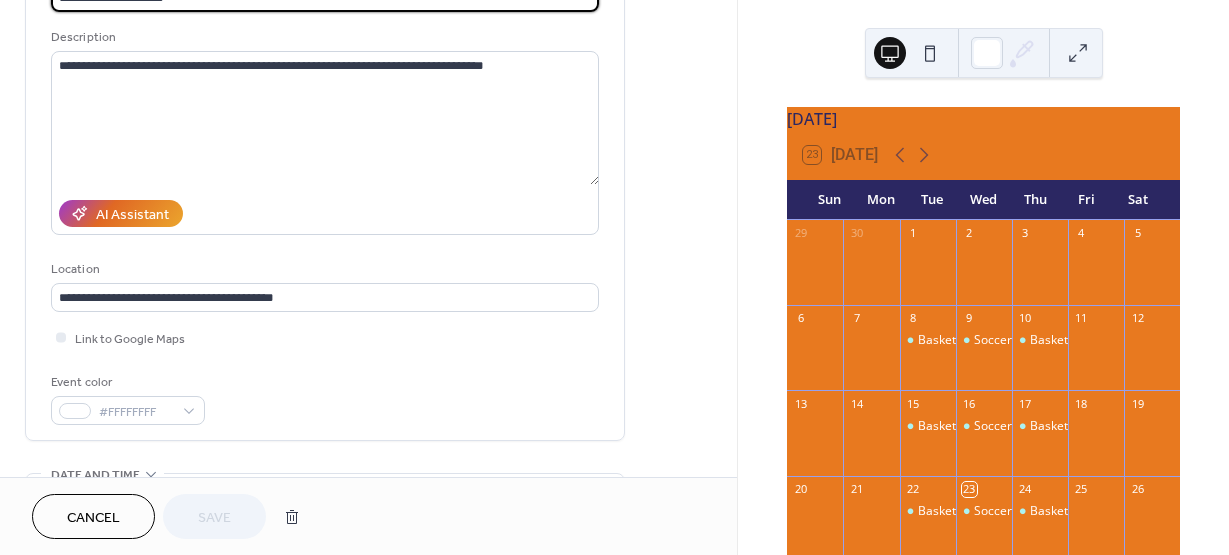 scroll, scrollTop: 400, scrollLeft: 0, axis: vertical 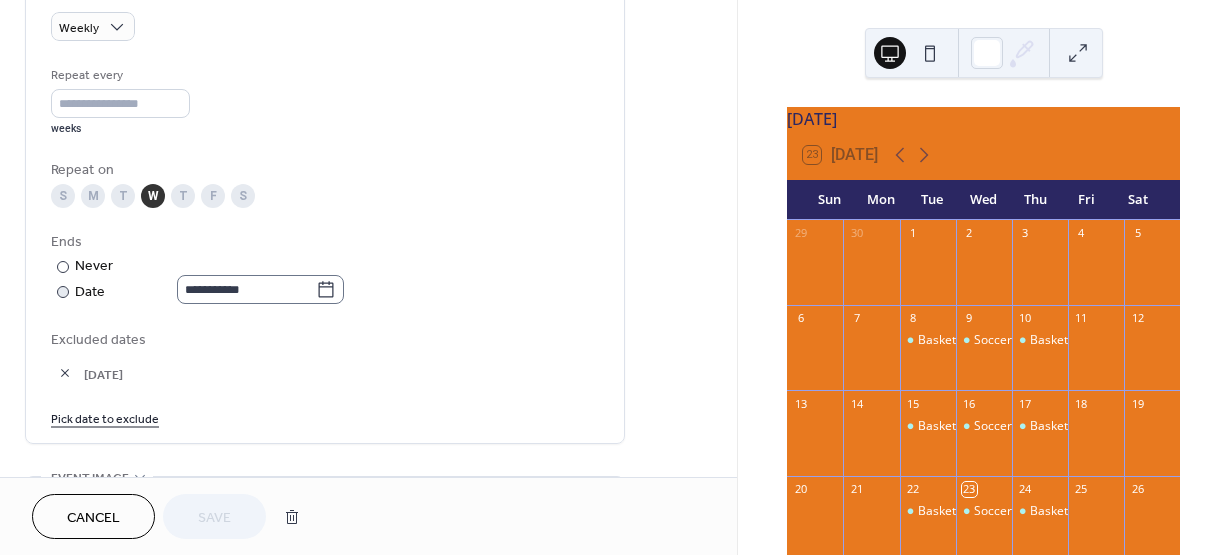 click 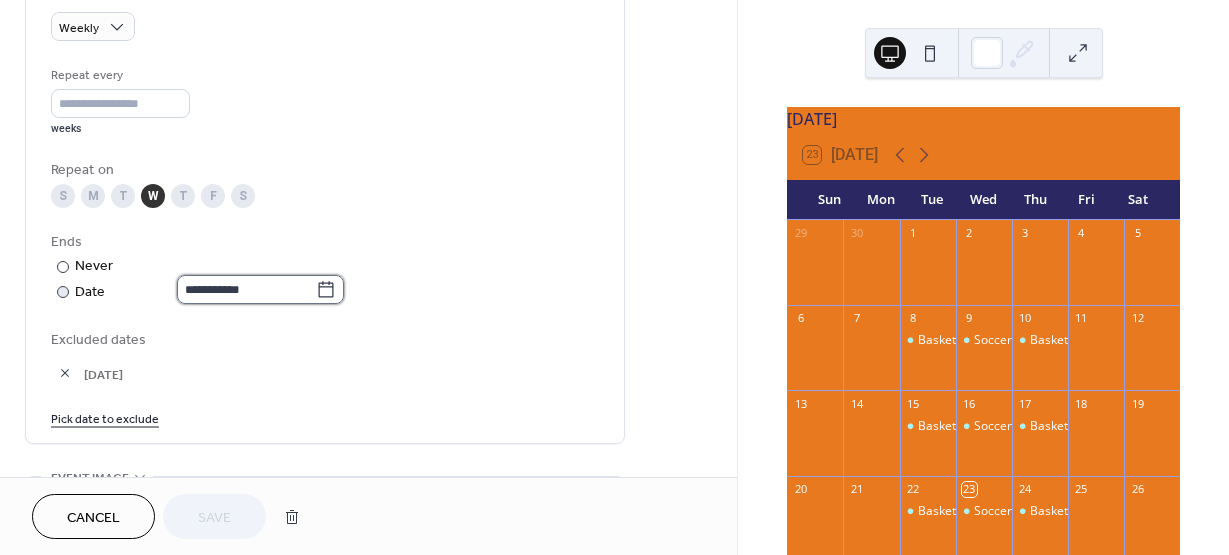 click on "**********" at bounding box center [246, 289] 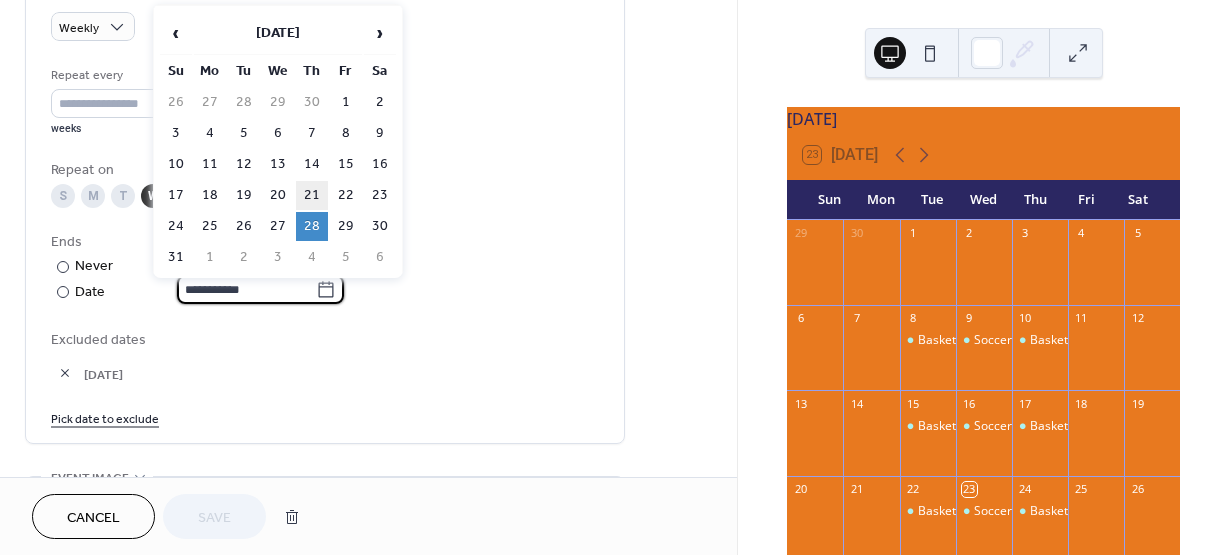 click on "21" at bounding box center [312, 195] 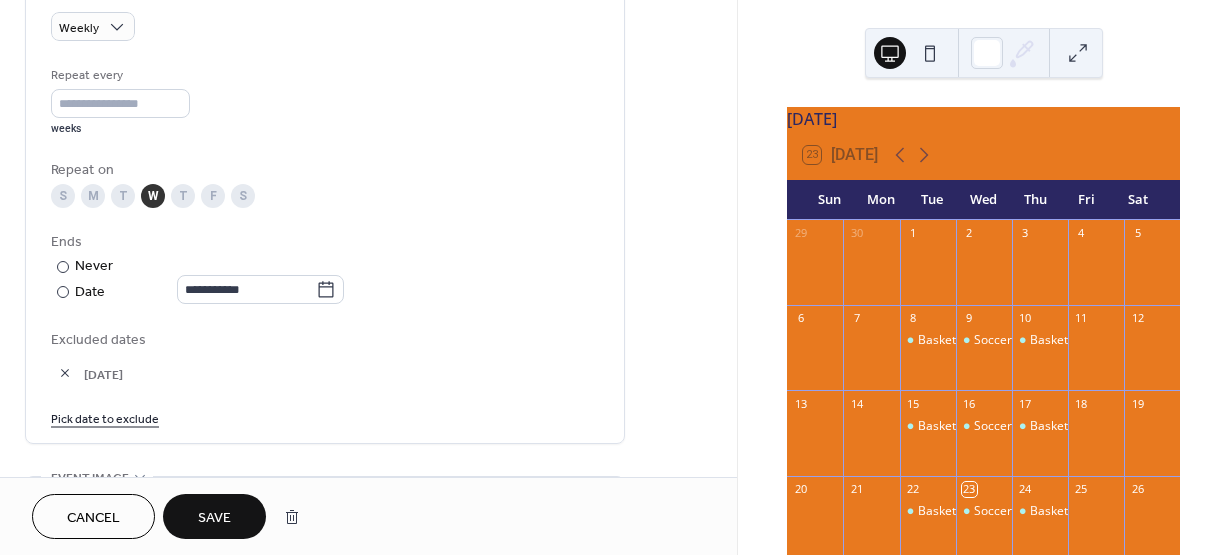 click on "Save" at bounding box center (214, 518) 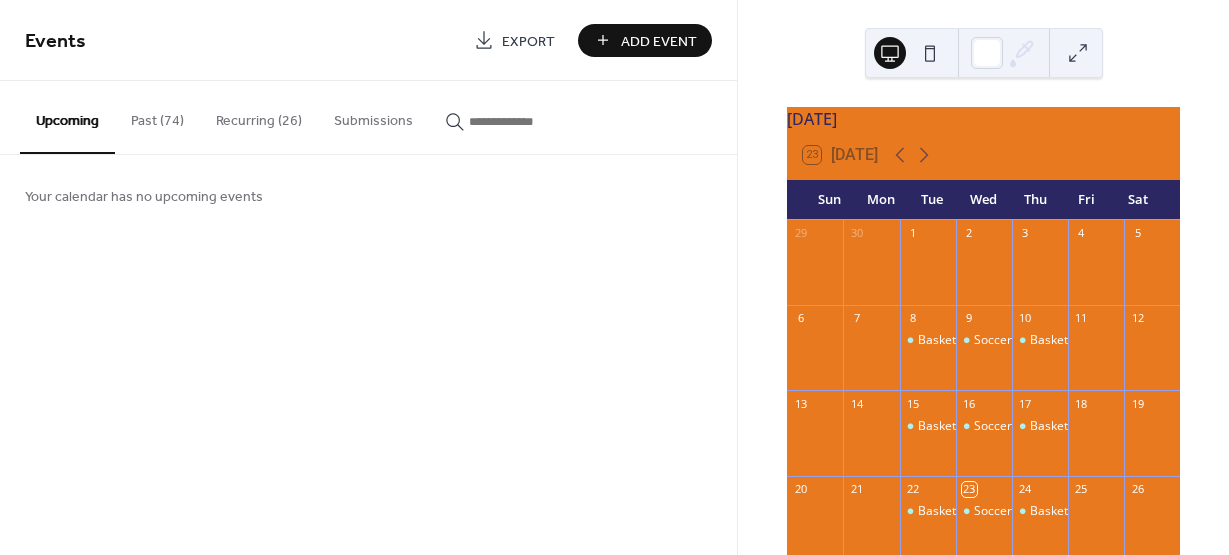 click on "Recurring (26)" at bounding box center [259, 116] 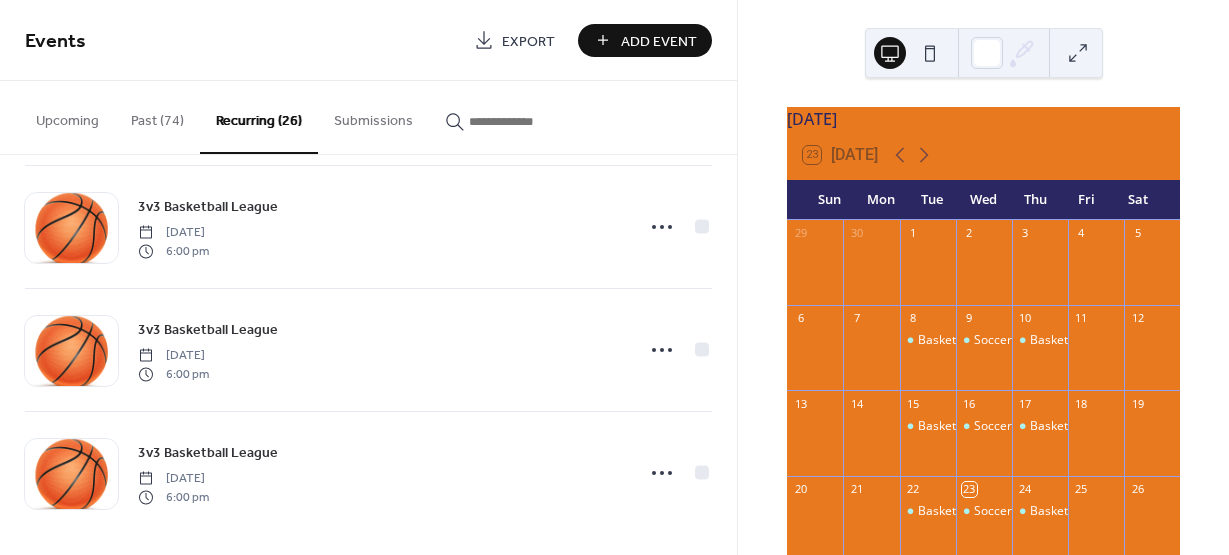scroll, scrollTop: 2857, scrollLeft: 0, axis: vertical 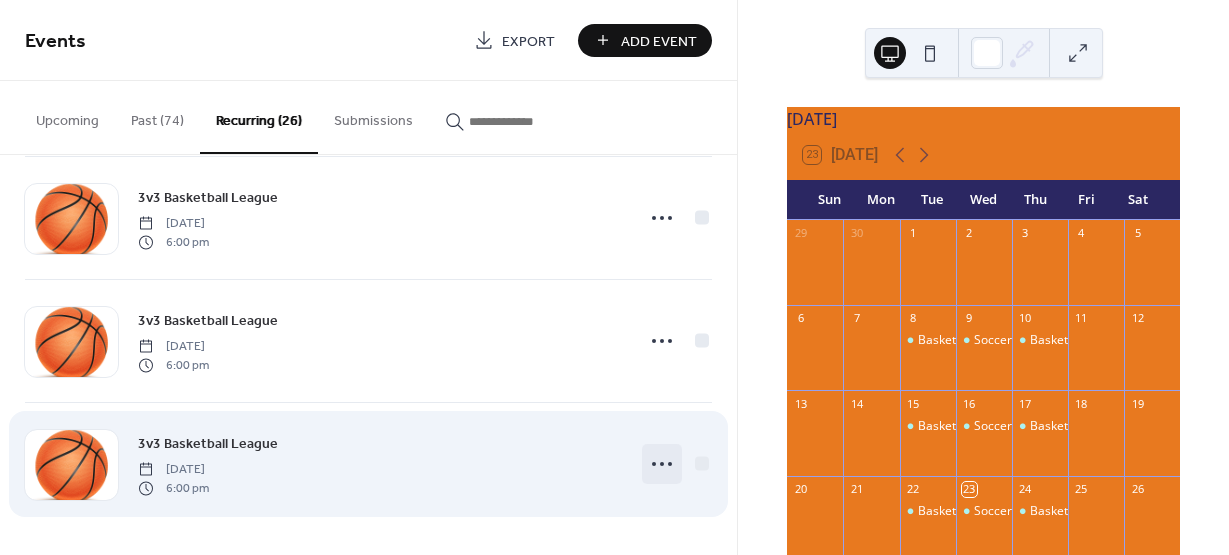 click 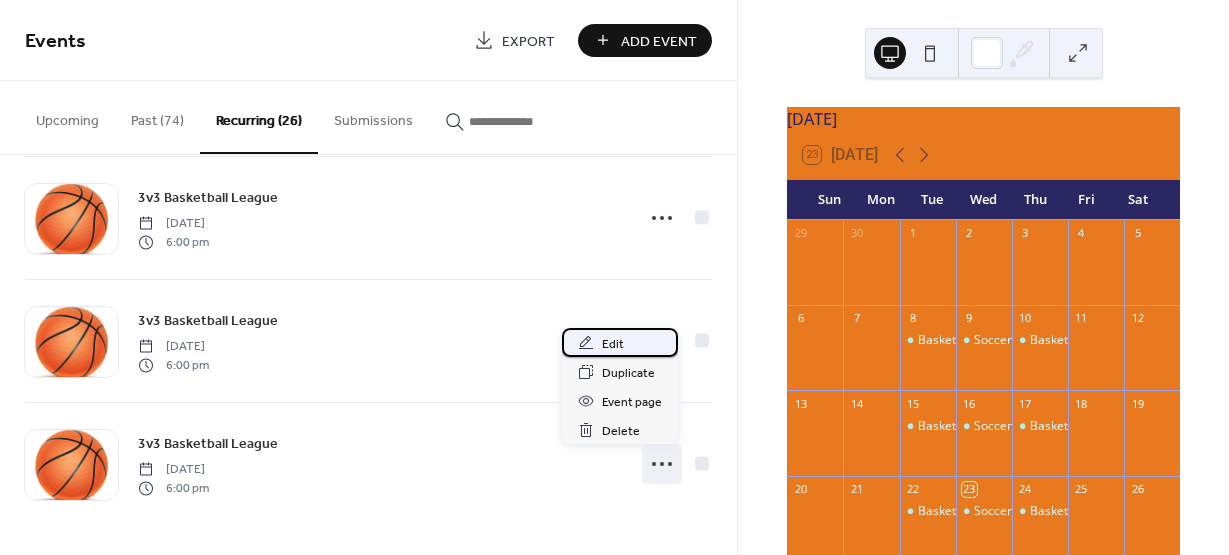 click on "Edit" at bounding box center (613, 344) 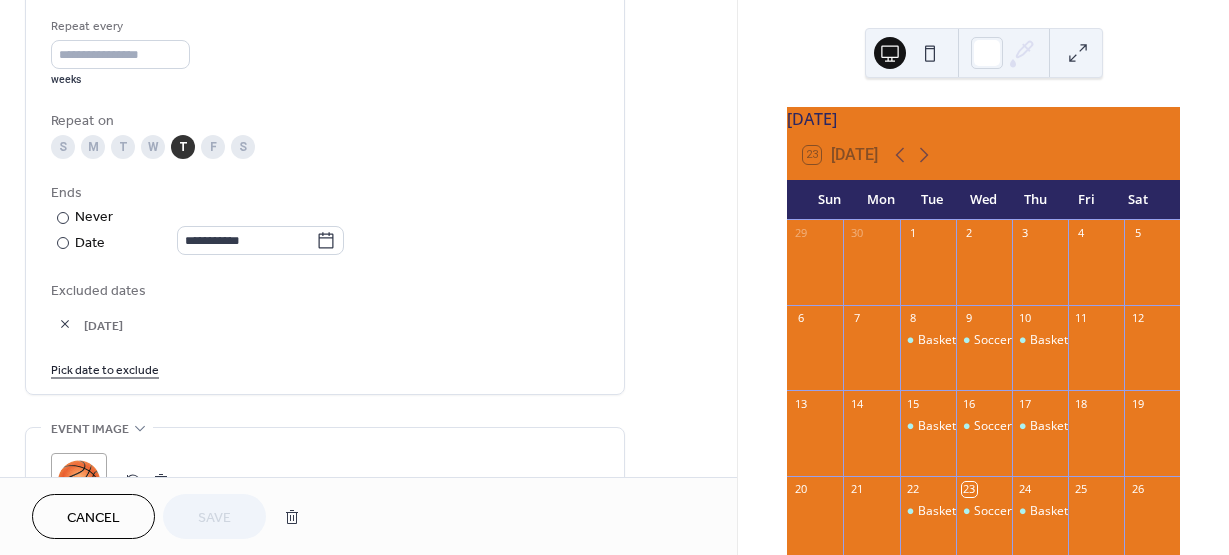 scroll, scrollTop: 1000, scrollLeft: 0, axis: vertical 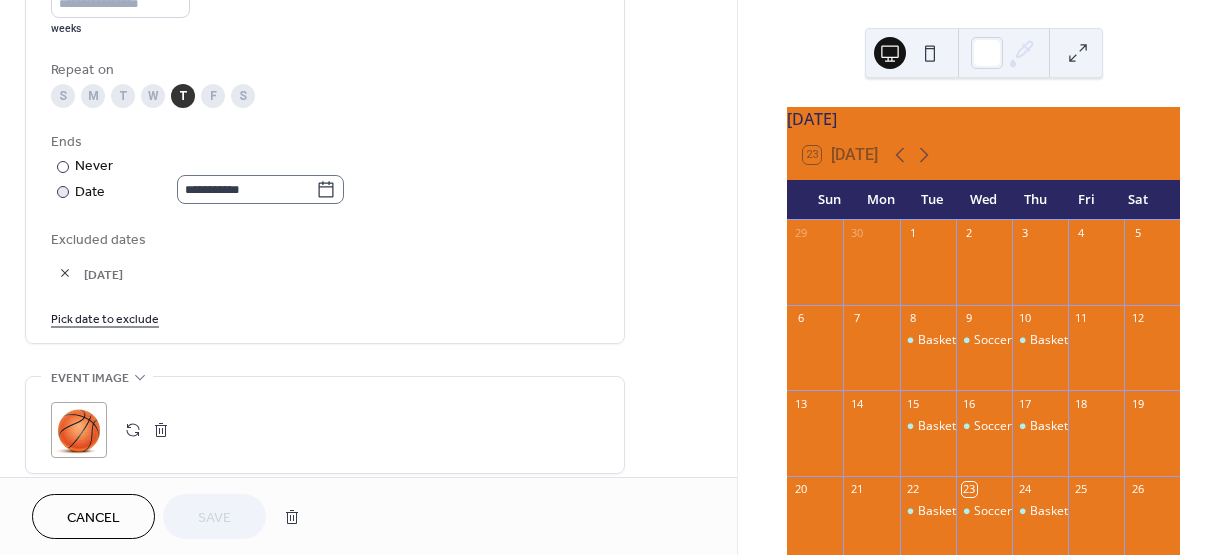 click 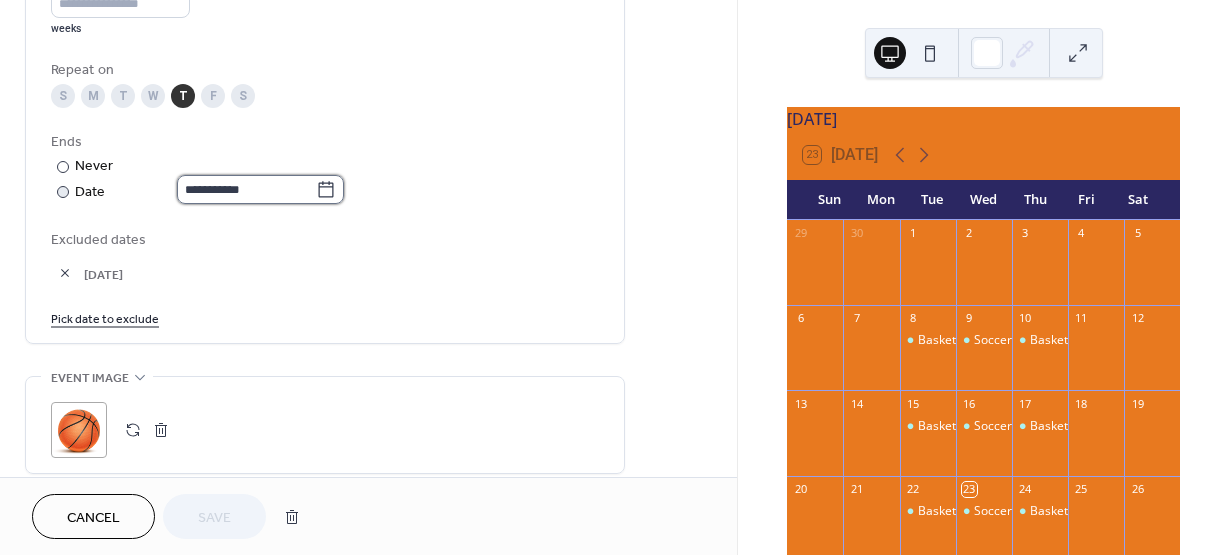click on "**********" at bounding box center [246, 189] 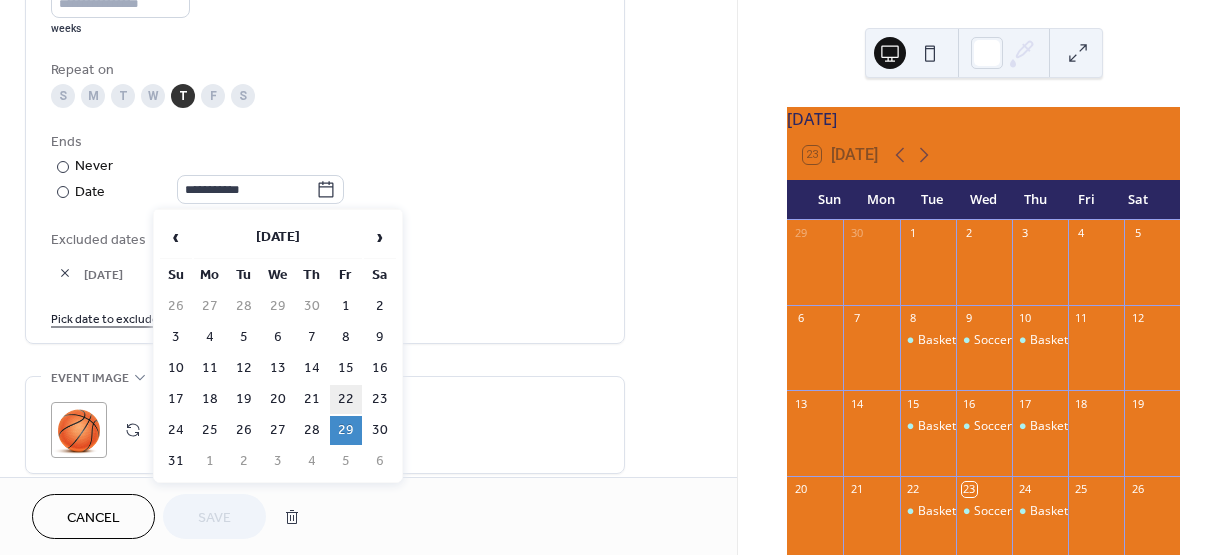 click on "22" at bounding box center (346, 399) 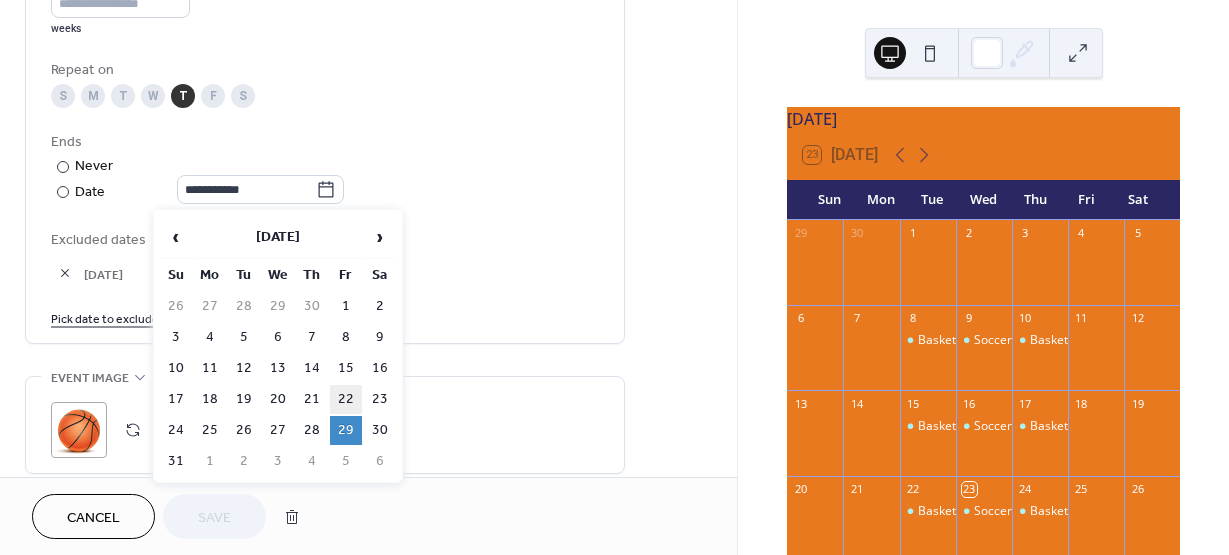 type on "**********" 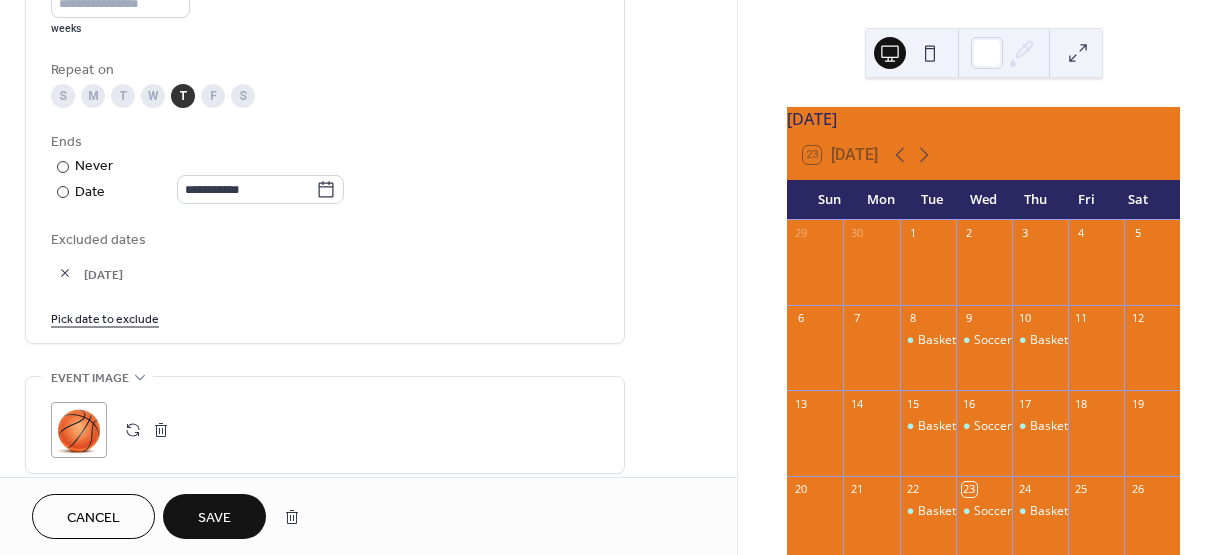 click on "Save" at bounding box center [214, 518] 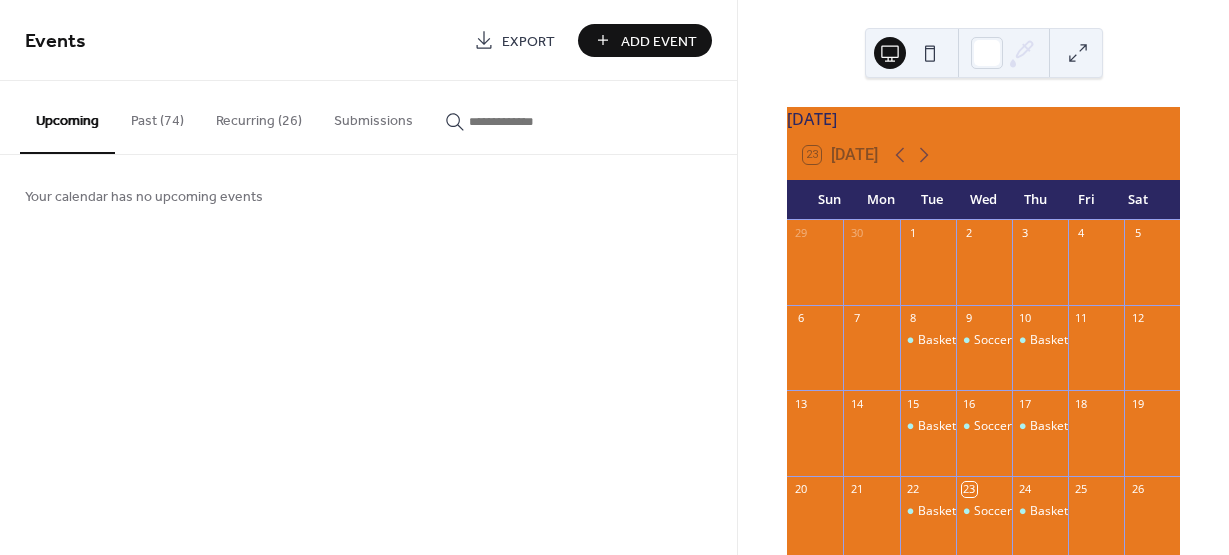 click on "Recurring (26)" at bounding box center [259, 116] 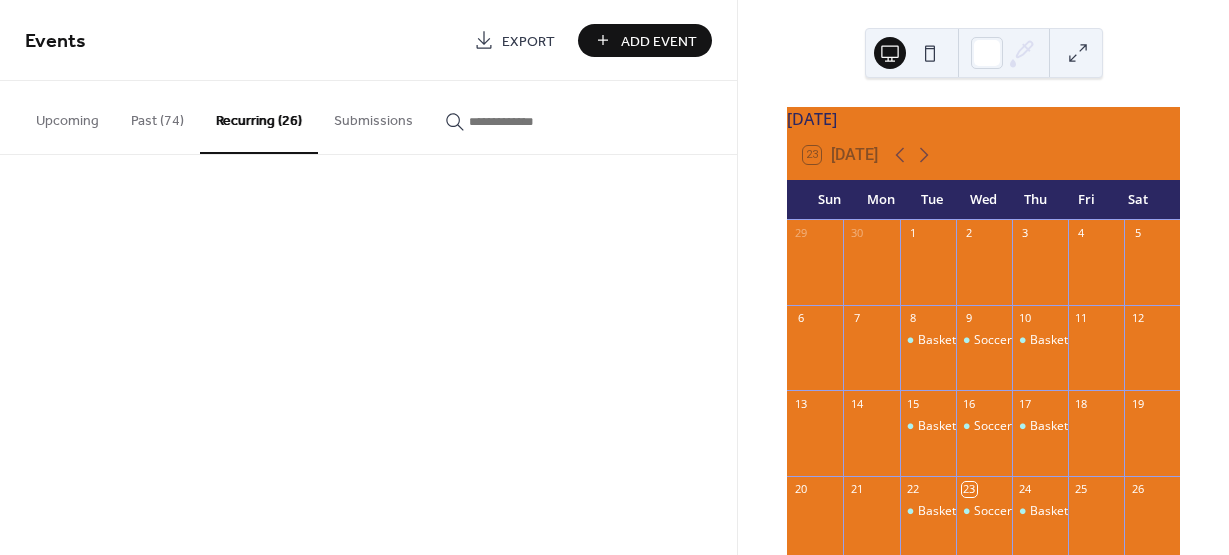 click on "Past (74)" at bounding box center [157, 116] 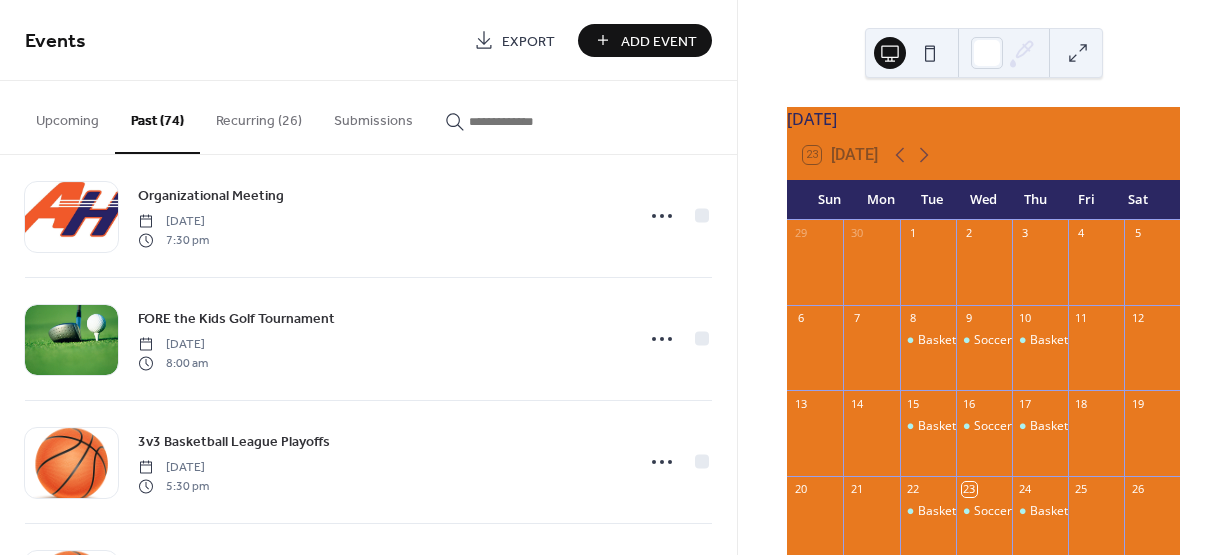 scroll, scrollTop: 700, scrollLeft: 0, axis: vertical 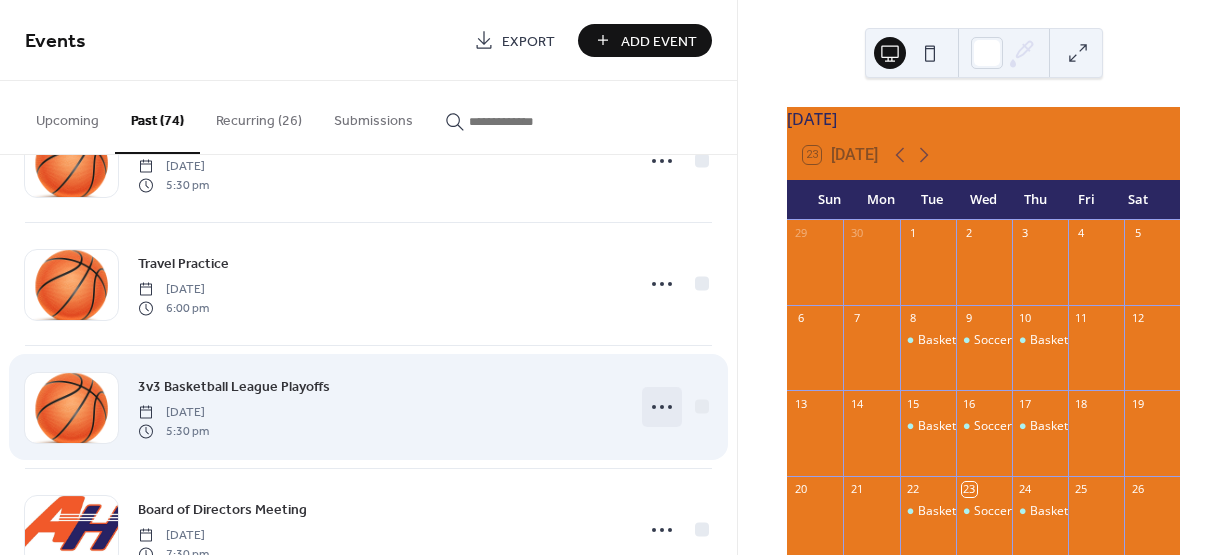 click 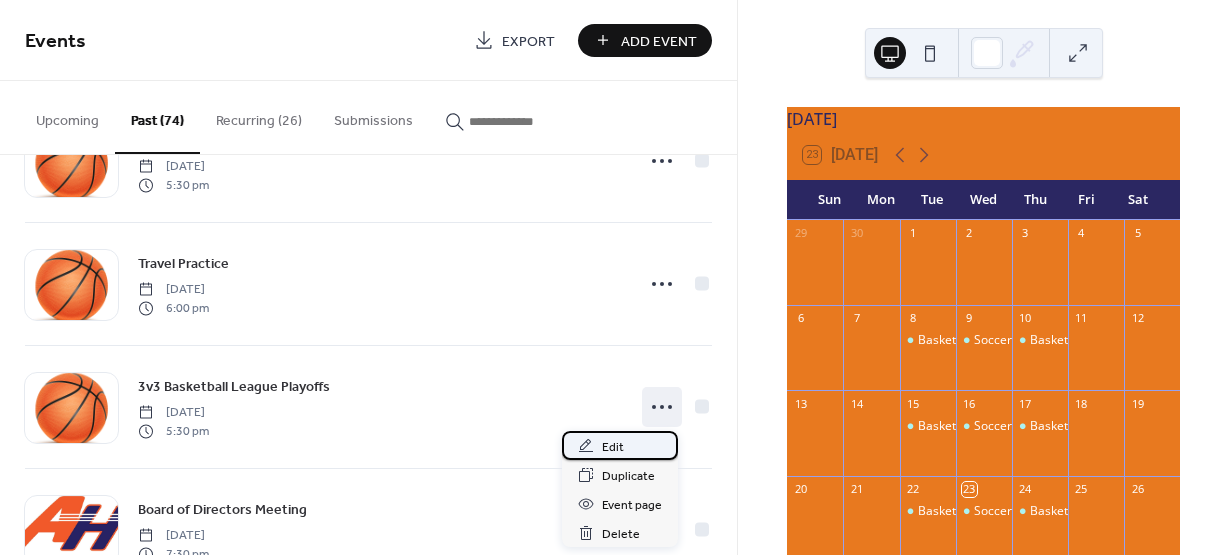 click on "Edit" at bounding box center [613, 447] 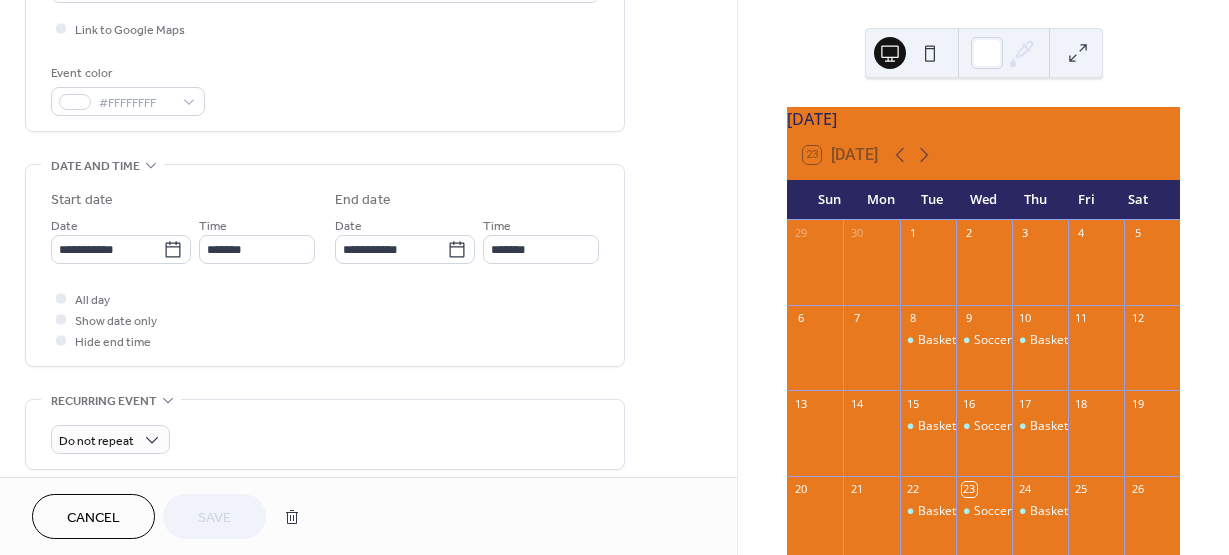 scroll, scrollTop: 500, scrollLeft: 0, axis: vertical 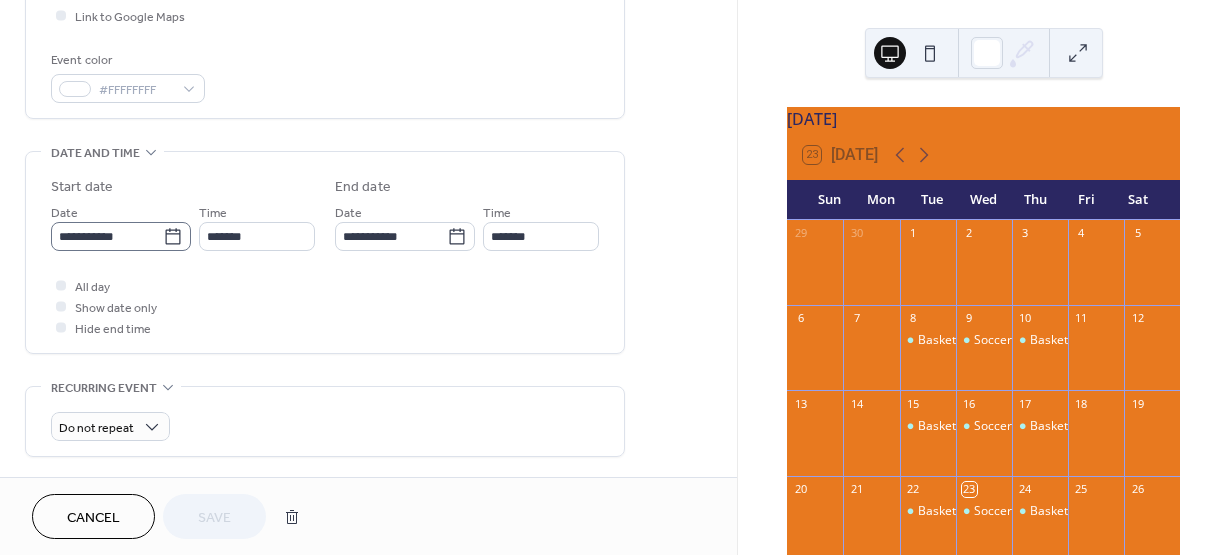 click 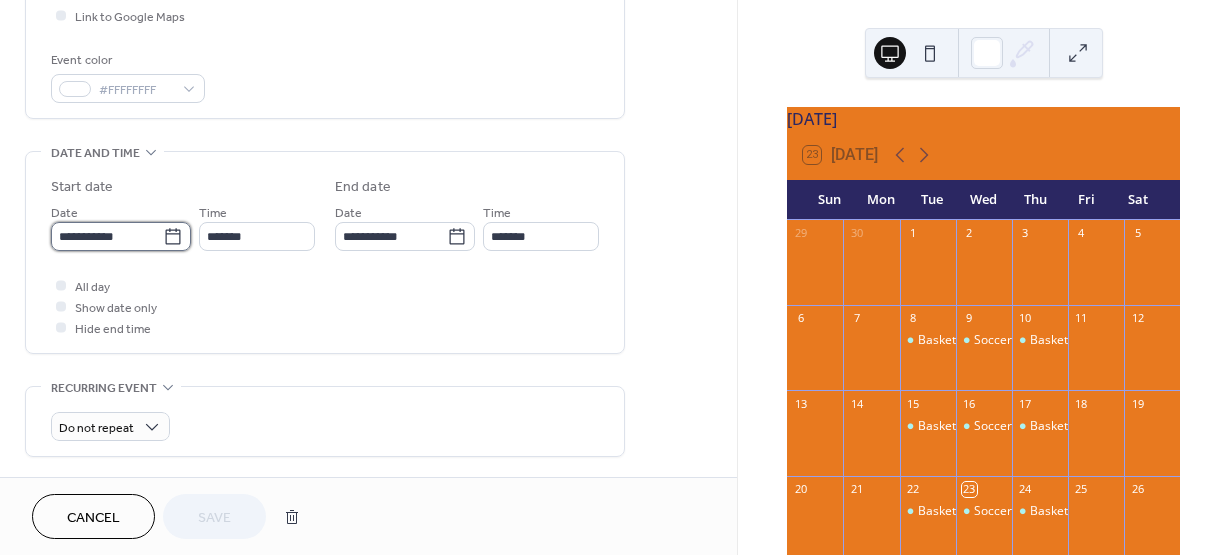 click on "**********" at bounding box center (107, 236) 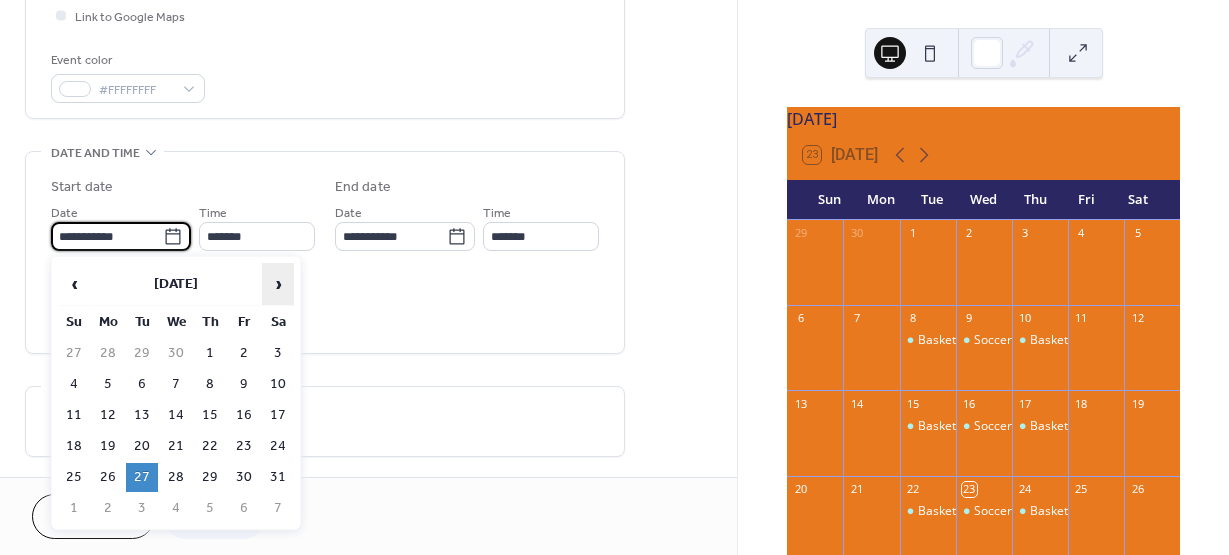 click on "›" at bounding box center [278, 284] 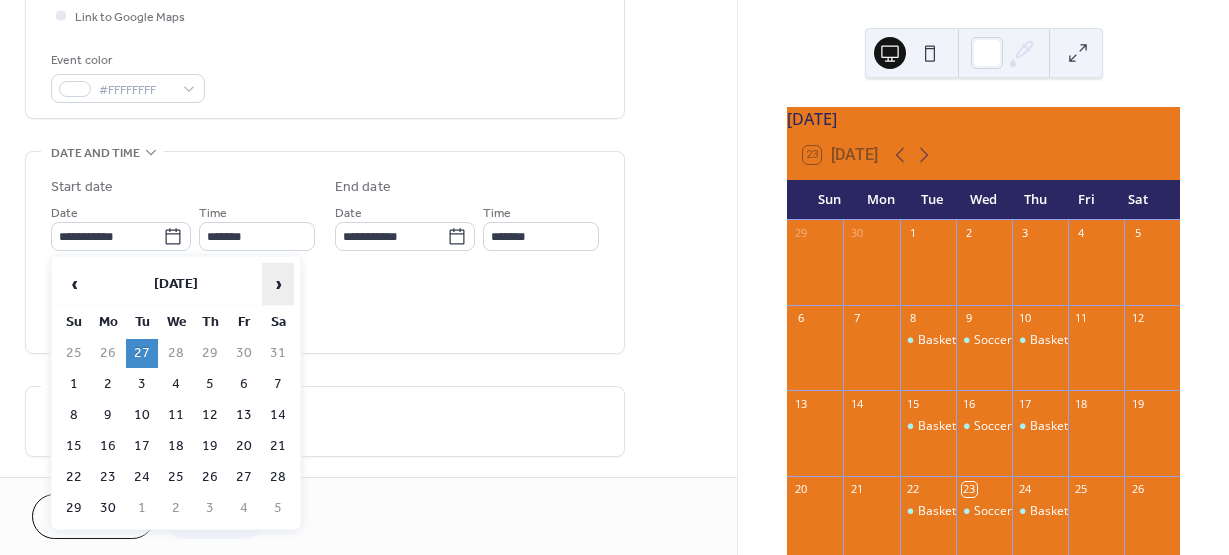 click on "›" at bounding box center (278, 284) 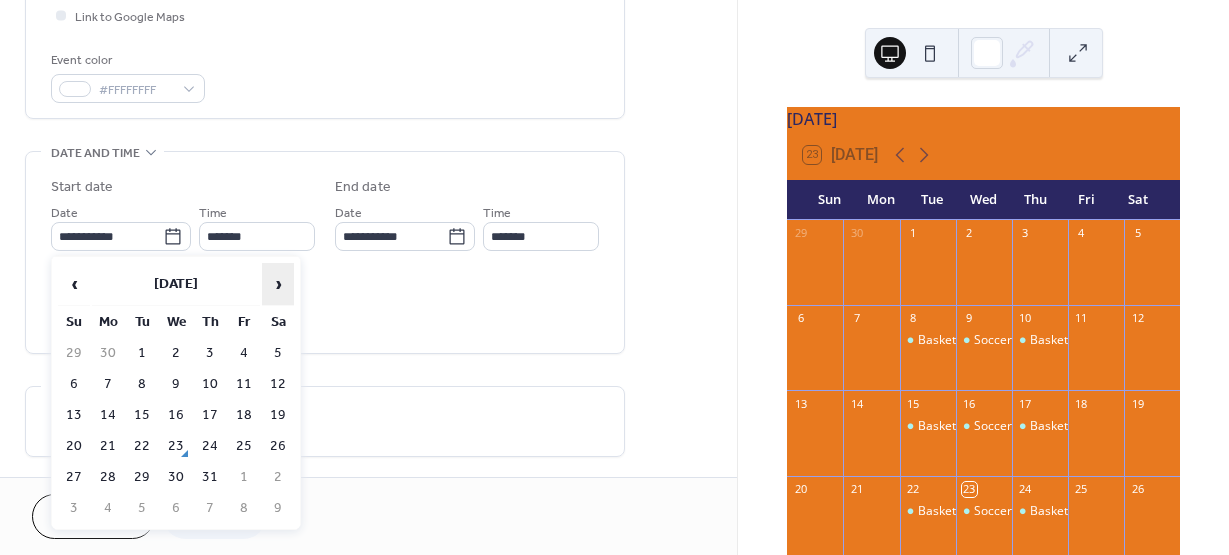 click on "›" at bounding box center (278, 284) 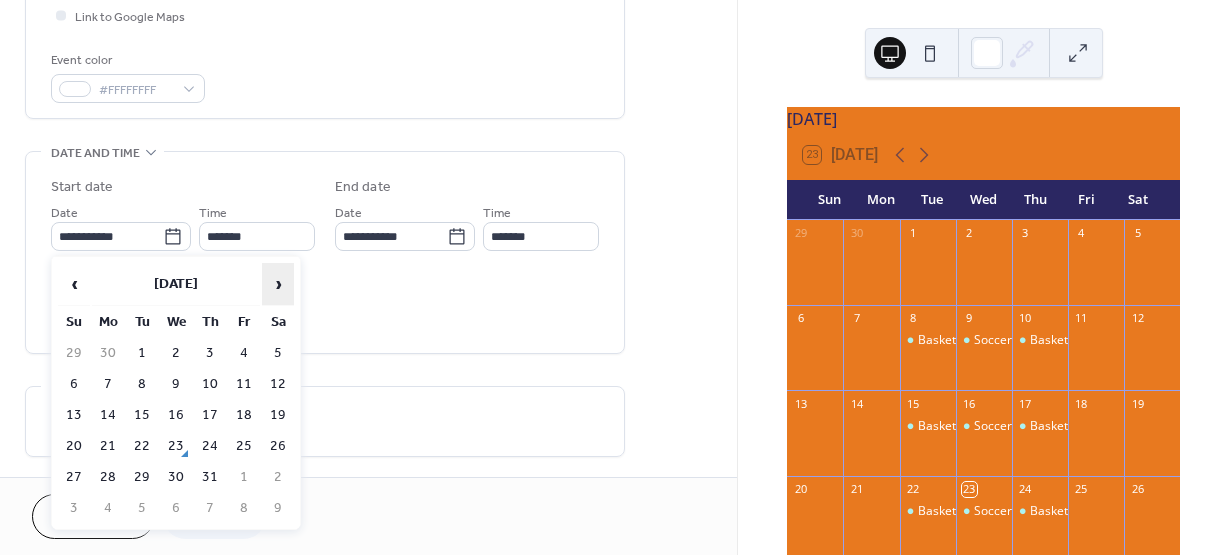 click on "›" at bounding box center [278, 284] 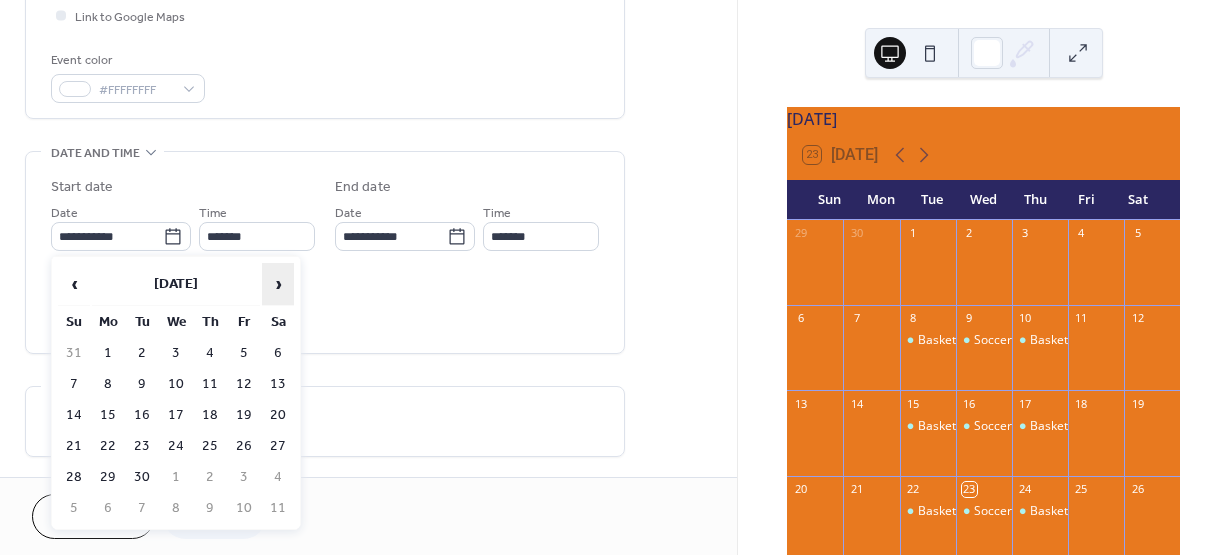 click on "›" at bounding box center (278, 284) 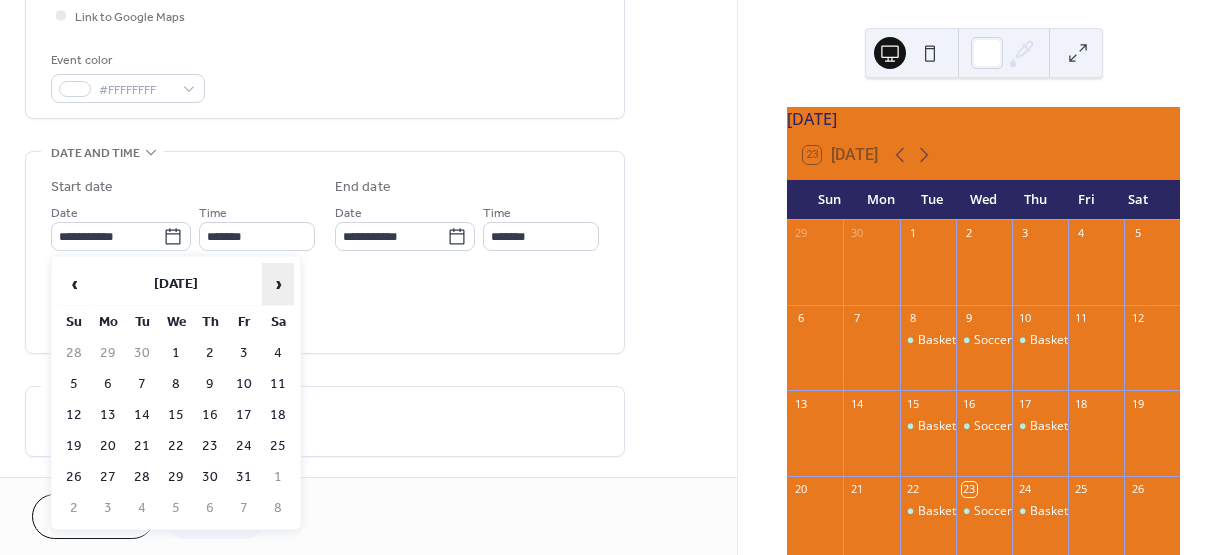 click on "›" at bounding box center [278, 284] 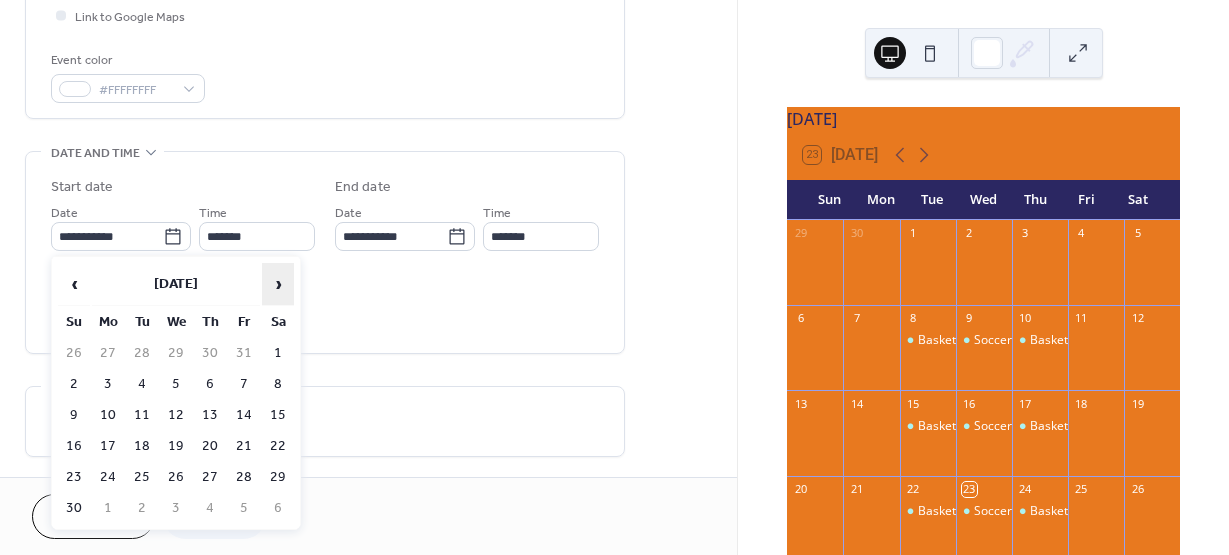 click on "›" at bounding box center [278, 284] 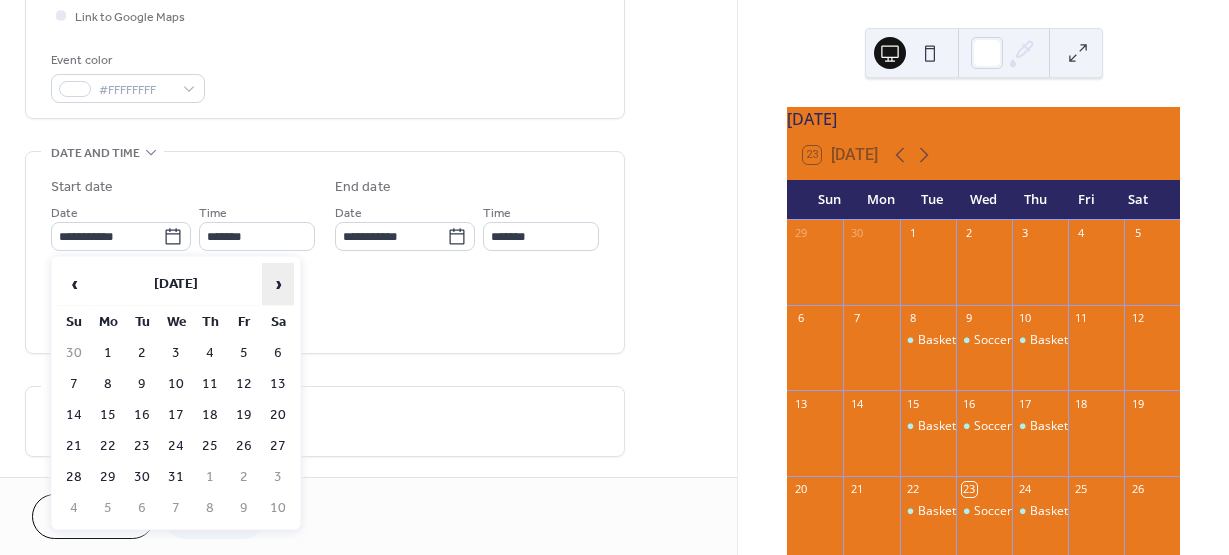 click on "›" at bounding box center (278, 284) 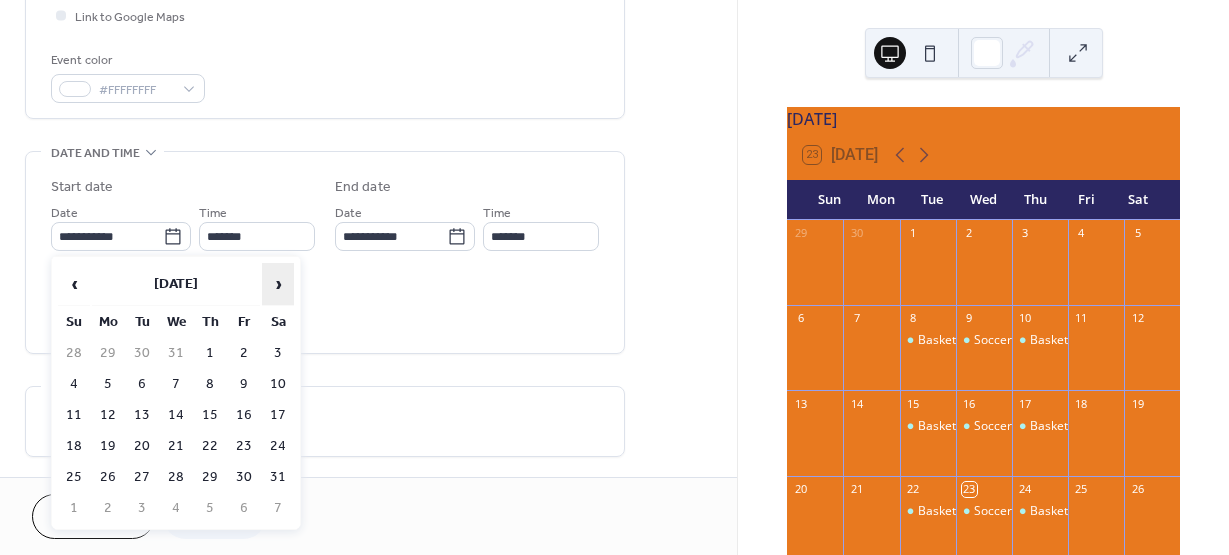 click on "›" at bounding box center [278, 284] 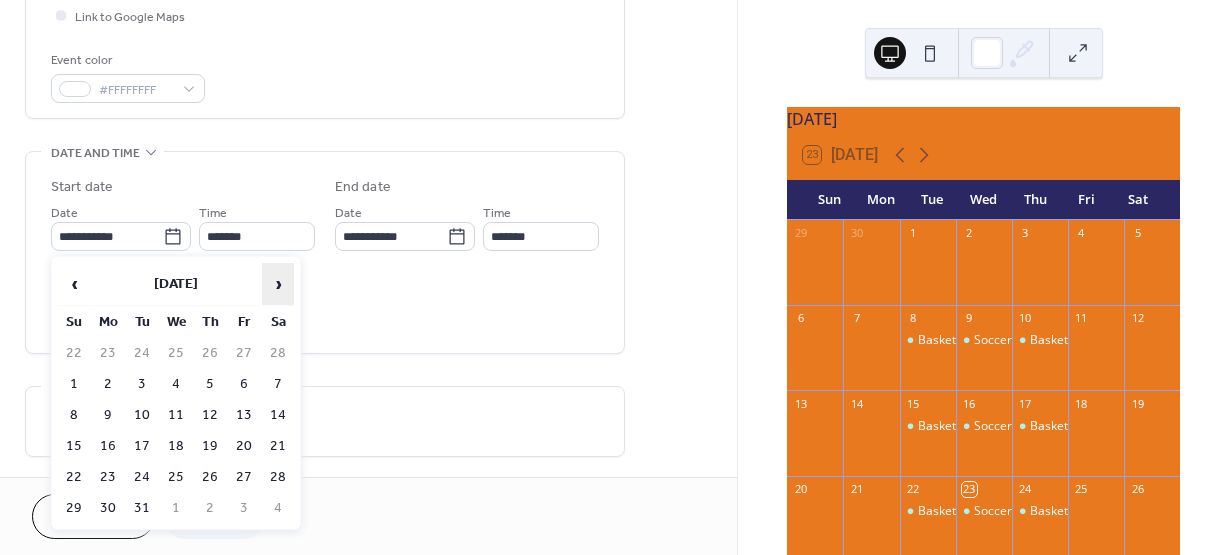click on "›" at bounding box center (278, 284) 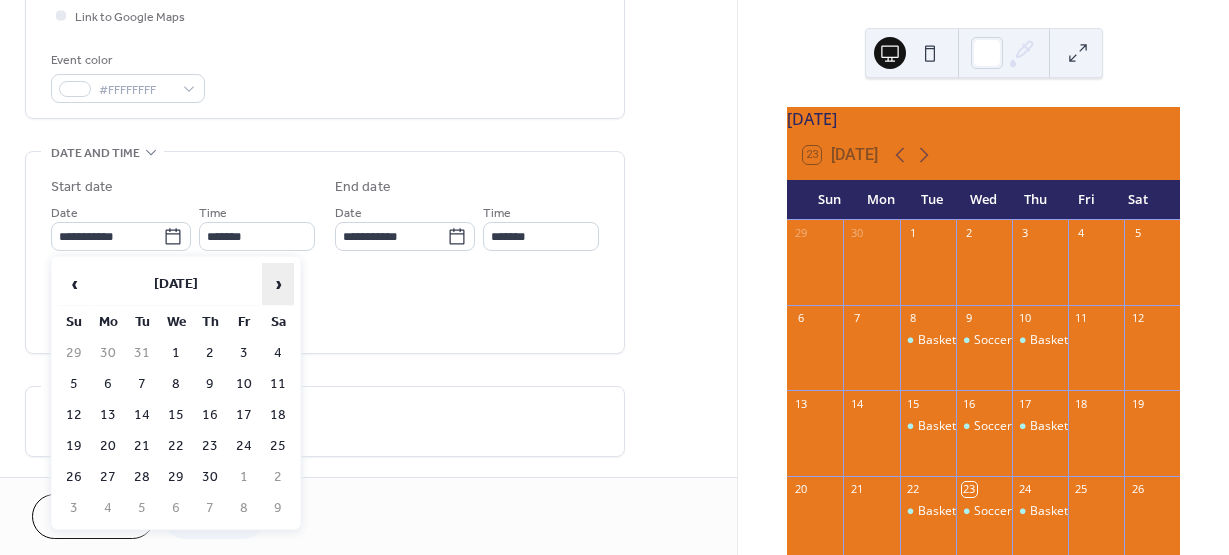 click on "›" at bounding box center (278, 284) 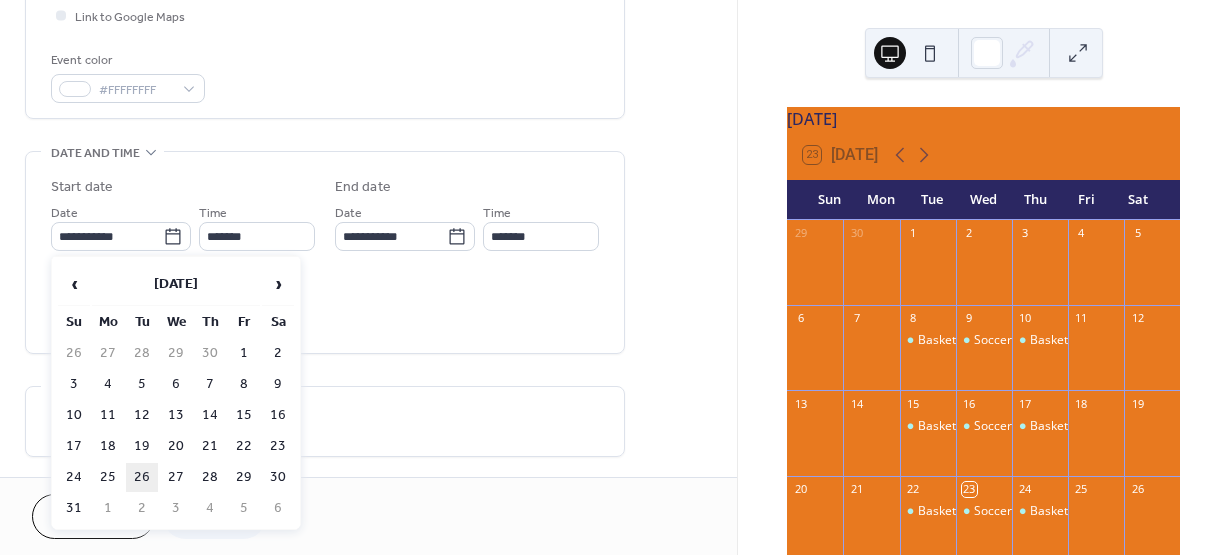 click on "26" at bounding box center [142, 477] 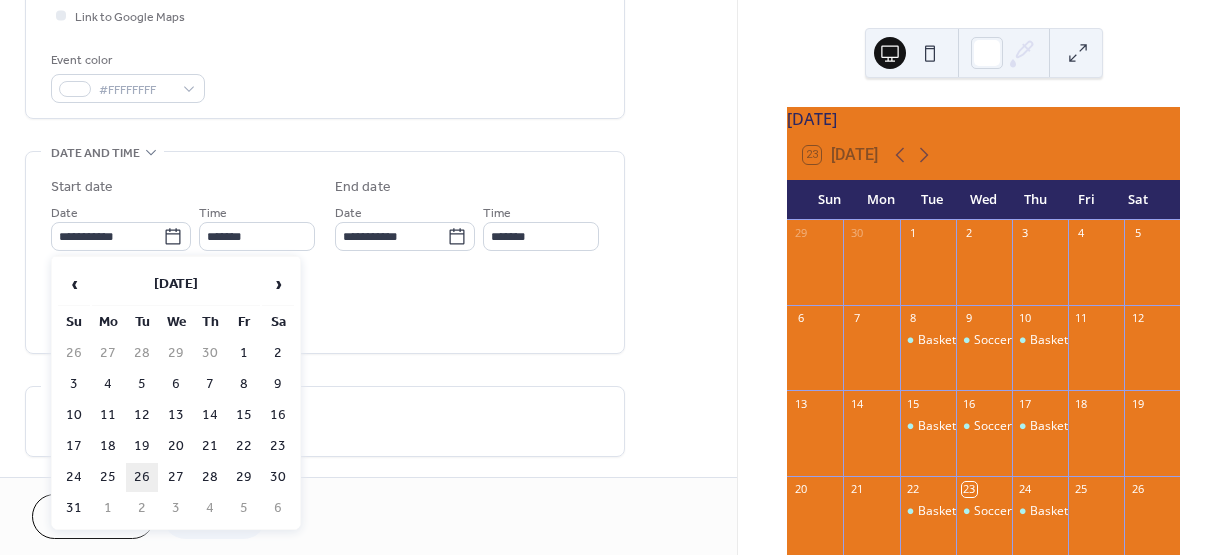 type on "**********" 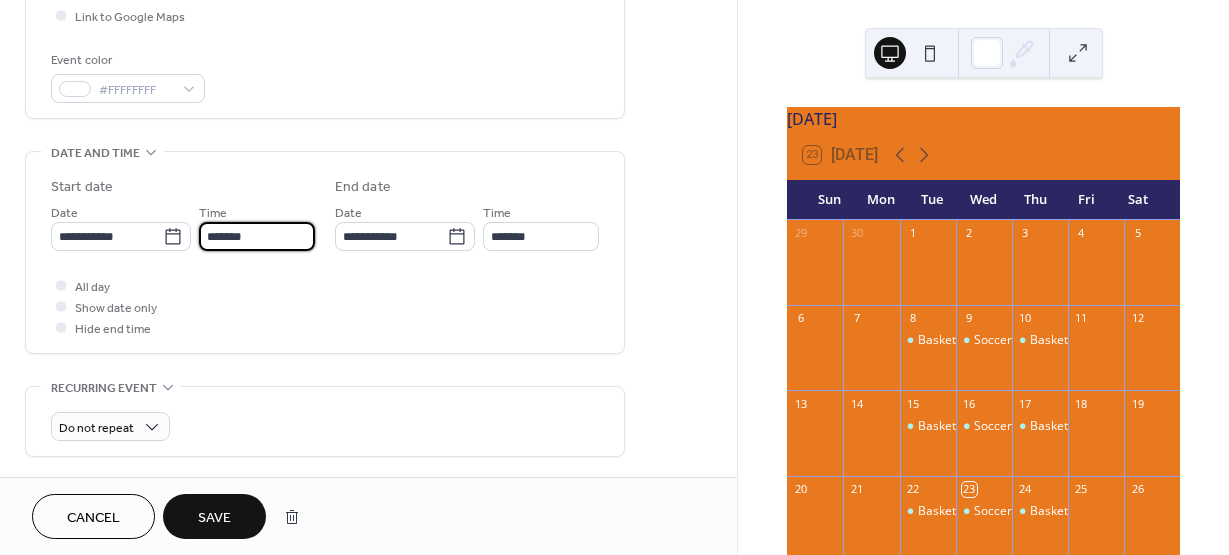 click on "*******" at bounding box center (257, 236) 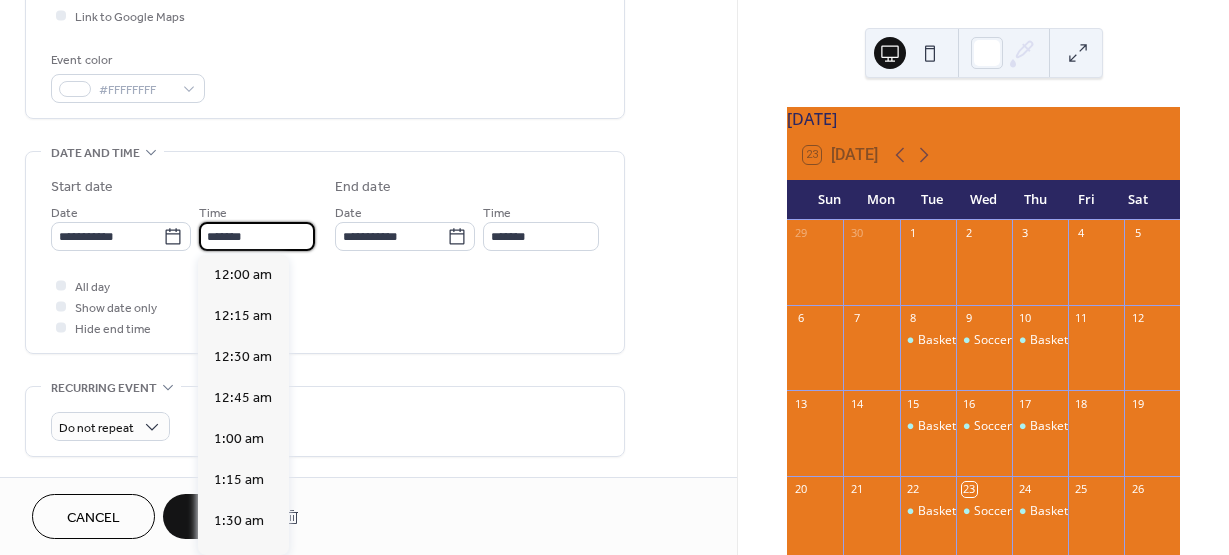 scroll, scrollTop: 2870, scrollLeft: 0, axis: vertical 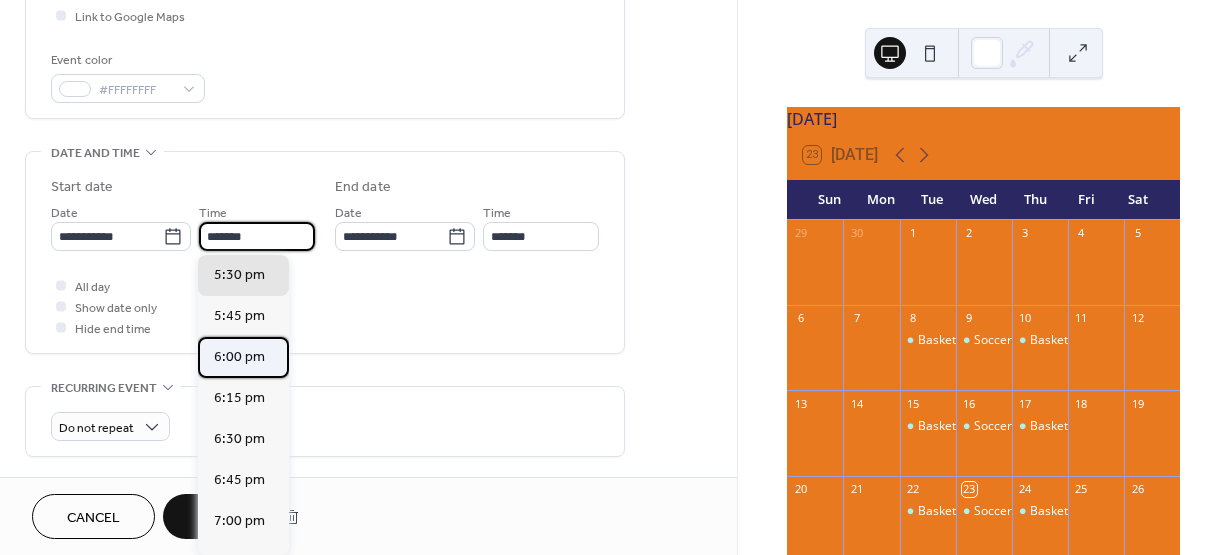 click on "6:00 pm" at bounding box center [239, 357] 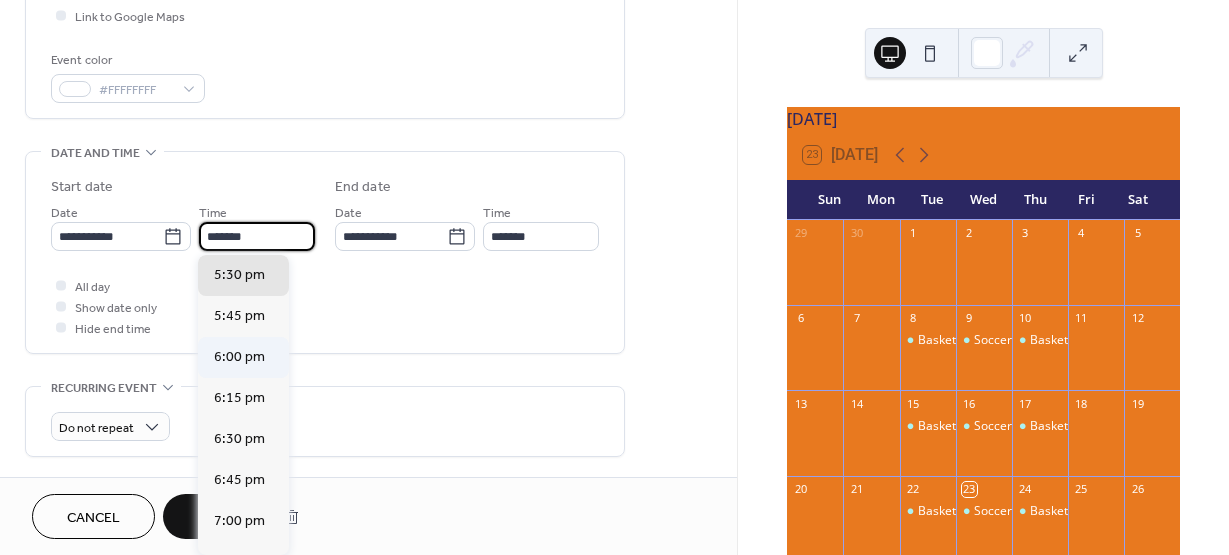 type on "*******" 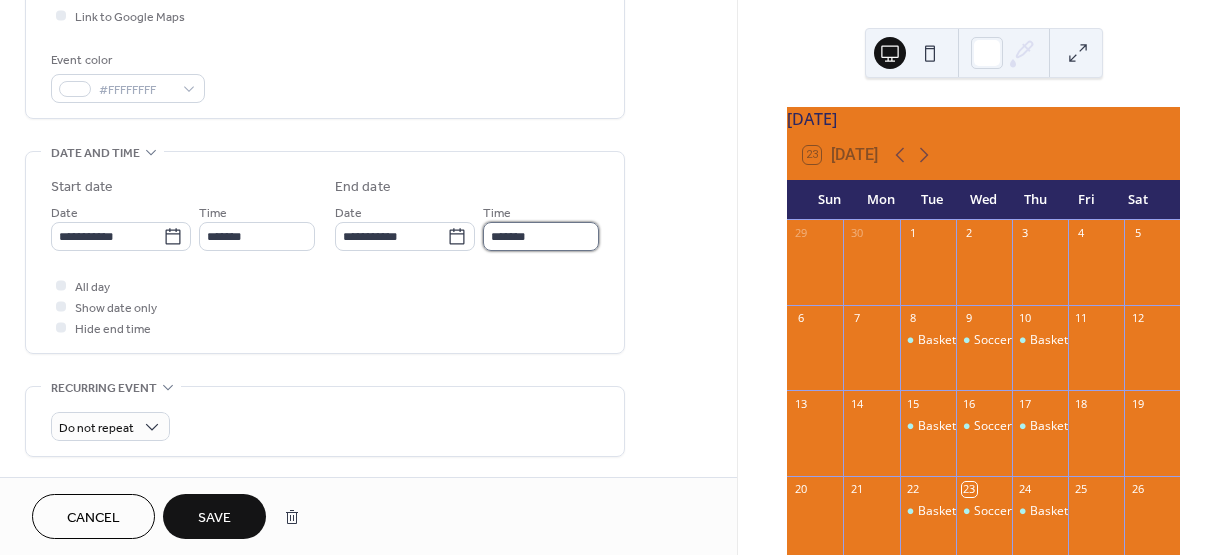 click on "*******" at bounding box center (541, 236) 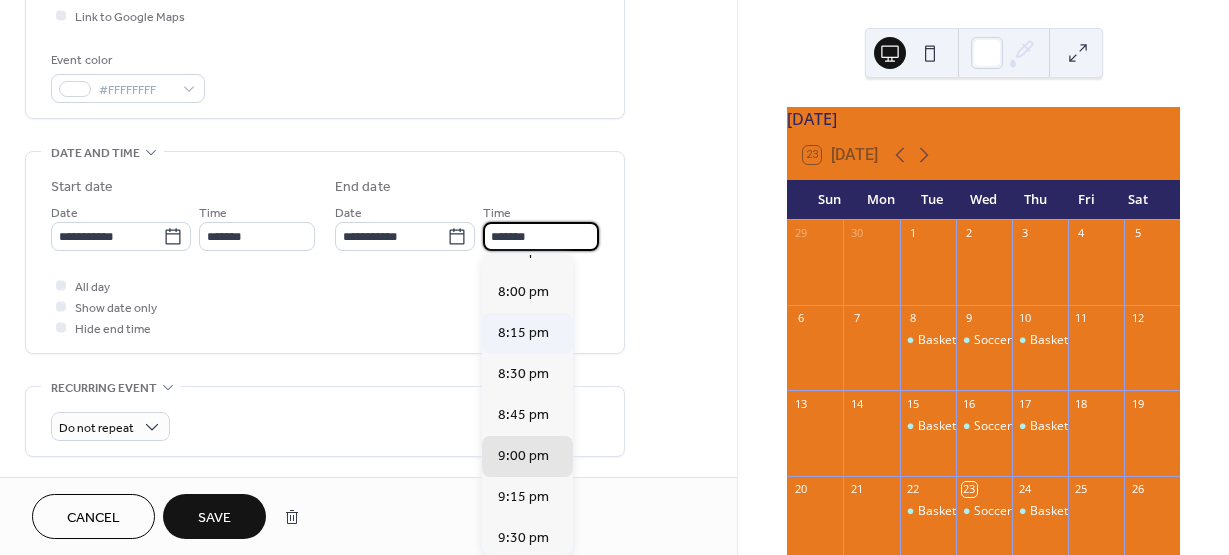 scroll, scrollTop: 251, scrollLeft: 0, axis: vertical 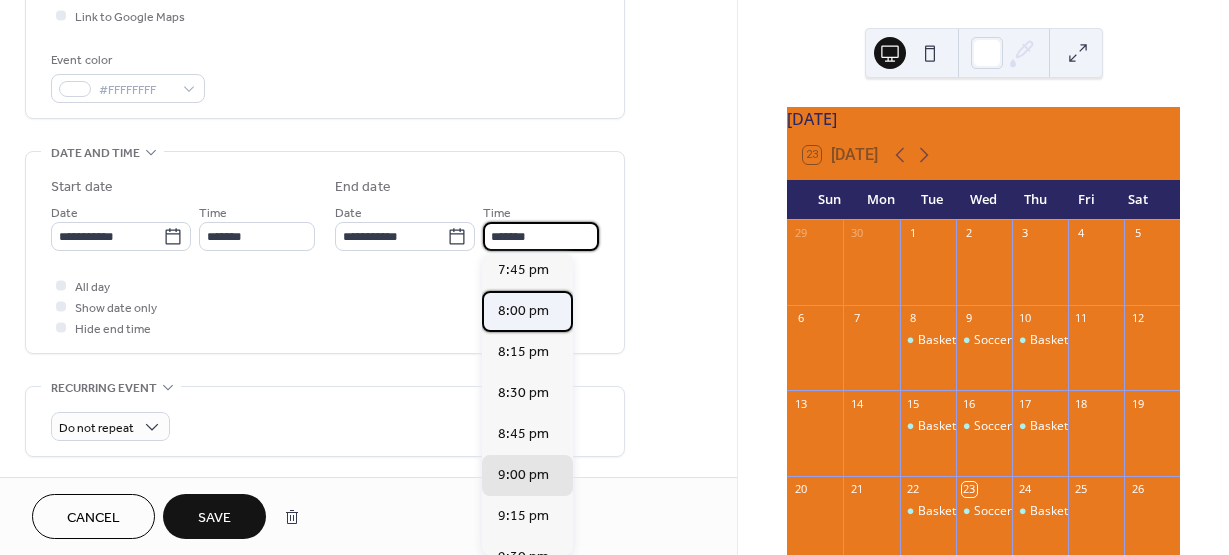 click on "8:00 pm" at bounding box center (523, 311) 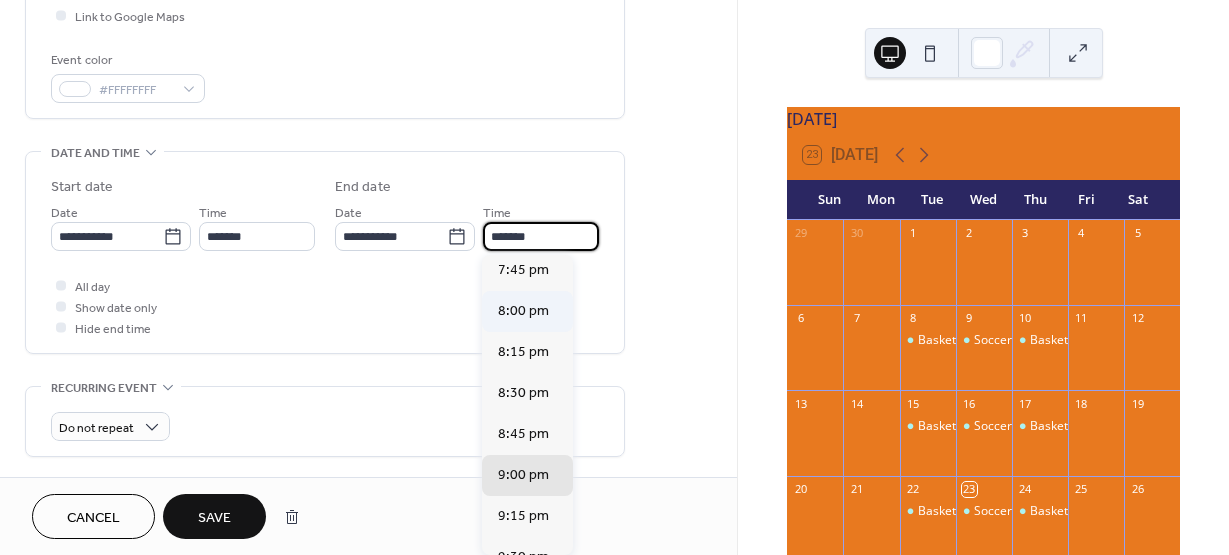 type on "*******" 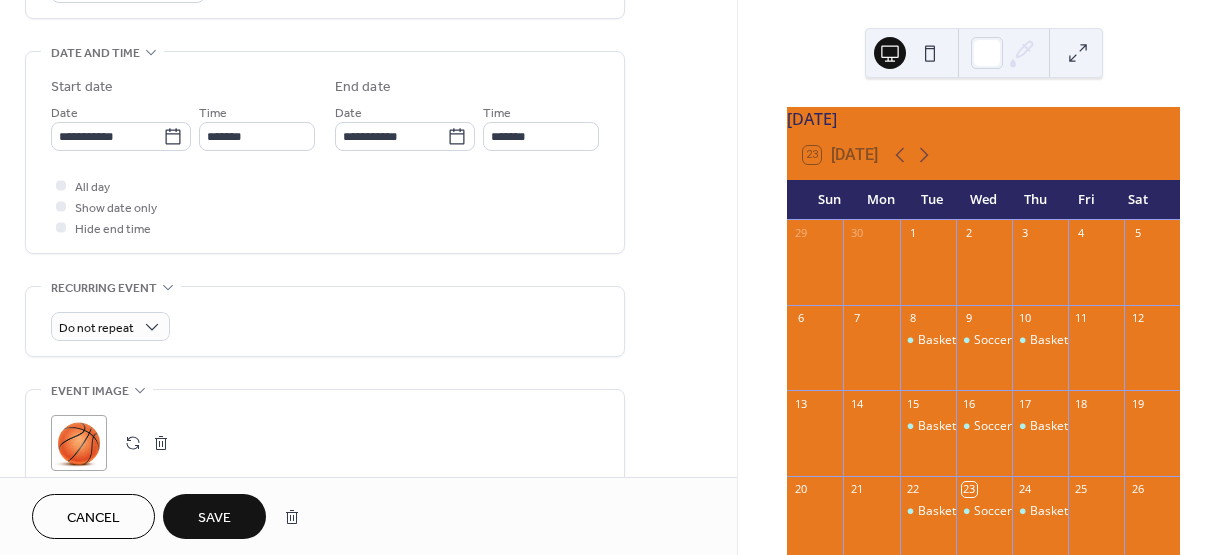 scroll, scrollTop: 700, scrollLeft: 0, axis: vertical 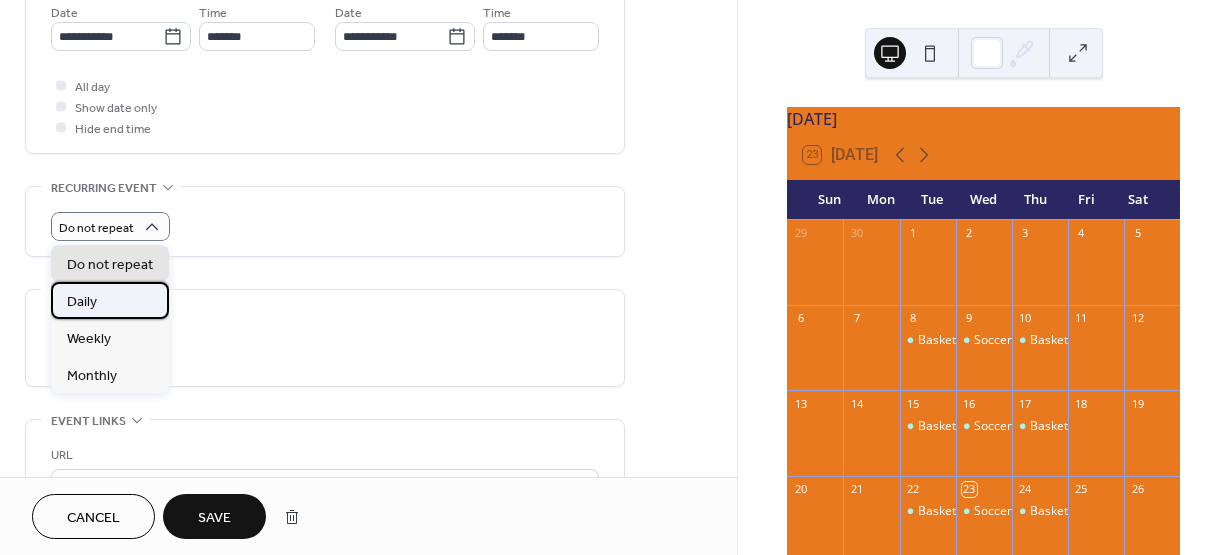 click on "Daily" at bounding box center [82, 302] 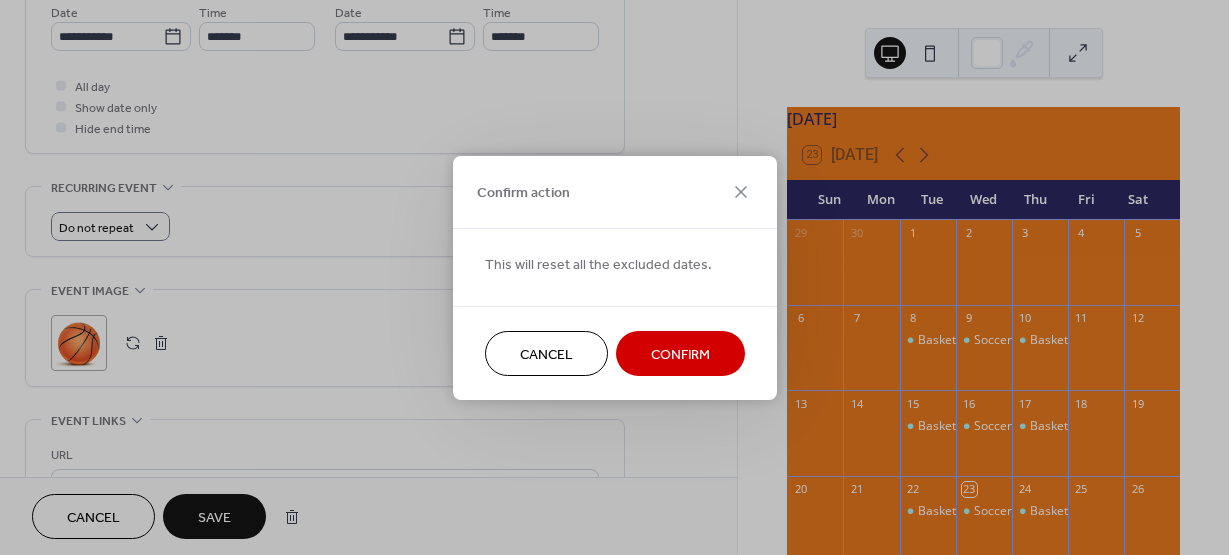 click on "Confirm" at bounding box center (680, 354) 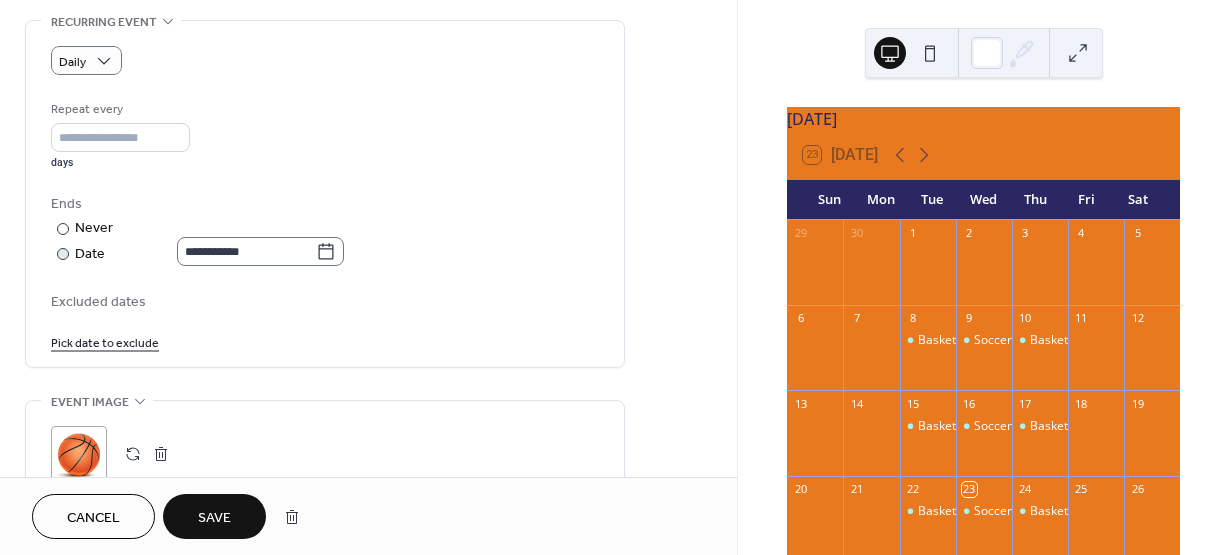 scroll, scrollTop: 900, scrollLeft: 0, axis: vertical 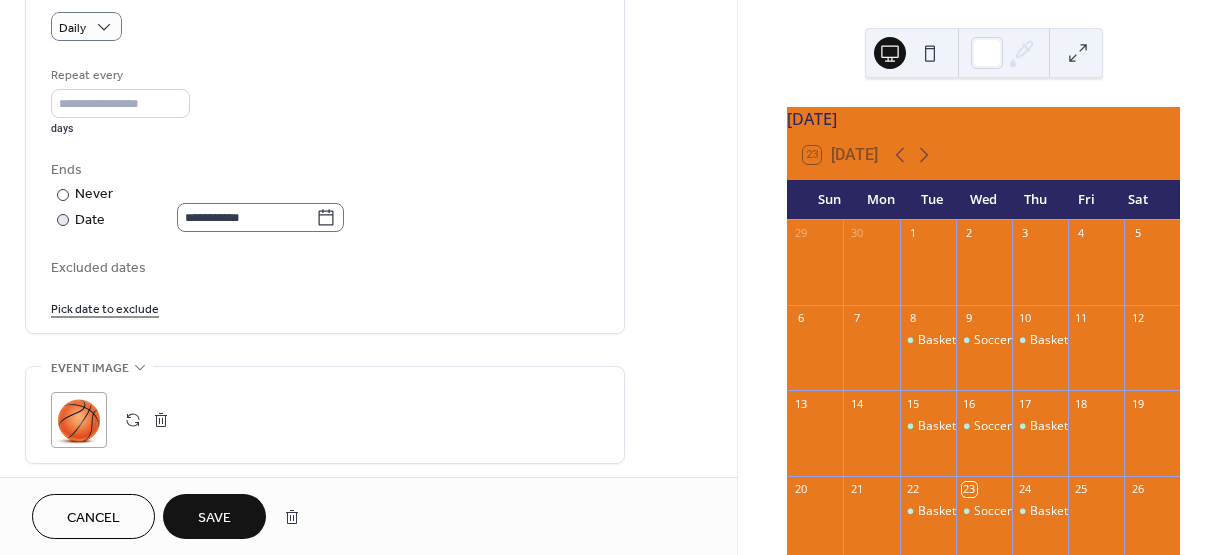 click 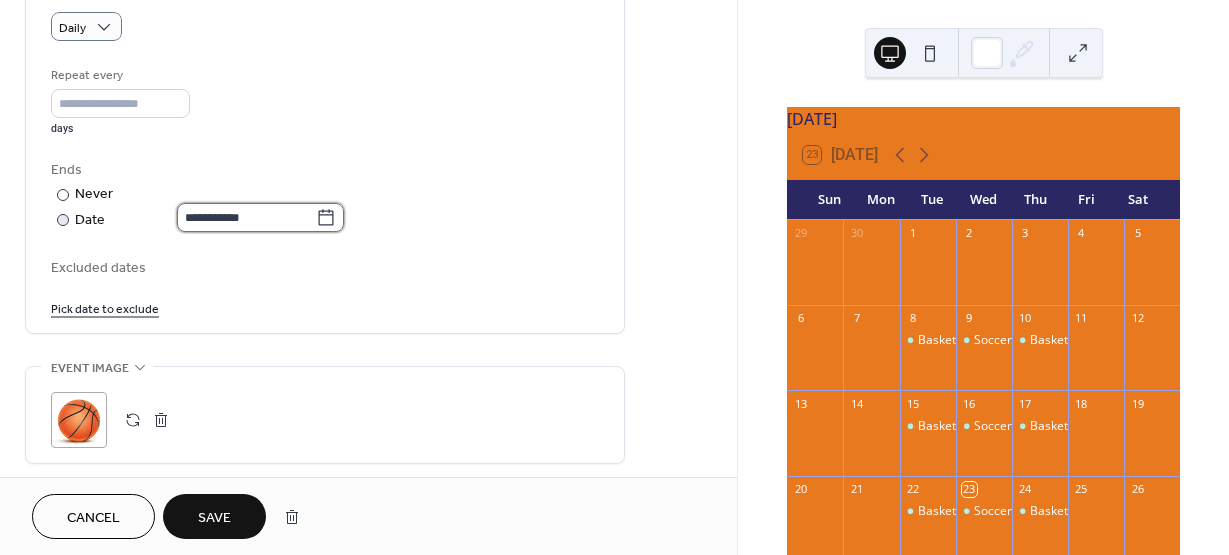 click on "**********" at bounding box center [246, 217] 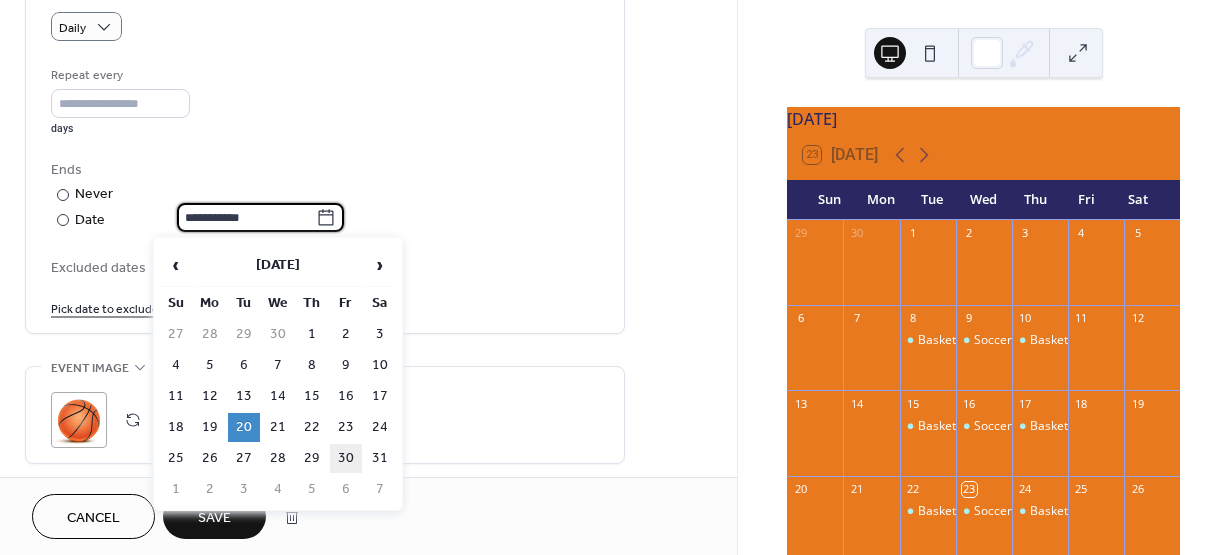 click on "30" at bounding box center (346, 458) 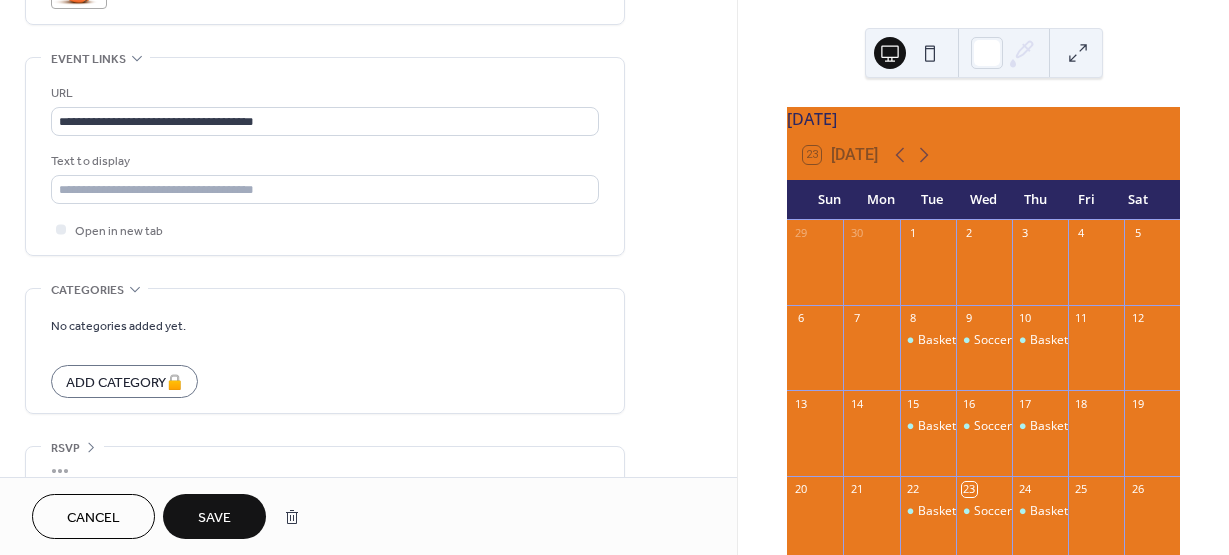 scroll, scrollTop: 1370, scrollLeft: 0, axis: vertical 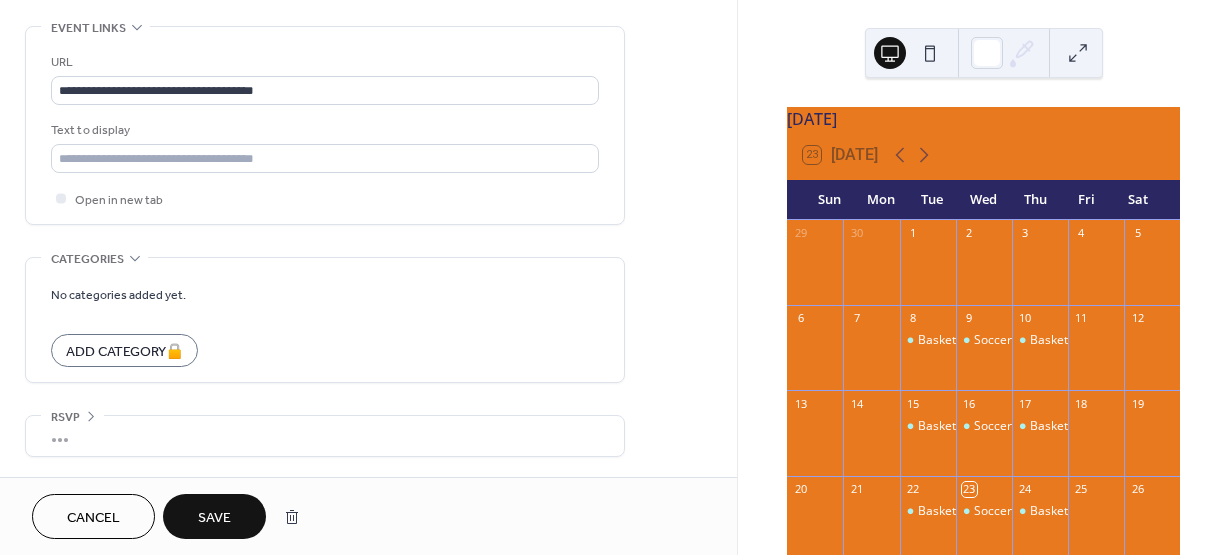 click on "Save" at bounding box center [214, 518] 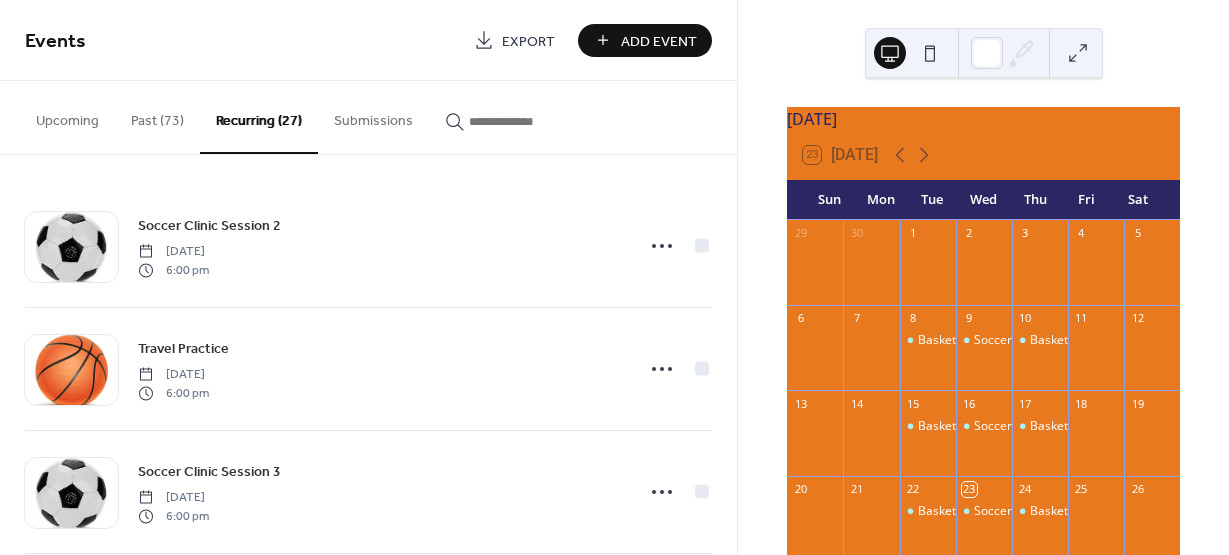 scroll, scrollTop: 0, scrollLeft: 0, axis: both 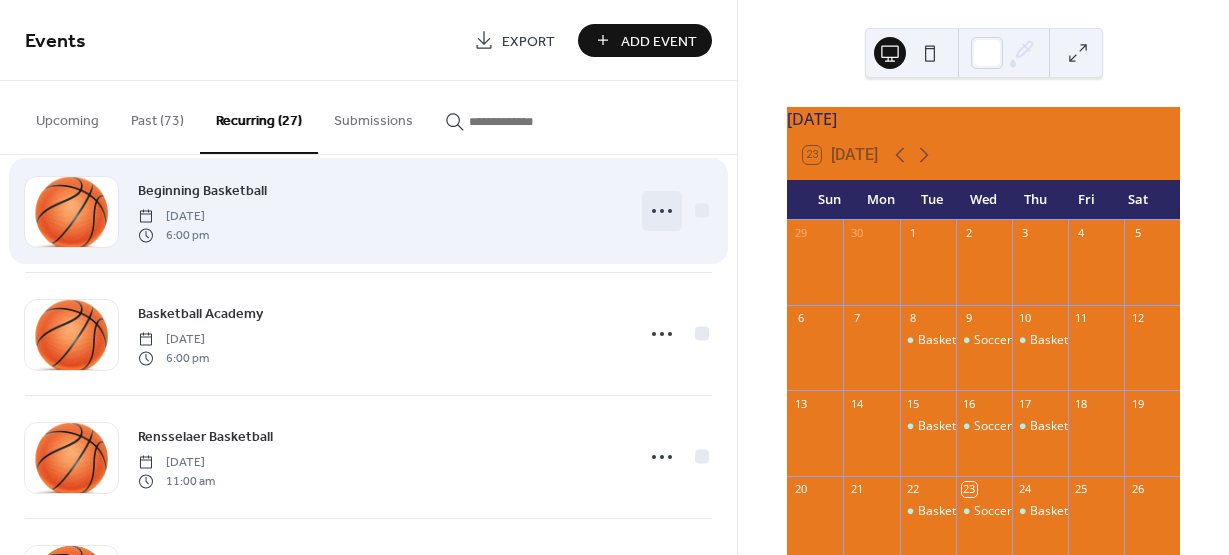 click 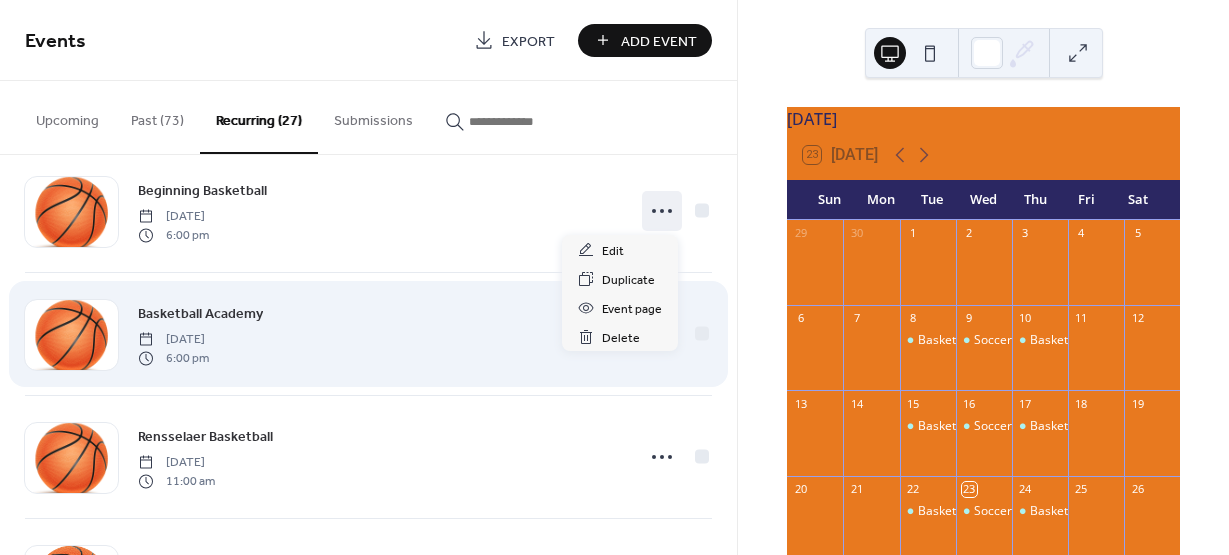 click on "Basketball Academy Thursday, December 4, 2025 6:00 pm" at bounding box center (368, 334) 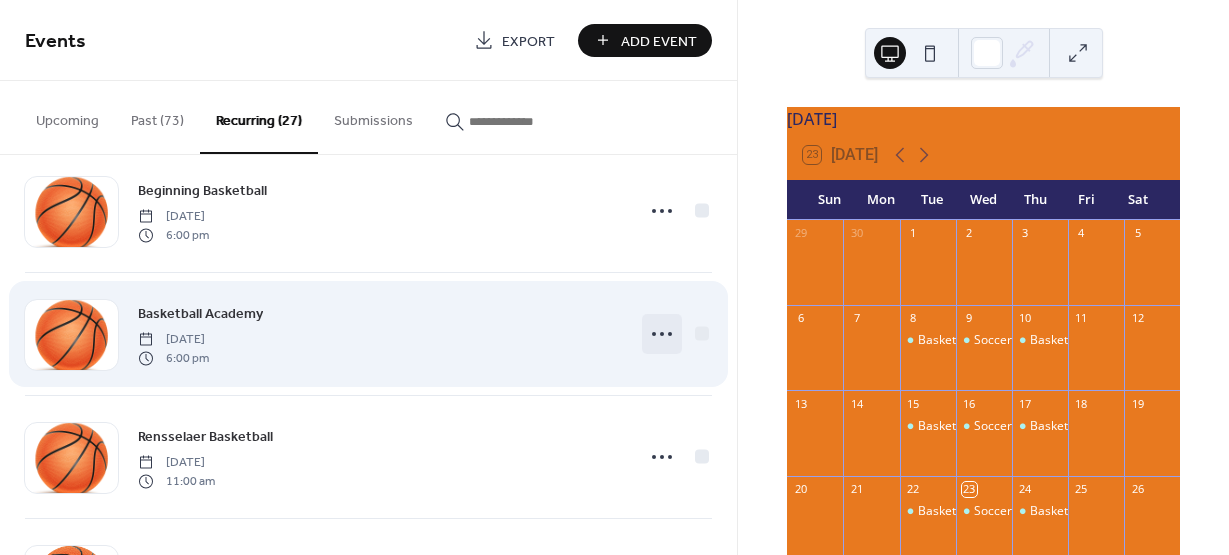 click 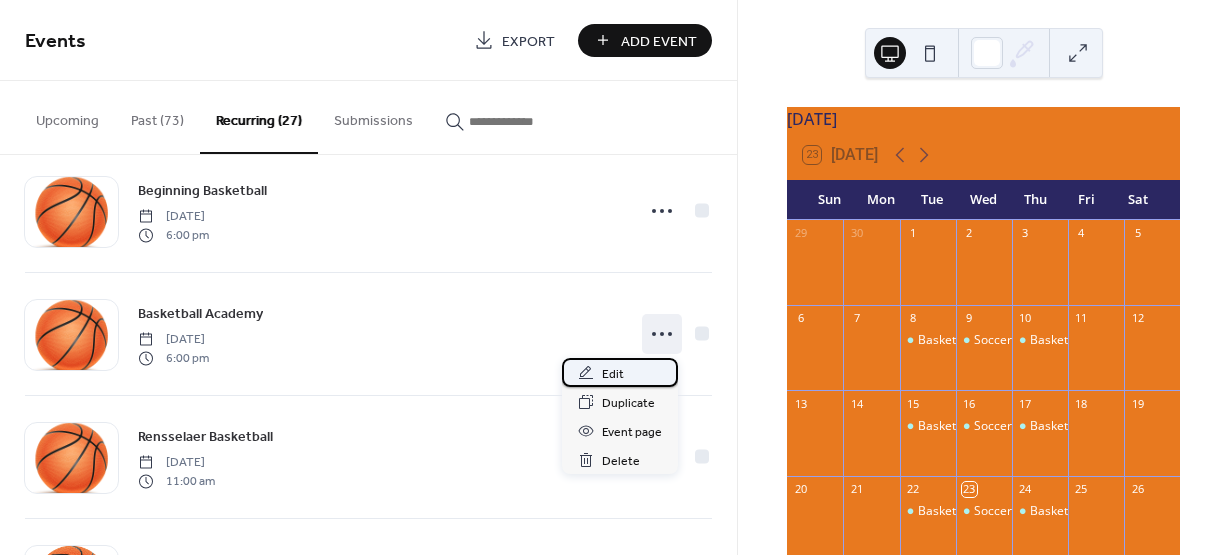 click on "Edit" at bounding box center (613, 374) 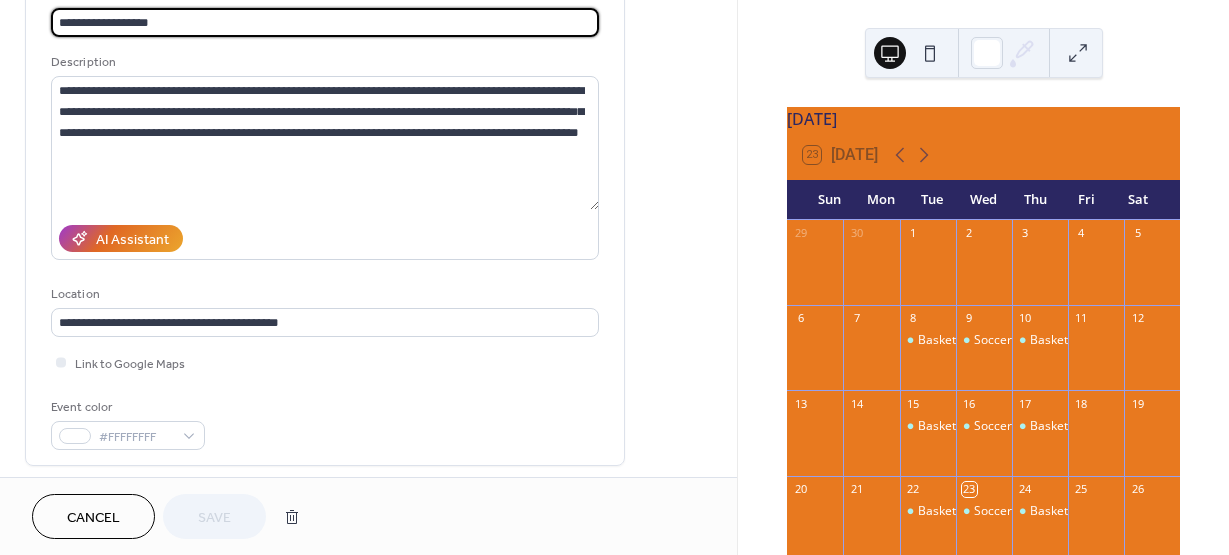 scroll, scrollTop: 400, scrollLeft: 0, axis: vertical 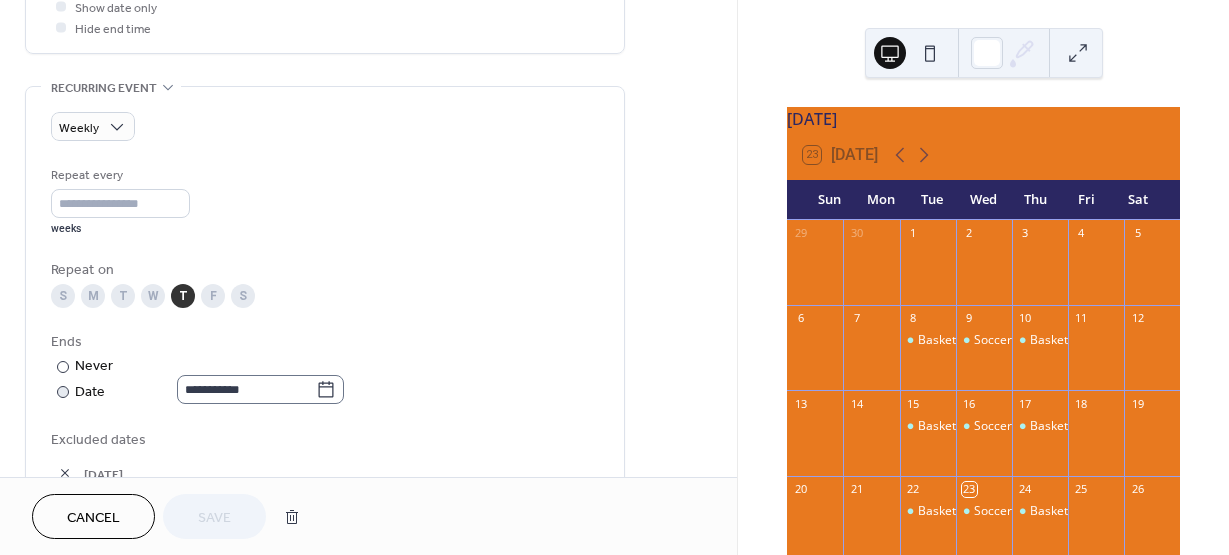 click 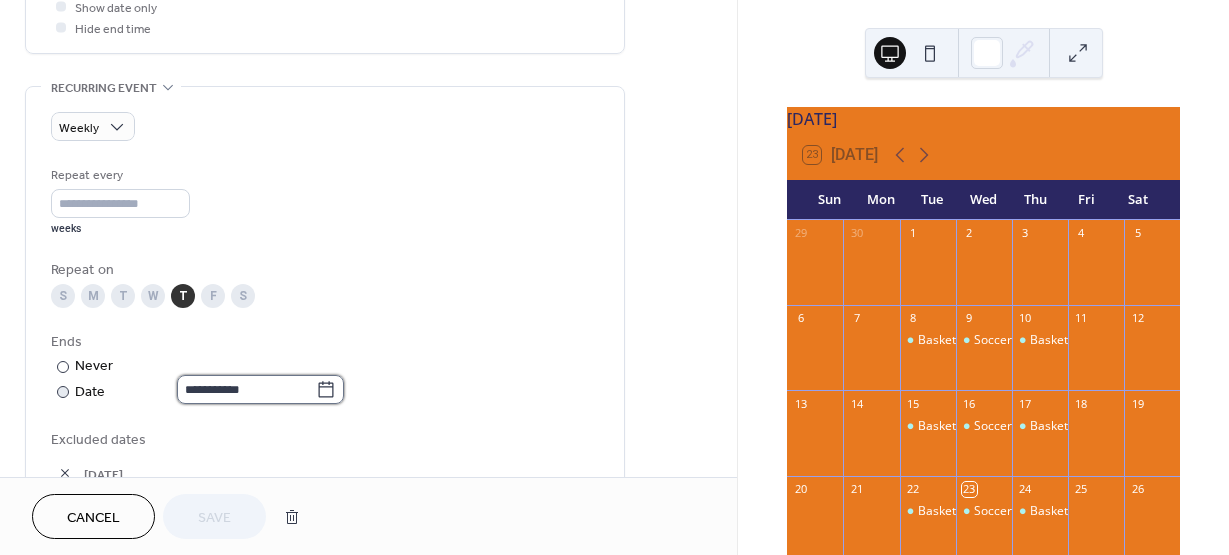 click on "**********" at bounding box center (246, 389) 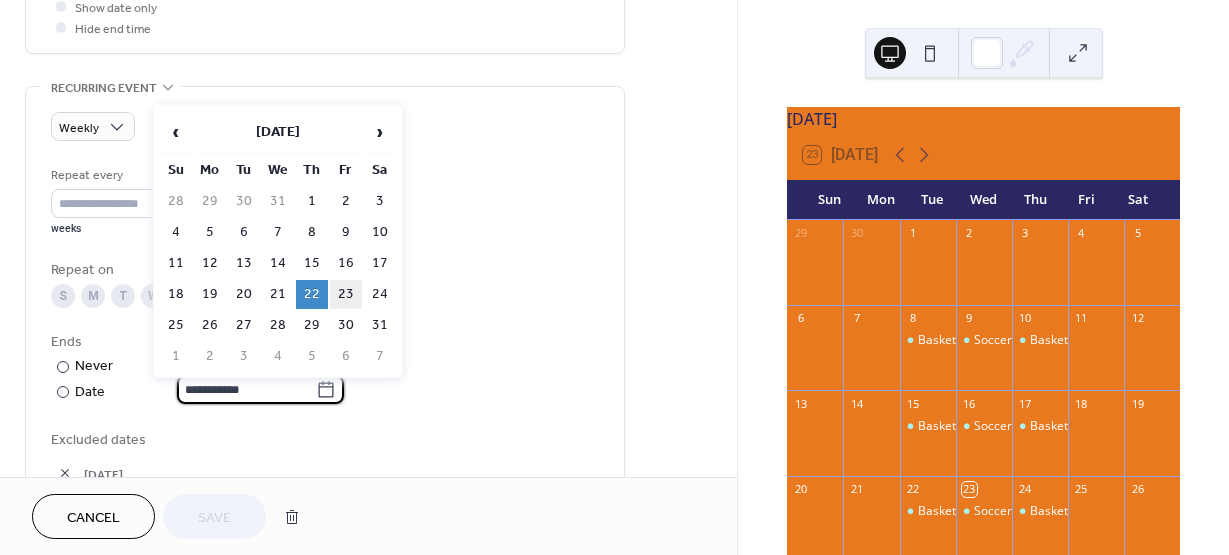 click on "23" at bounding box center [346, 294] 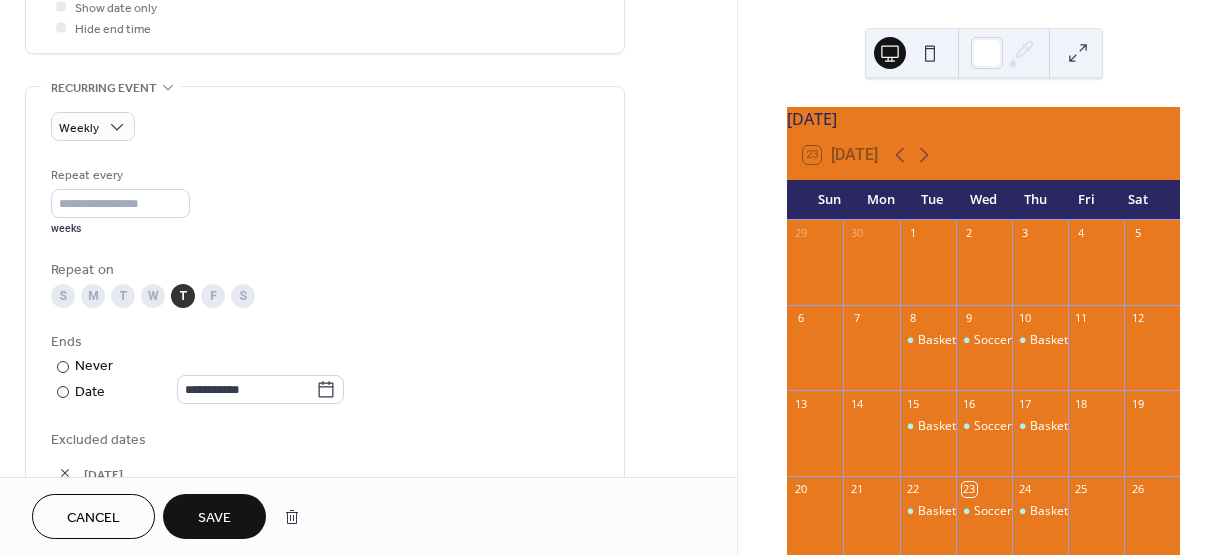 click on "Save" at bounding box center [214, 518] 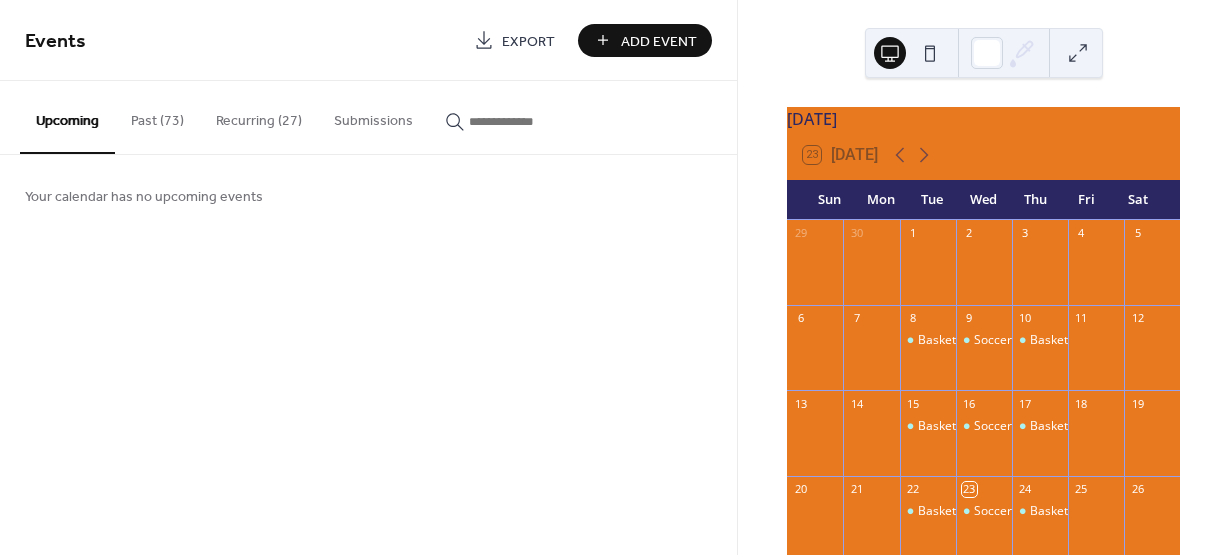 click on "Past (73)" at bounding box center [157, 116] 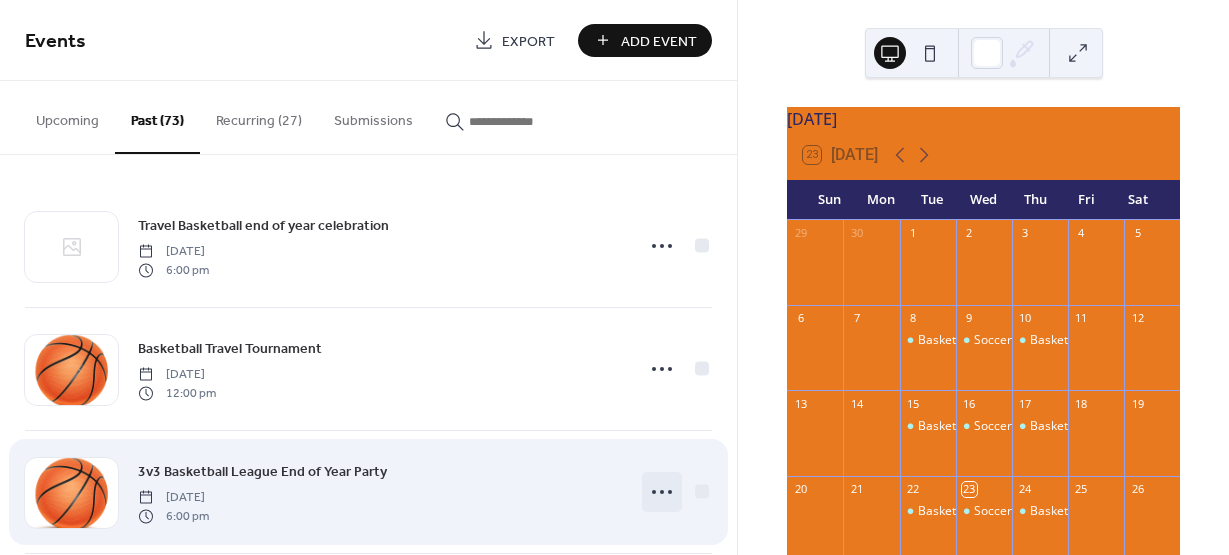click 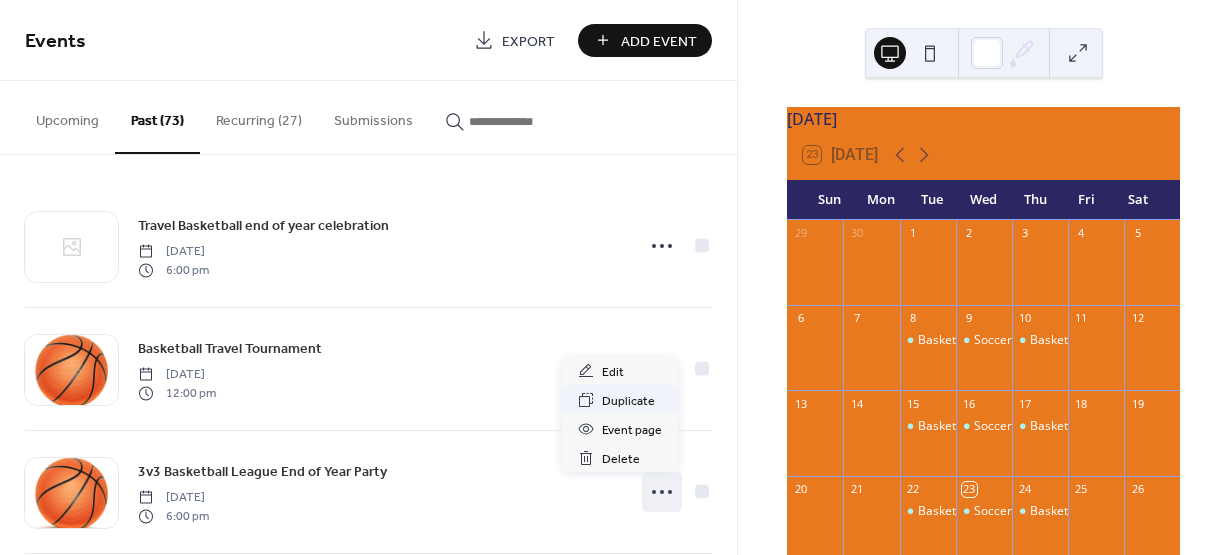 scroll, scrollTop: 100, scrollLeft: 0, axis: vertical 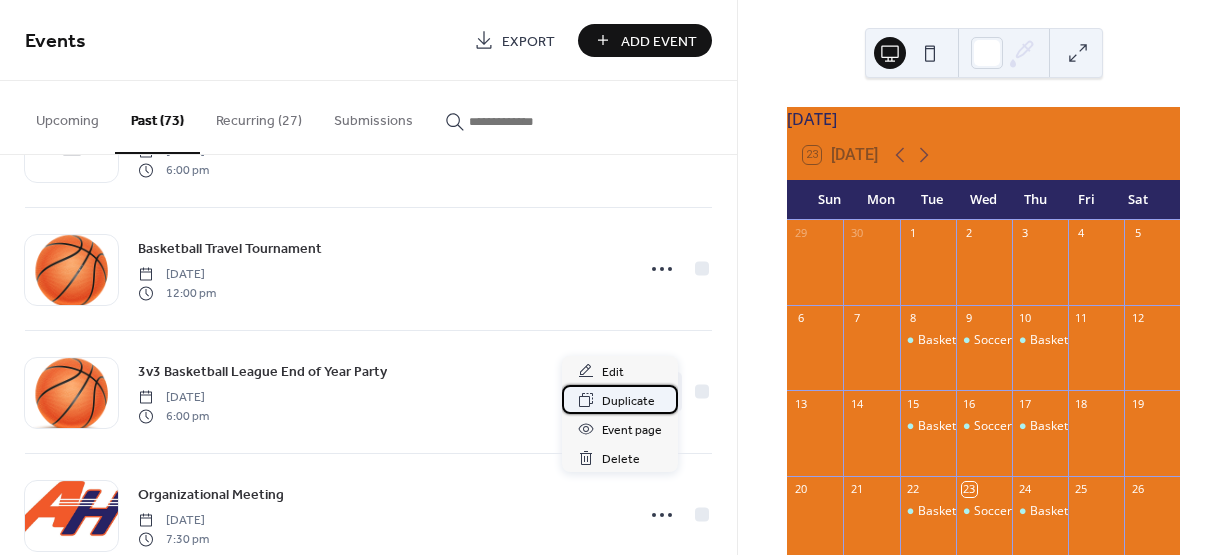 click on "Duplicate" at bounding box center (628, 401) 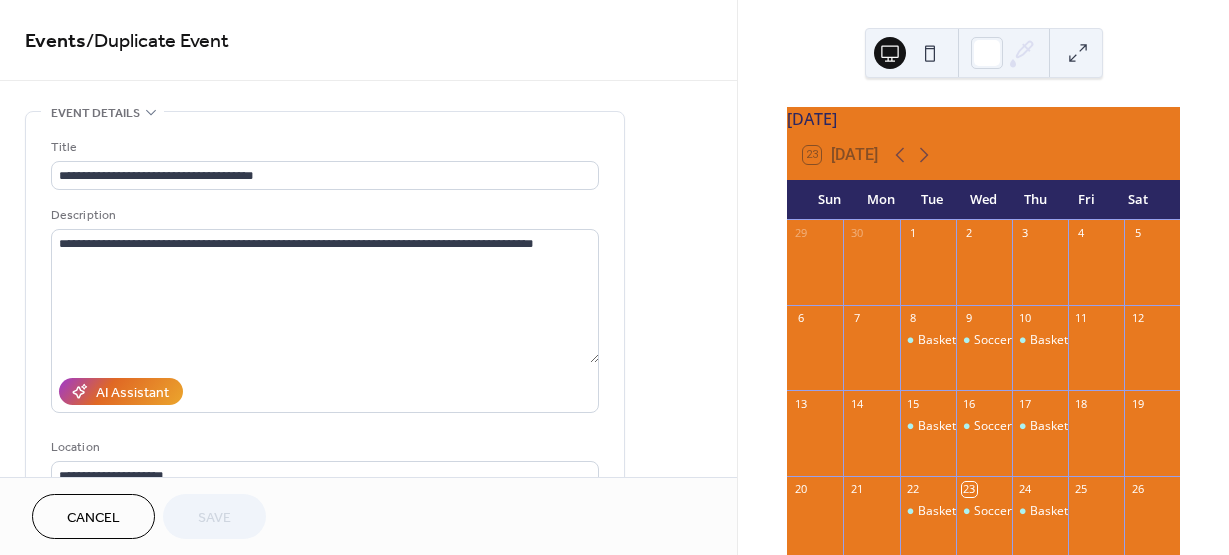 click on "**********" at bounding box center [368, 840] 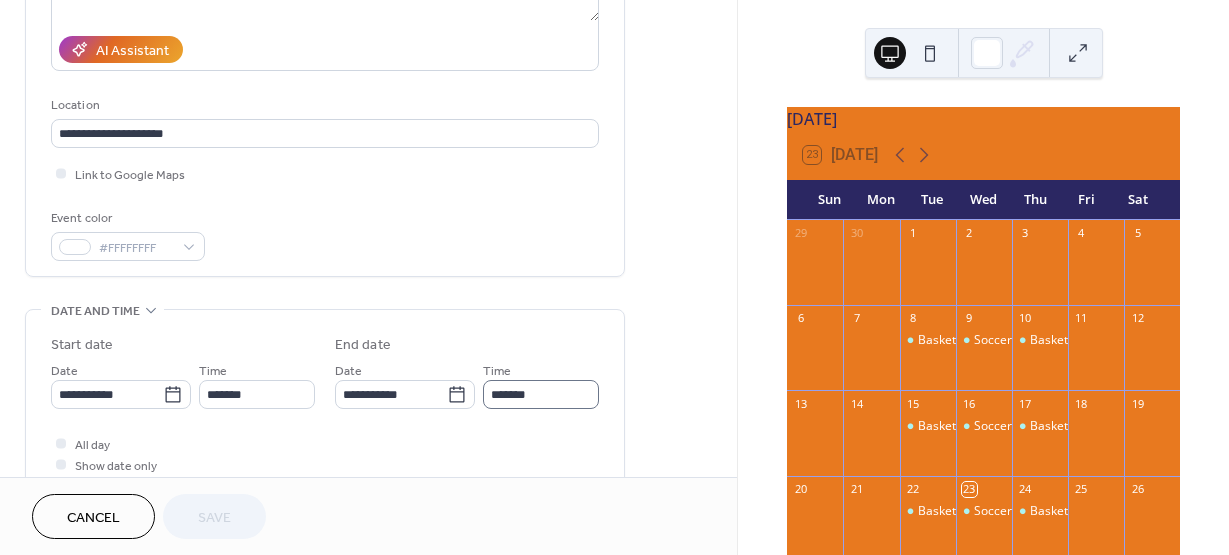scroll, scrollTop: 400, scrollLeft: 0, axis: vertical 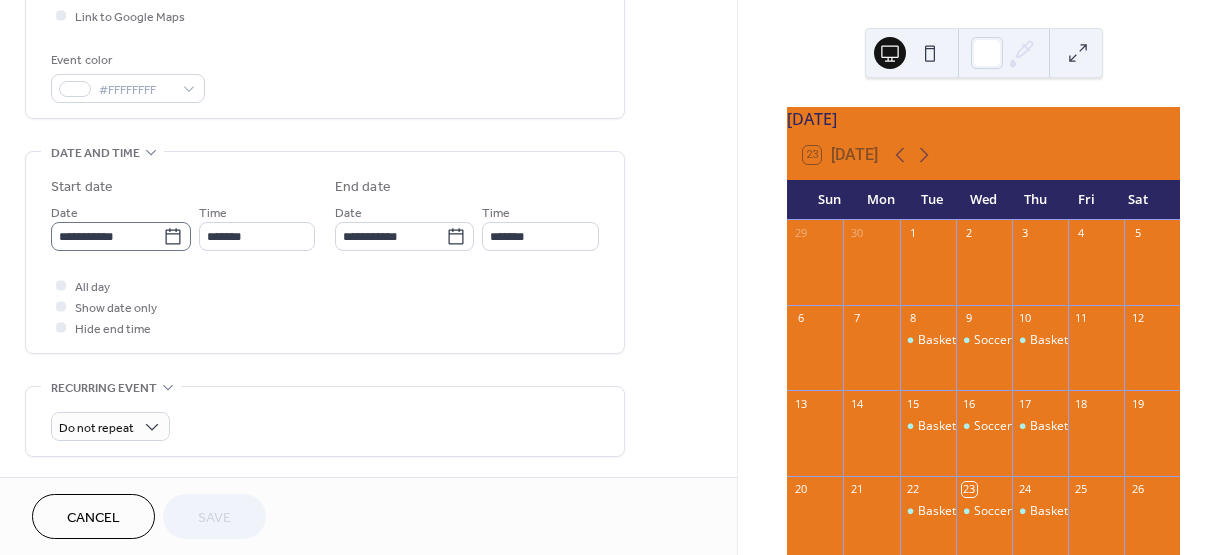 click 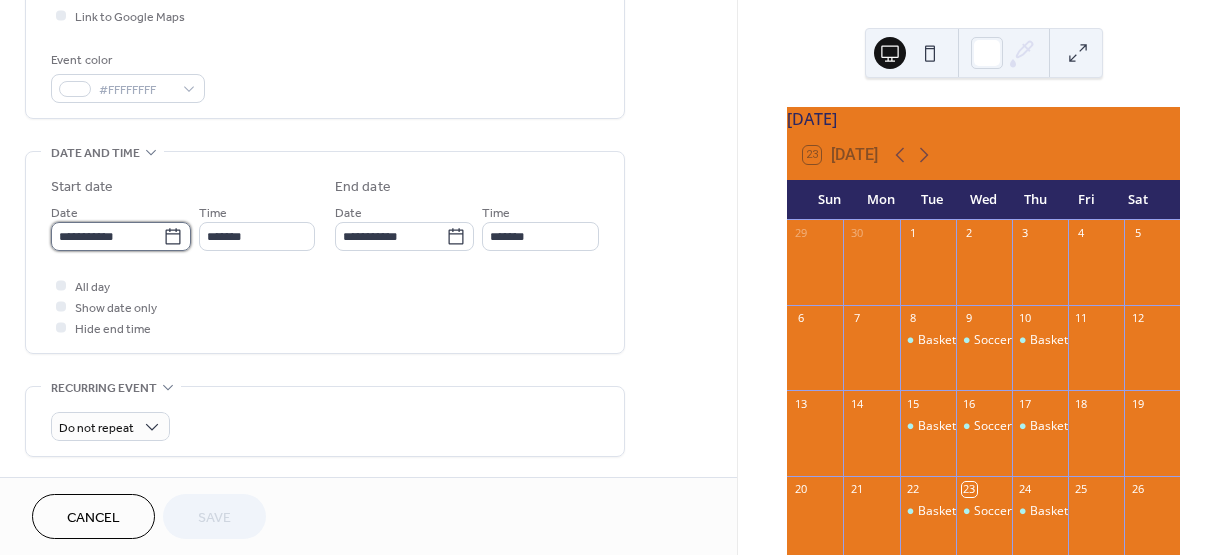 click on "**********" at bounding box center [107, 236] 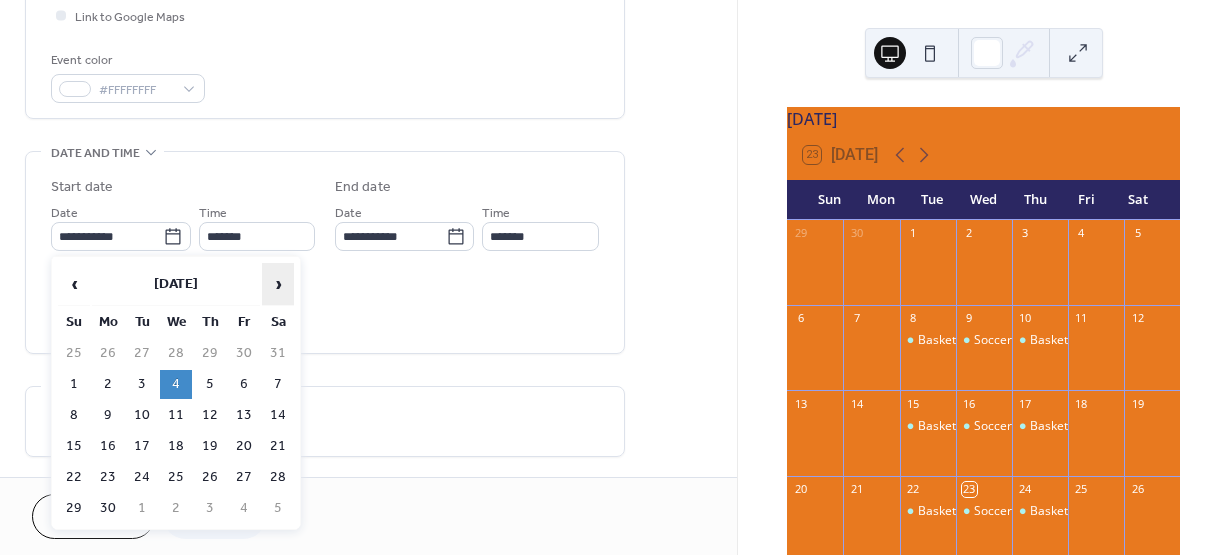 click on "›" at bounding box center [278, 284] 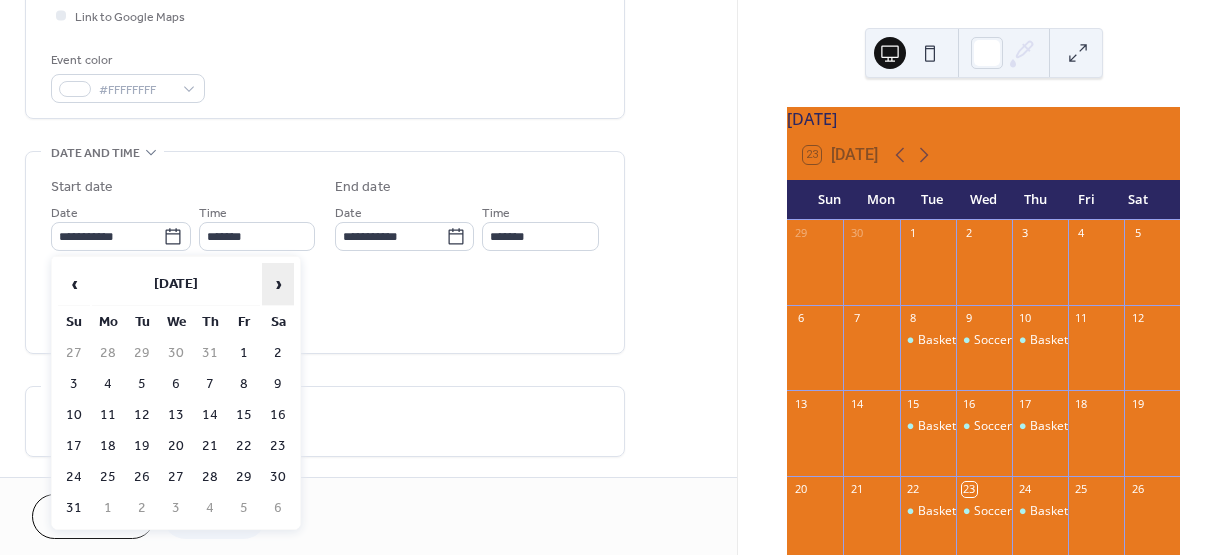 click on "›" at bounding box center (278, 284) 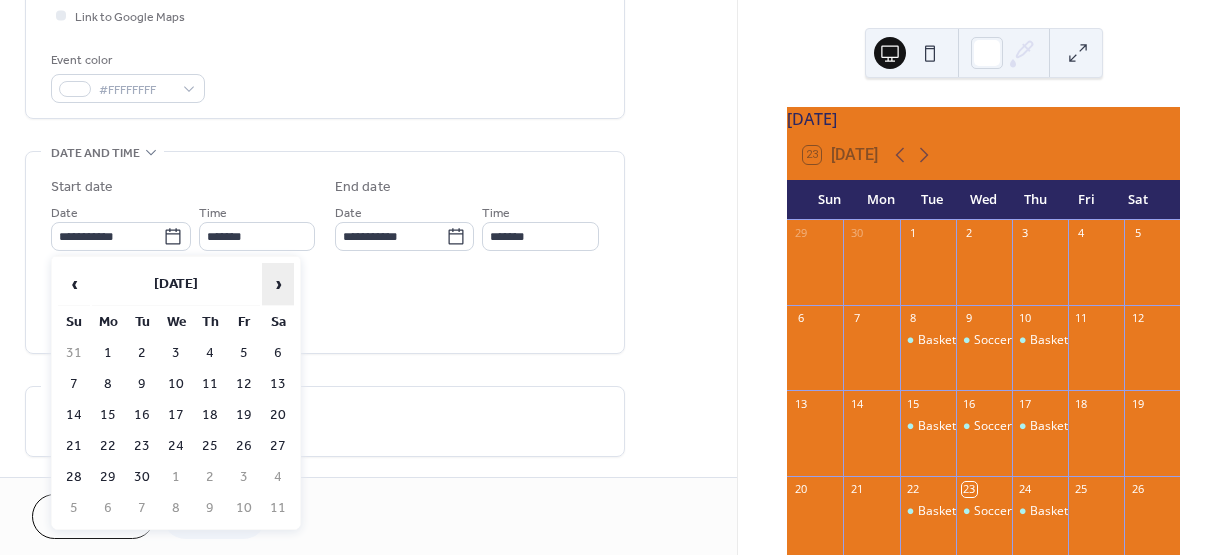 click on "›" at bounding box center [278, 284] 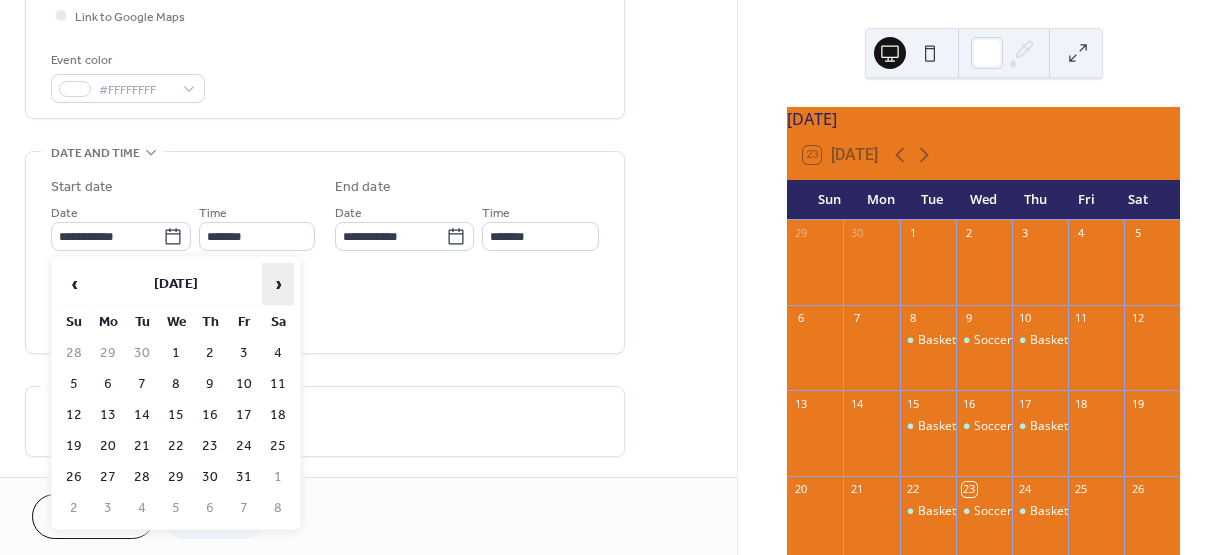 click on "›" at bounding box center [278, 284] 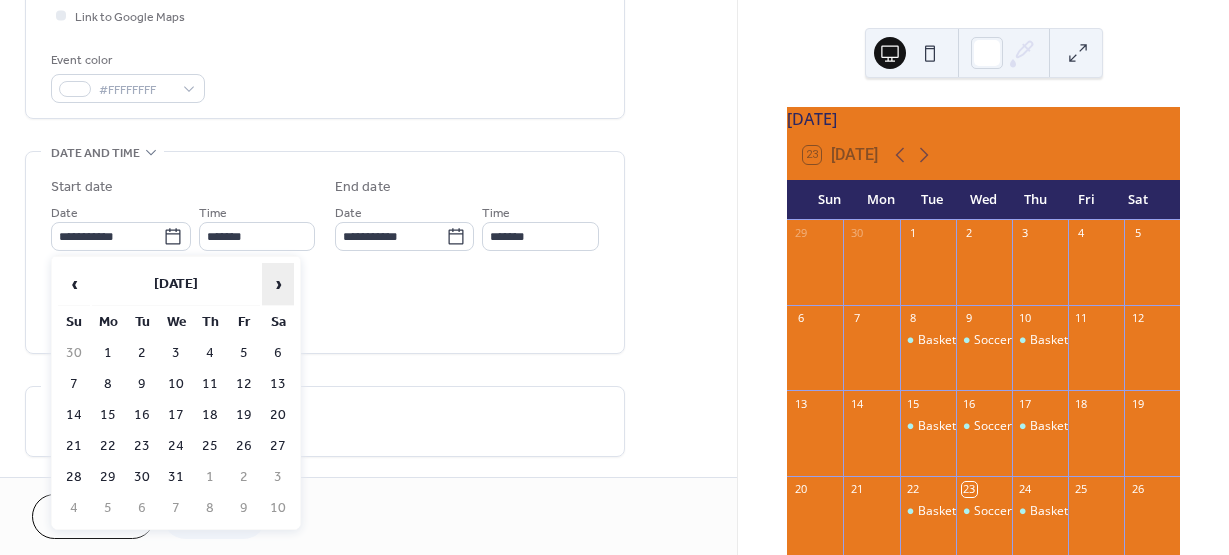 click on "›" at bounding box center (278, 284) 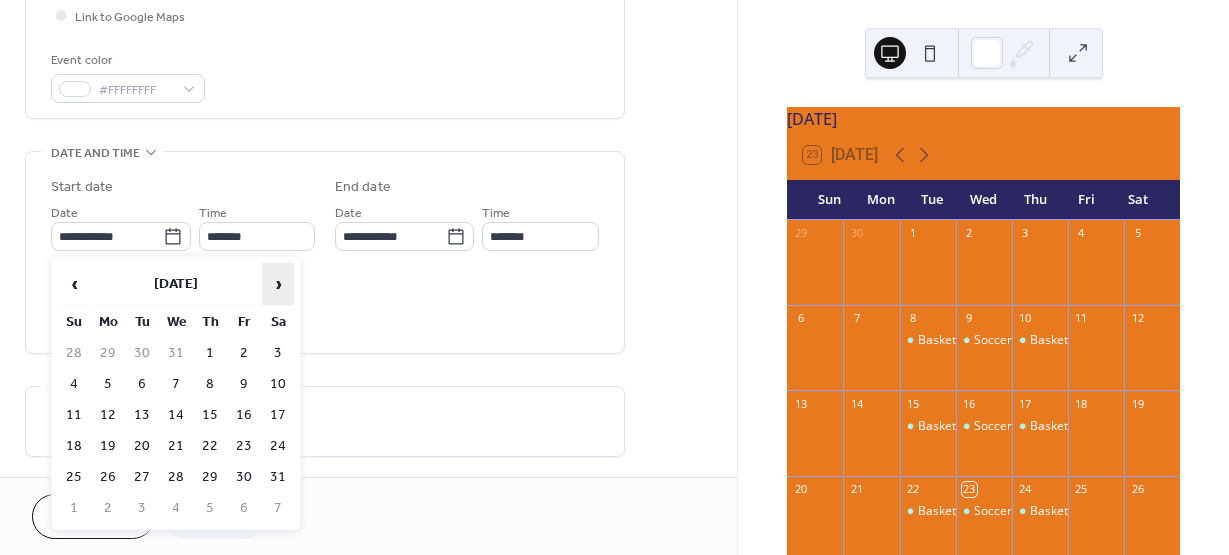 click on "›" at bounding box center [278, 284] 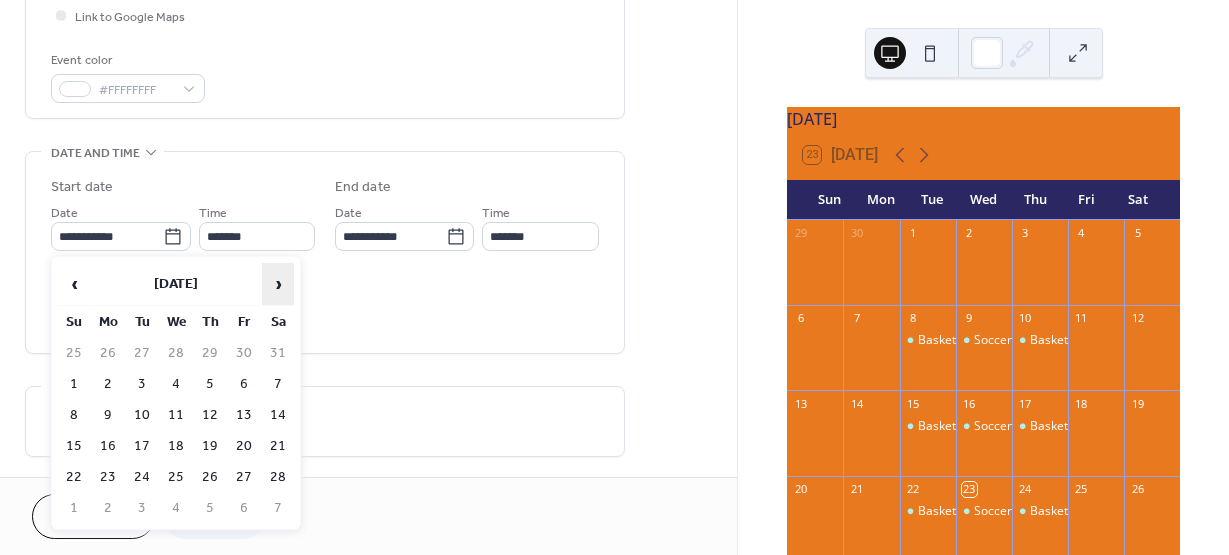 click on "›" at bounding box center [278, 284] 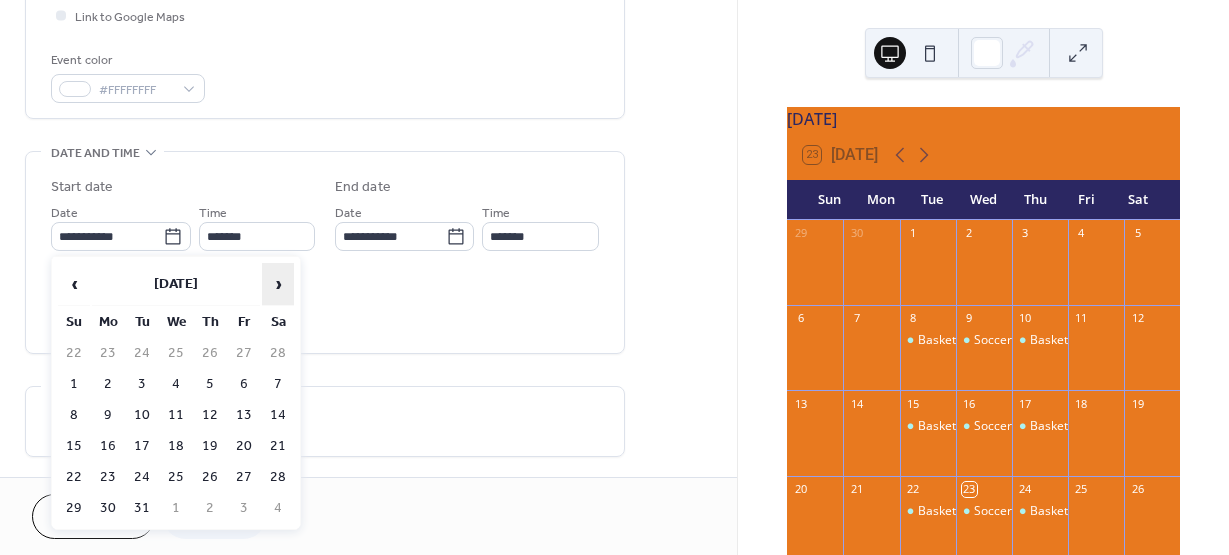 click on "›" at bounding box center (278, 284) 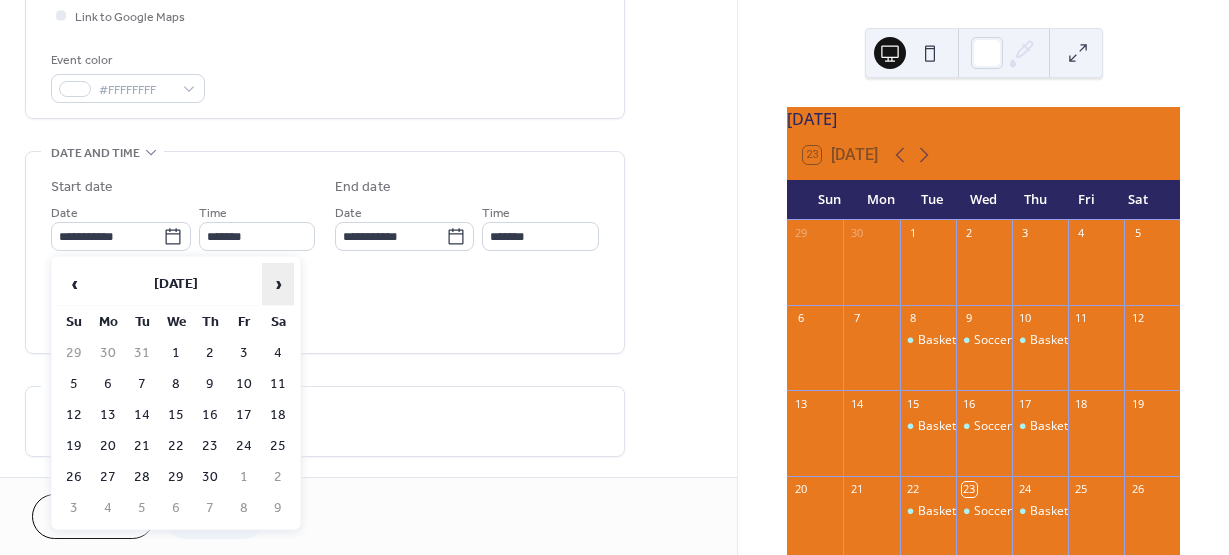 click on "›" at bounding box center [278, 284] 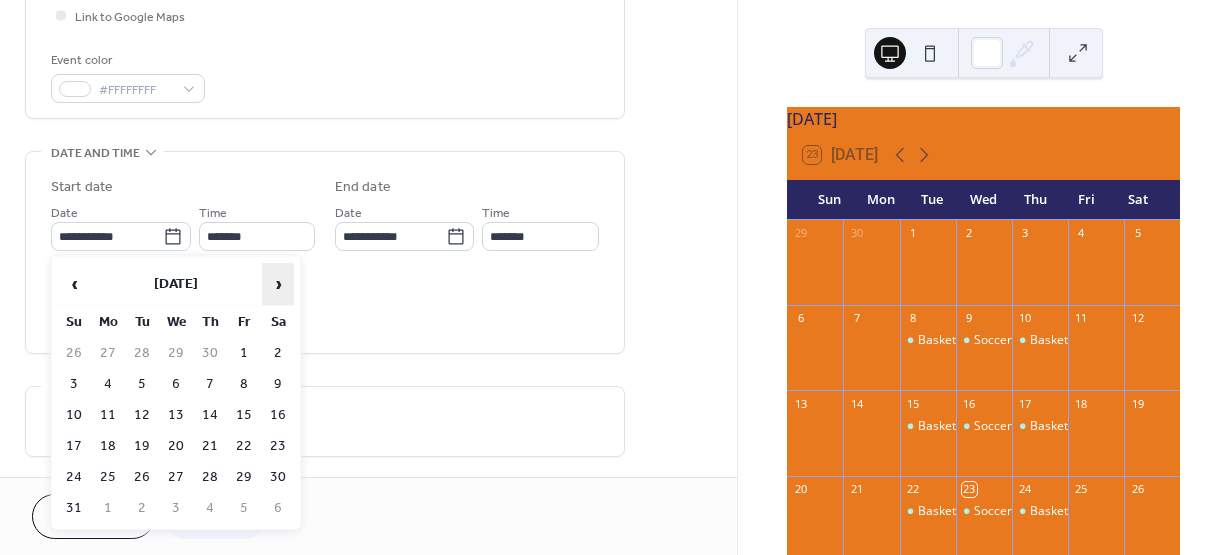 click on "›" at bounding box center [278, 284] 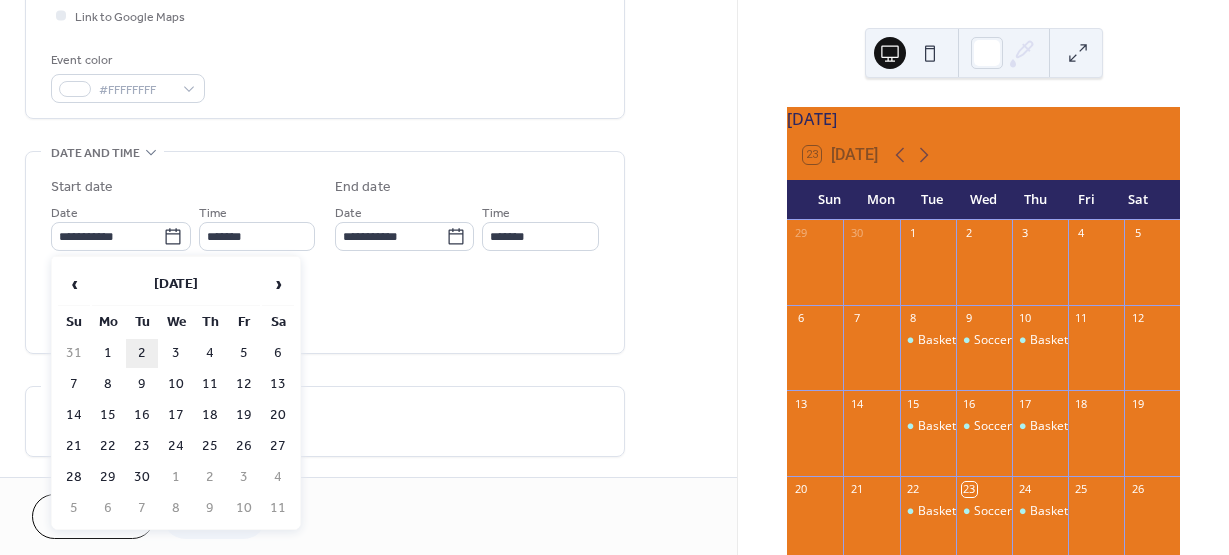 click on "2" at bounding box center (142, 353) 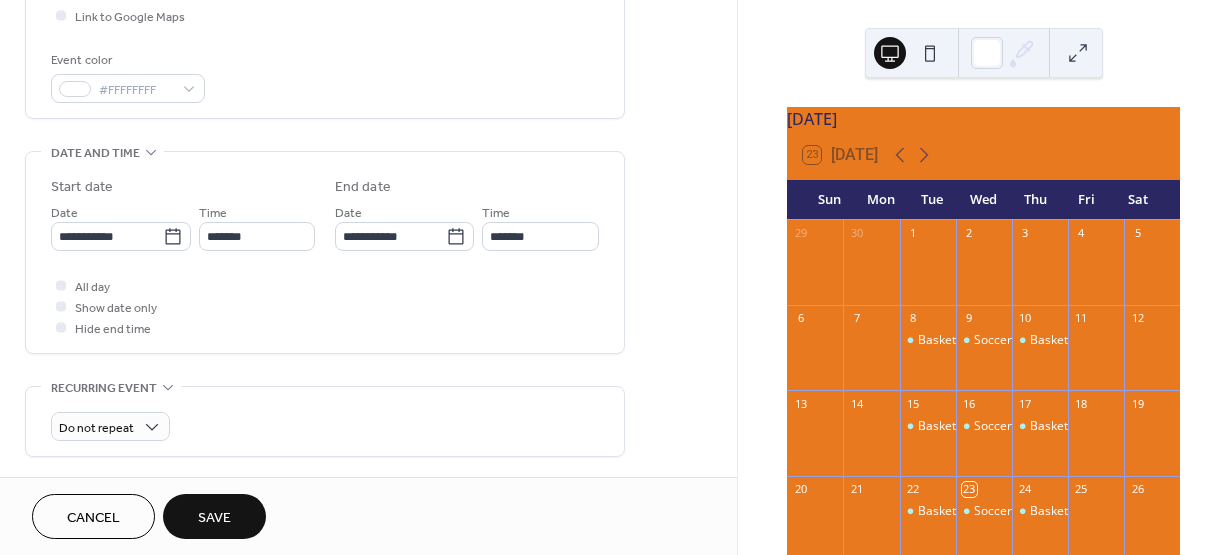 type on "**********" 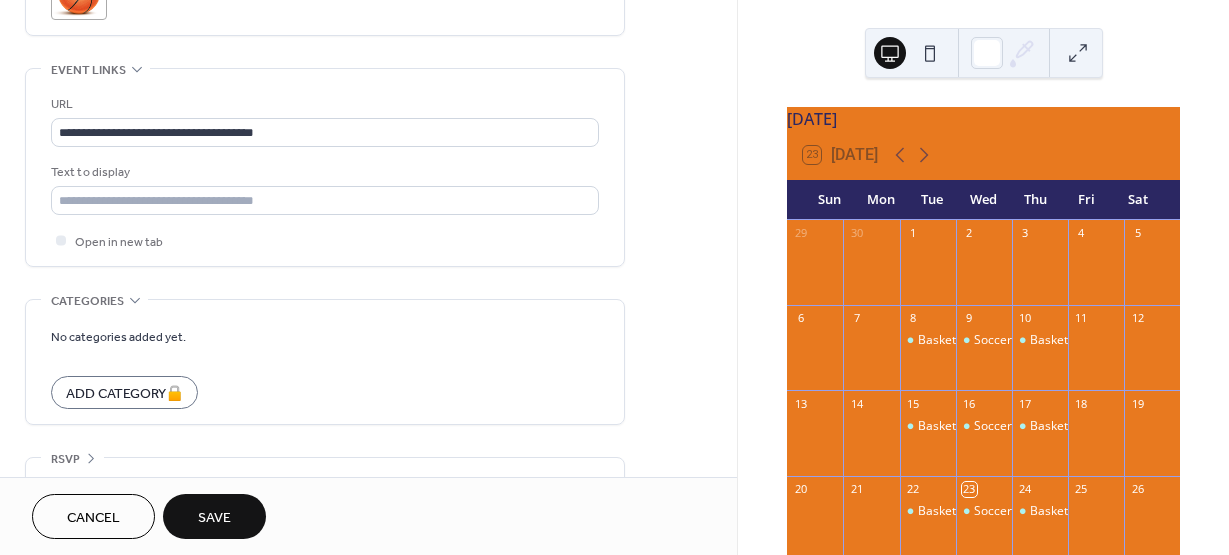scroll, scrollTop: 1093, scrollLeft: 0, axis: vertical 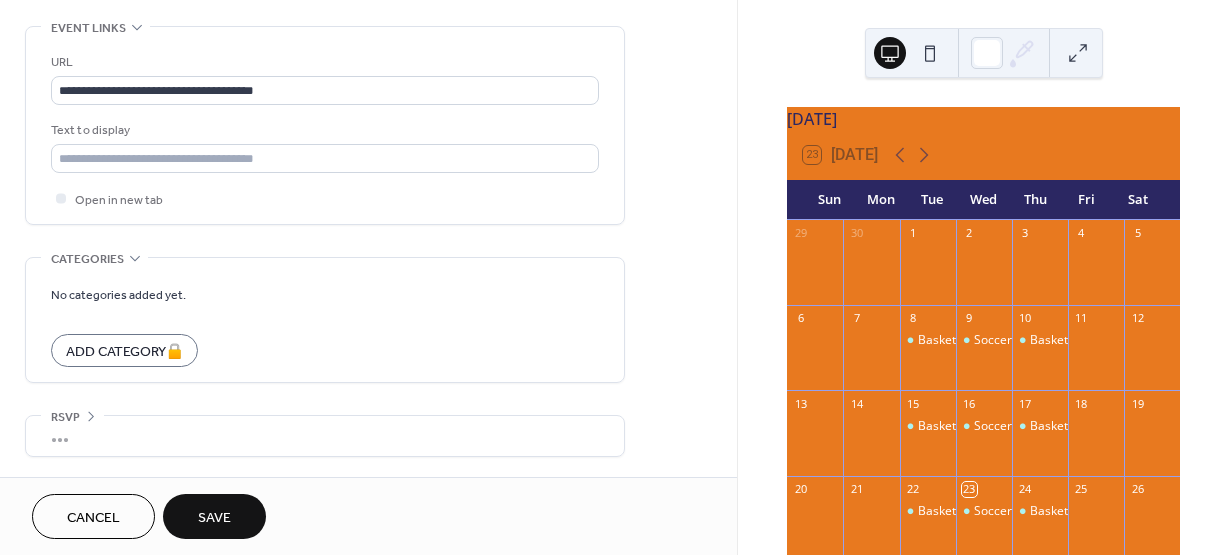 click on "Save" at bounding box center (214, 518) 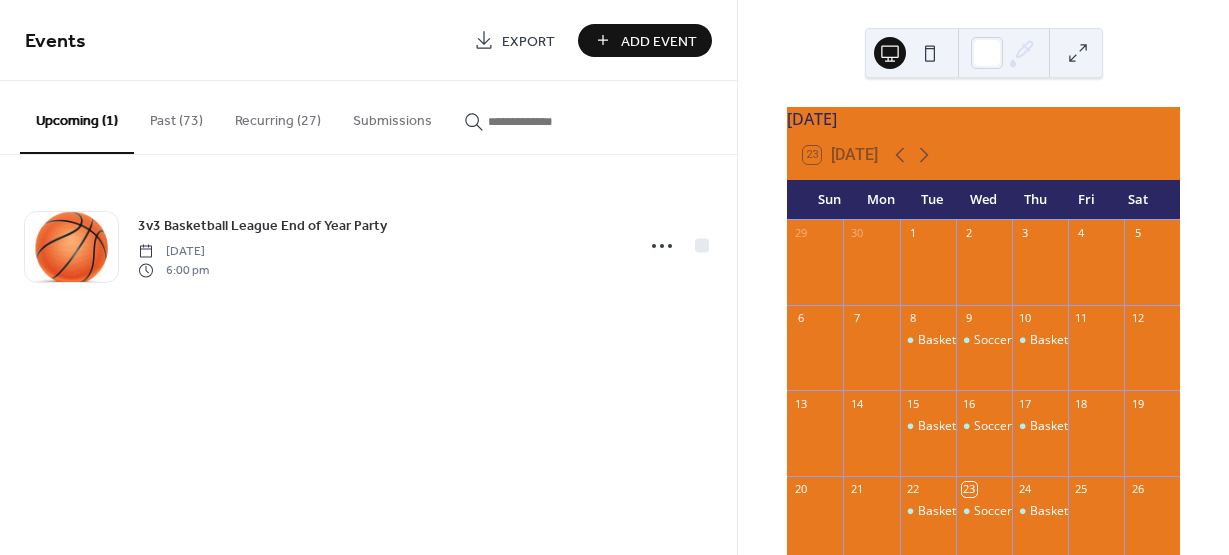 click on "Past (73)" at bounding box center [176, 116] 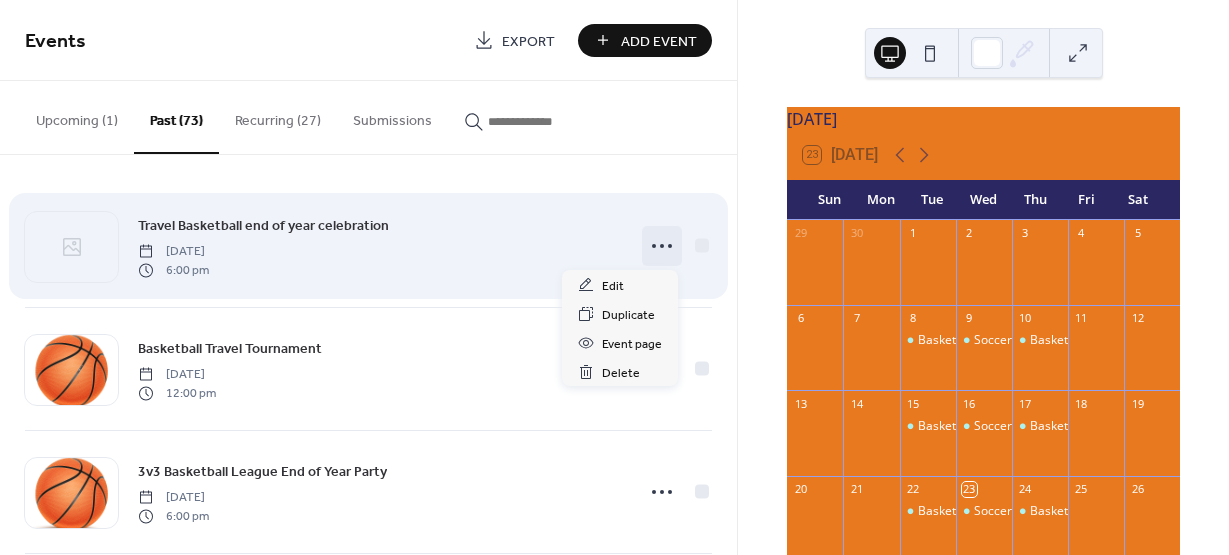 click 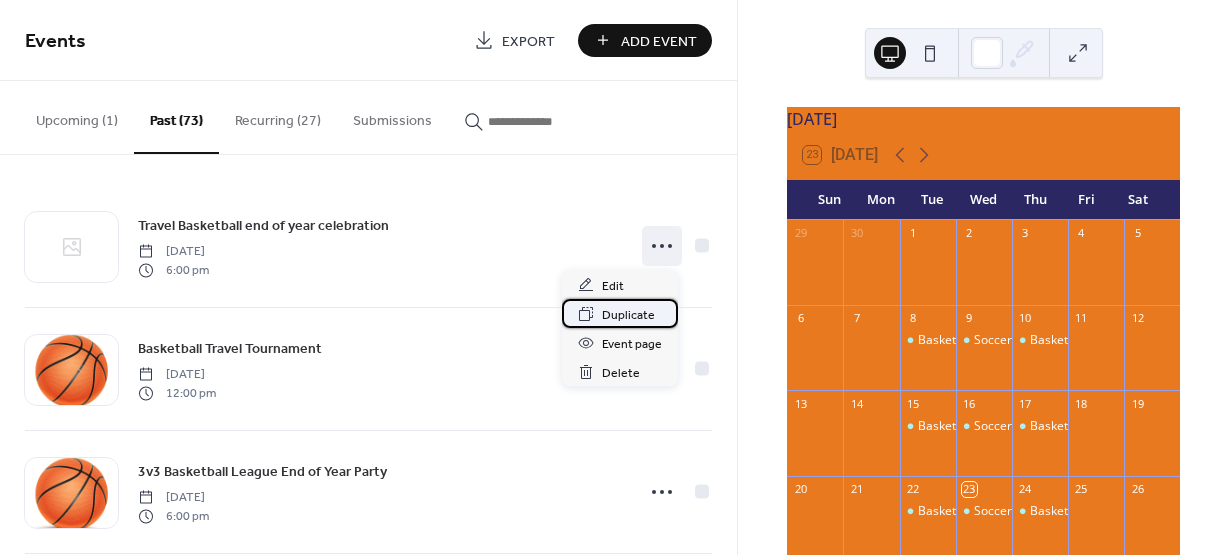 click on "Duplicate" at bounding box center [628, 315] 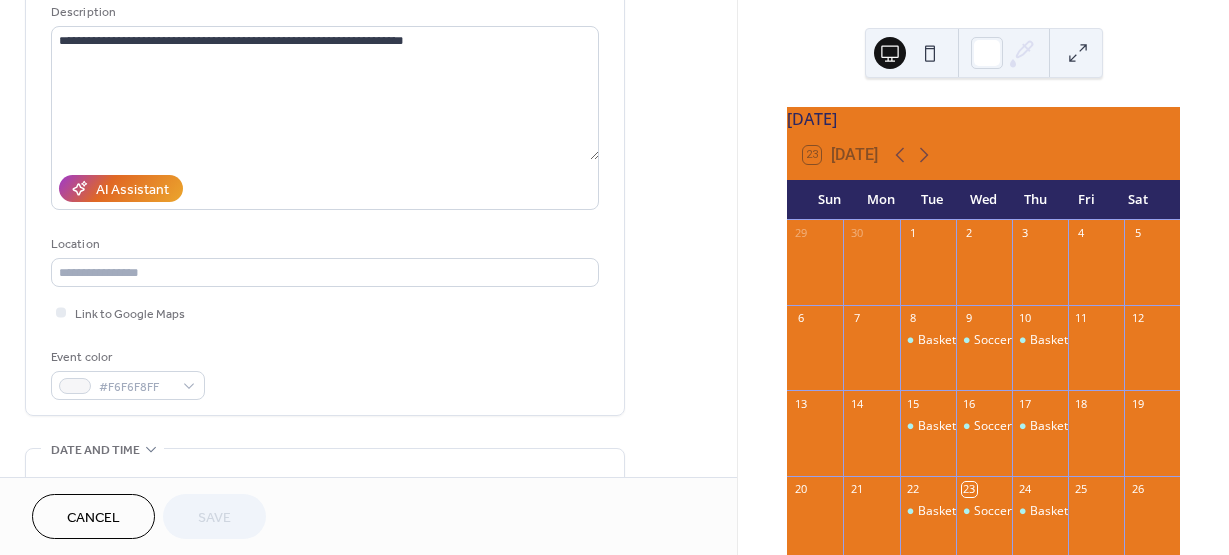 scroll, scrollTop: 200, scrollLeft: 0, axis: vertical 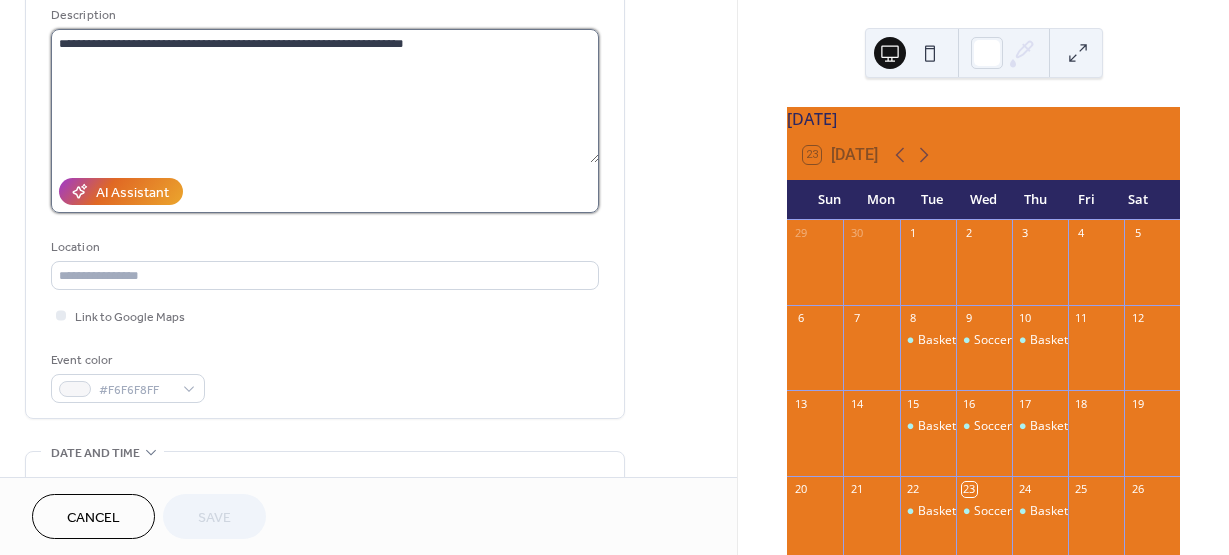 click on "**********" at bounding box center [325, 96] 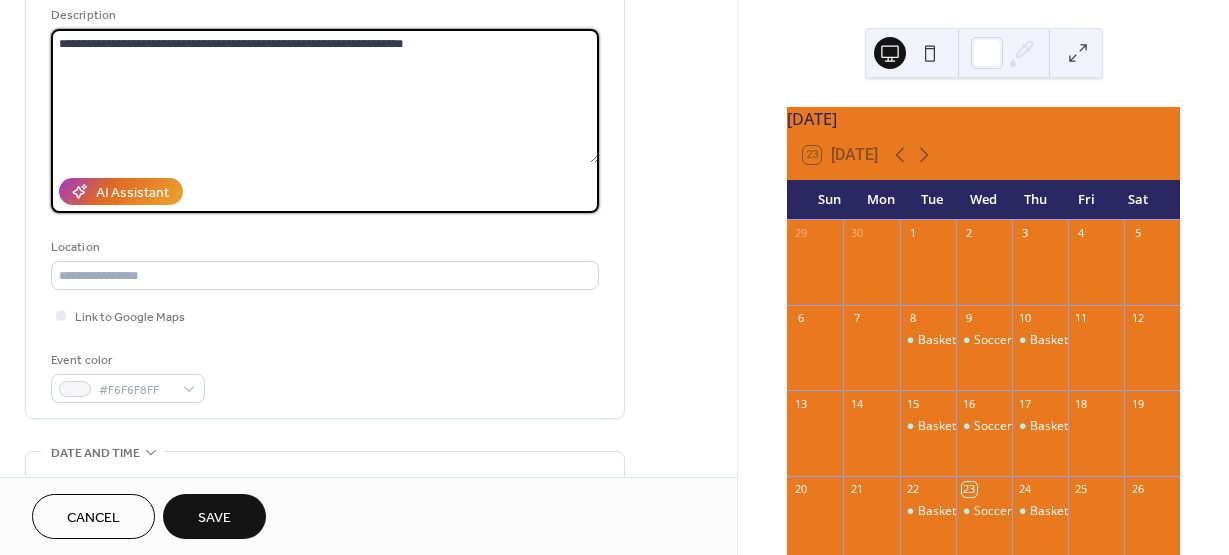 type on "**********" 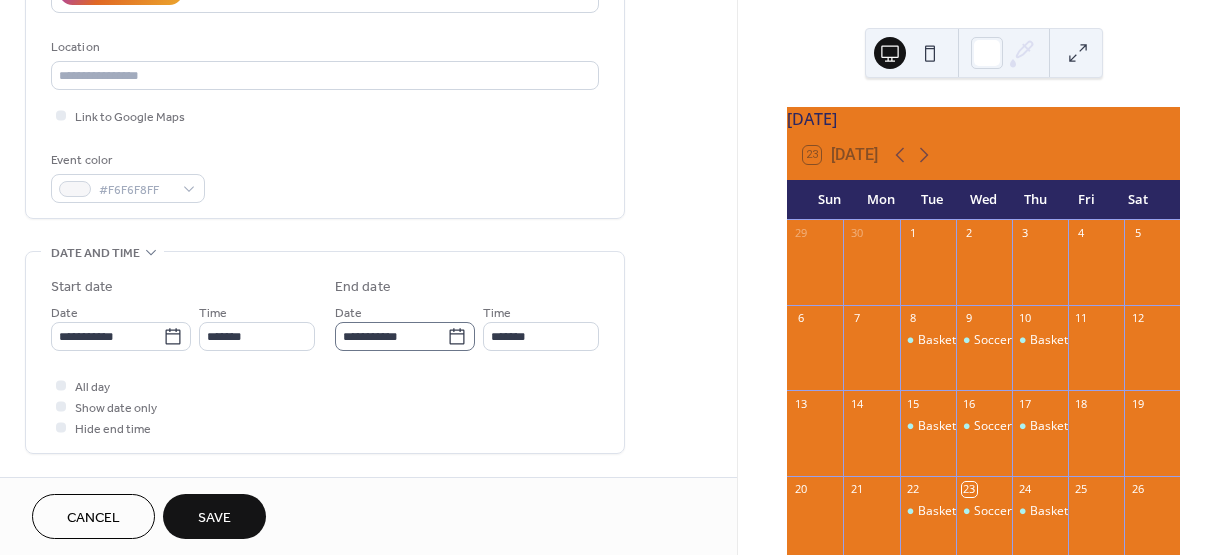 scroll, scrollTop: 500, scrollLeft: 0, axis: vertical 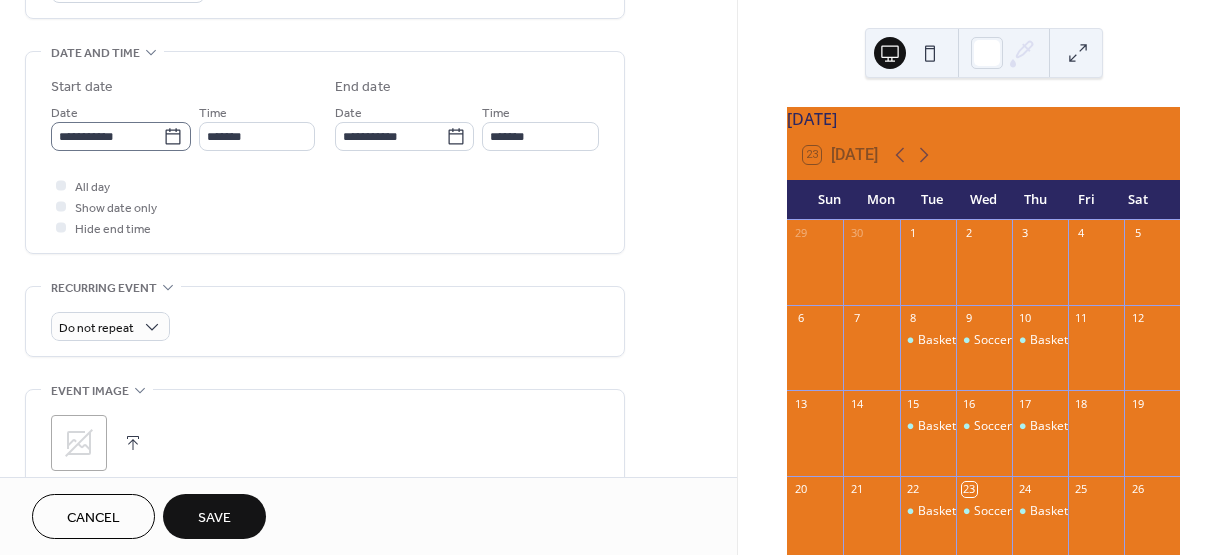 click 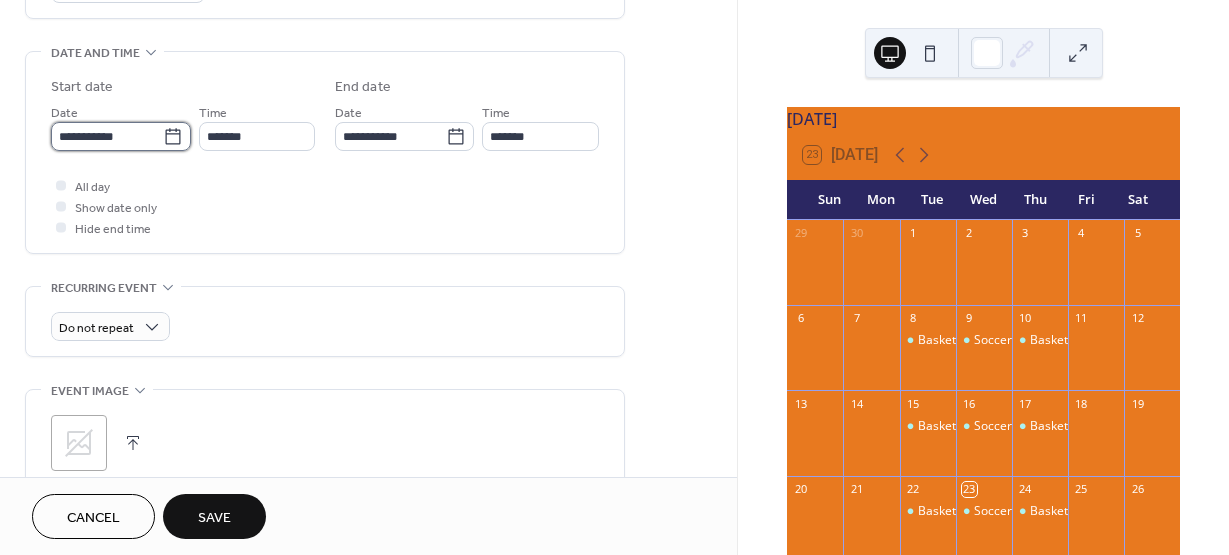 click on "**********" at bounding box center (107, 136) 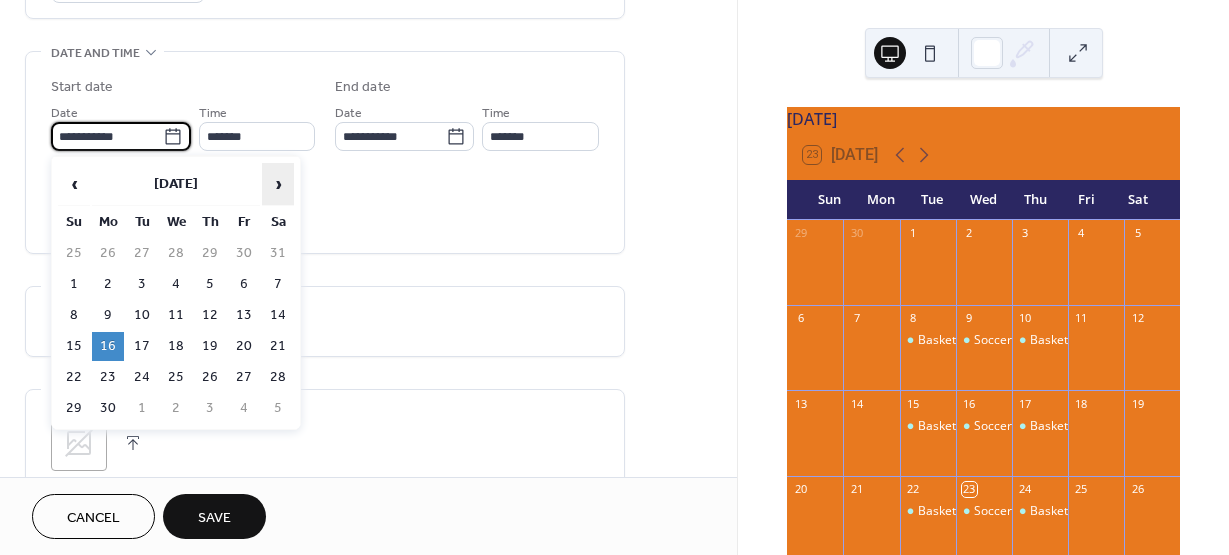 click on "›" at bounding box center [278, 184] 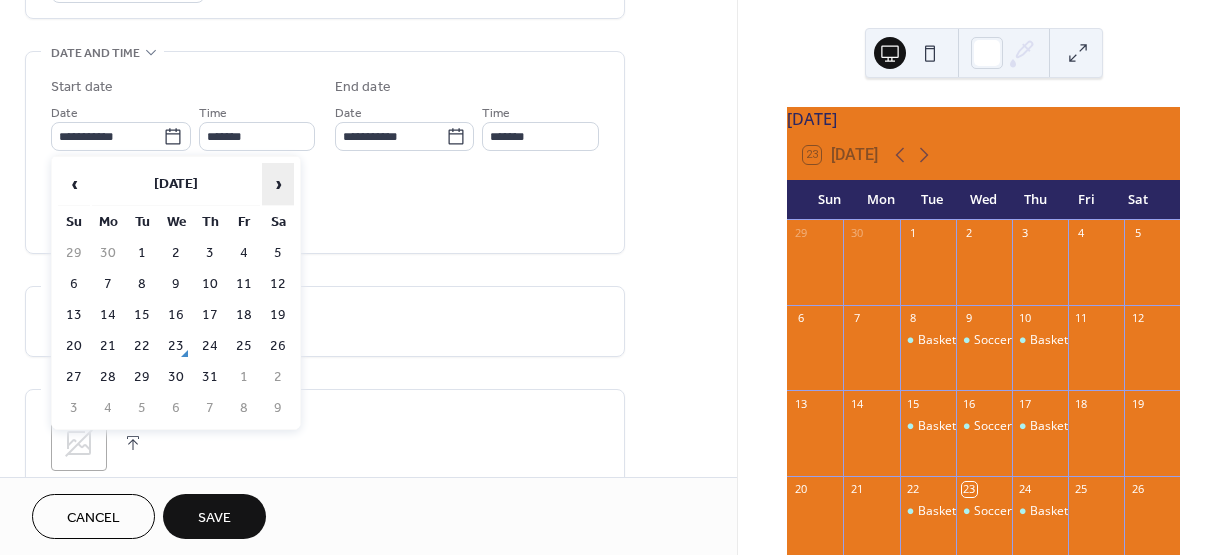 click on "›" at bounding box center (278, 184) 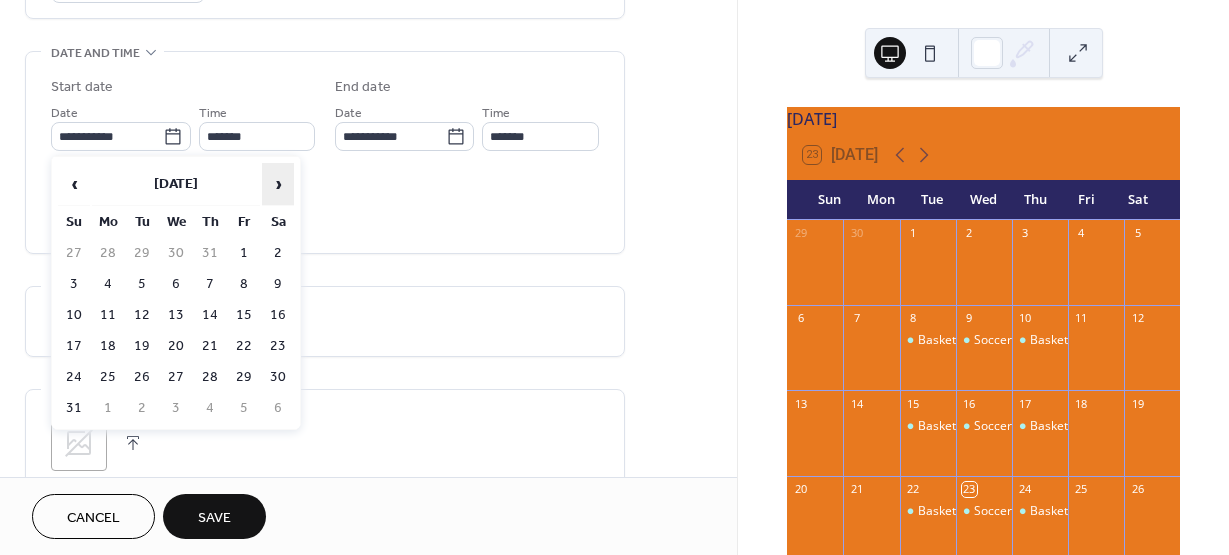 click on "›" at bounding box center [278, 184] 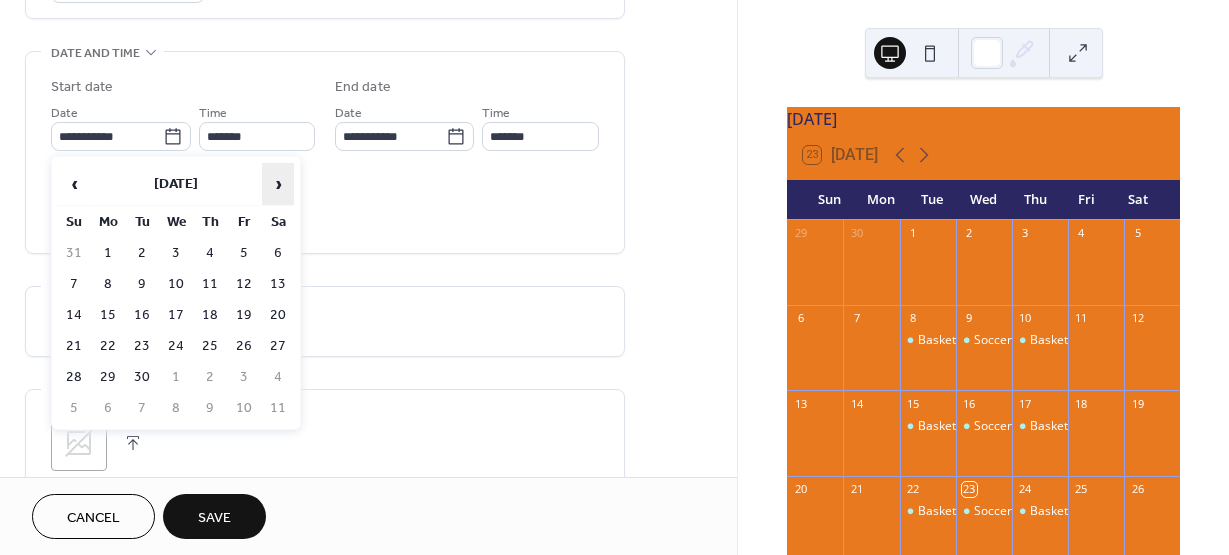 click on "›" at bounding box center (278, 184) 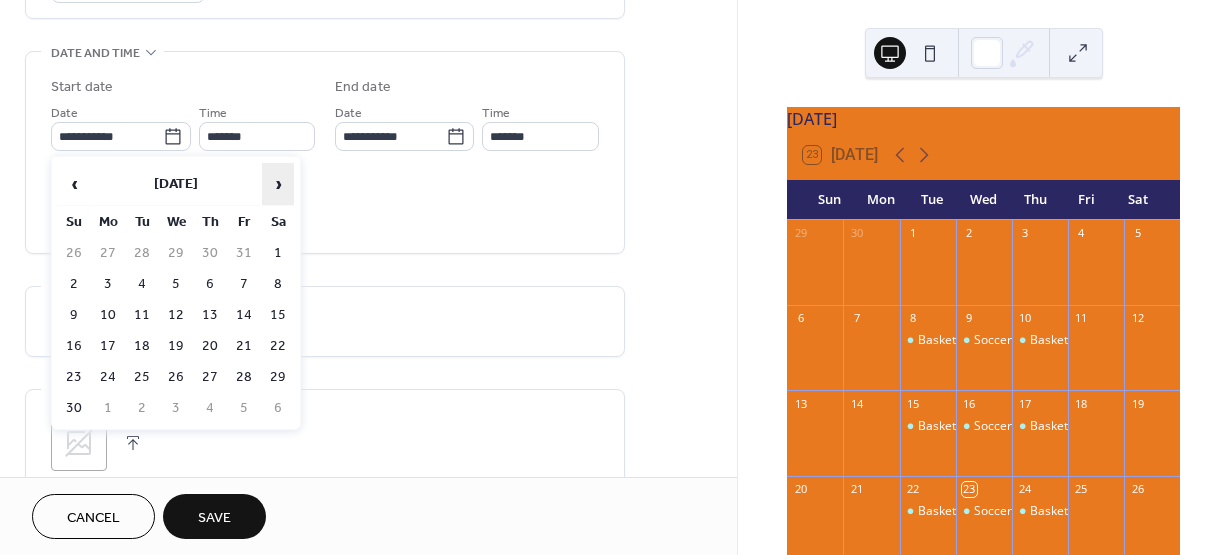 click on "›" at bounding box center [278, 184] 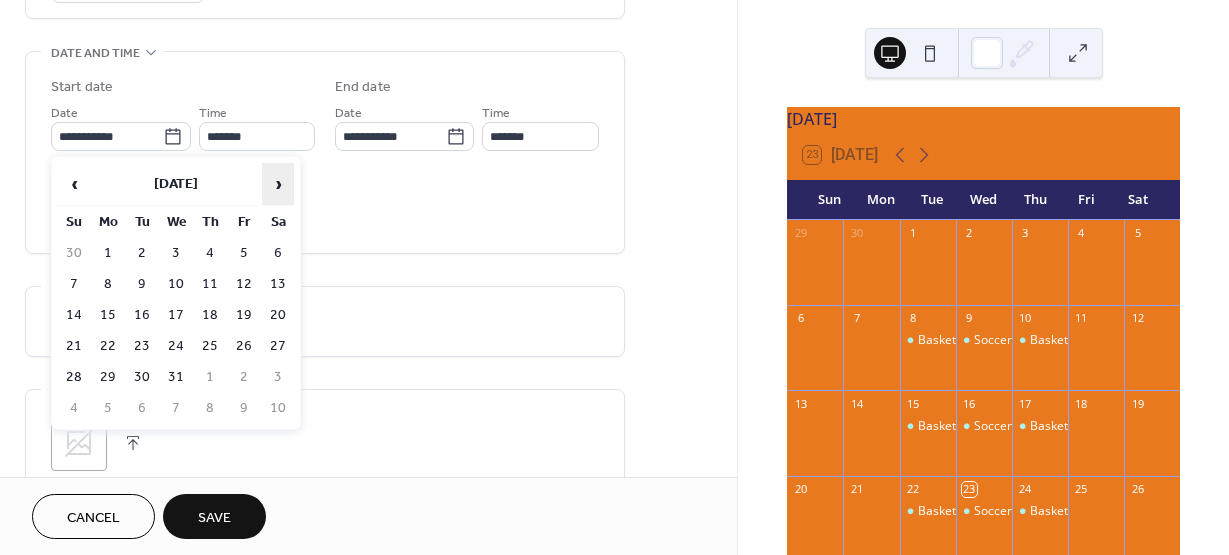 click on "›" at bounding box center [278, 184] 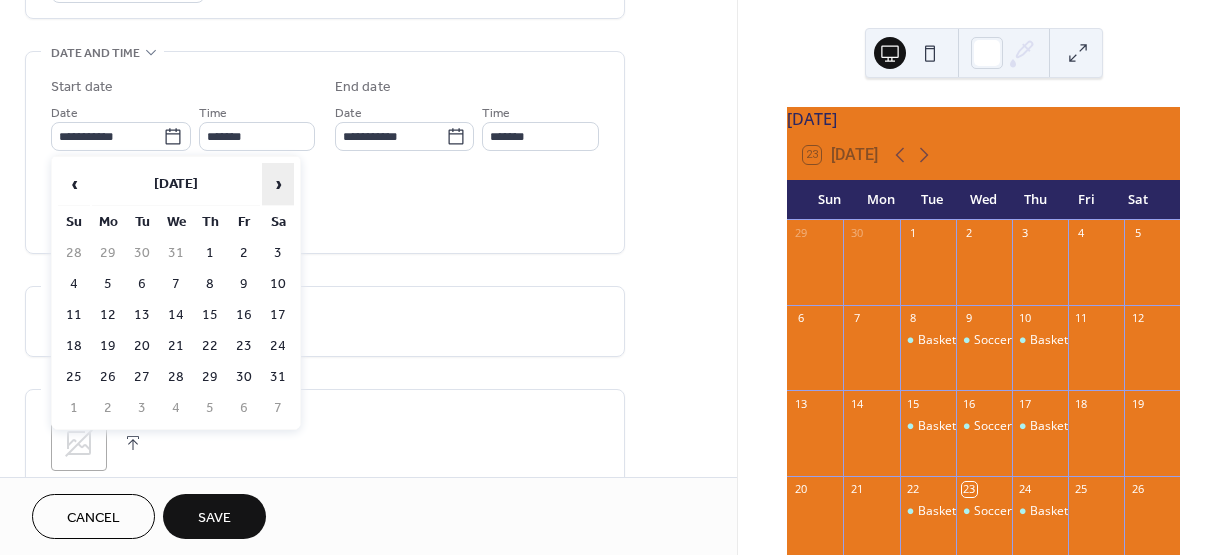 click on "›" at bounding box center [278, 184] 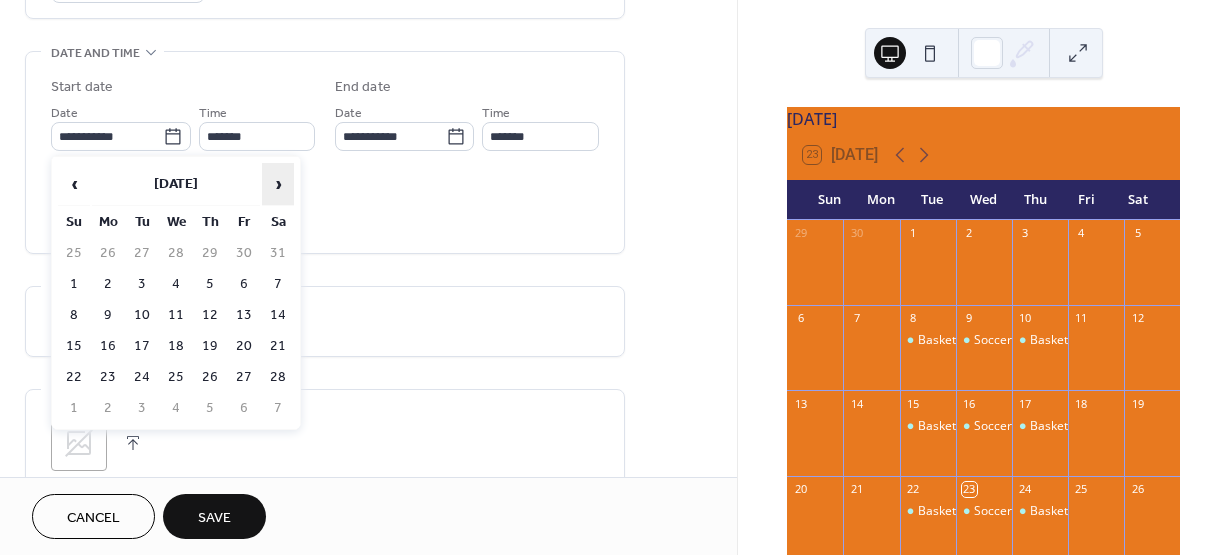 click on "›" at bounding box center [278, 184] 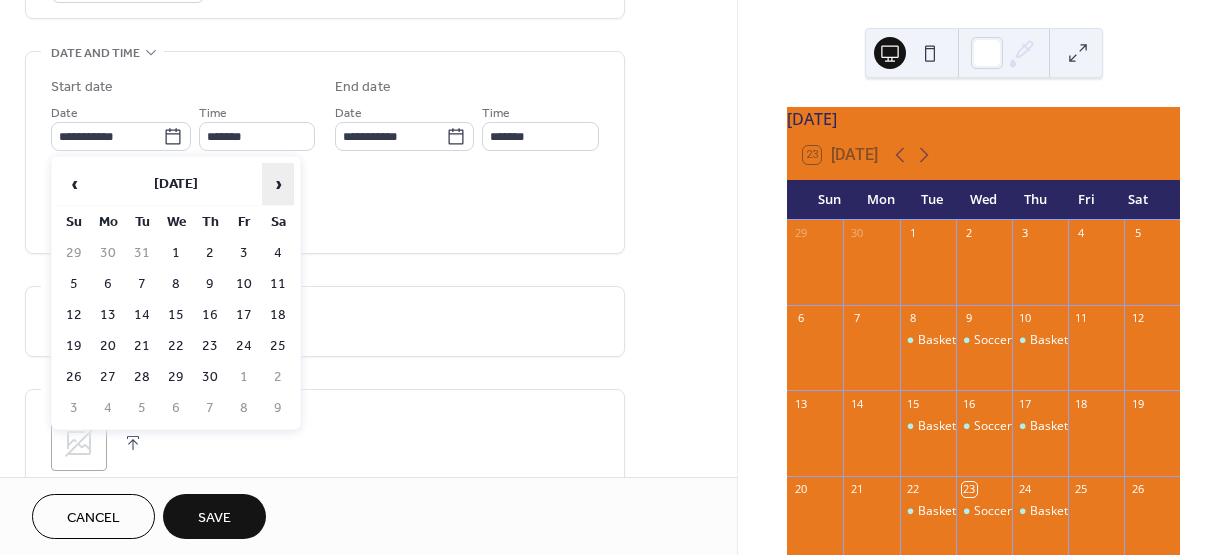 click on "›" at bounding box center [278, 184] 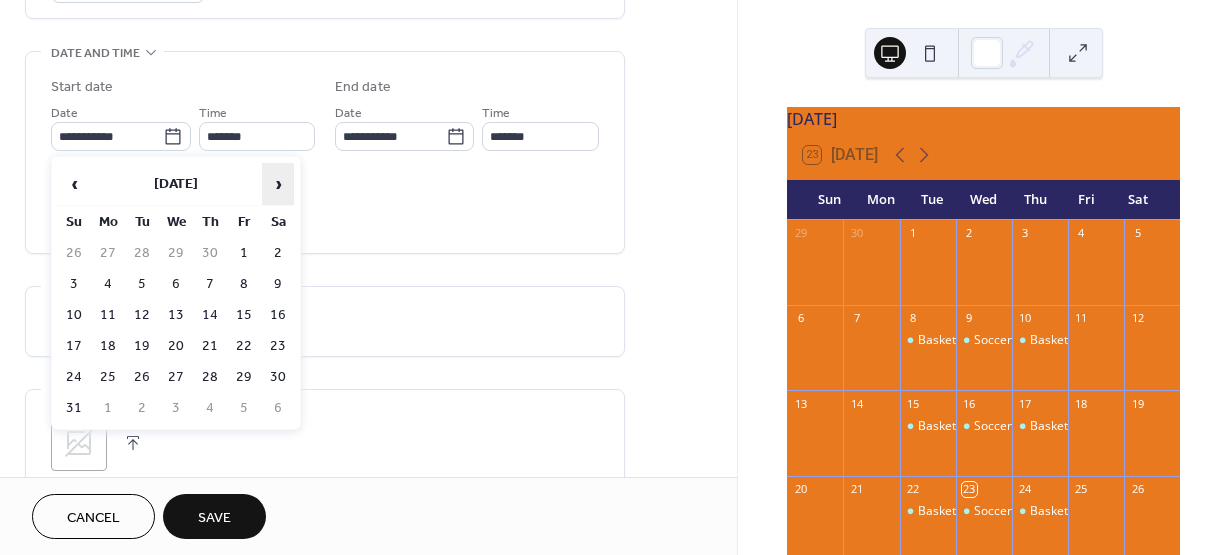 click on "›" at bounding box center (278, 184) 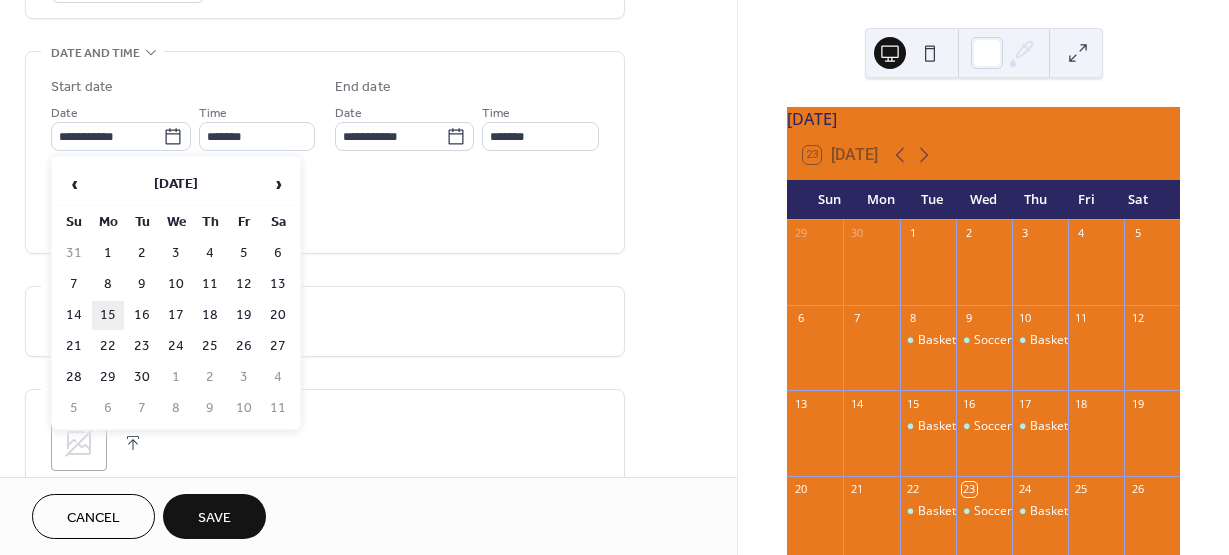 click on "15" at bounding box center [108, 315] 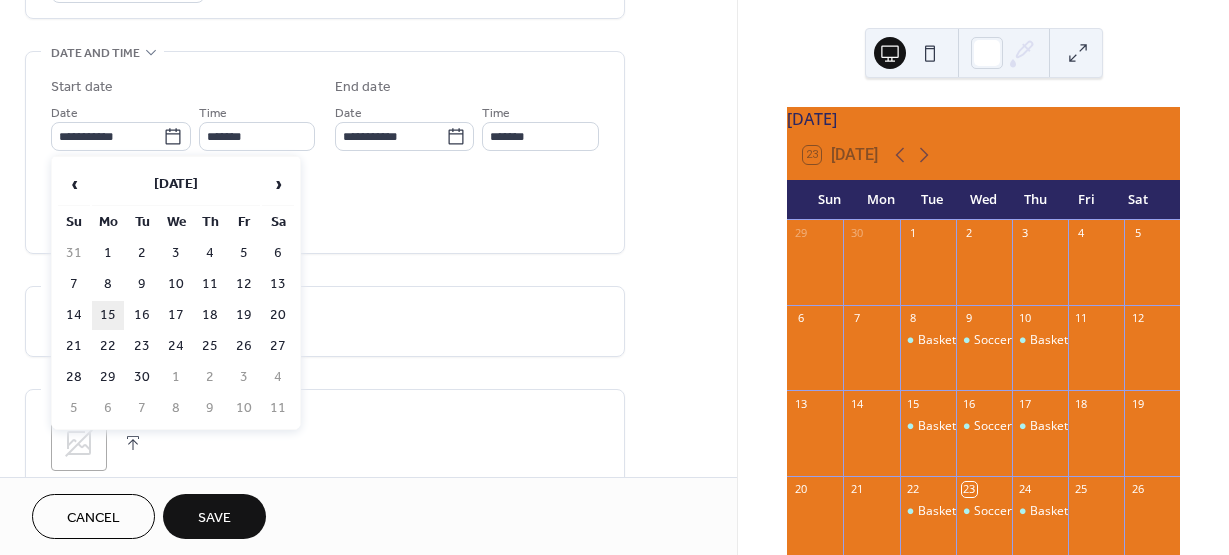 type on "**********" 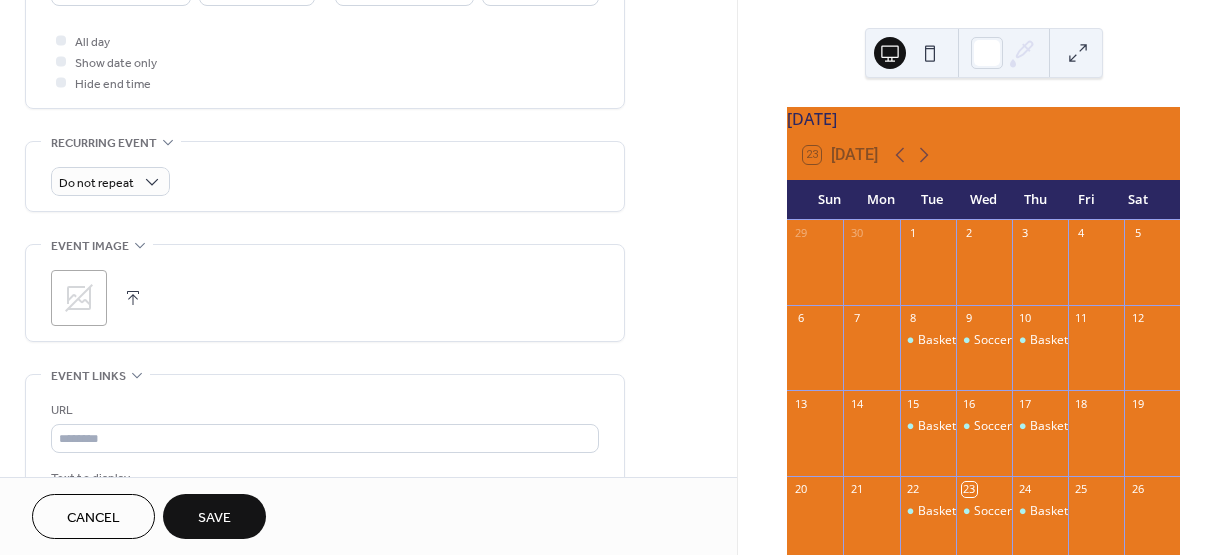 scroll, scrollTop: 800, scrollLeft: 0, axis: vertical 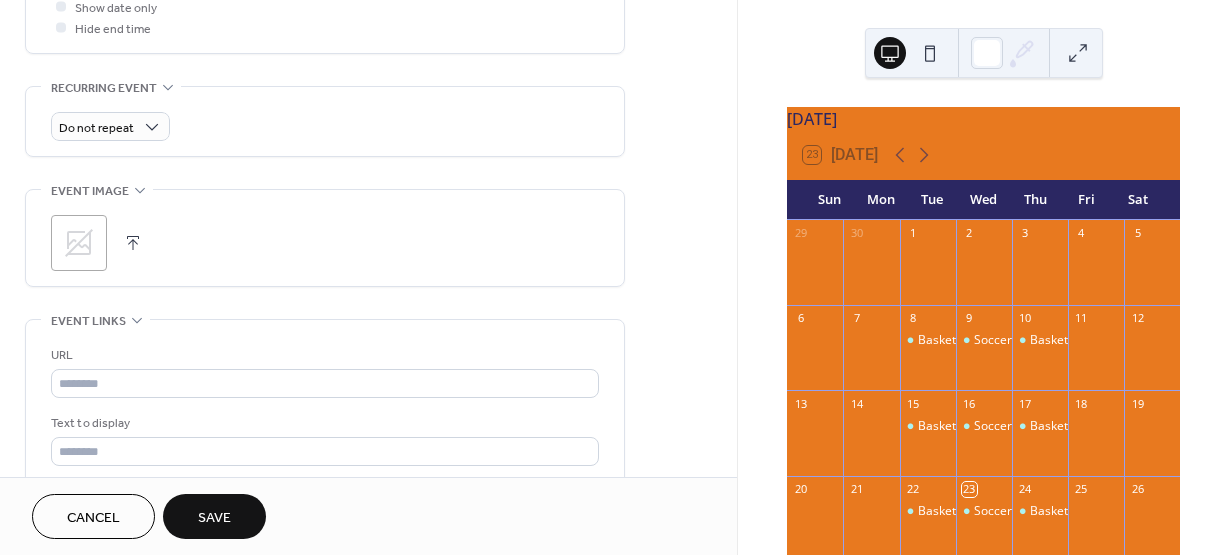 click at bounding box center [133, 243] 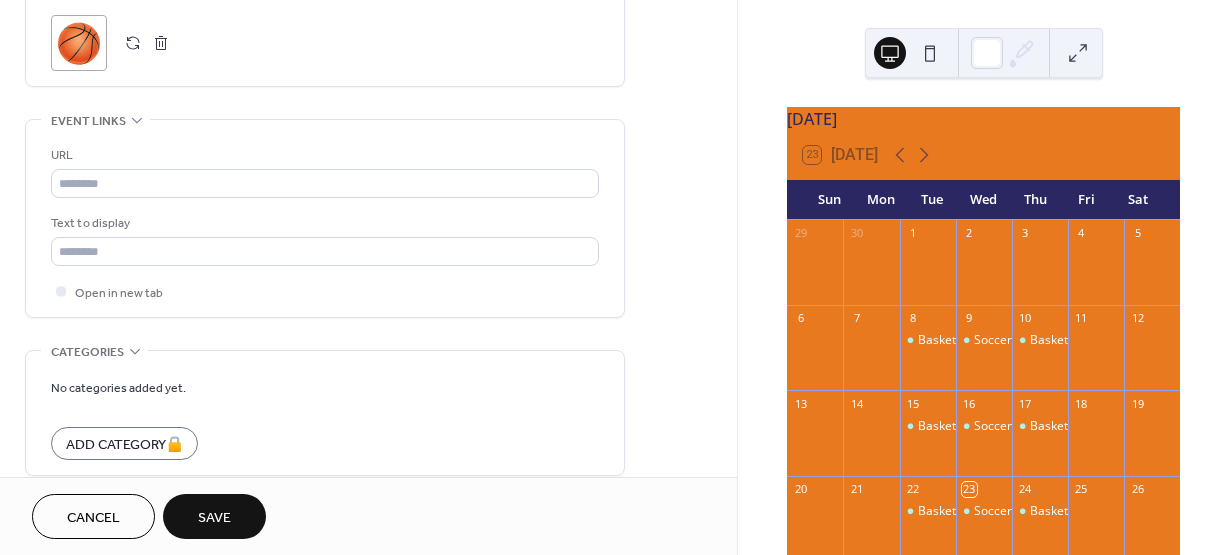scroll, scrollTop: 900, scrollLeft: 0, axis: vertical 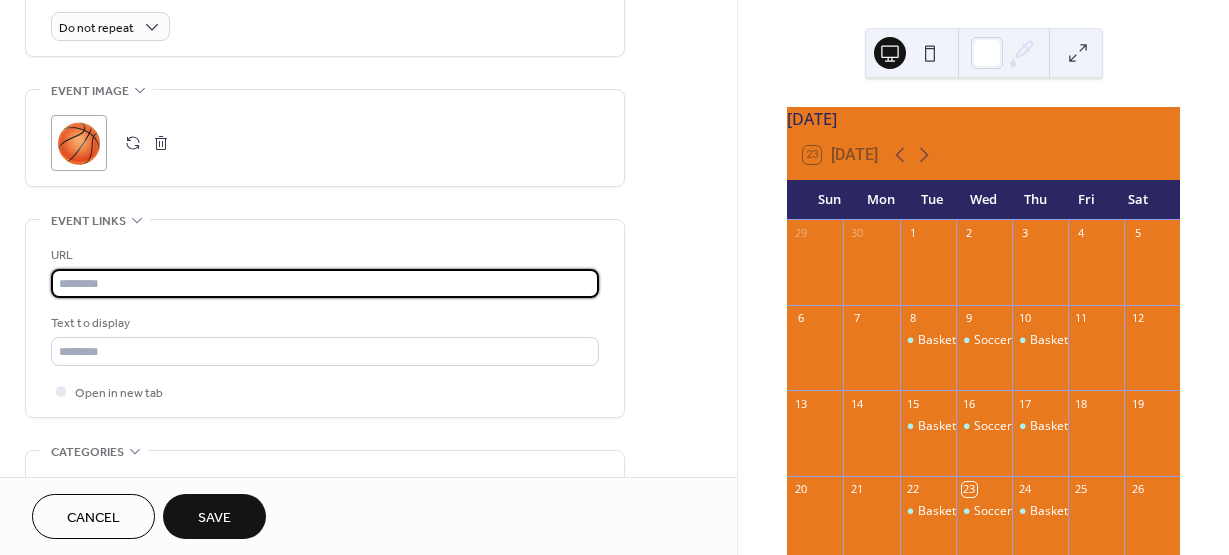 click at bounding box center [325, 283] 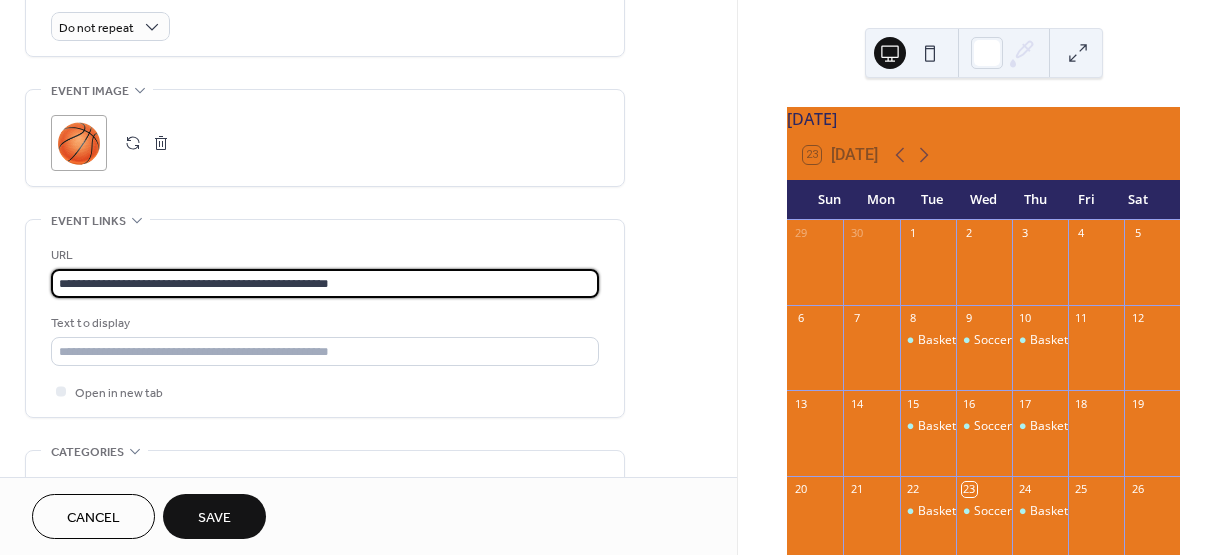 scroll, scrollTop: 800, scrollLeft: 0, axis: vertical 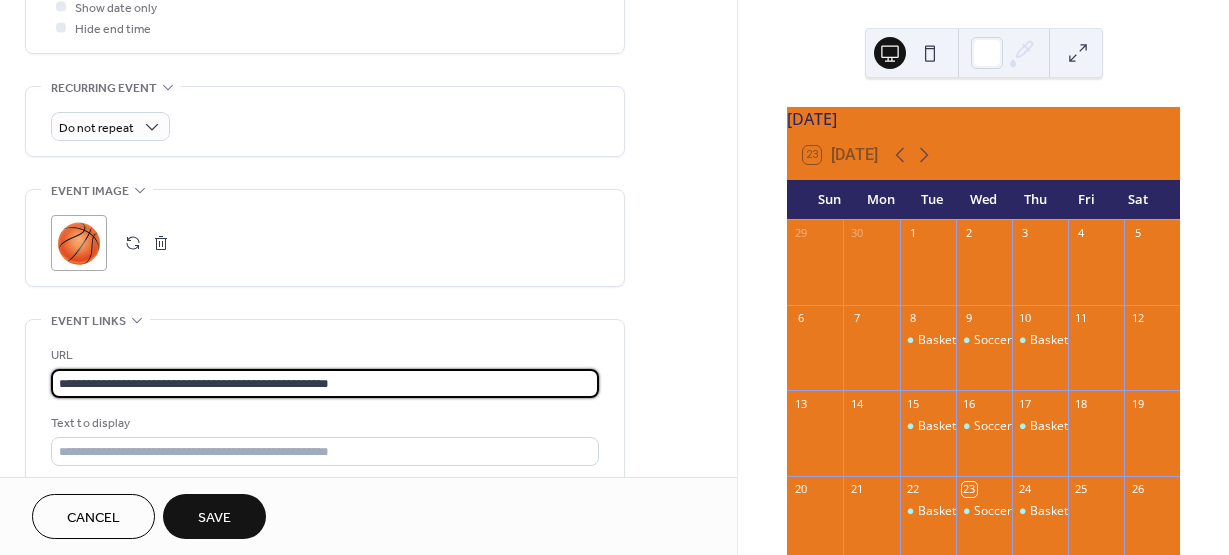 type on "**********" 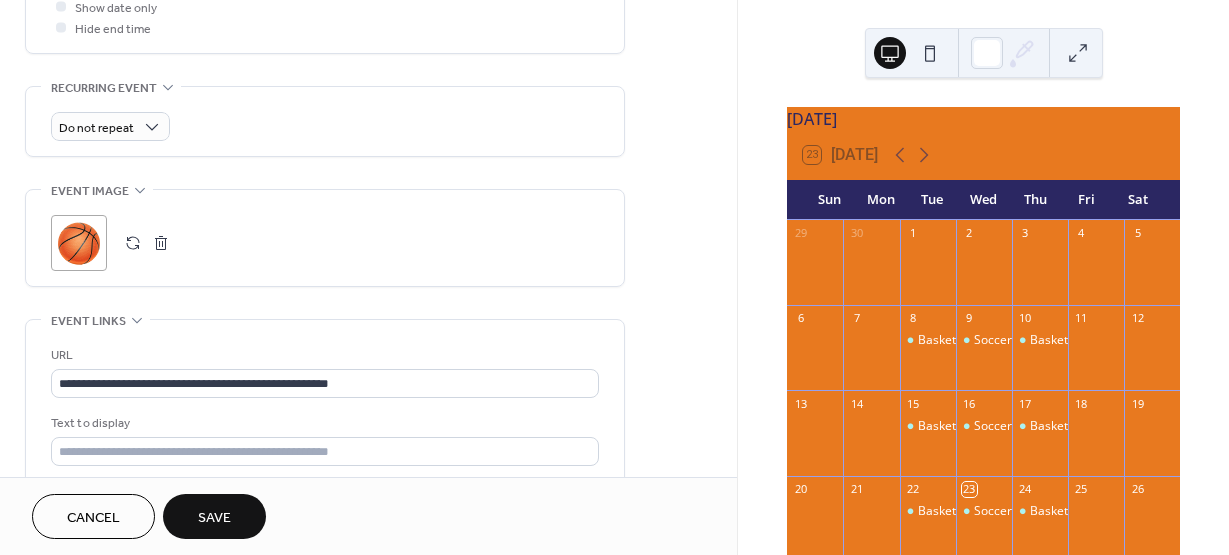 click on "Save" at bounding box center [214, 518] 